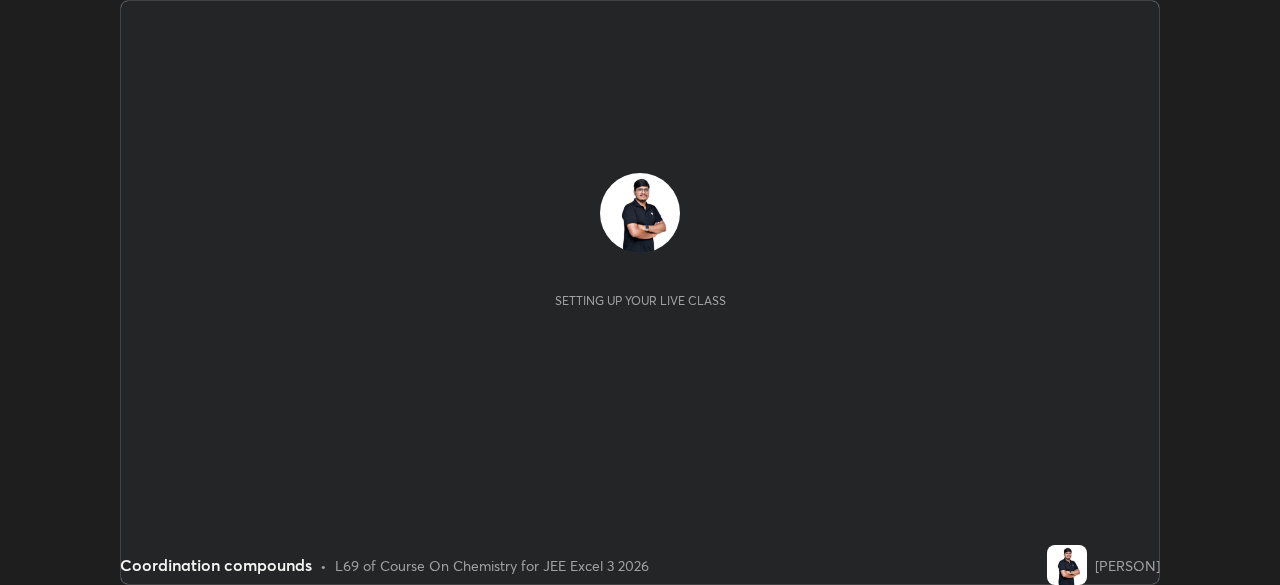 scroll, scrollTop: 0, scrollLeft: 0, axis: both 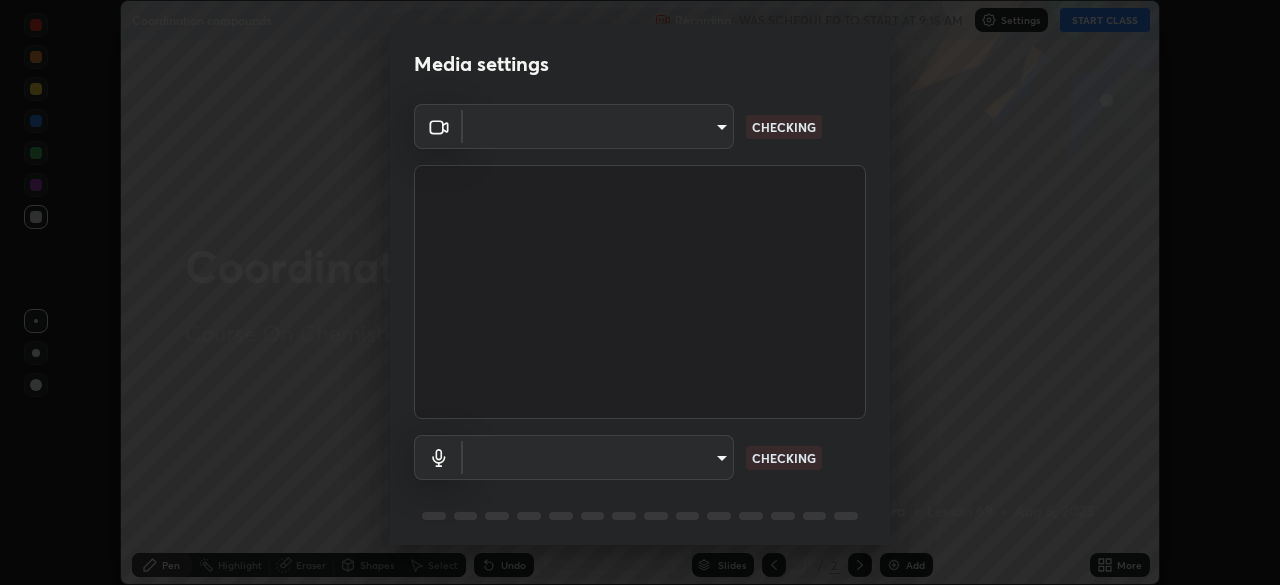 type on "0098613ca96d1cb365b3845fa694b9755ae94ec2d7c0f75973c998bbbf9ace16" 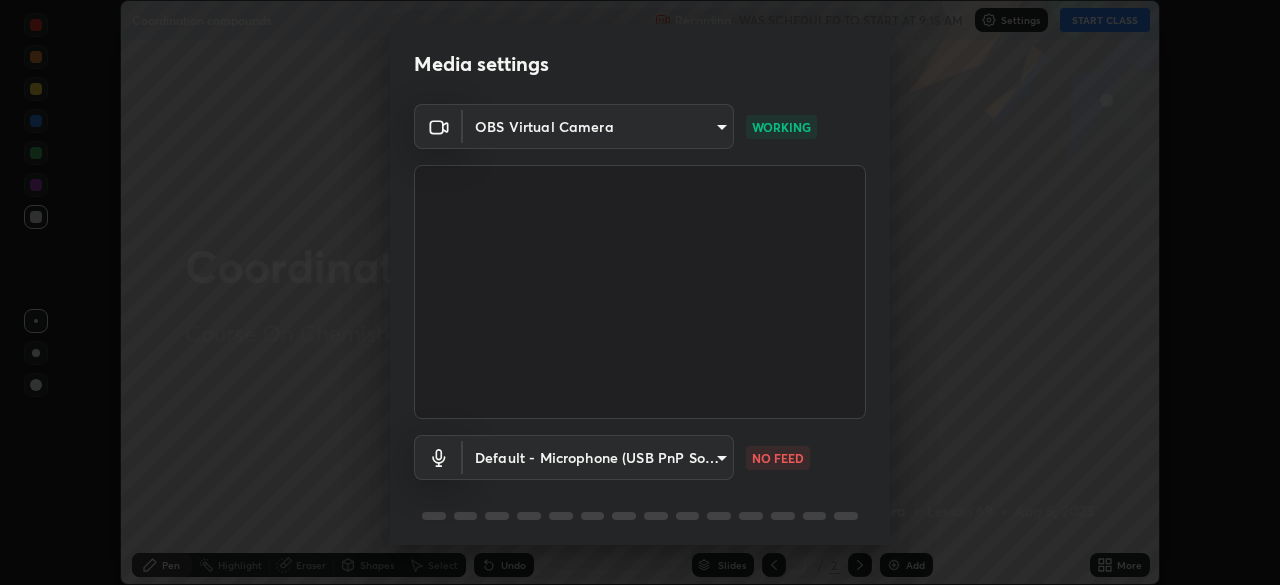 click on "Erase all LIVE Coordination compounds Recording WAS SCHEDULED TO START AT  9:15 AM Settings START CLASS Setting up your live class Coordination compounds • L69 of Course On Chemistry for JEE Excel 3 2026 [PERSON] Pen Highlight Eraser Shapes Select Undo Slides 2 / 2 Add More No doubts shared Encourage your learners to ask a doubt for better clarity Report an issue Reason for reporting Buffering Chat not working Audio - Video sync issue Educator video quality low ​ Attach an image Report Media settings OBS Virtual Camera [HASH] WORKING Default - Microphone (USB PnP Sound Device) default NO FEED 1 / 5 Next" at bounding box center (640, 292) 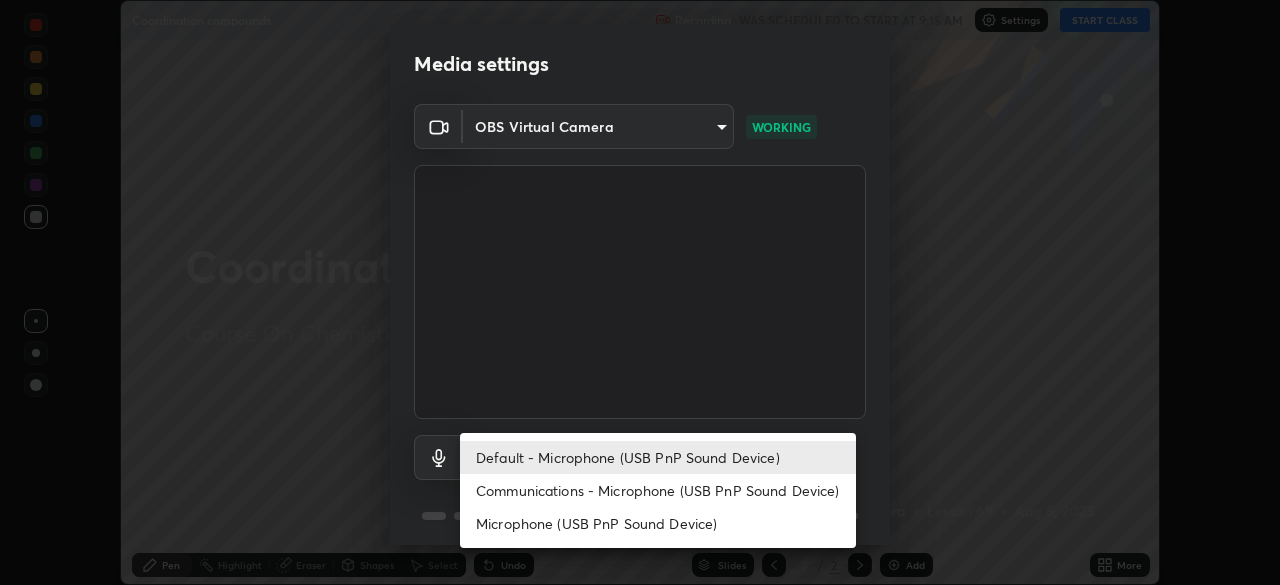 click on "Communications - Microphone (USB PnP Sound Device)" at bounding box center [658, 490] 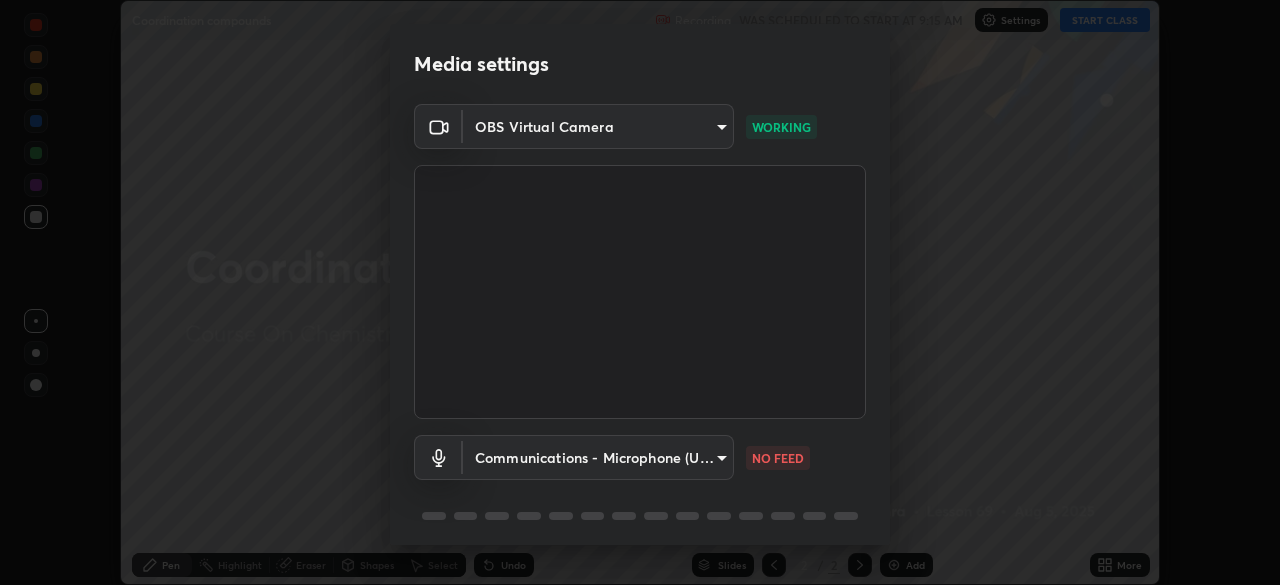 click on "Erase all Coordination compounds Recording WAS SCHEDULED TO START AT  9:15 AM Settings START CLASS Setting up your live class Coordination compounds • L69 of Course On Chemistry for JEE Excel 3 2026 [PERSON] Pen Highlight Eraser Shapes Select Undo Slides 2 / 2 Add More No doubts shared Encourage your learners to ask a doubt for better clarity Report an issue Reason for reporting Buffering Chat not working Audio - Video sync issue Educator video quality low ​ Attach an image Report Media settings OBS Virtual Camera [HASH] WORKING Communications - Microphone (USB PnP Sound Device) communications NO FEED 1 / 5 Next Default - Microphone (USB PnP Sound Device) Communications - Microphone (USB PnP Sound Device) Microphone (USB PnP Sound Device)" at bounding box center [640, 292] 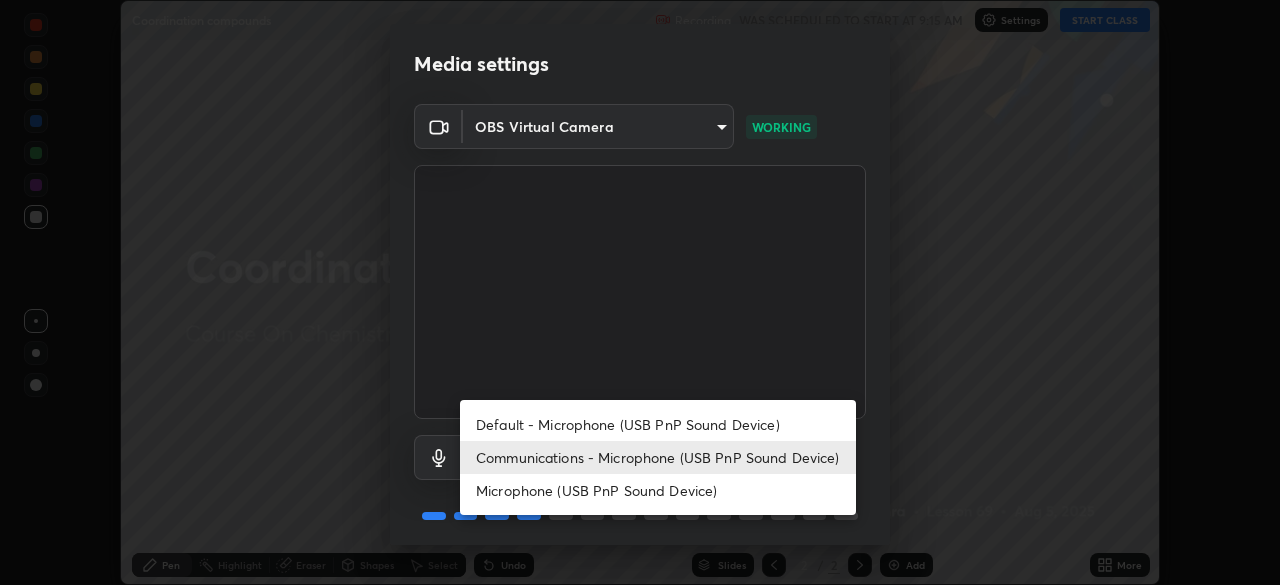 click on "Default - Microphone (USB PnP Sound Device)" at bounding box center [658, 424] 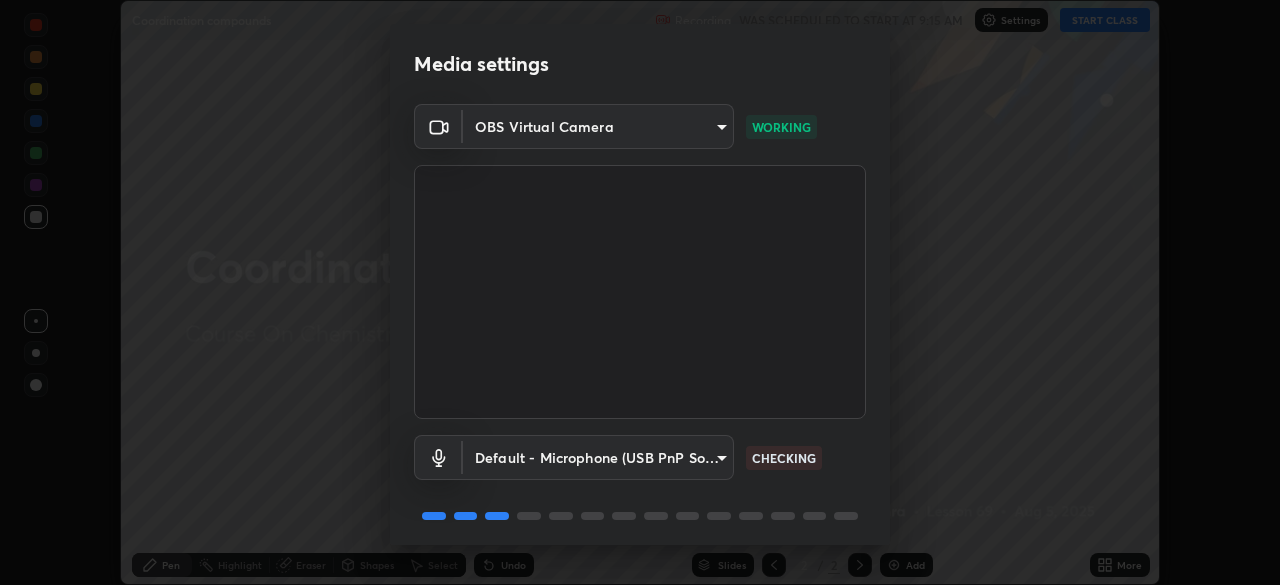scroll, scrollTop: 71, scrollLeft: 0, axis: vertical 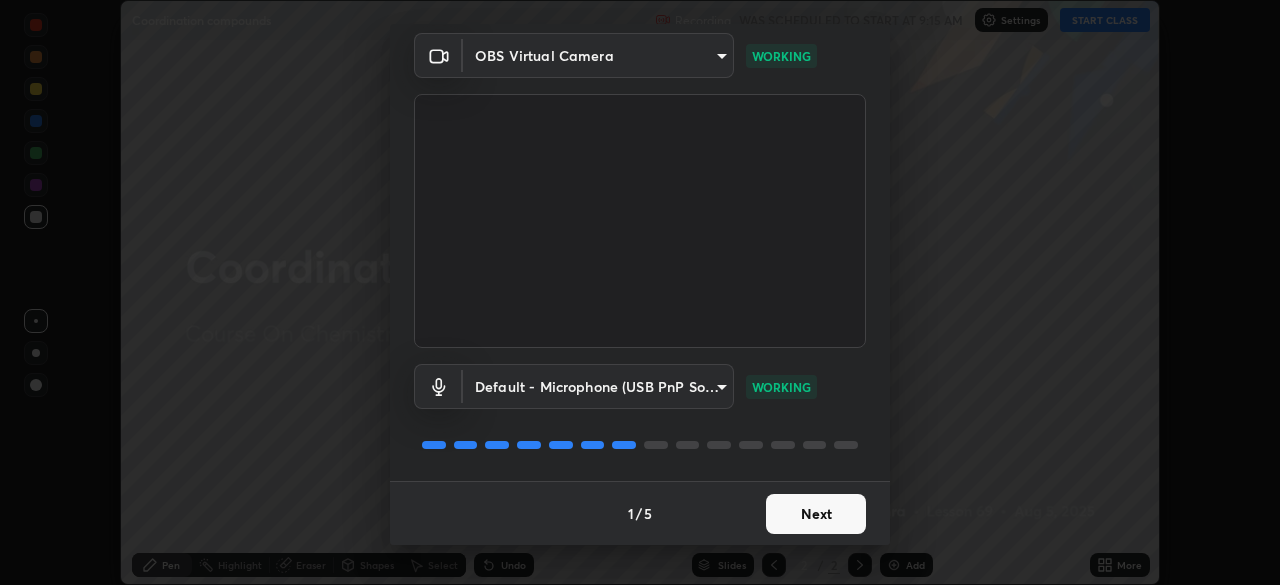 click on "Next" at bounding box center [816, 514] 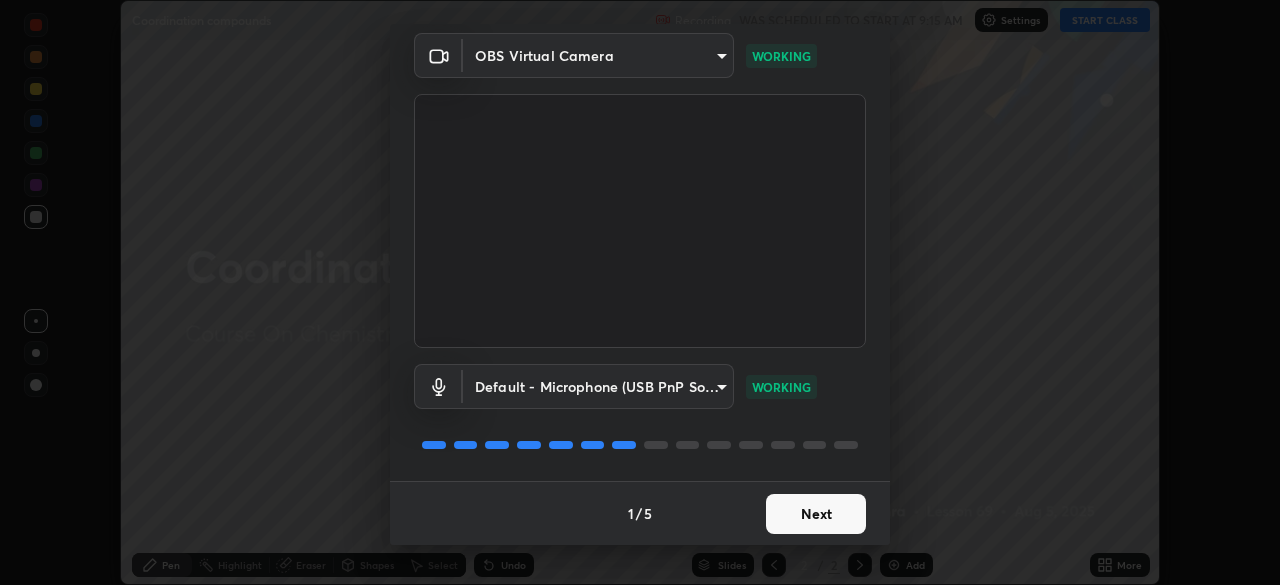 scroll, scrollTop: 0, scrollLeft: 0, axis: both 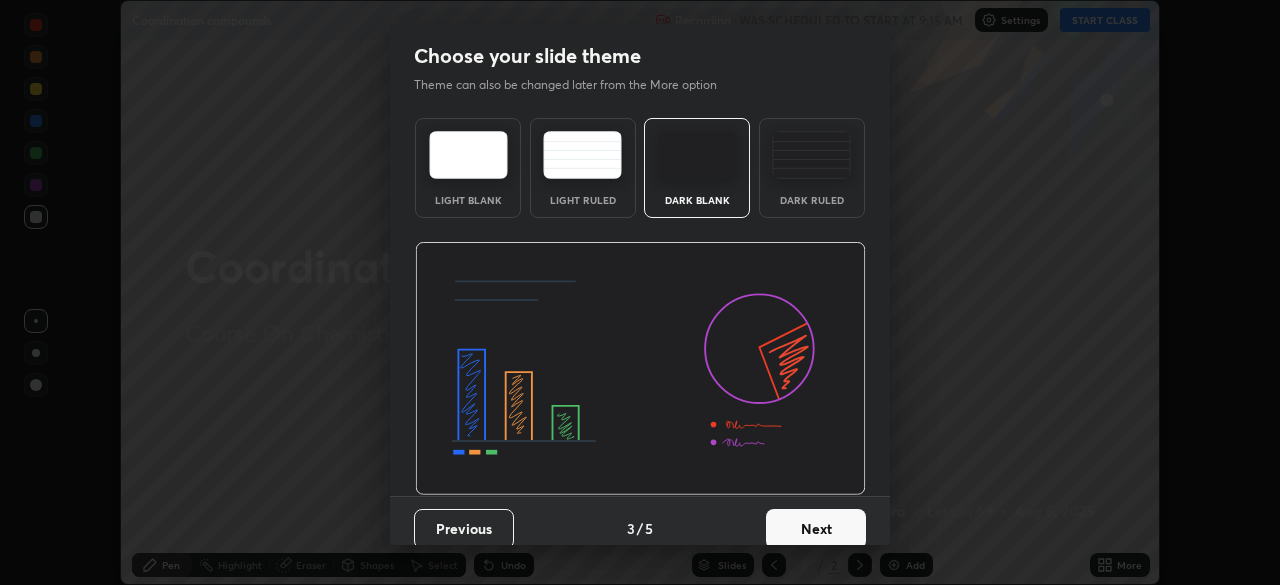 click on "Next" at bounding box center [816, 529] 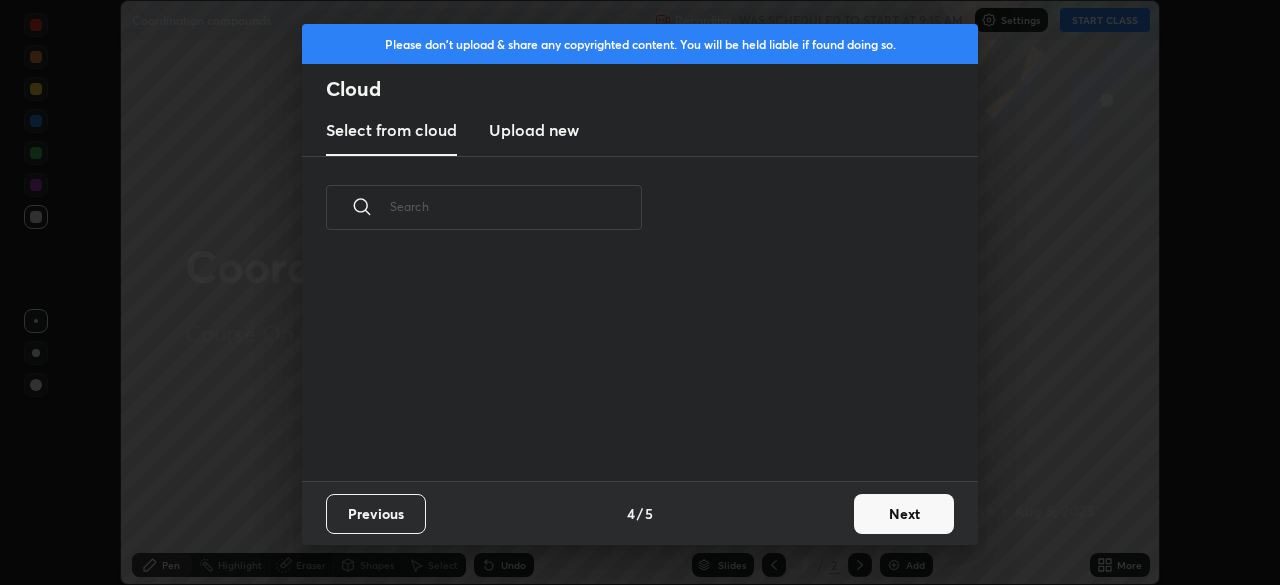 click on "Previous 4 / 5 Next" at bounding box center (640, 513) 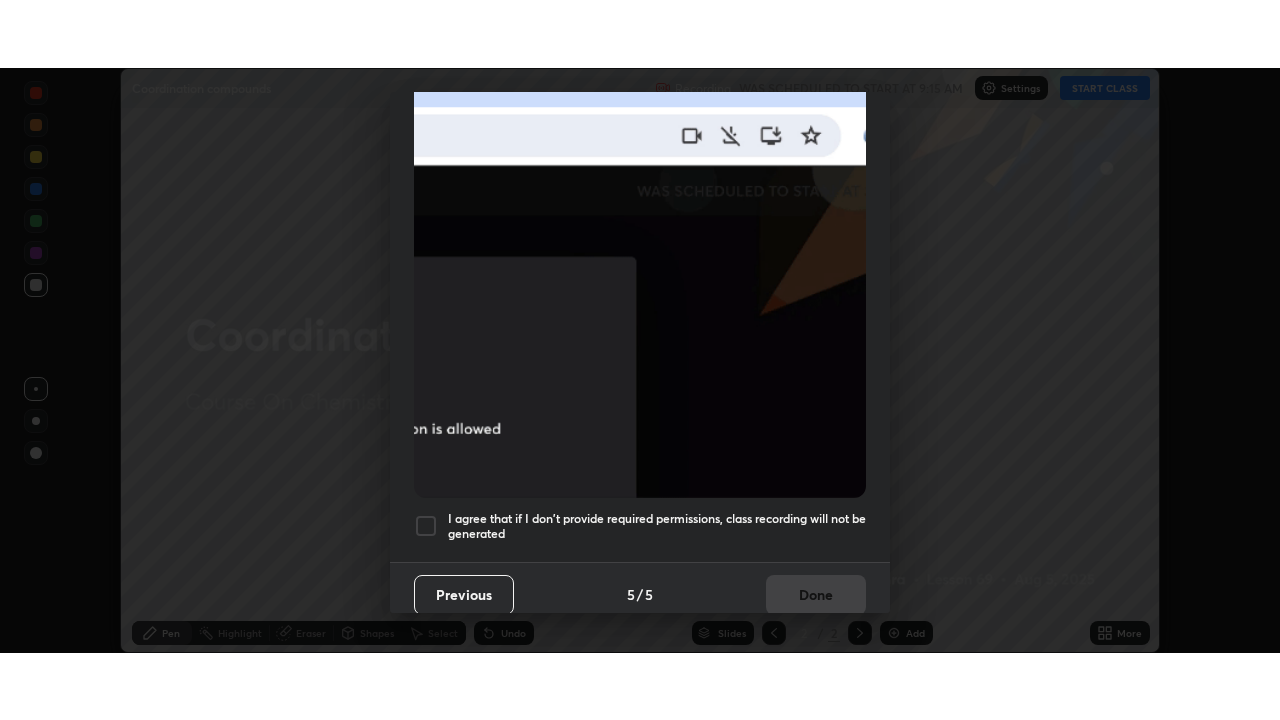 scroll, scrollTop: 479, scrollLeft: 0, axis: vertical 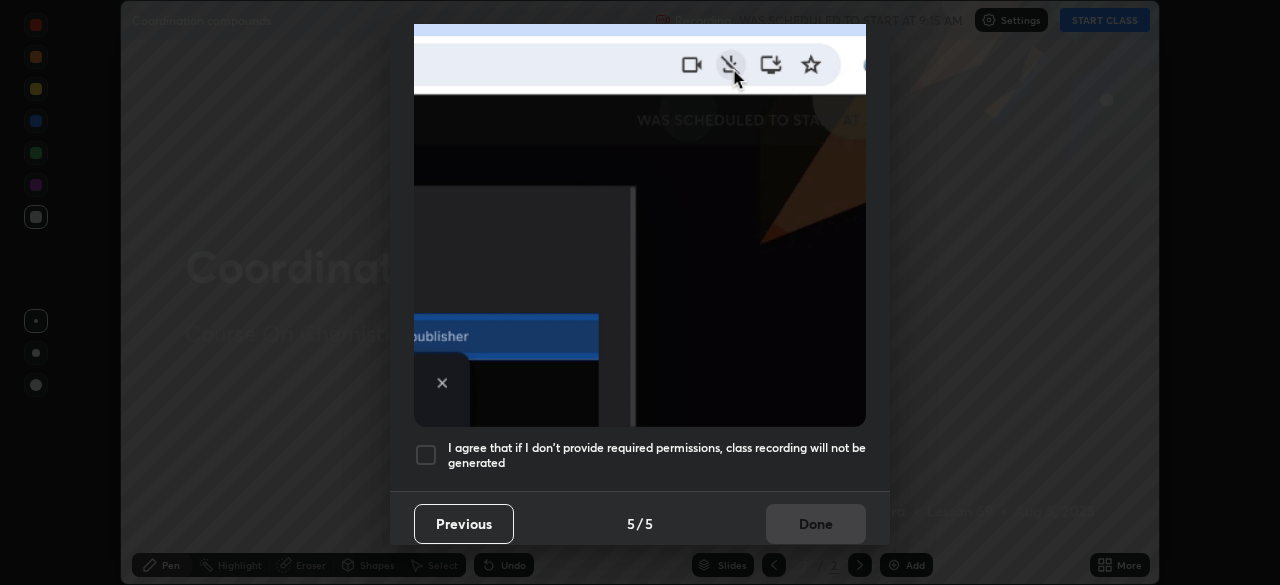 click on "I agree that if I don't provide required permissions, class recording will not be generated" at bounding box center (657, 455) 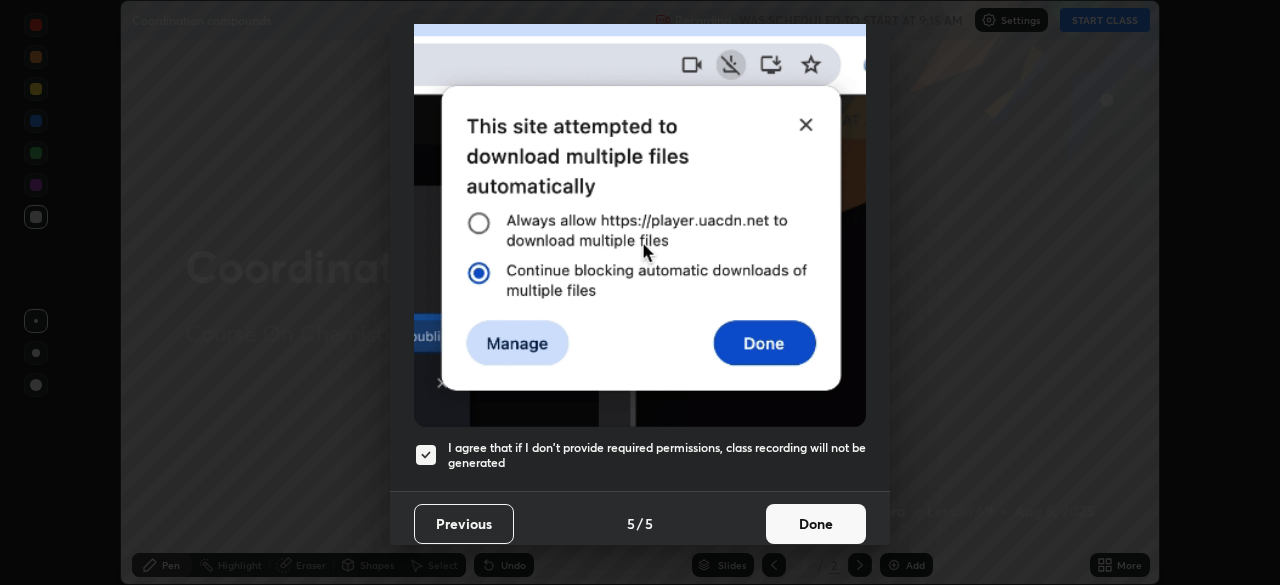 click on "Done" at bounding box center [816, 524] 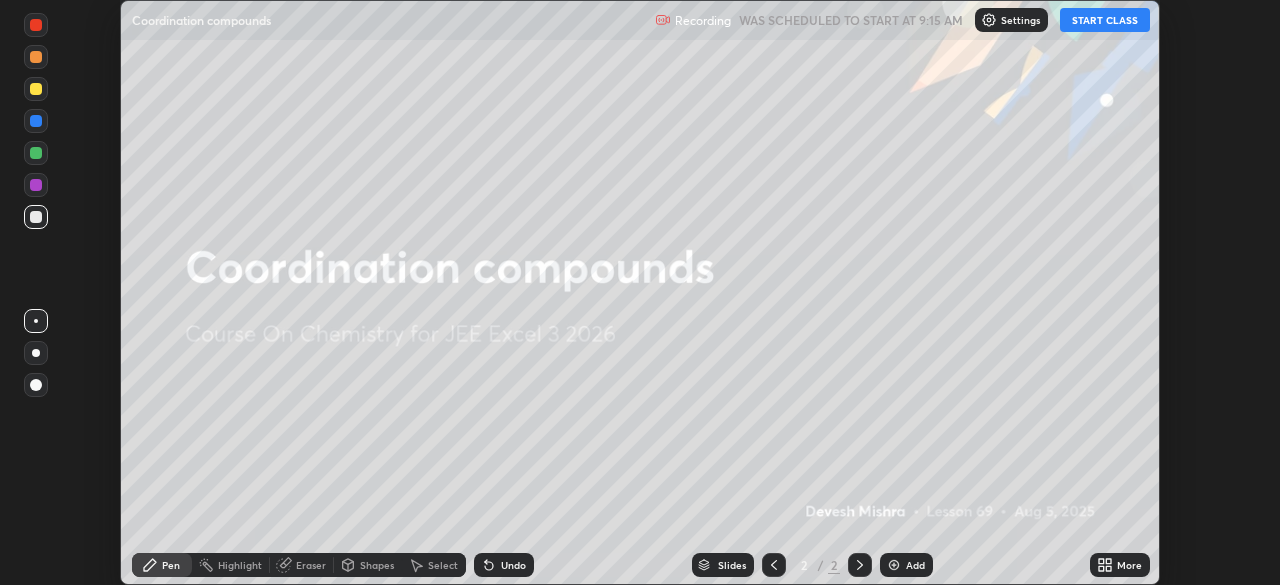click on "START CLASS" at bounding box center (1105, 20) 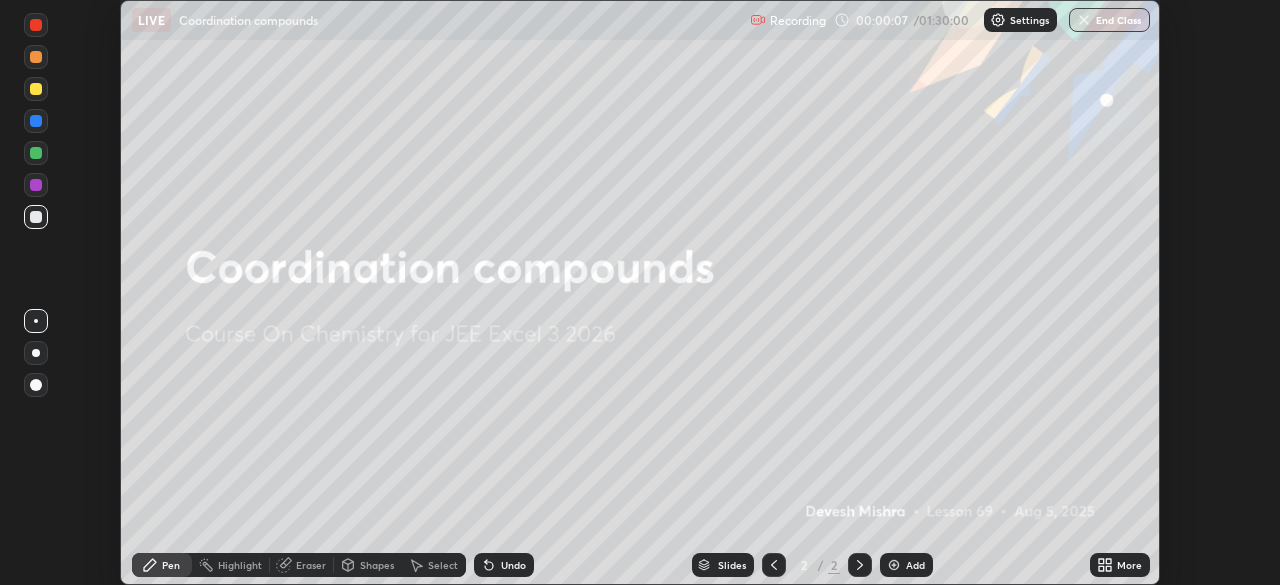 click 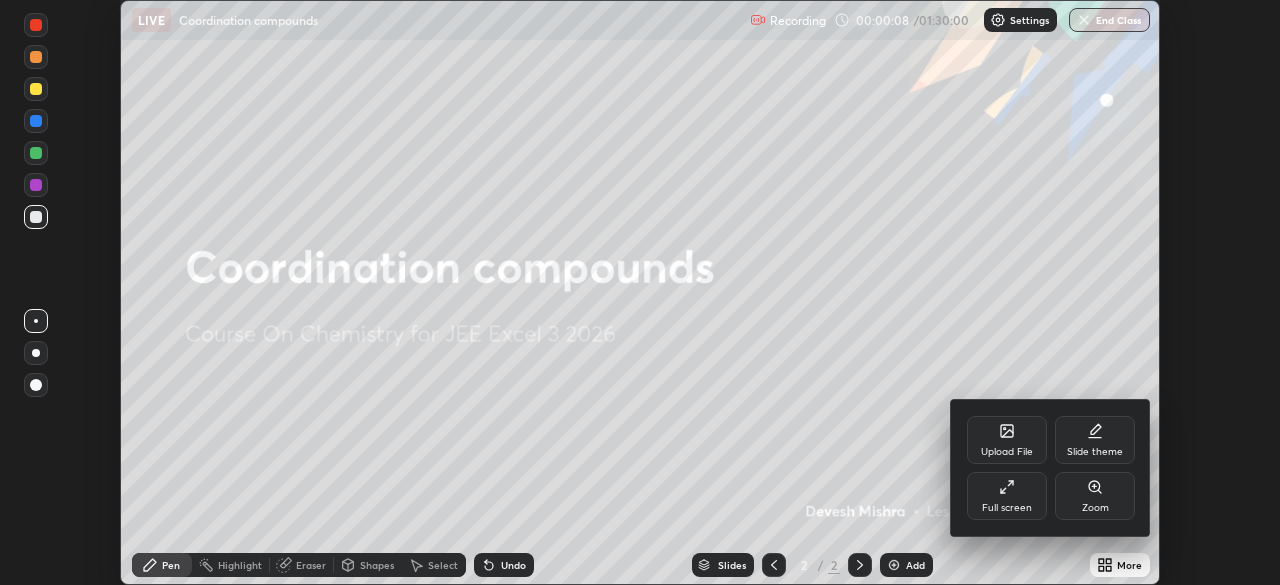 click on "Full screen" at bounding box center [1007, 496] 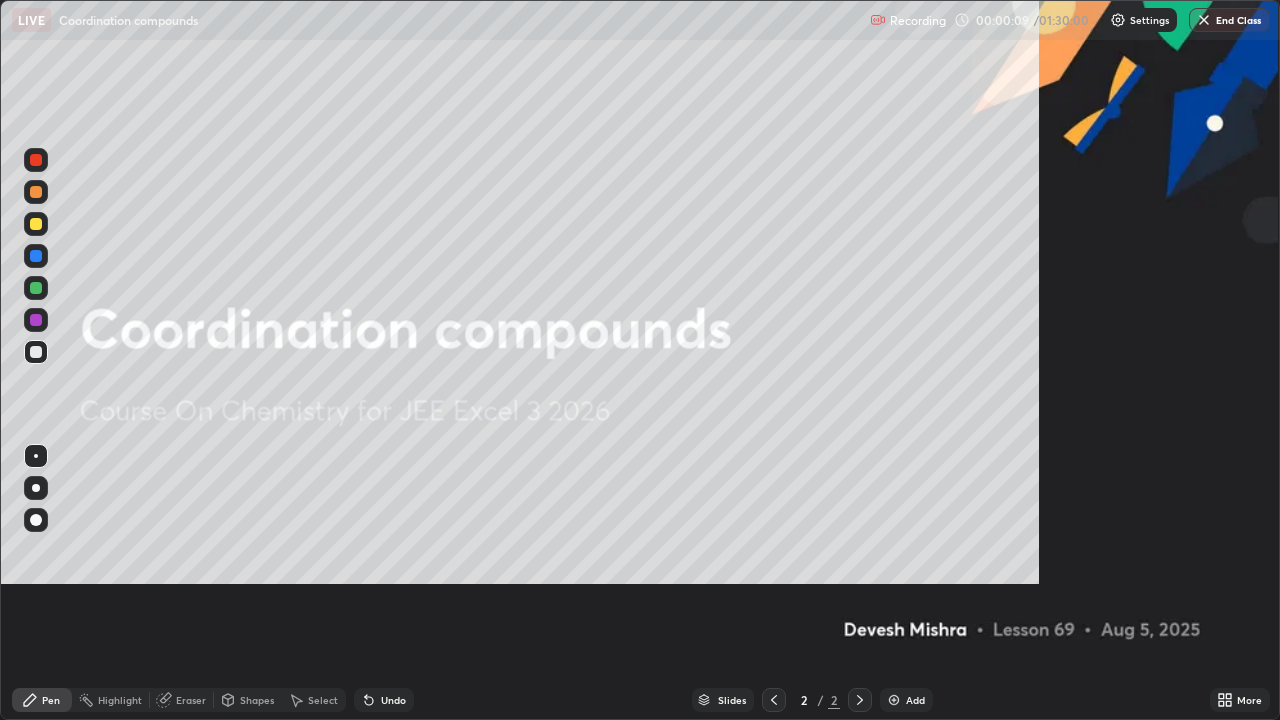 scroll, scrollTop: 99280, scrollLeft: 98720, axis: both 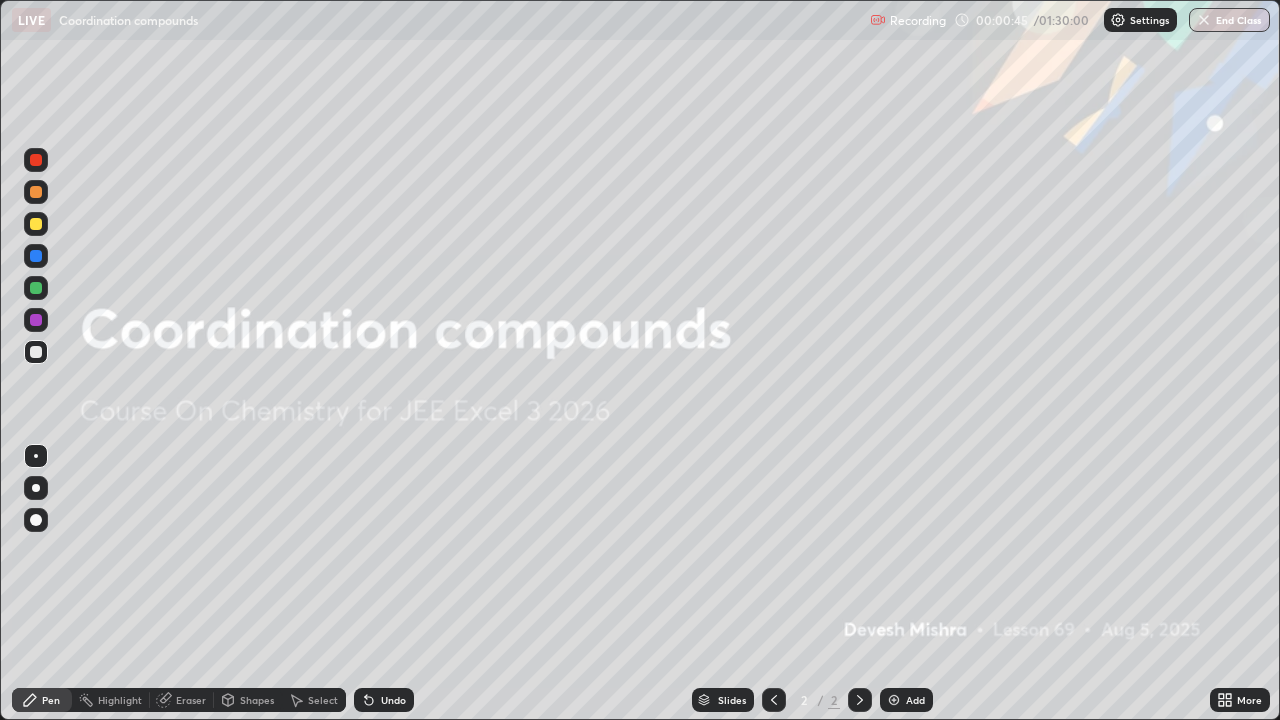 click 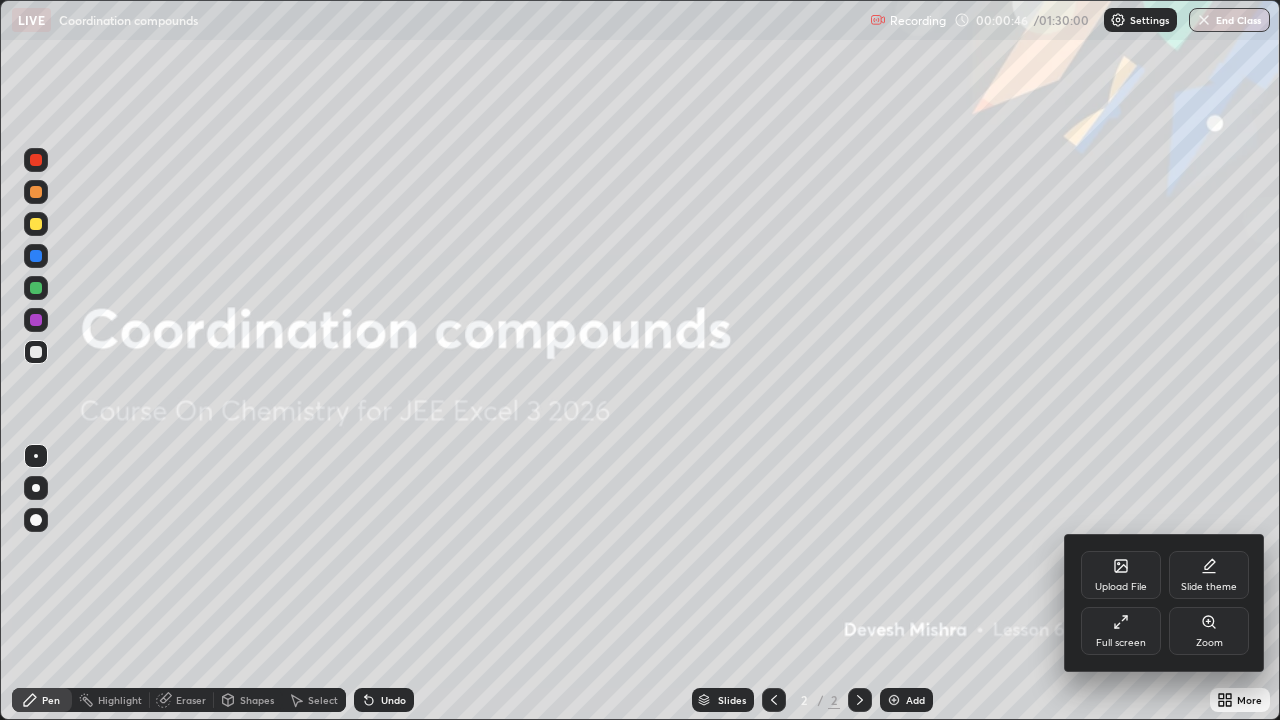 click 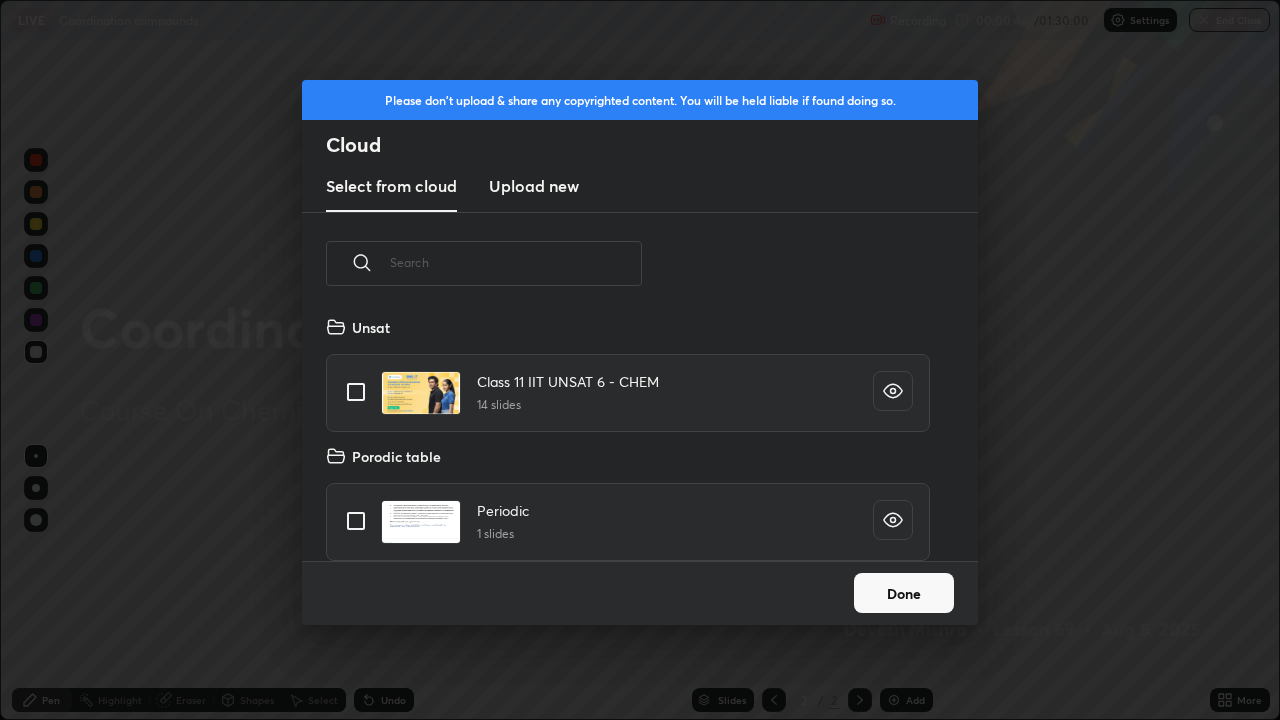 scroll, scrollTop: 7, scrollLeft: 11, axis: both 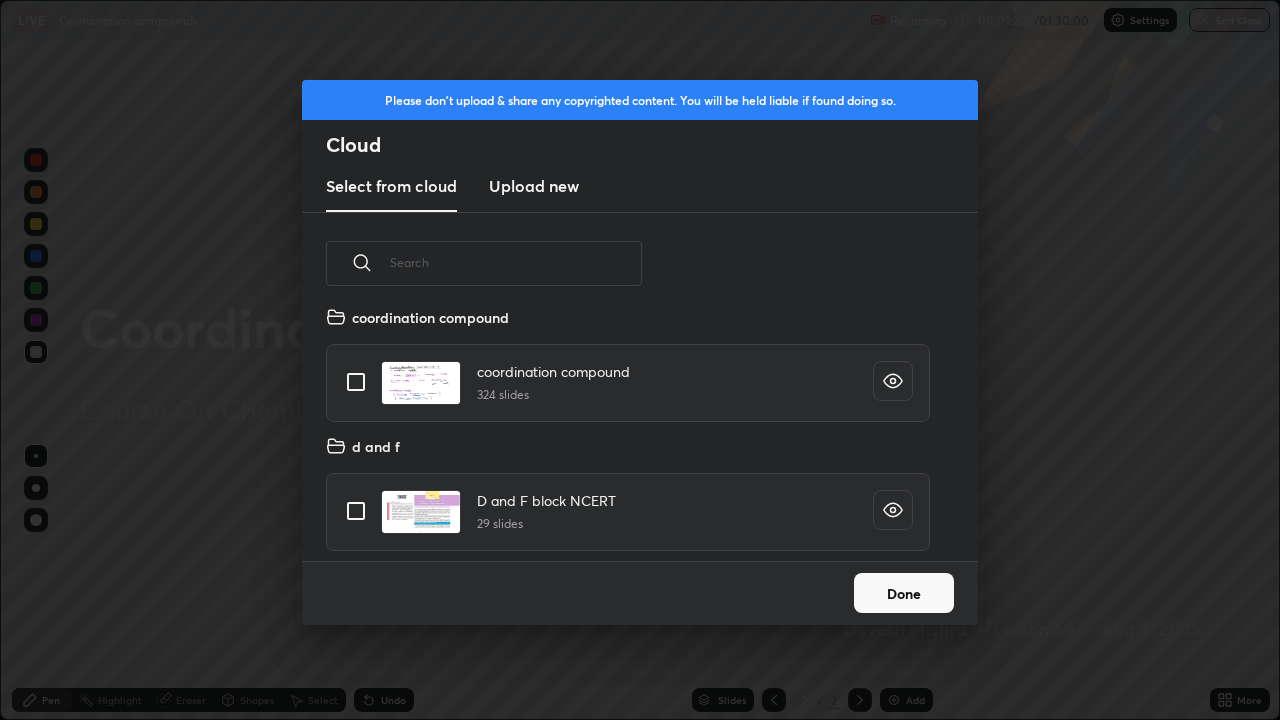 click at bounding box center [356, 382] 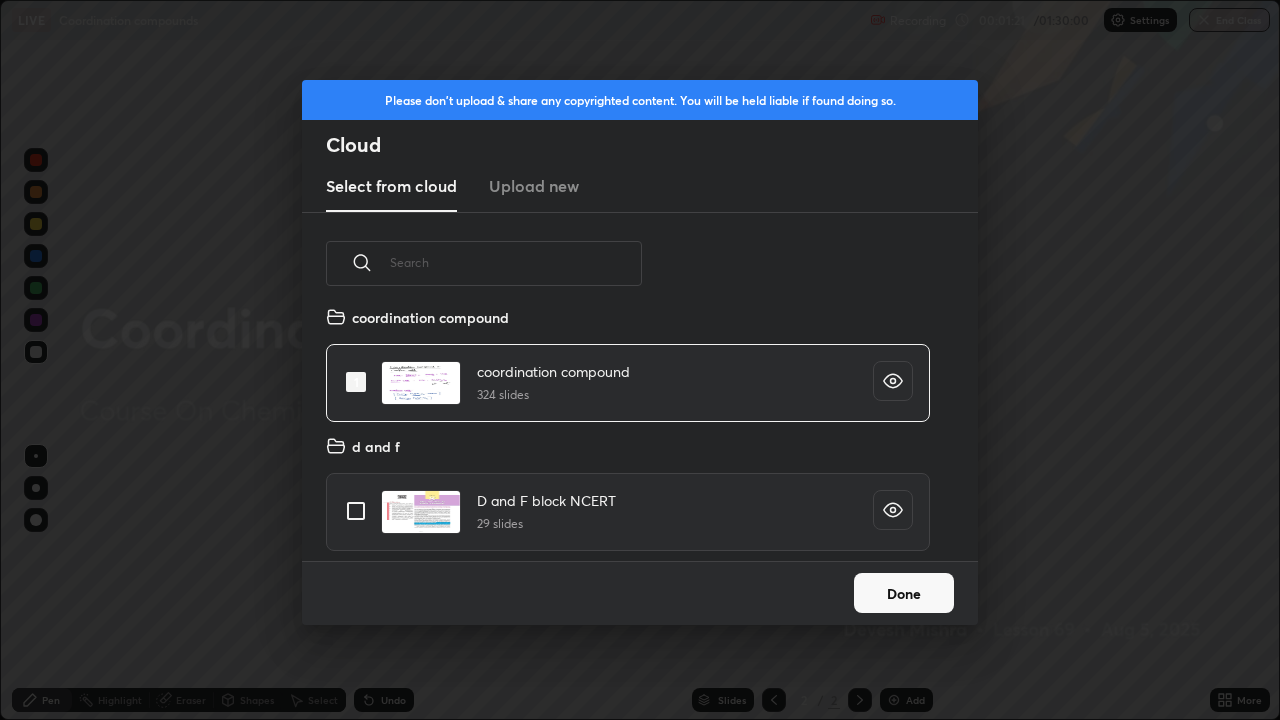 click on "Done" at bounding box center [904, 593] 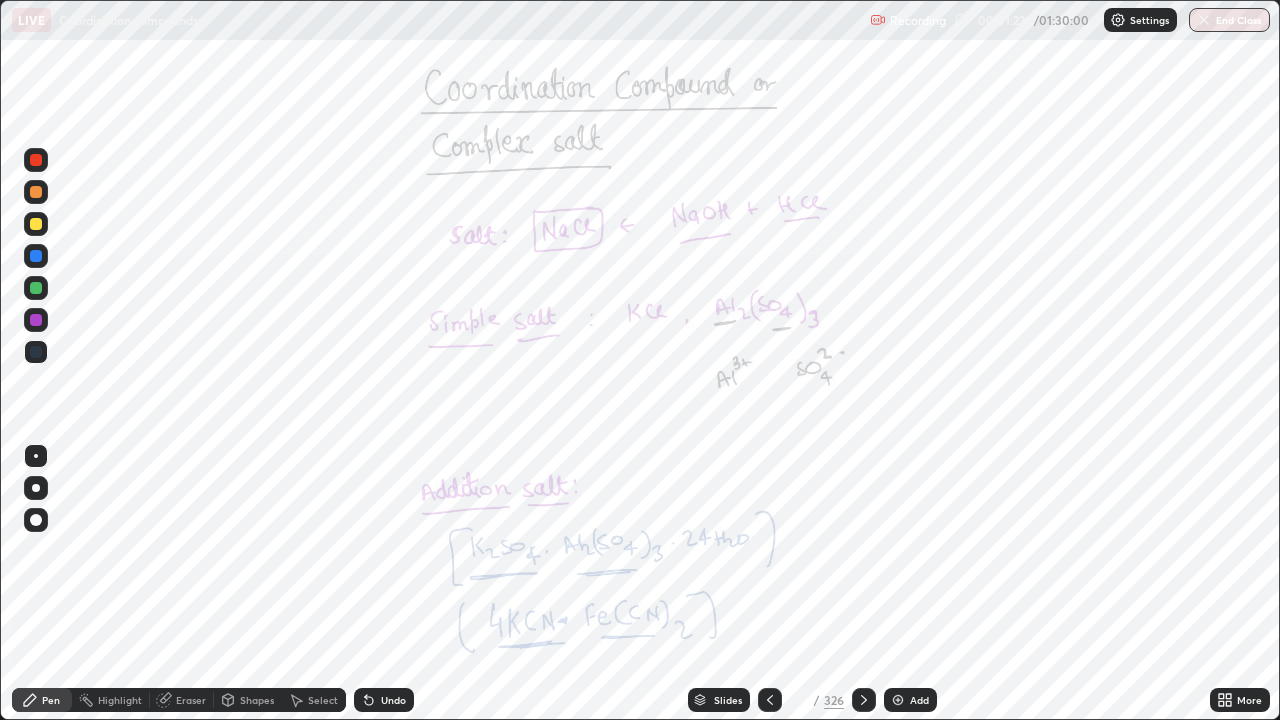 click on "Slides" at bounding box center (719, 700) 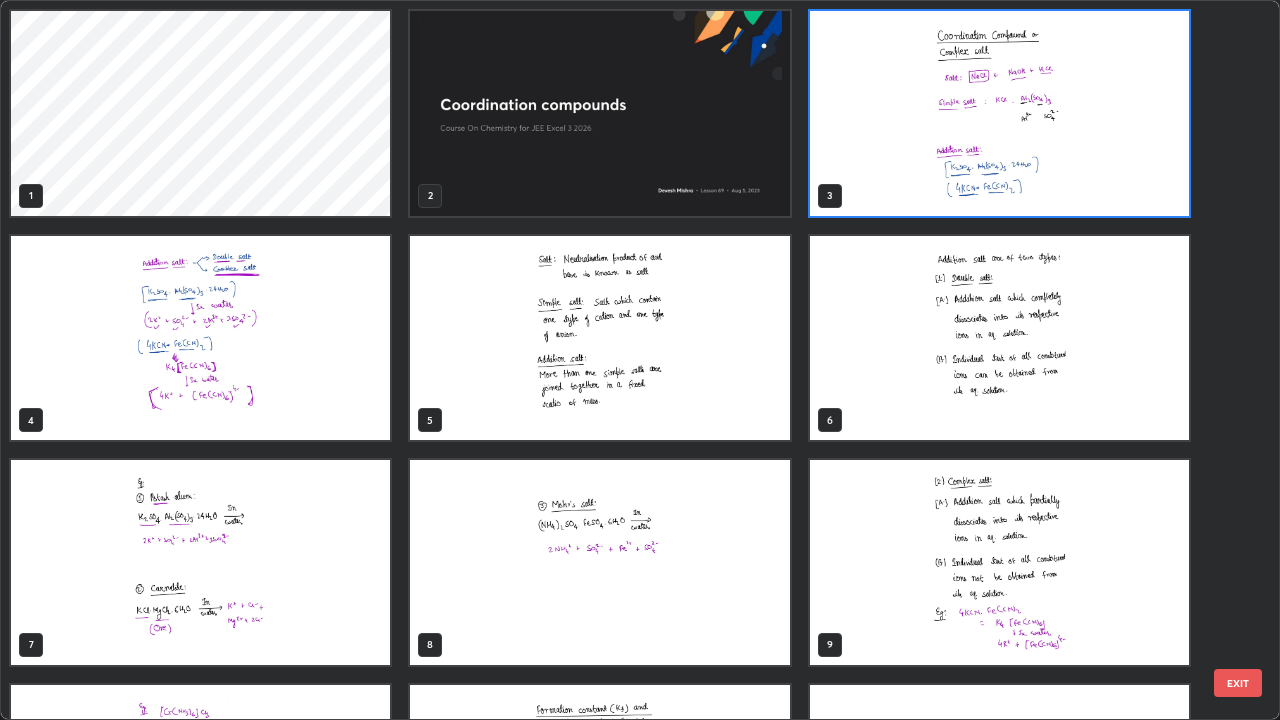 scroll, scrollTop: 7, scrollLeft: 11, axis: both 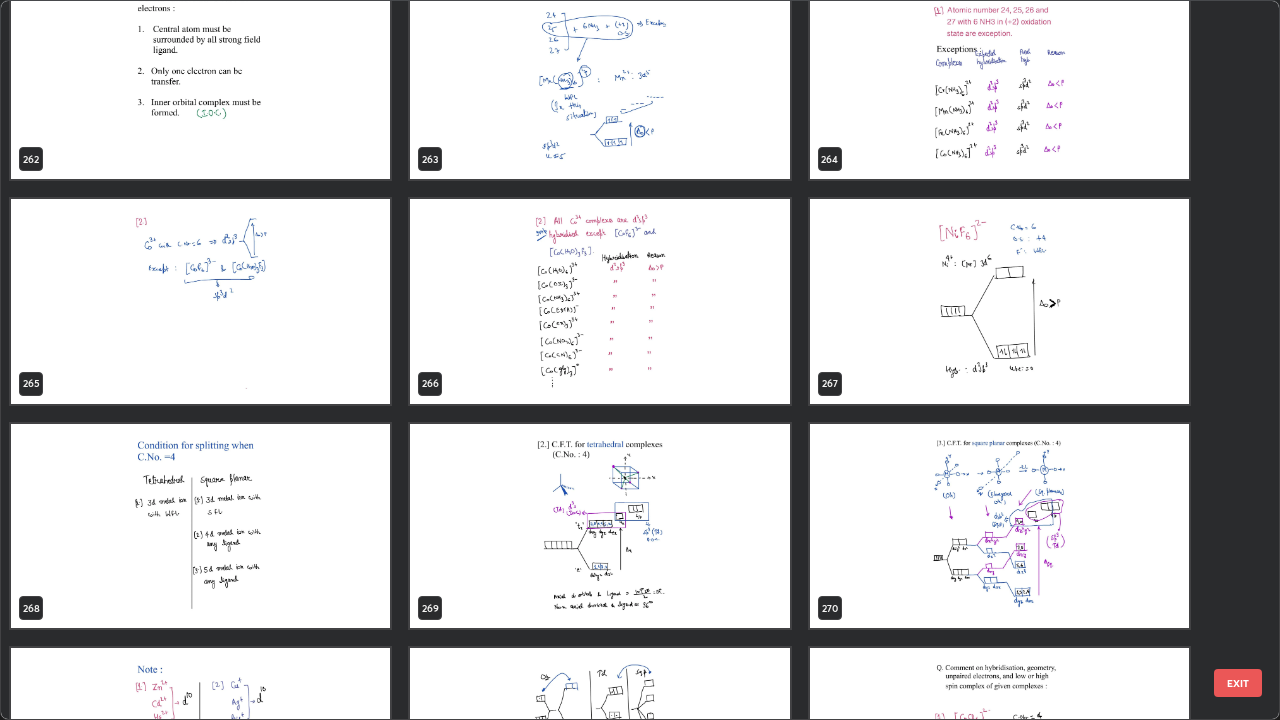 click at bounding box center [599, 301] 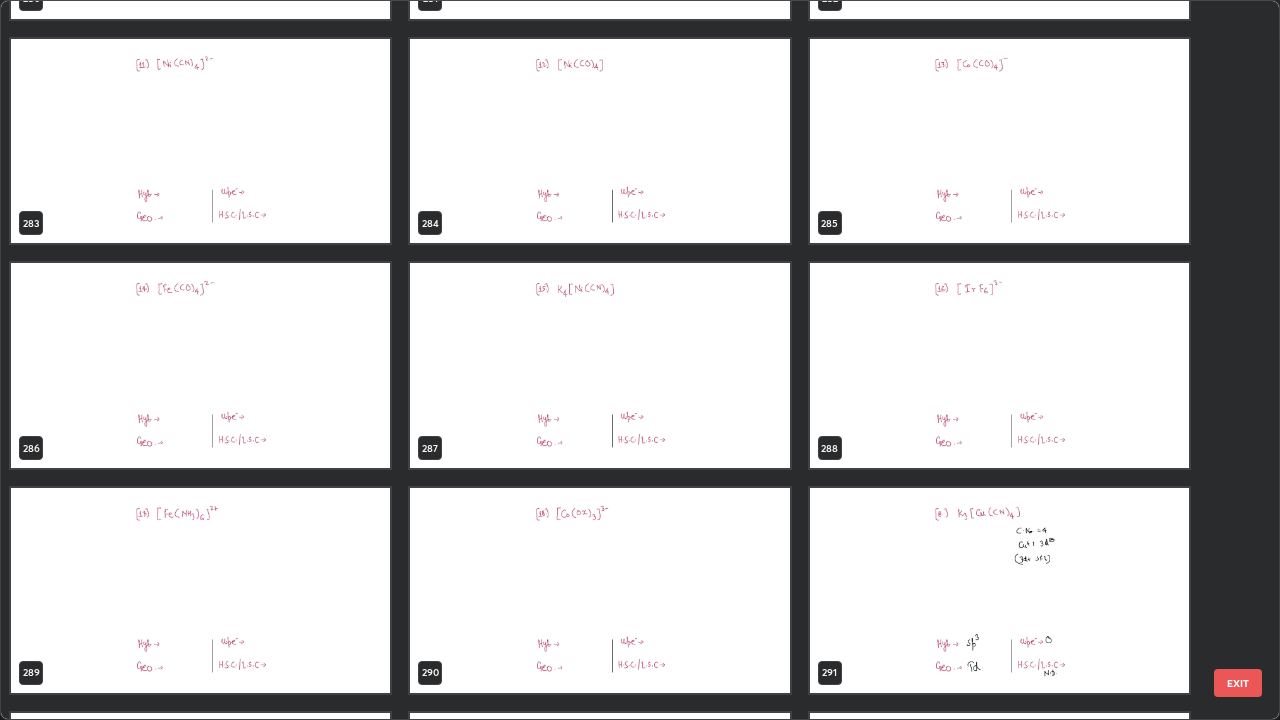 scroll, scrollTop: 21036, scrollLeft: 0, axis: vertical 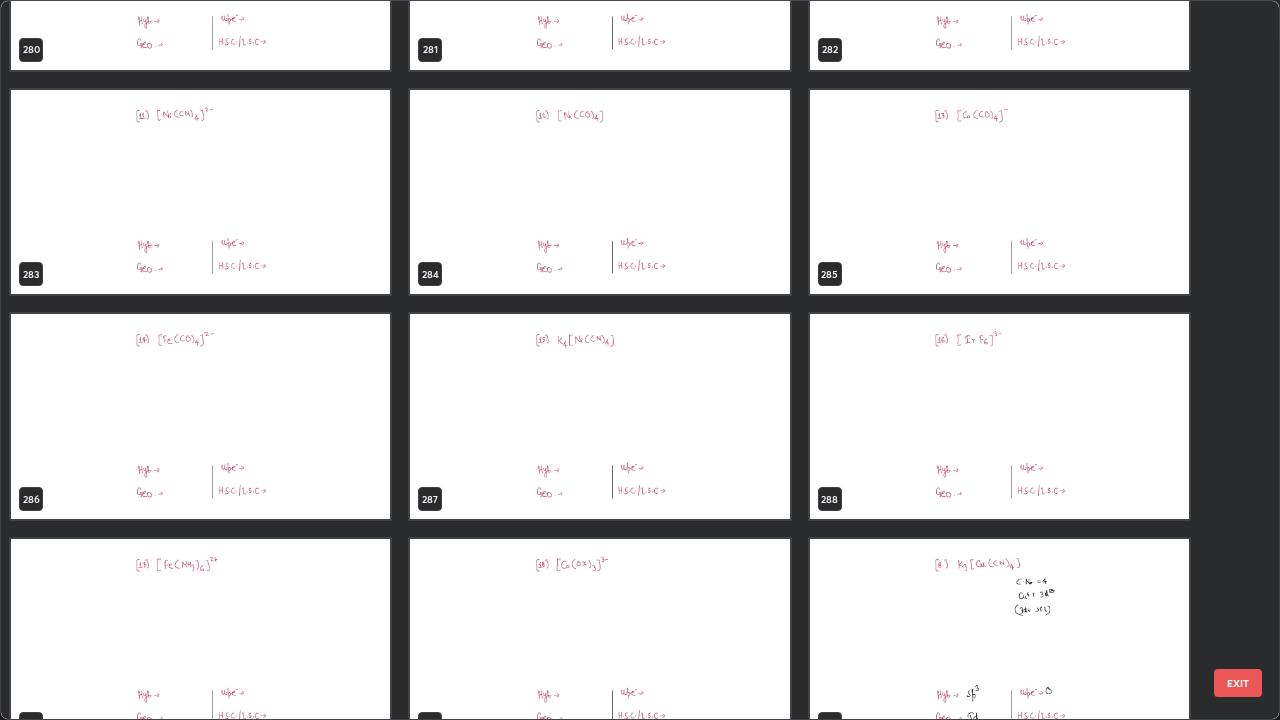 click at bounding box center (999, 641) 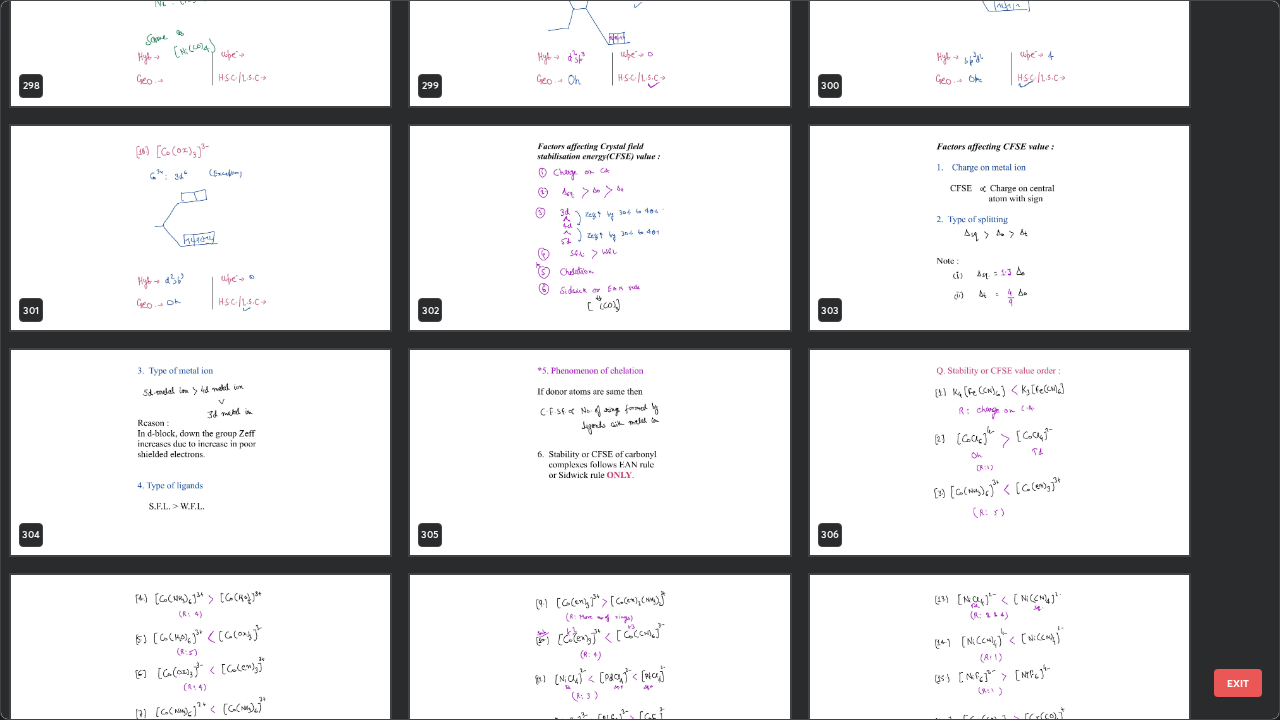 scroll, scrollTop: 22388, scrollLeft: 0, axis: vertical 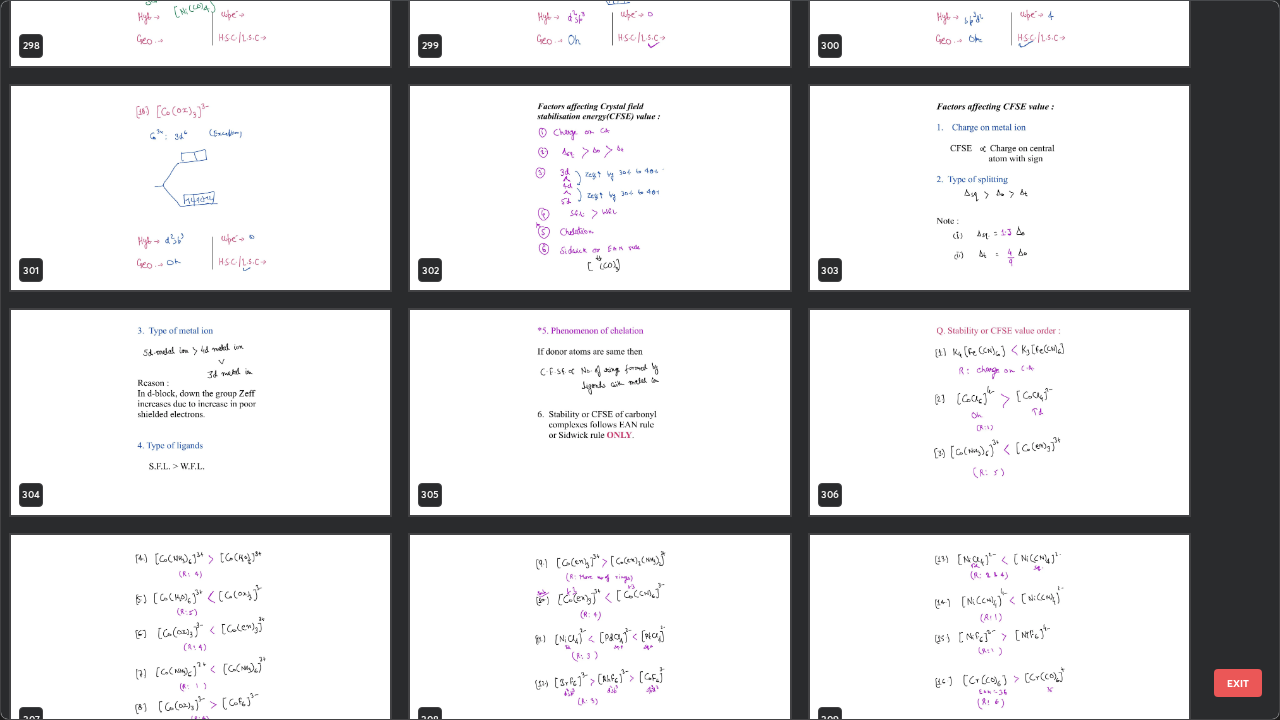 click at bounding box center [999, 412] 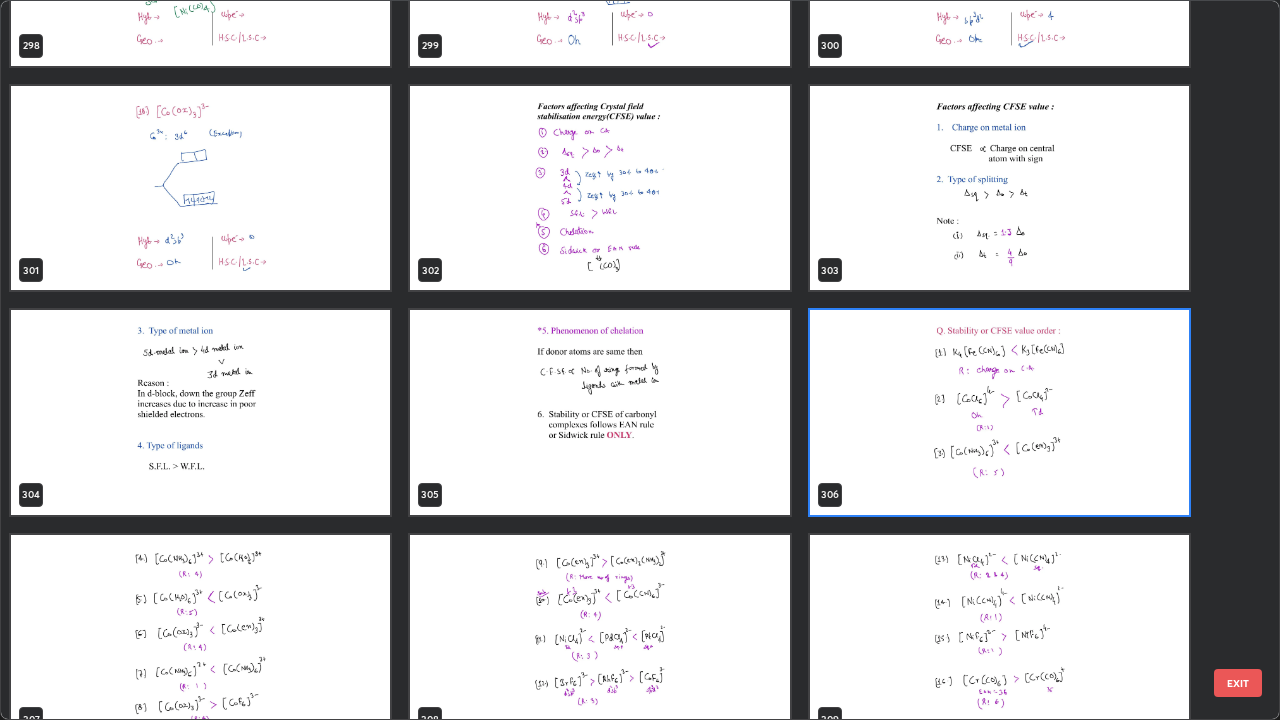 click at bounding box center (999, 412) 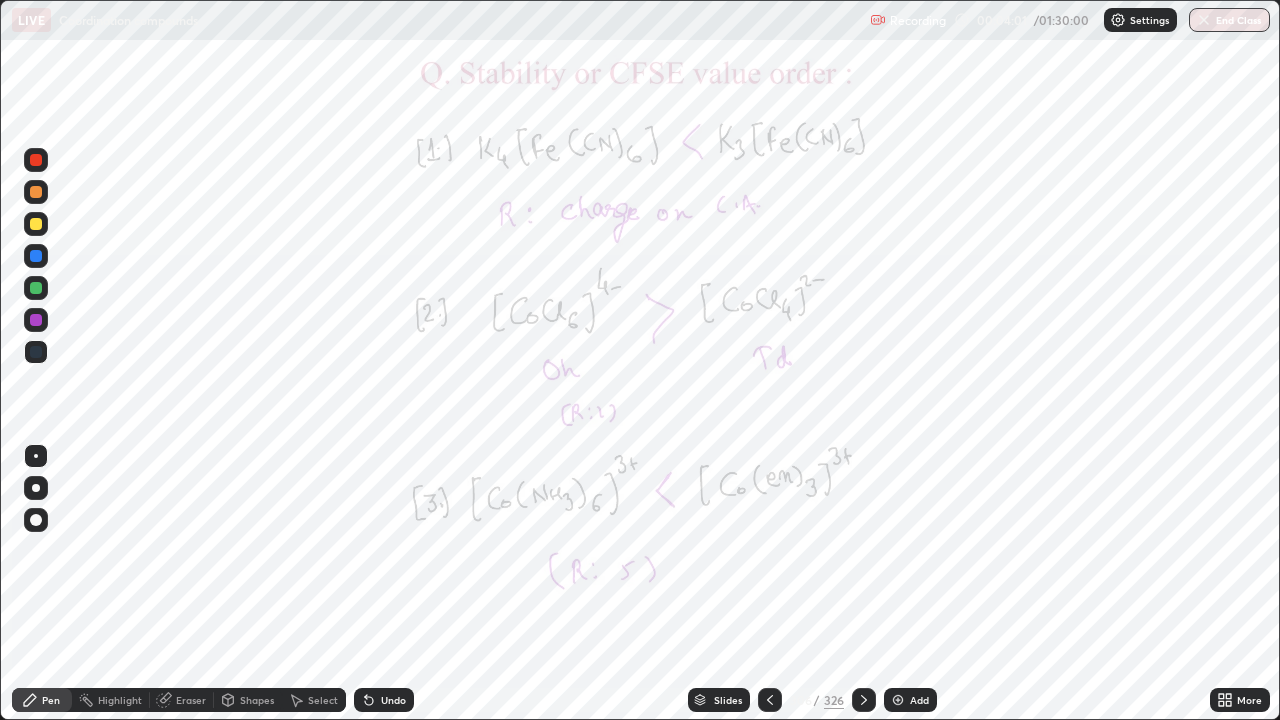 click at bounding box center [36, 160] 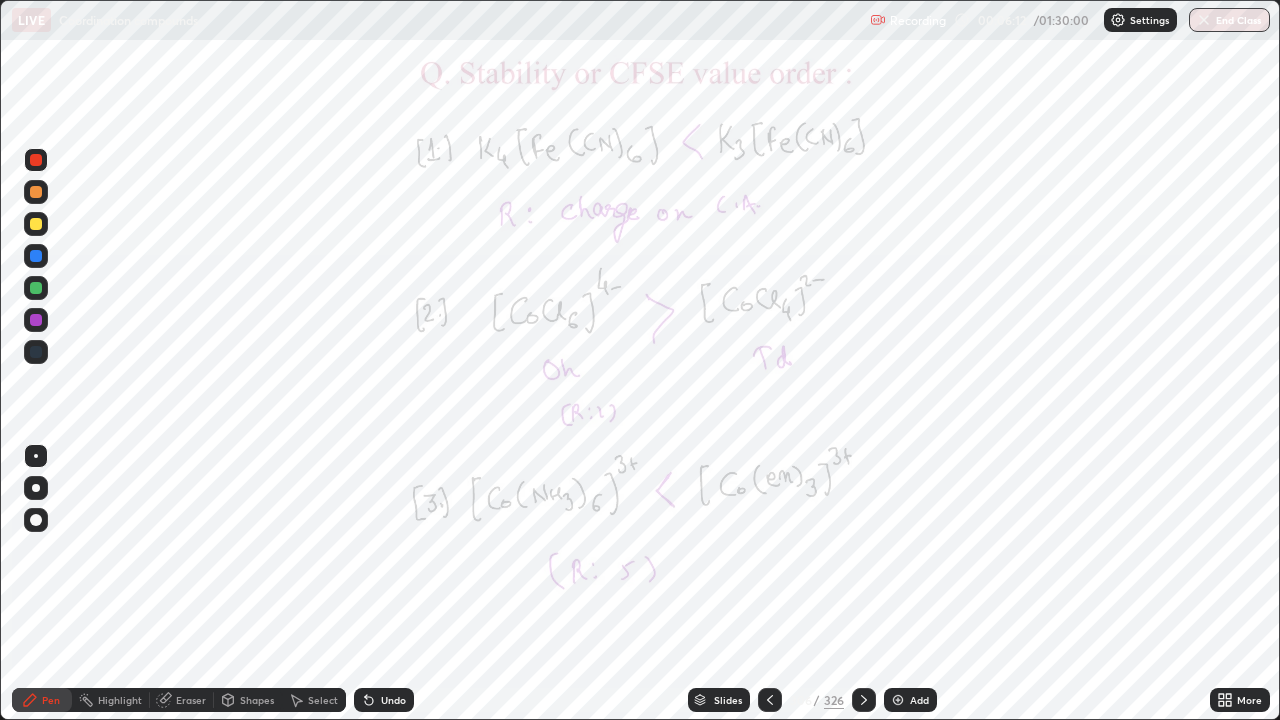 click 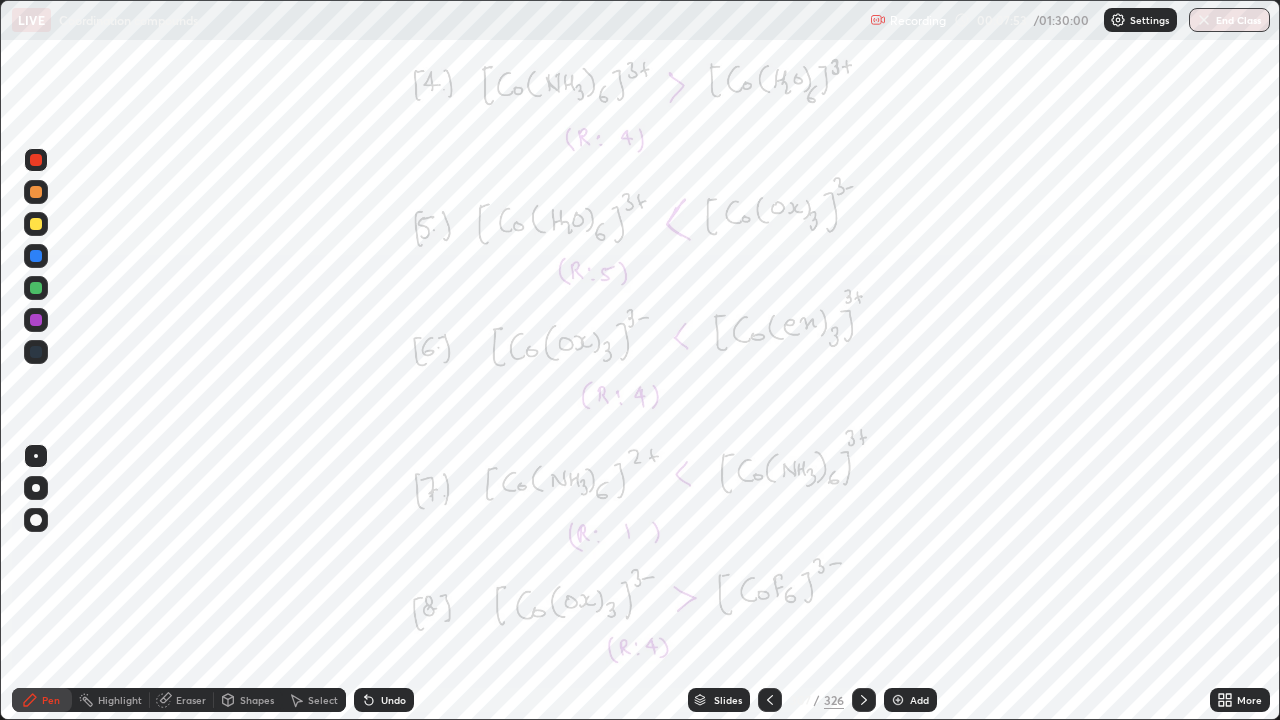 click 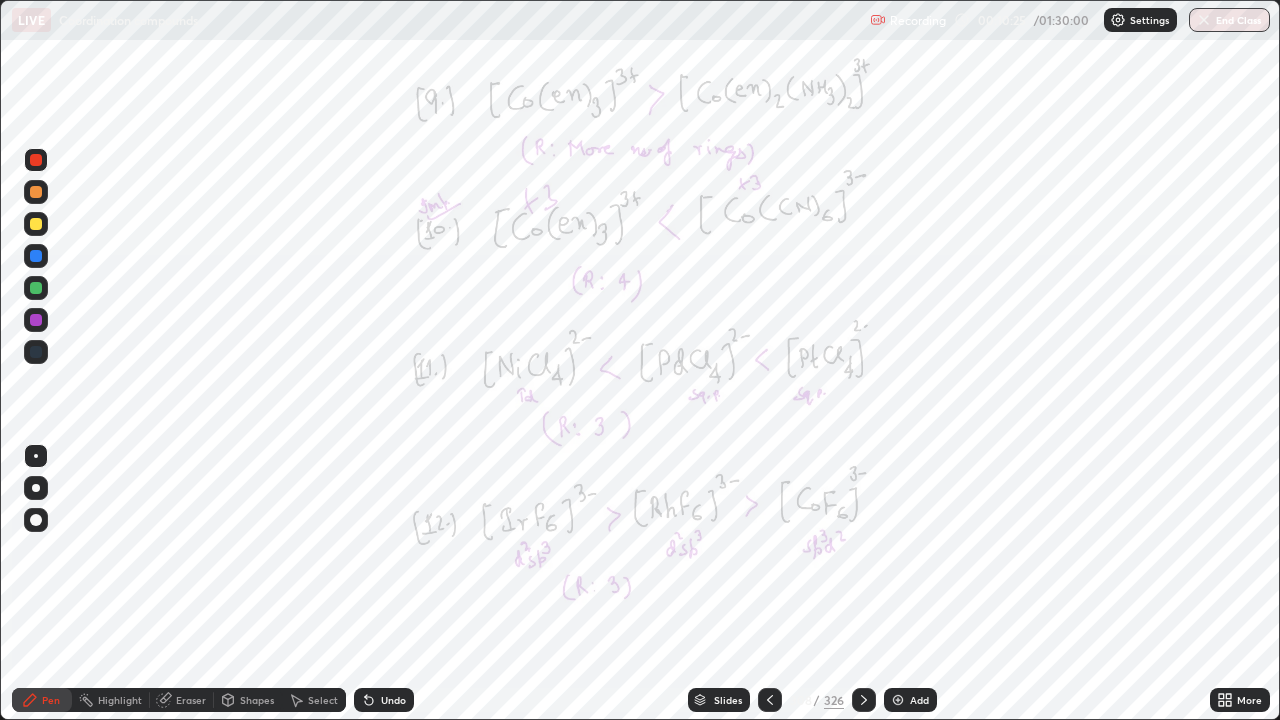 click 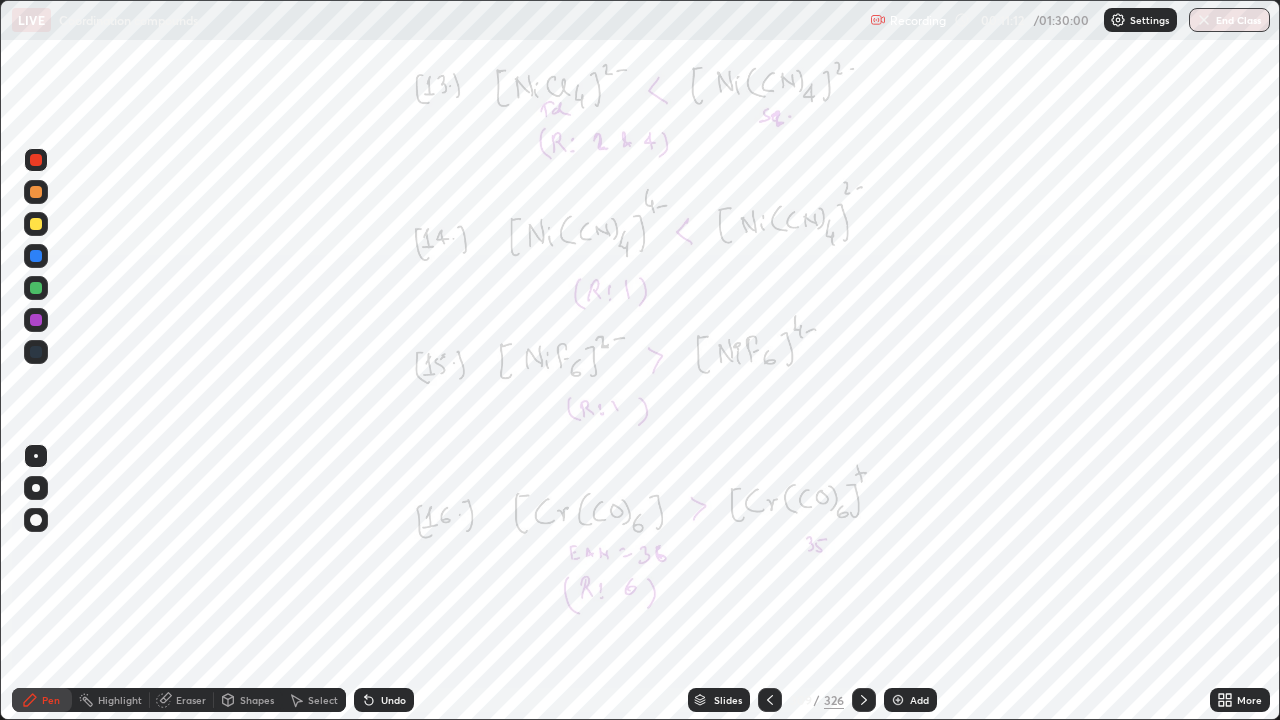 click at bounding box center (864, 700) 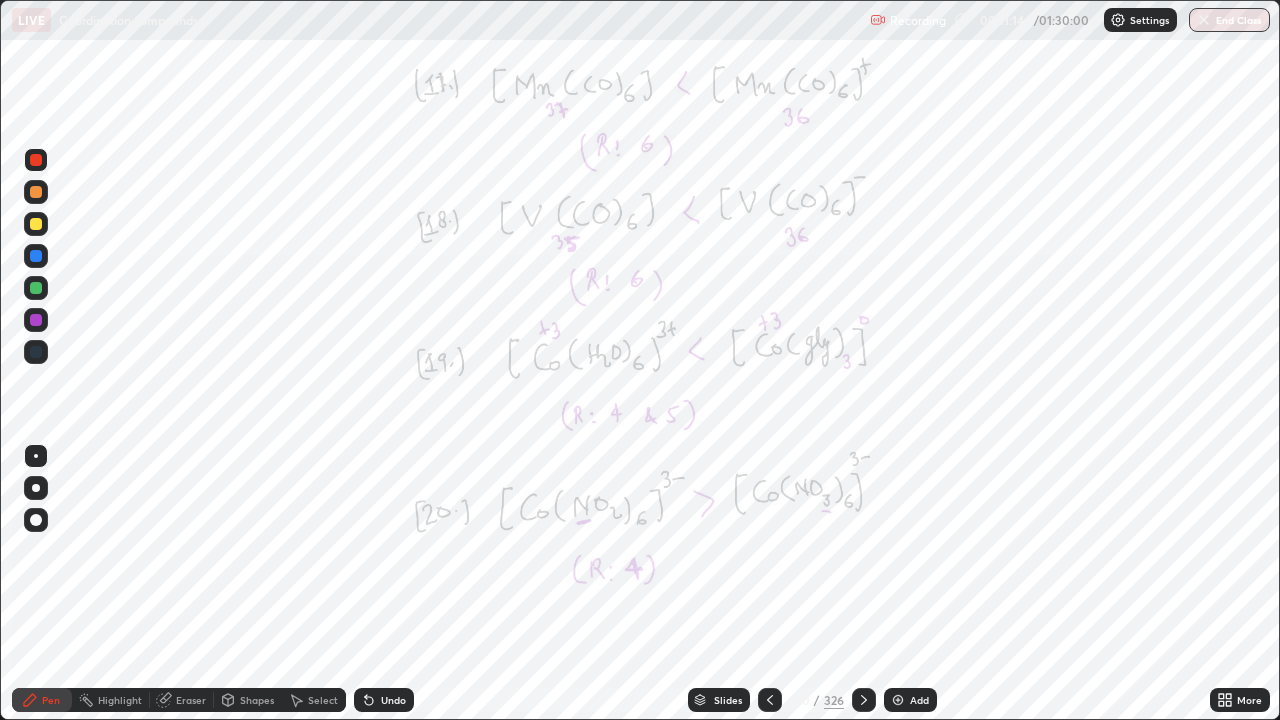 click 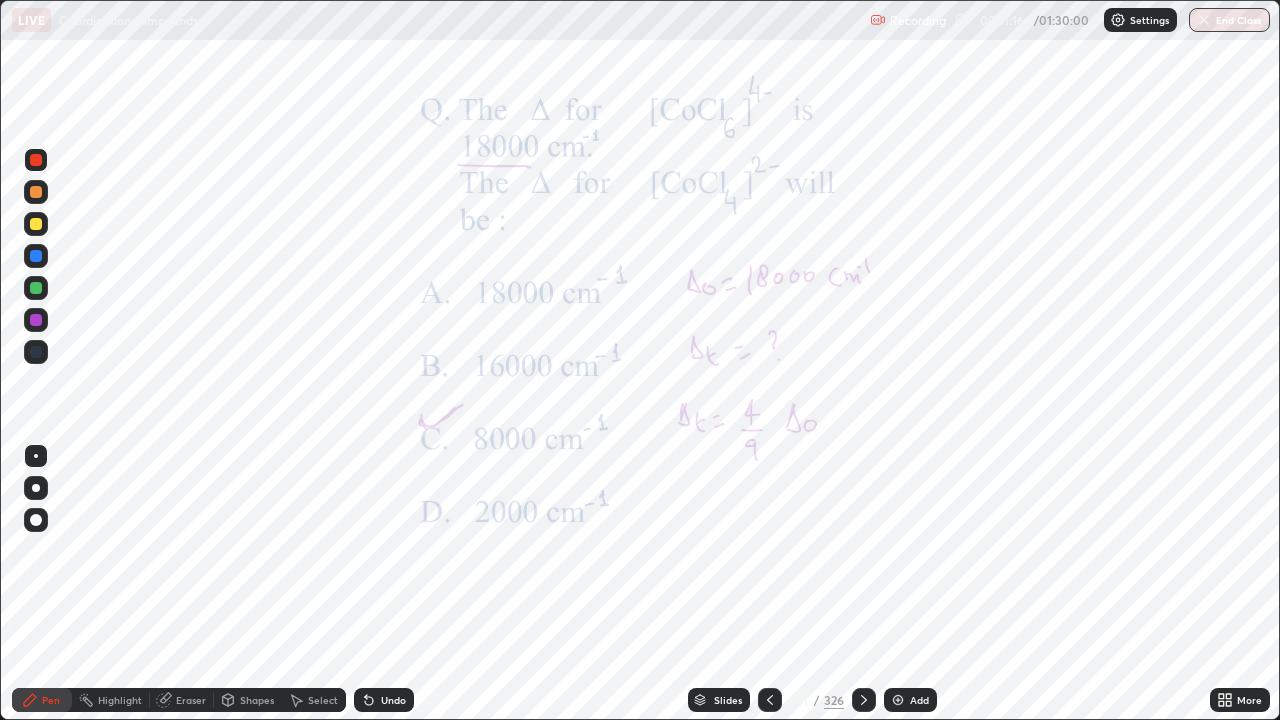 click 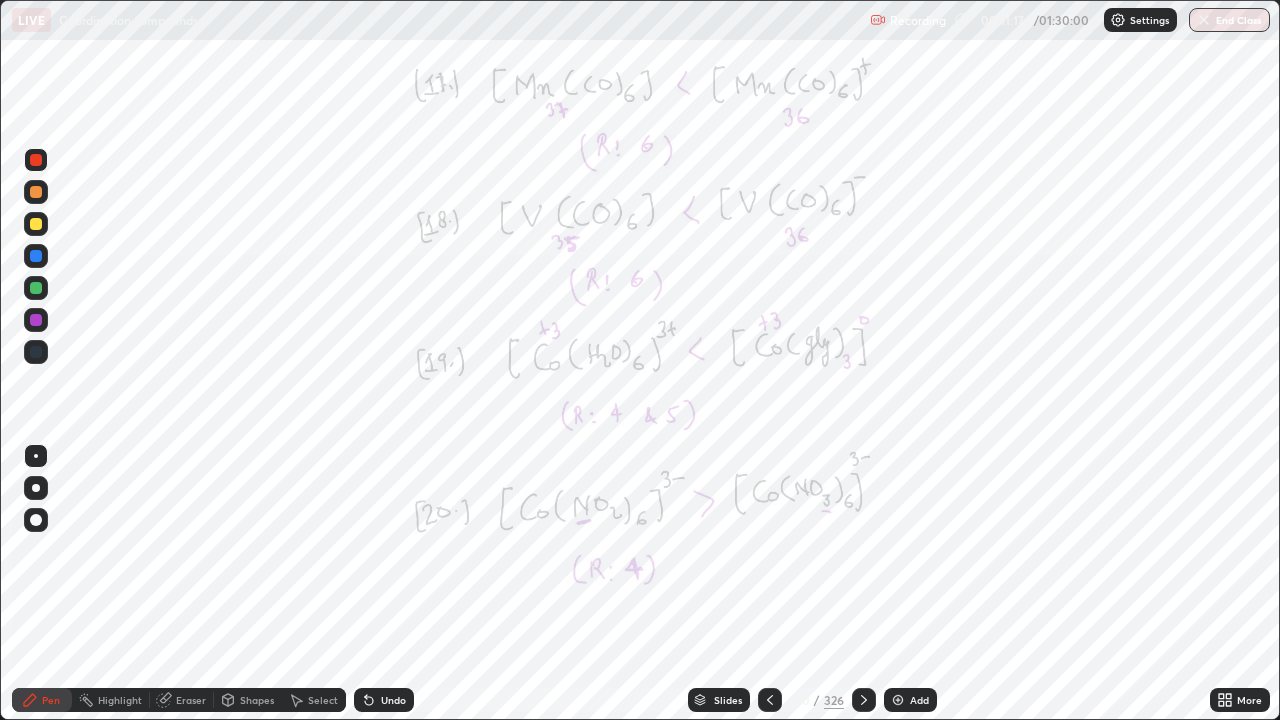 click 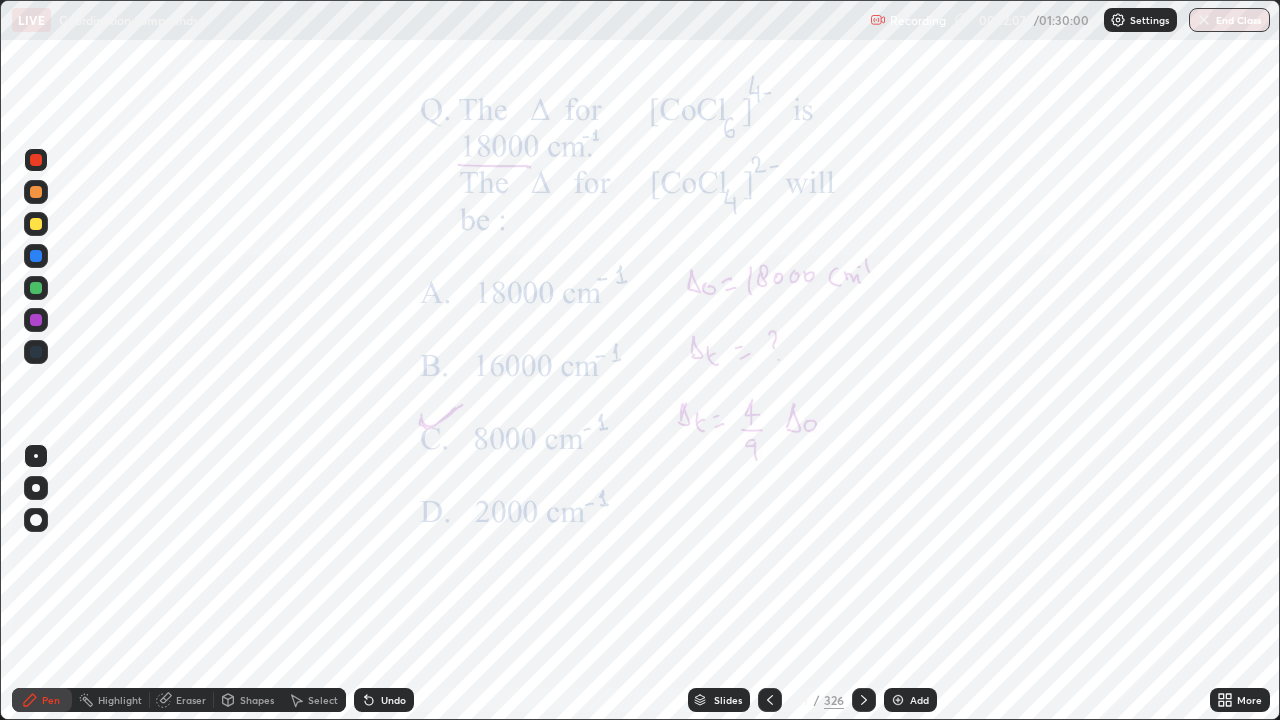 click 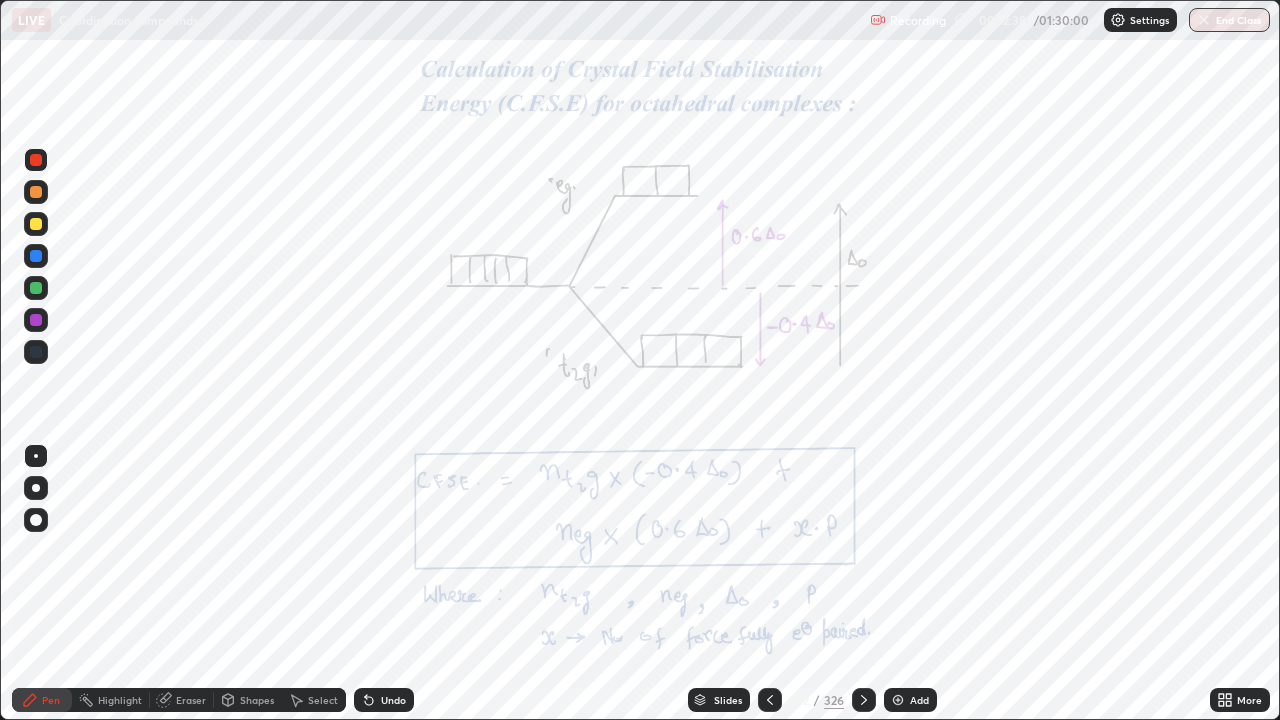 click at bounding box center [36, 288] 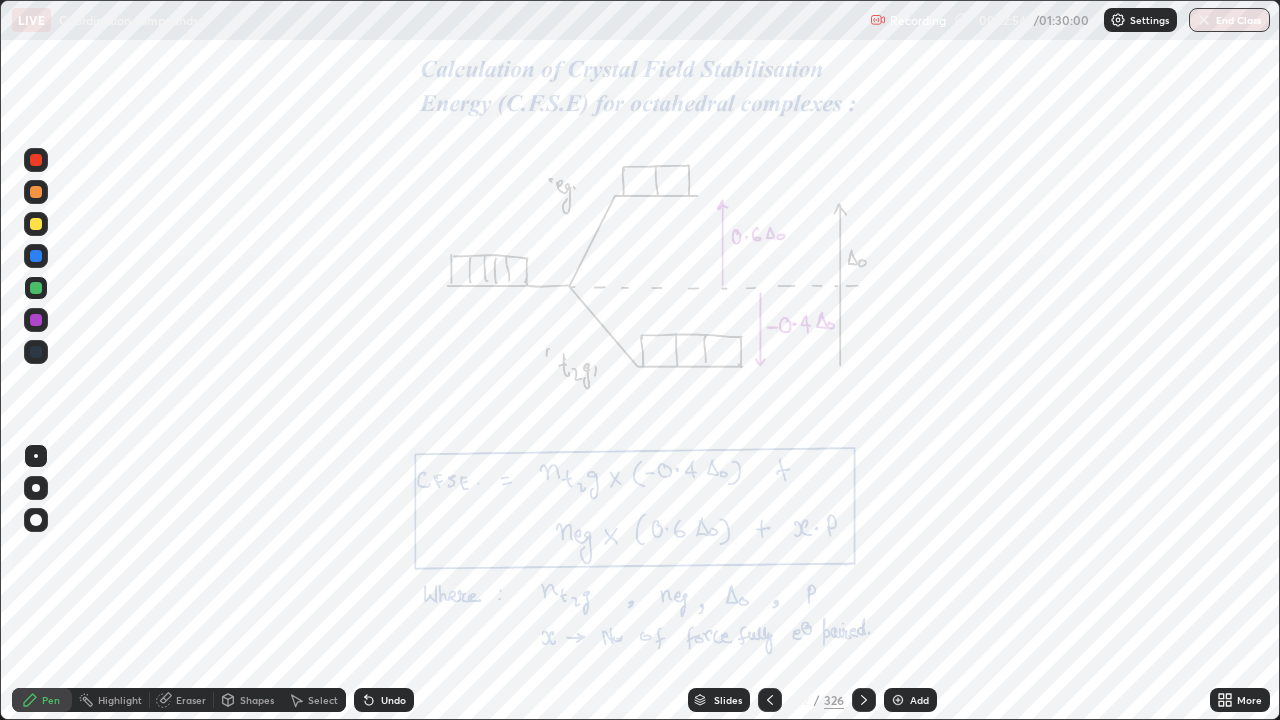click at bounding box center [36, 160] 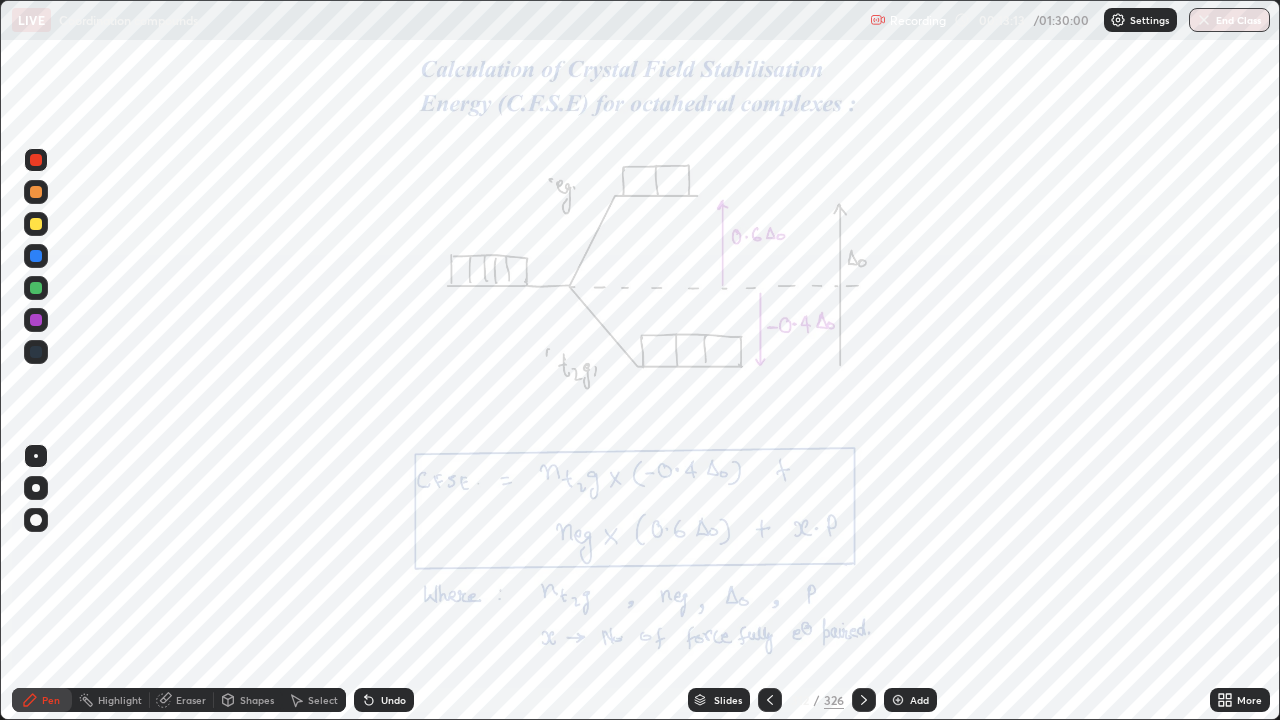 click at bounding box center (36, 256) 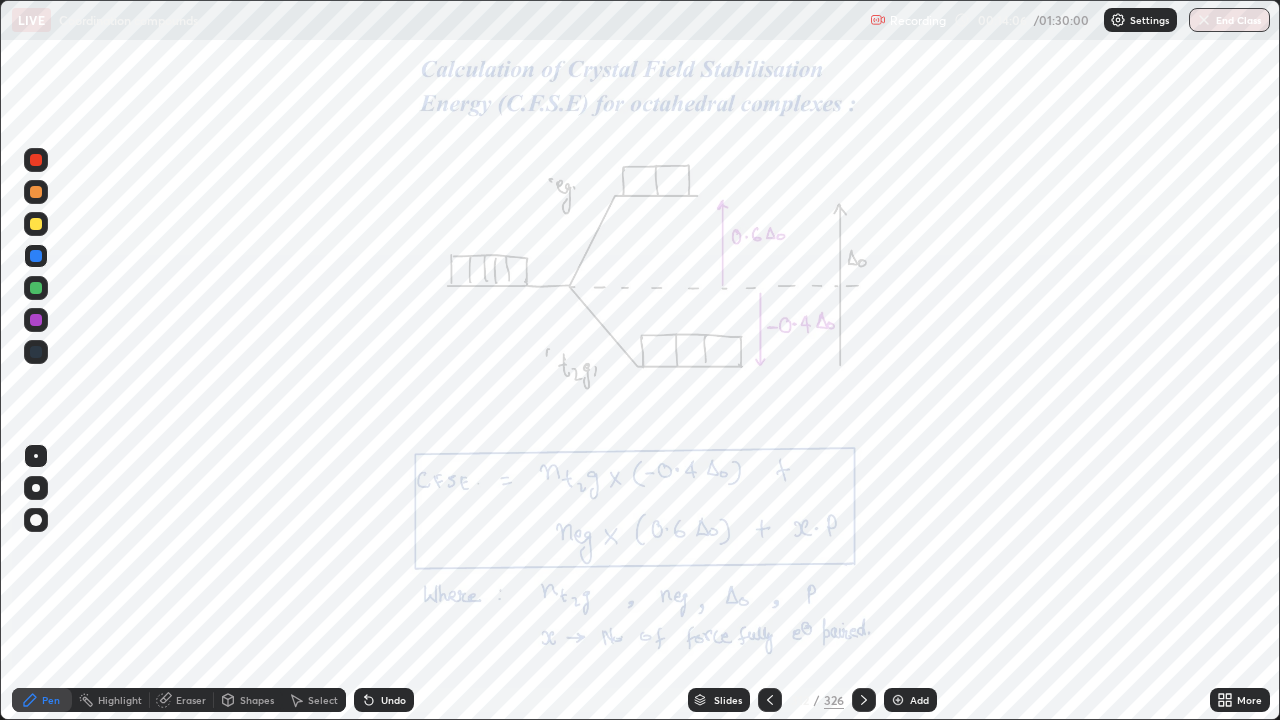 click 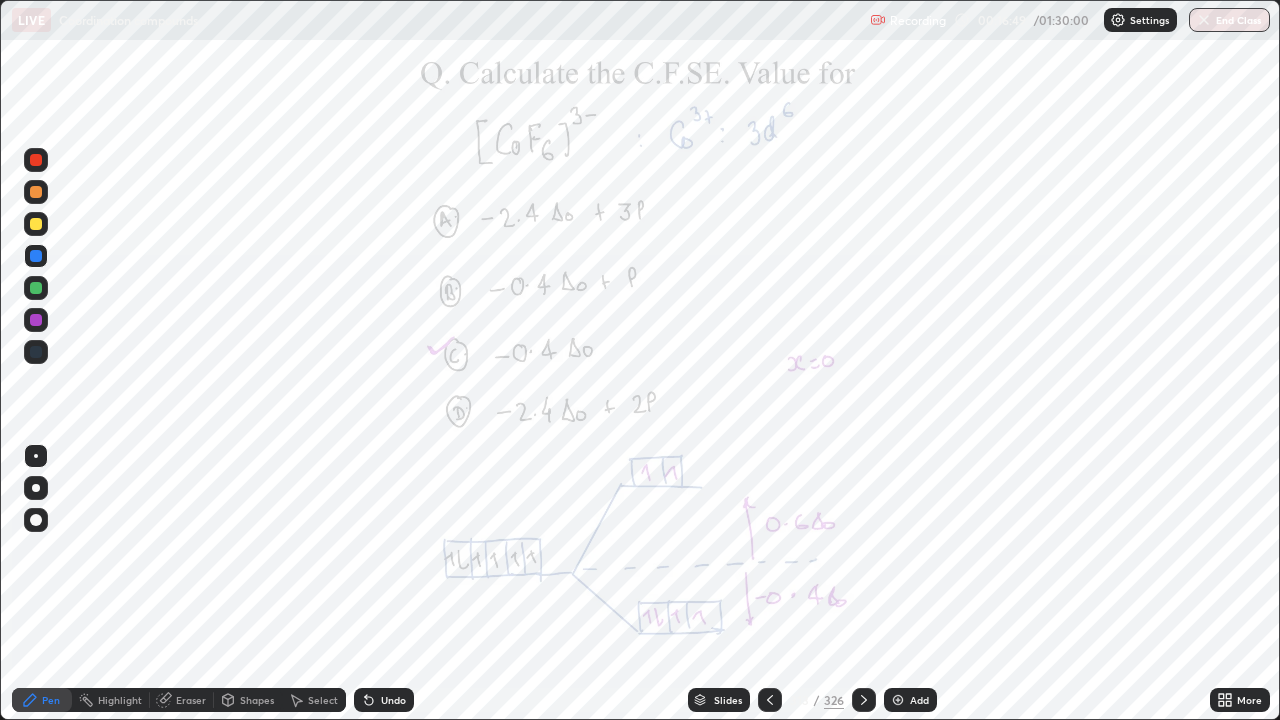 click 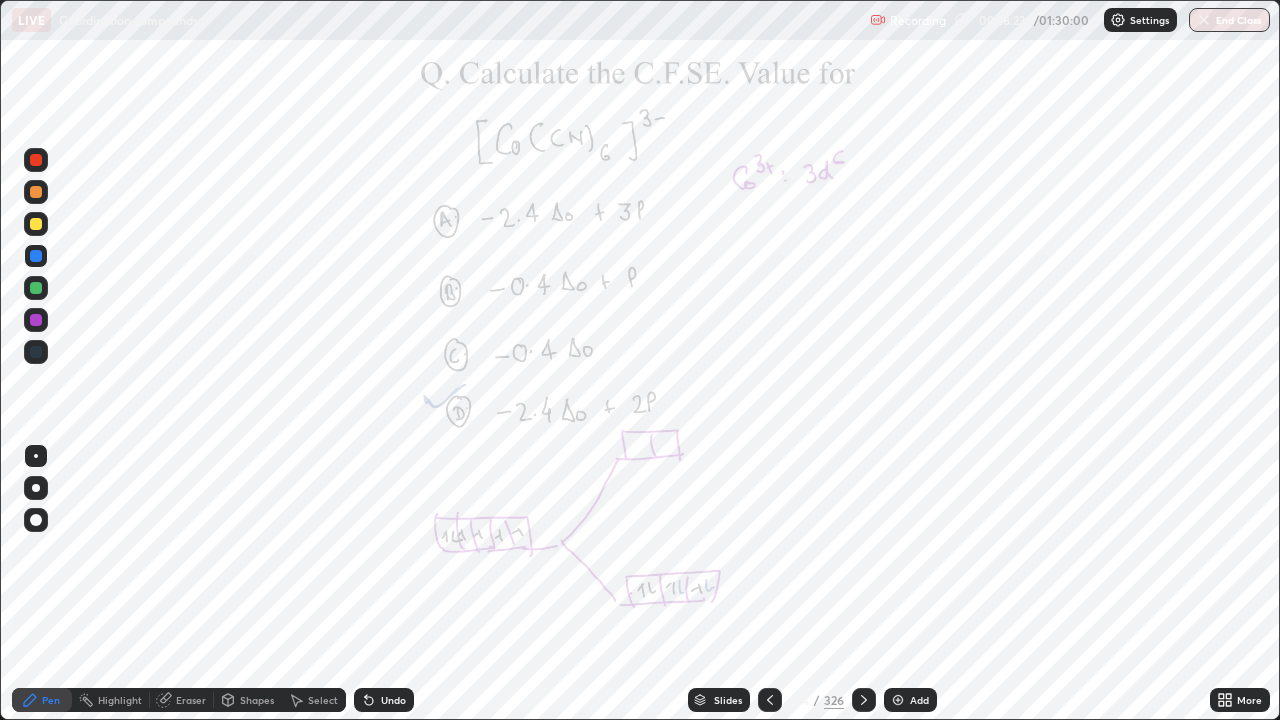 click 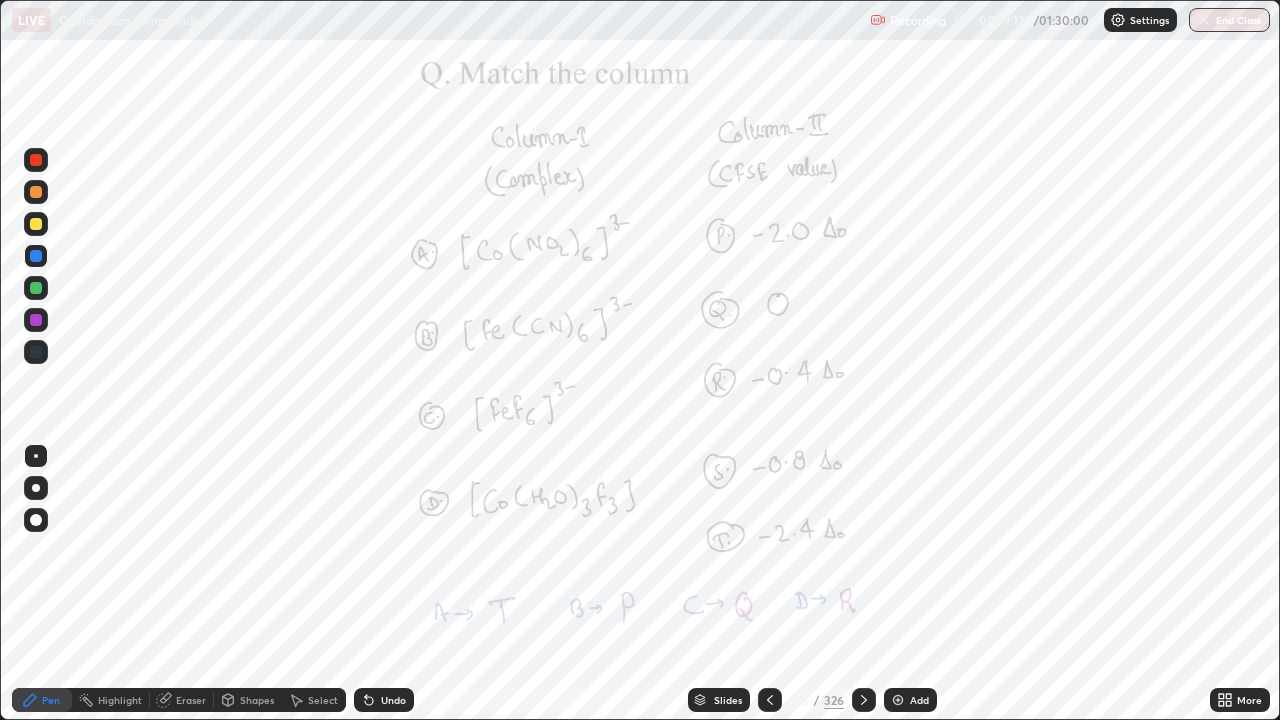 click 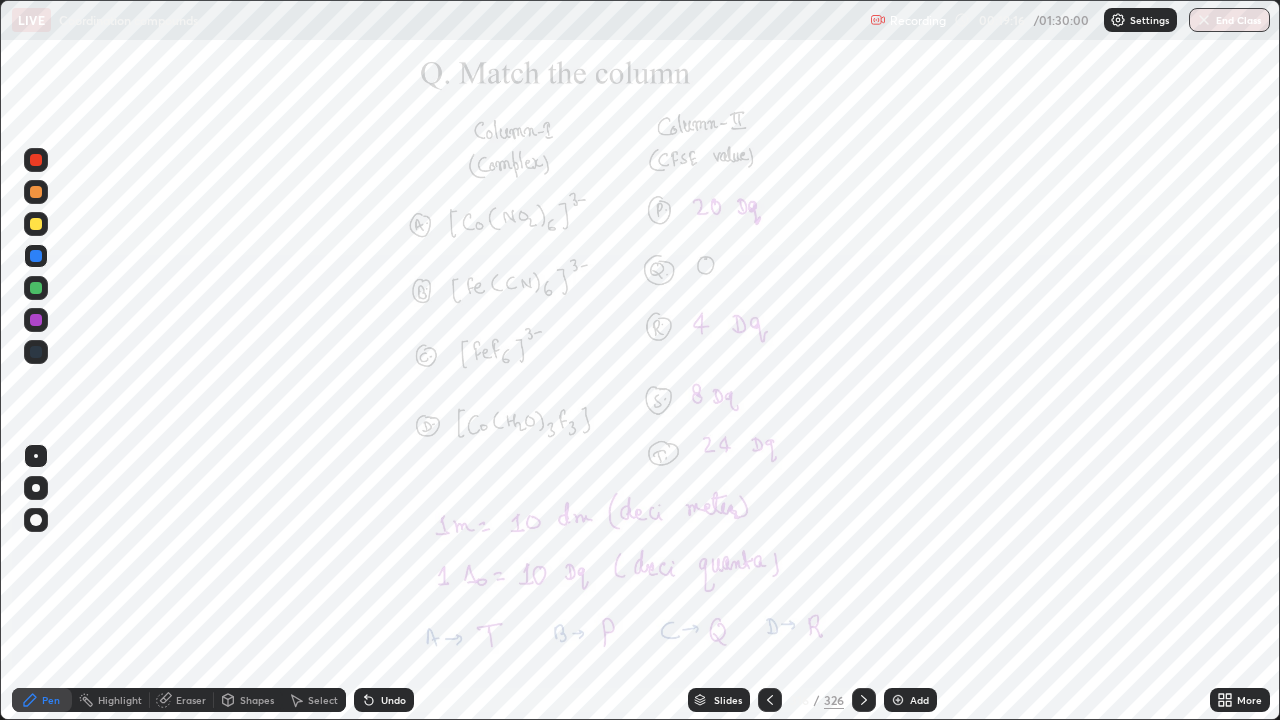 click 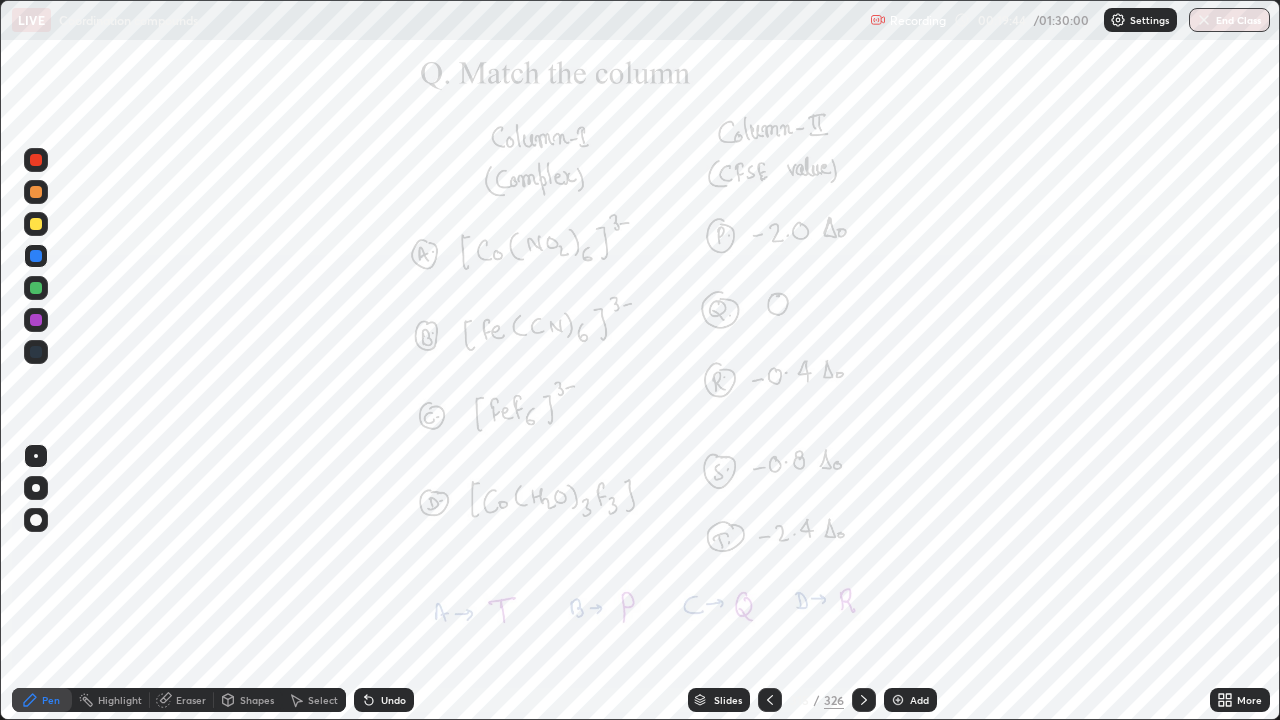 click 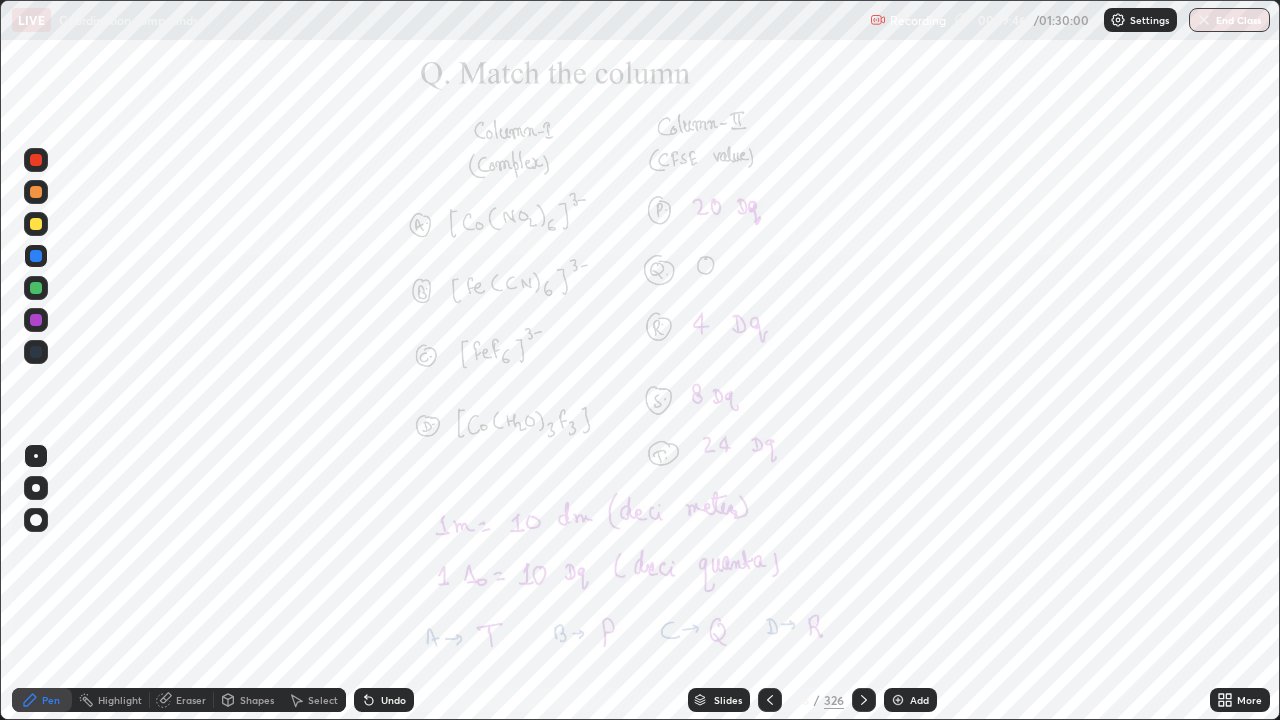 click 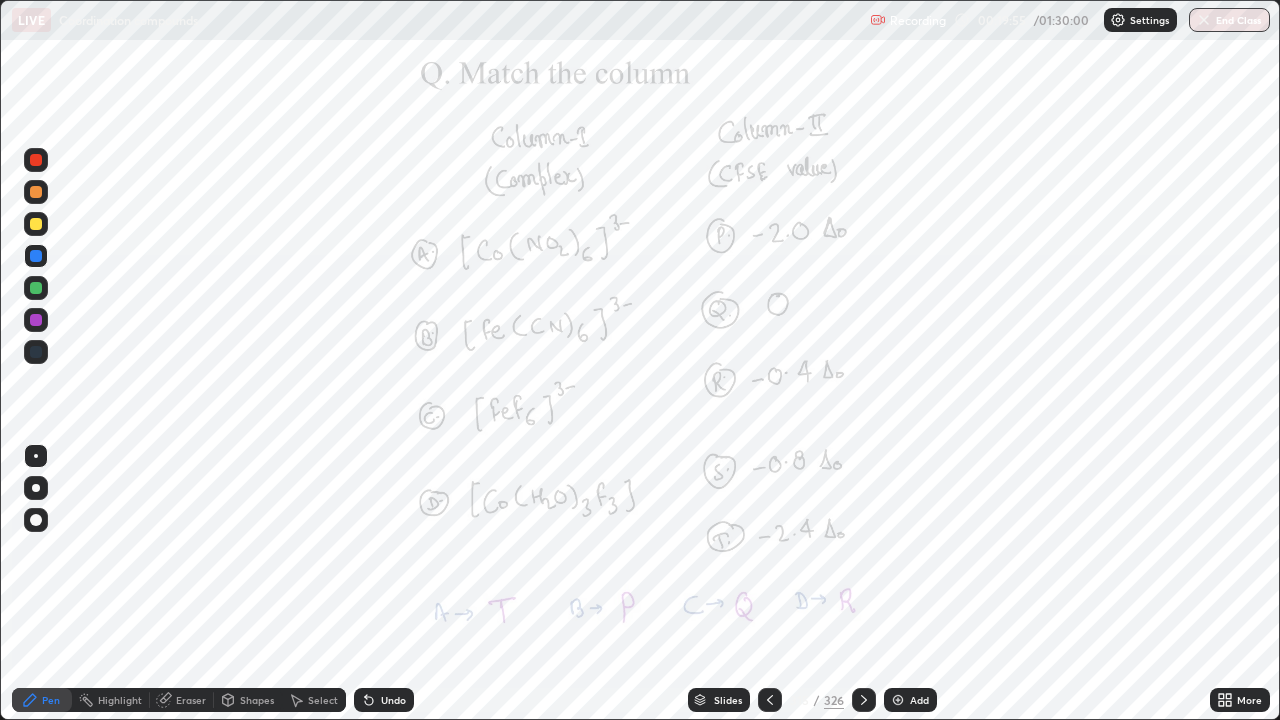 click 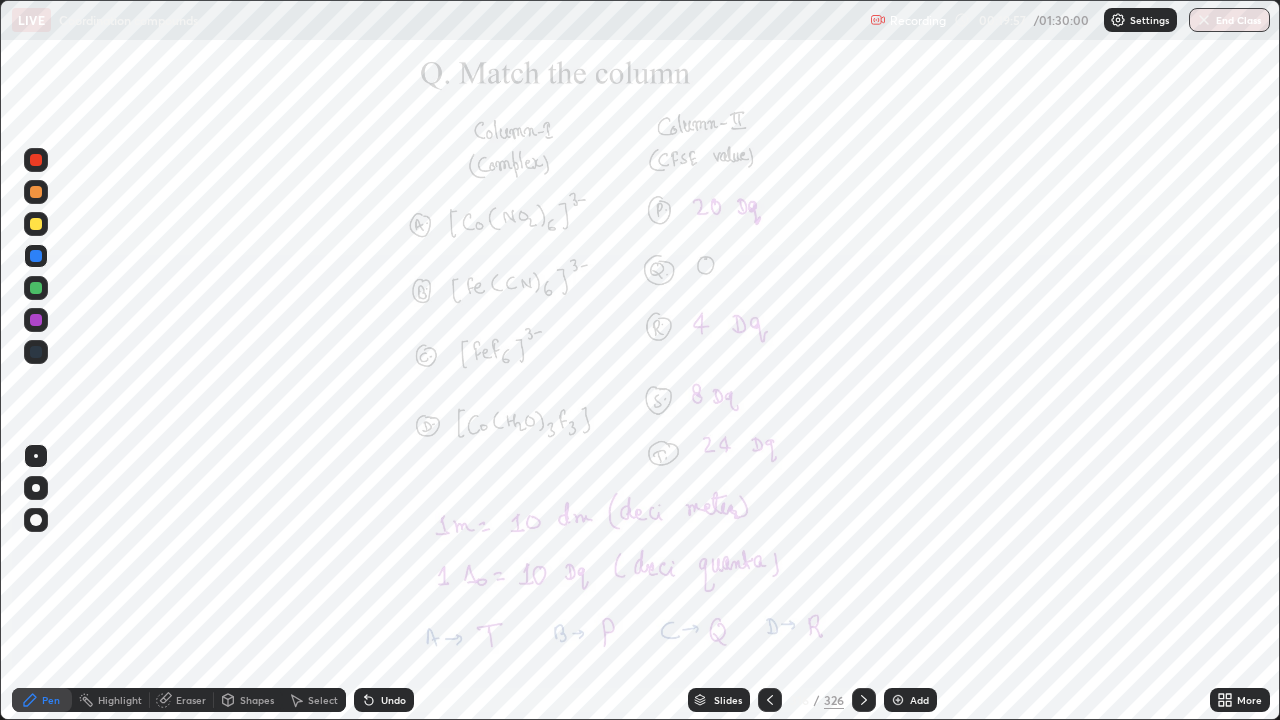 click 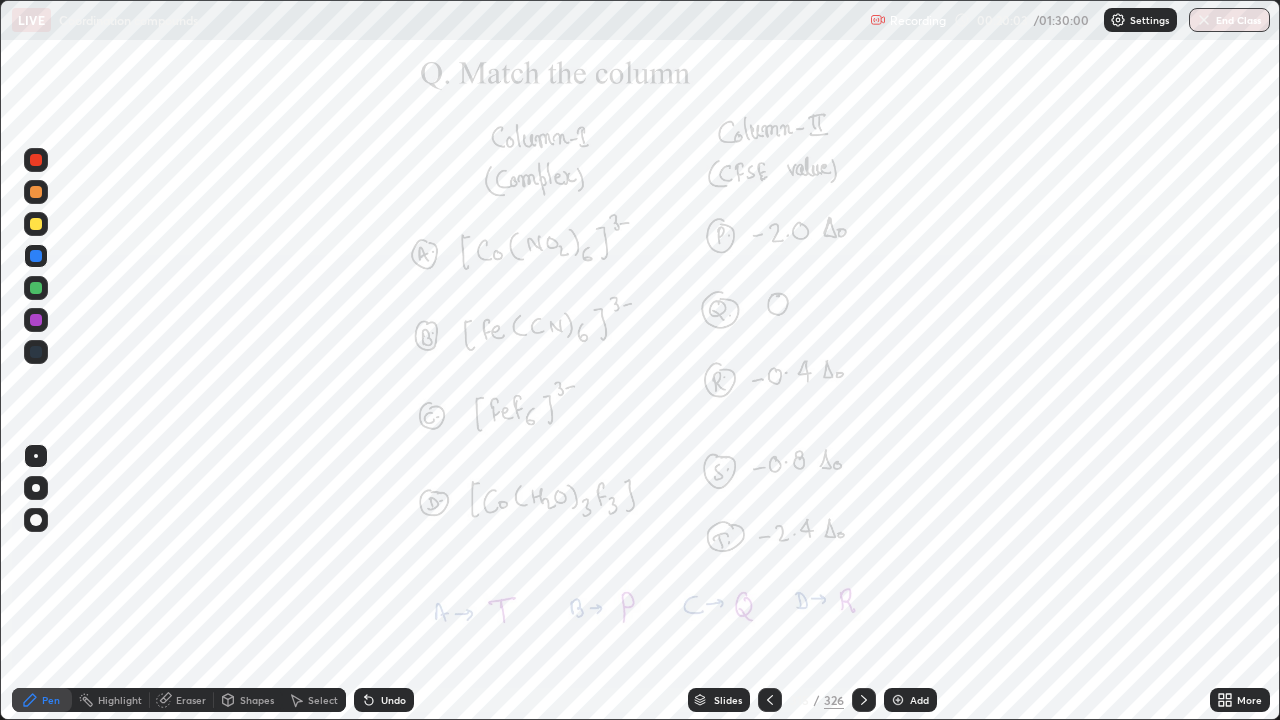click 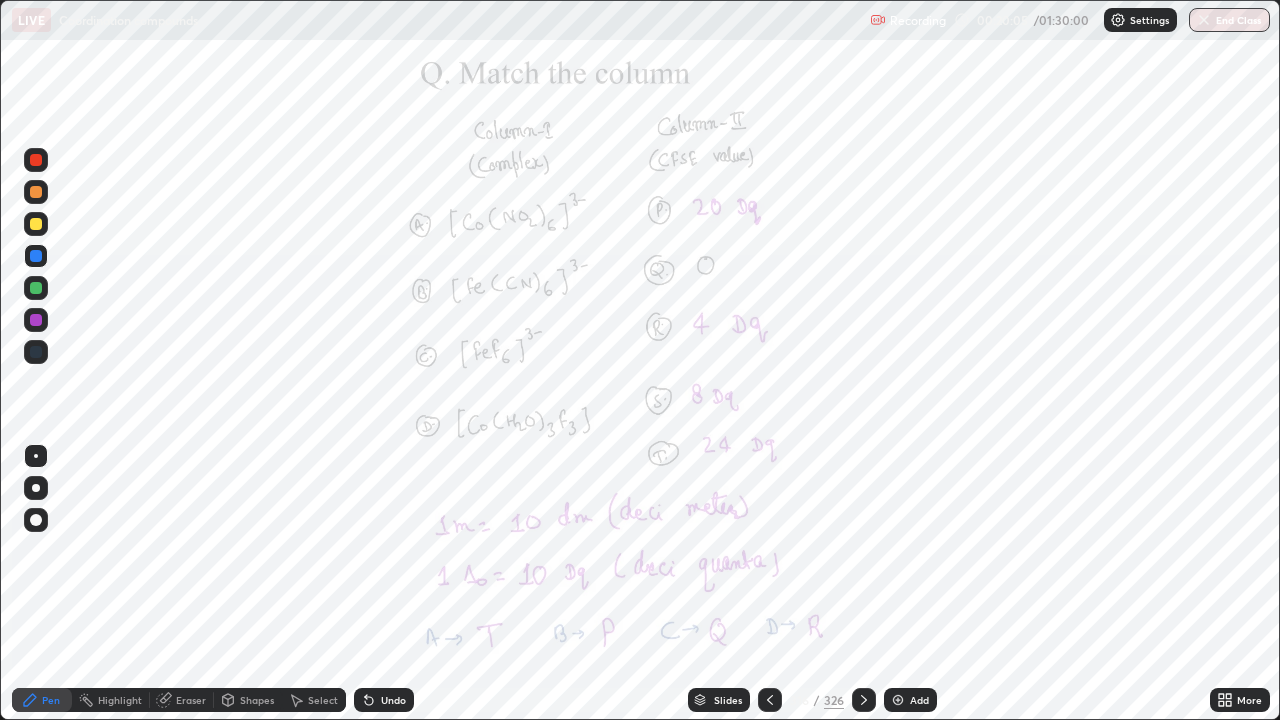 click 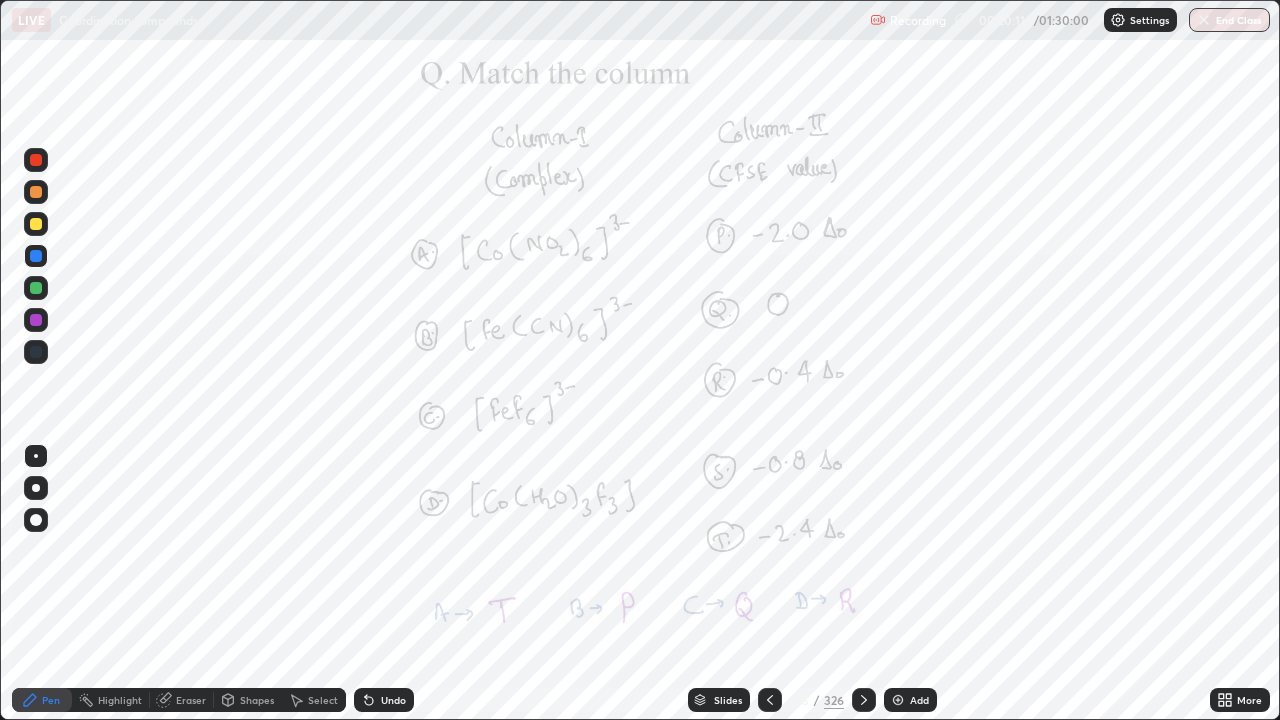 click at bounding box center (864, 700) 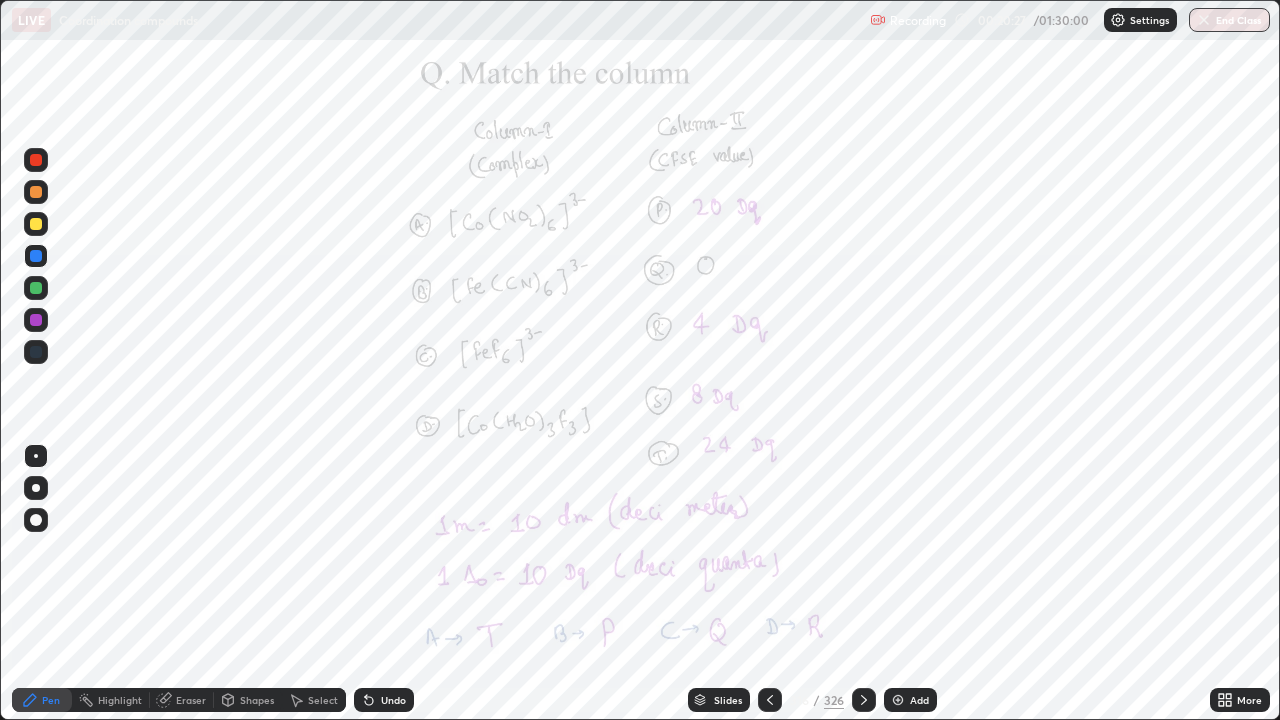 click 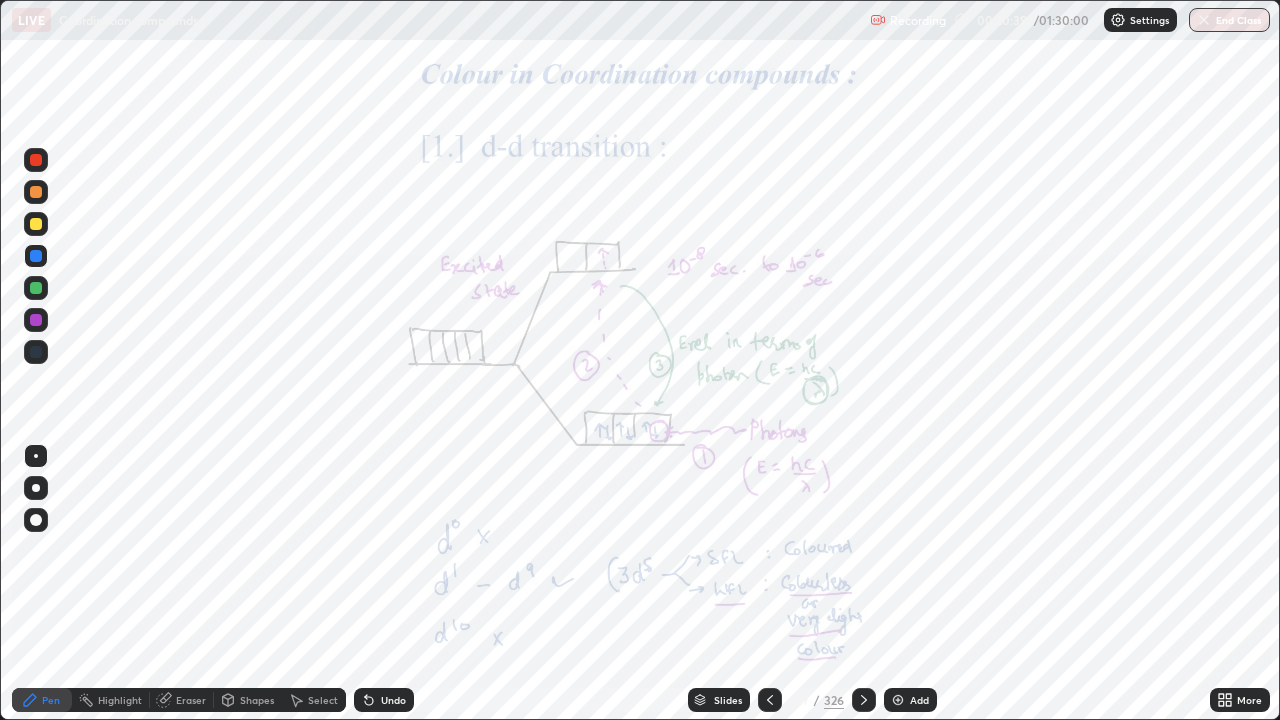 click at bounding box center (36, 160) 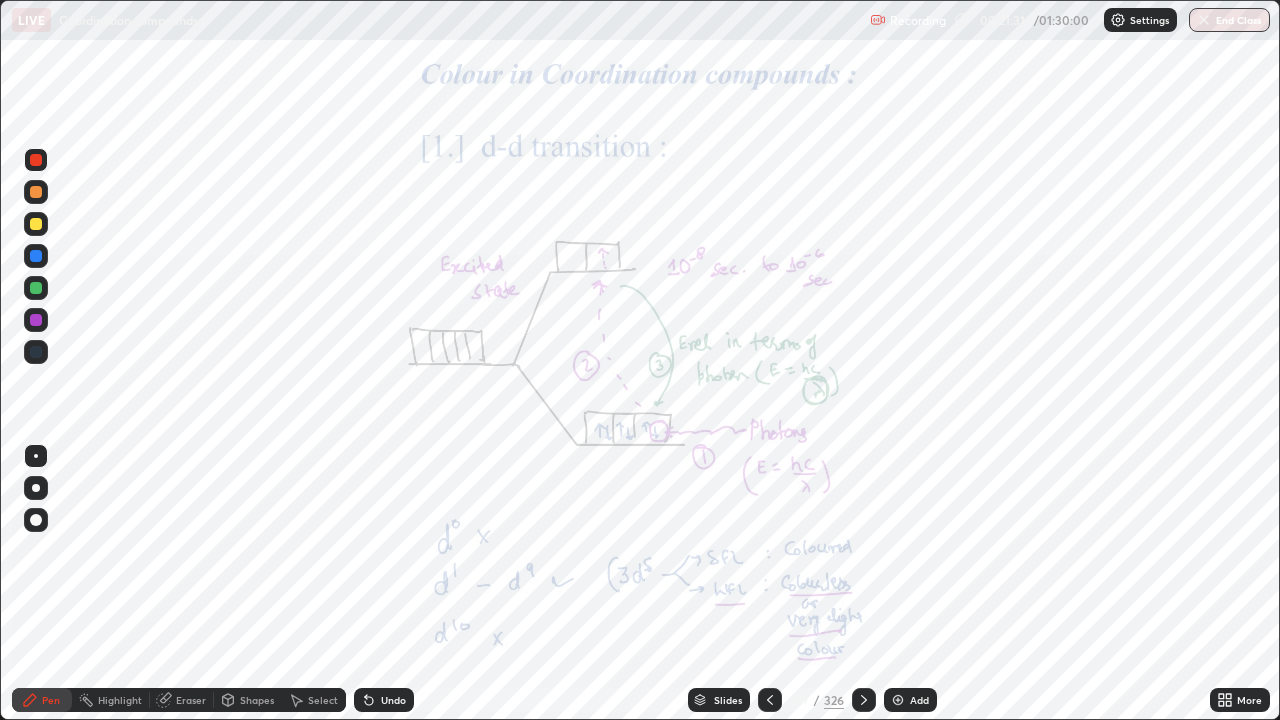 click at bounding box center (36, 160) 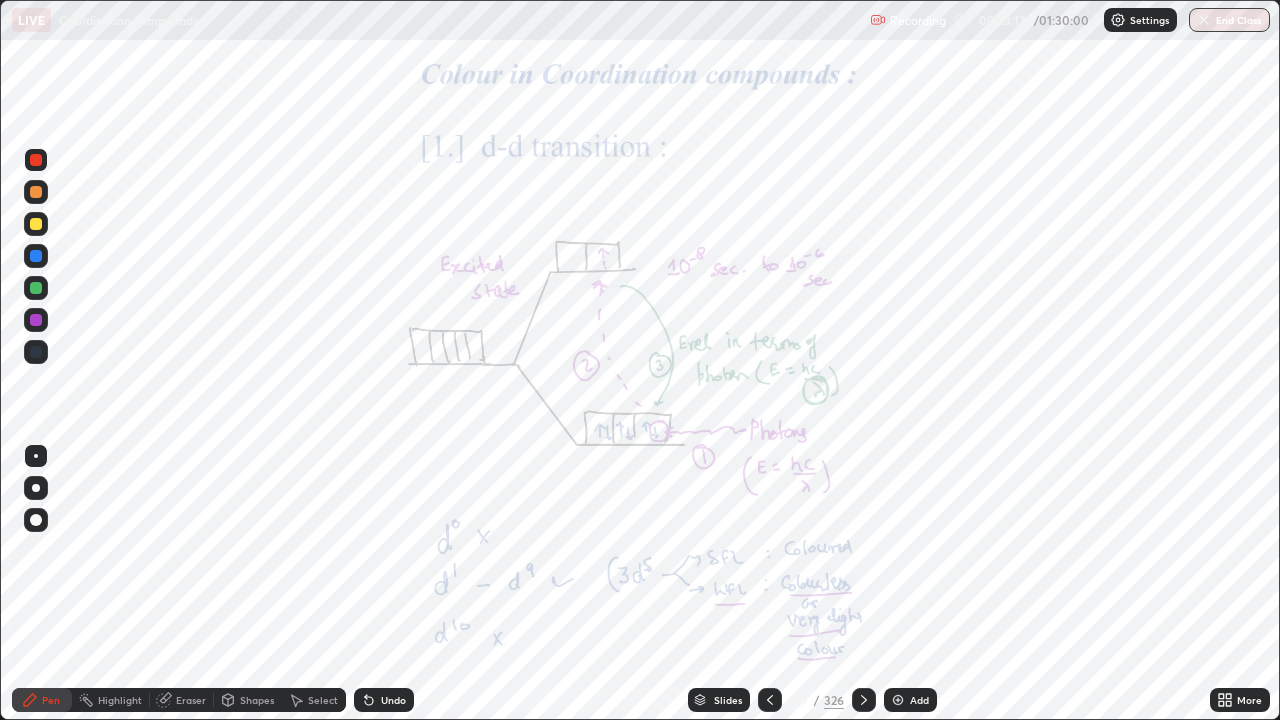 click at bounding box center [36, 288] 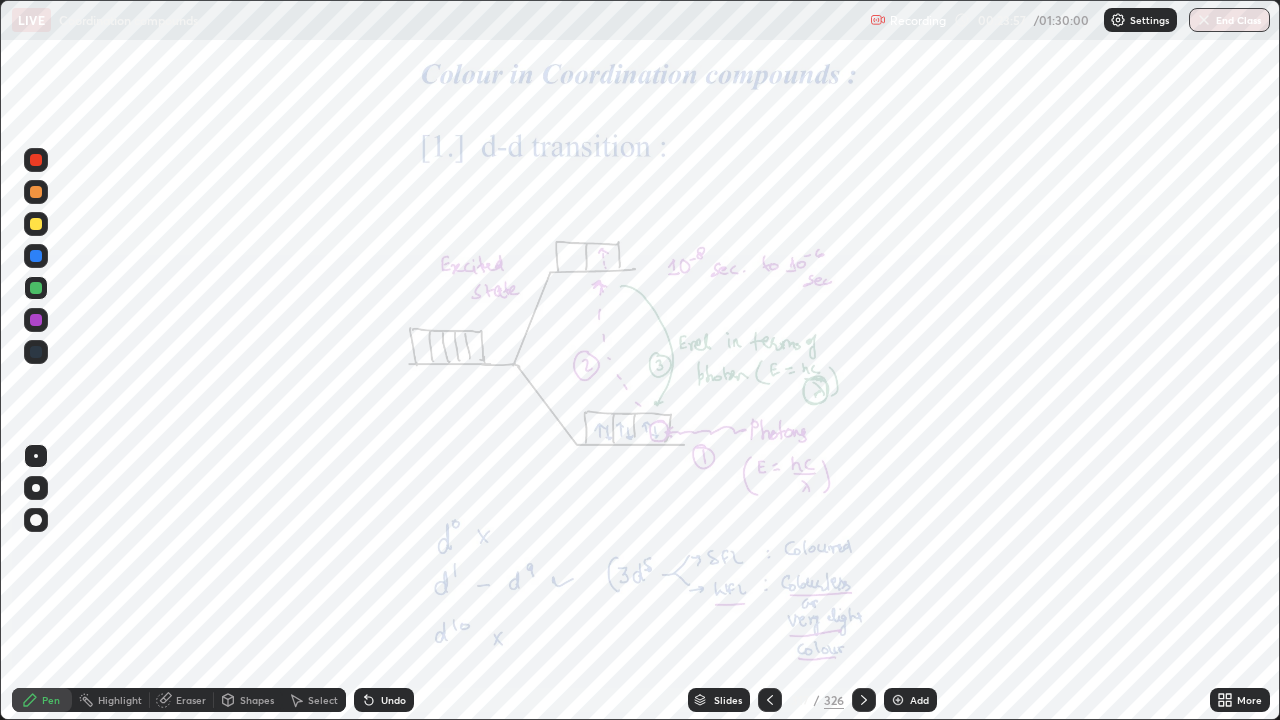 click 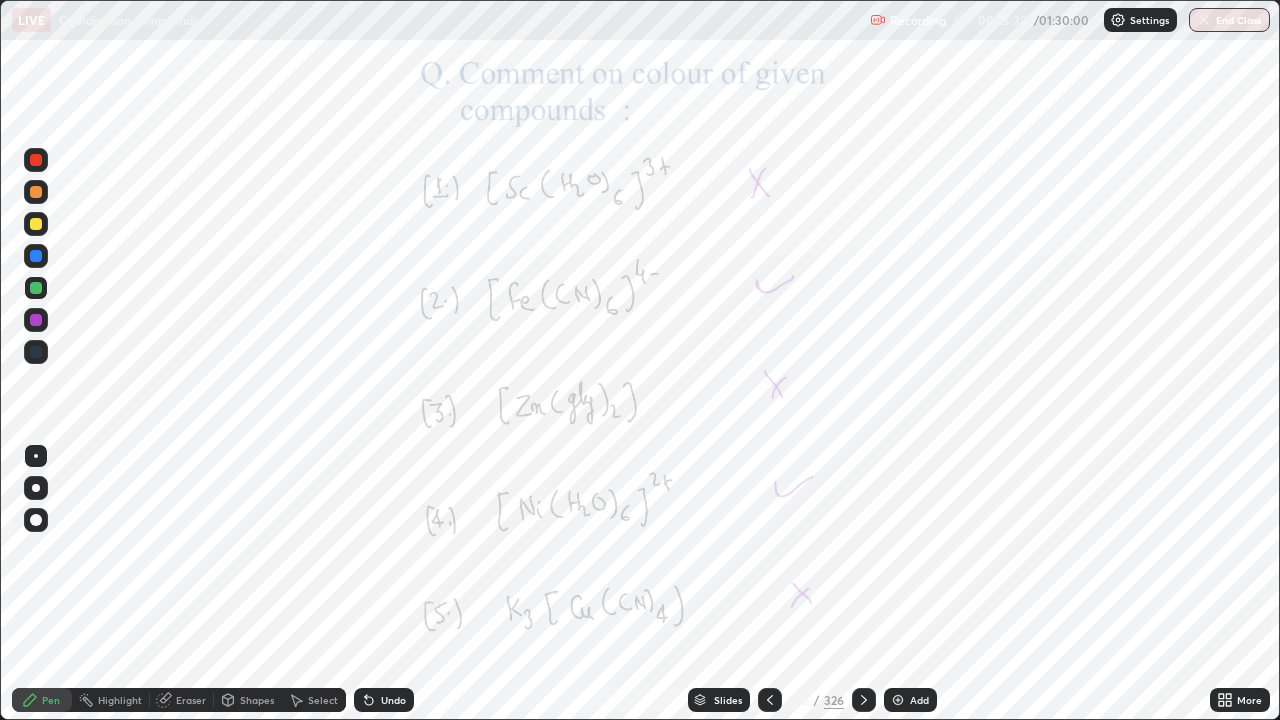 click 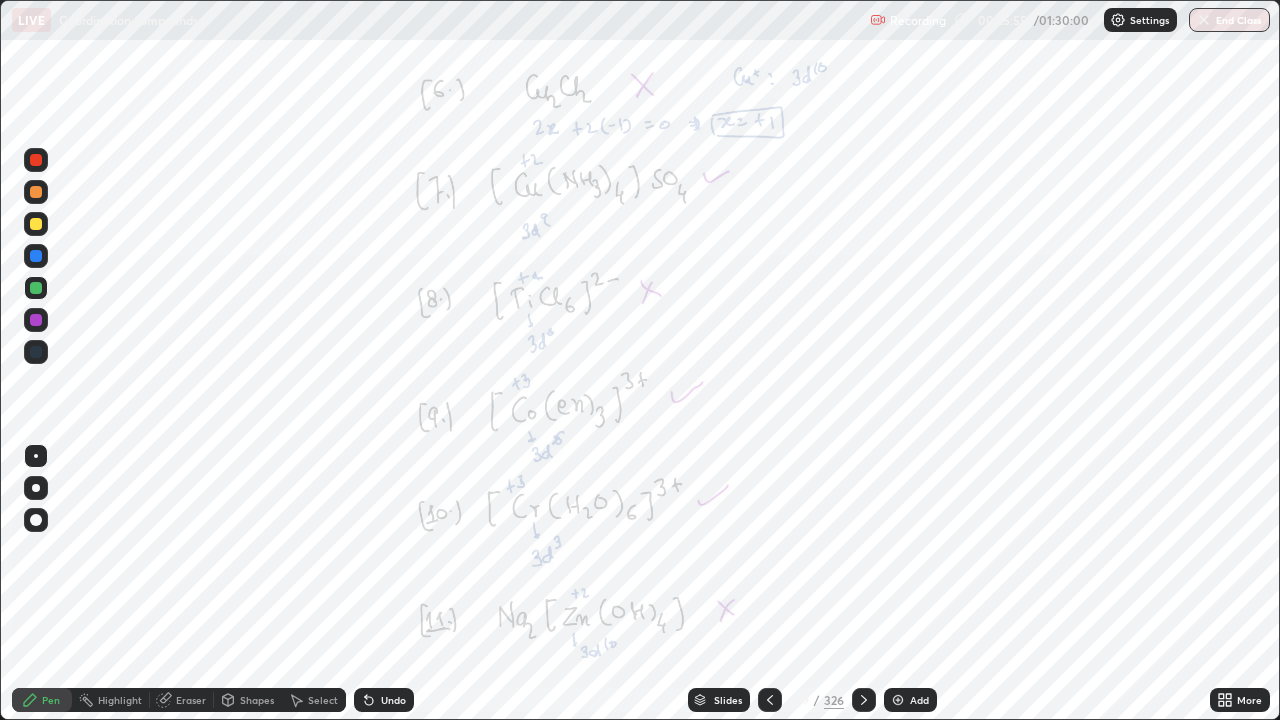 click at bounding box center (864, 700) 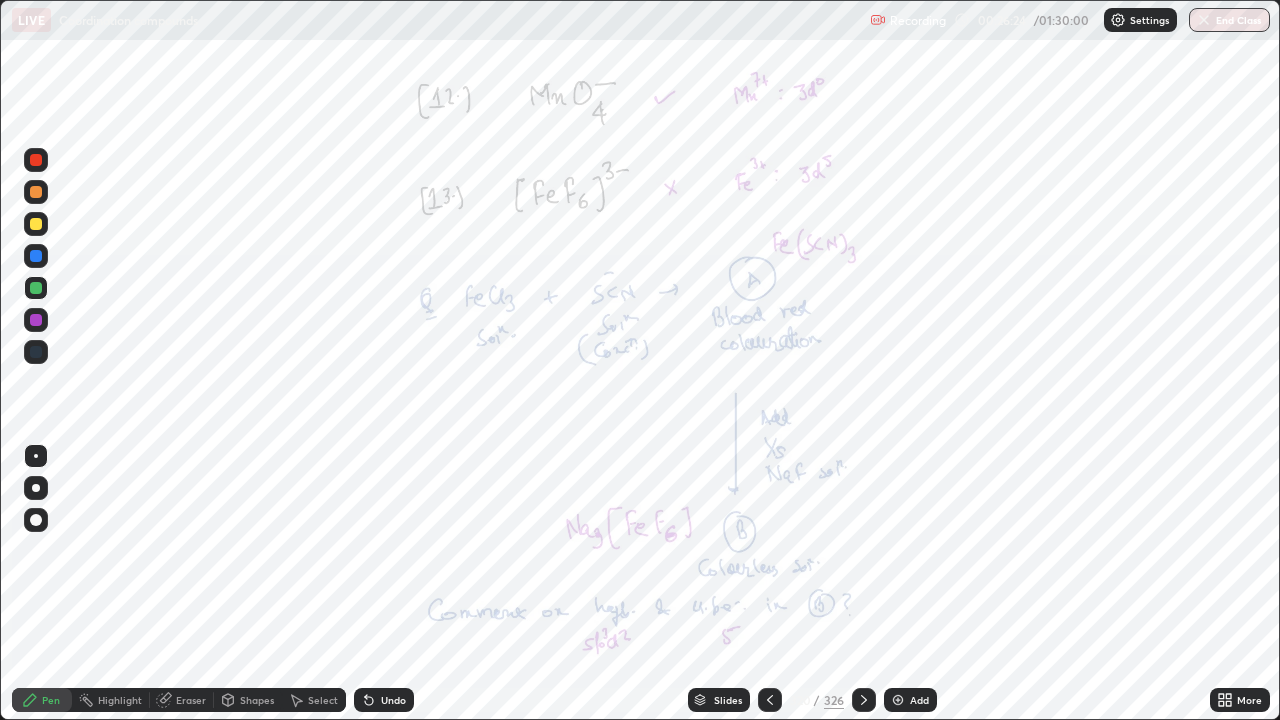 click at bounding box center (36, 160) 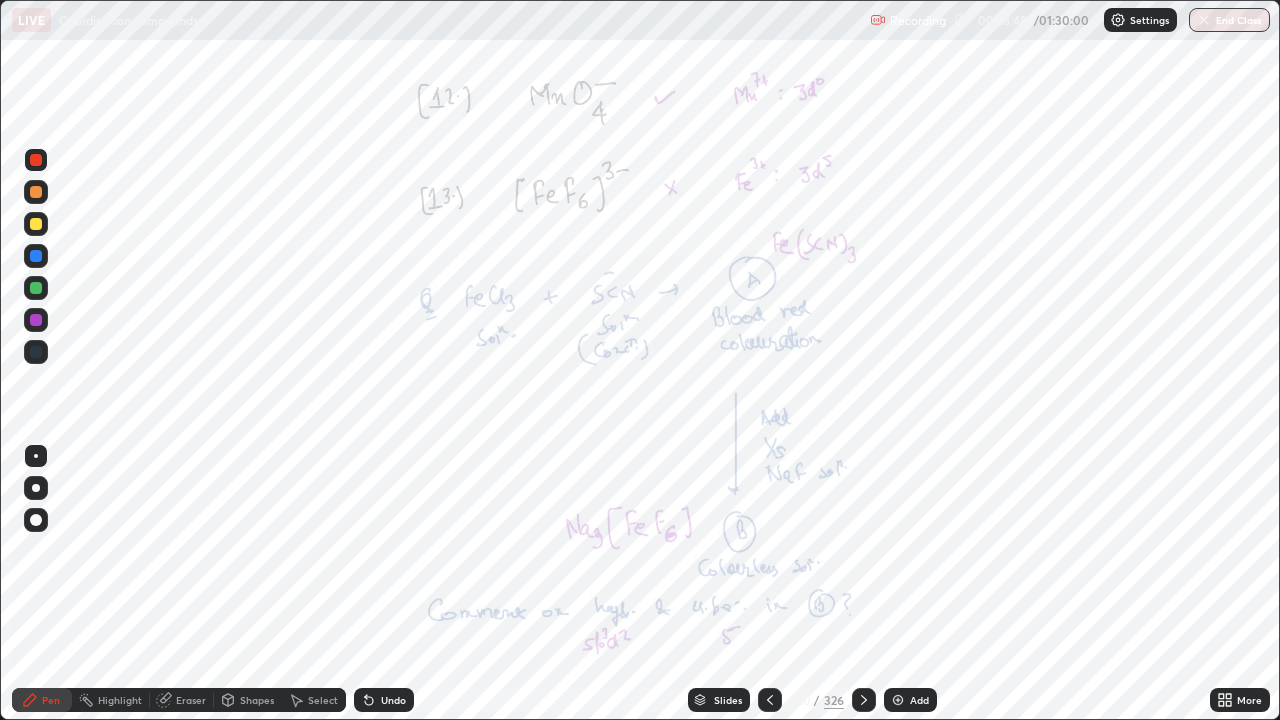 click at bounding box center (864, 700) 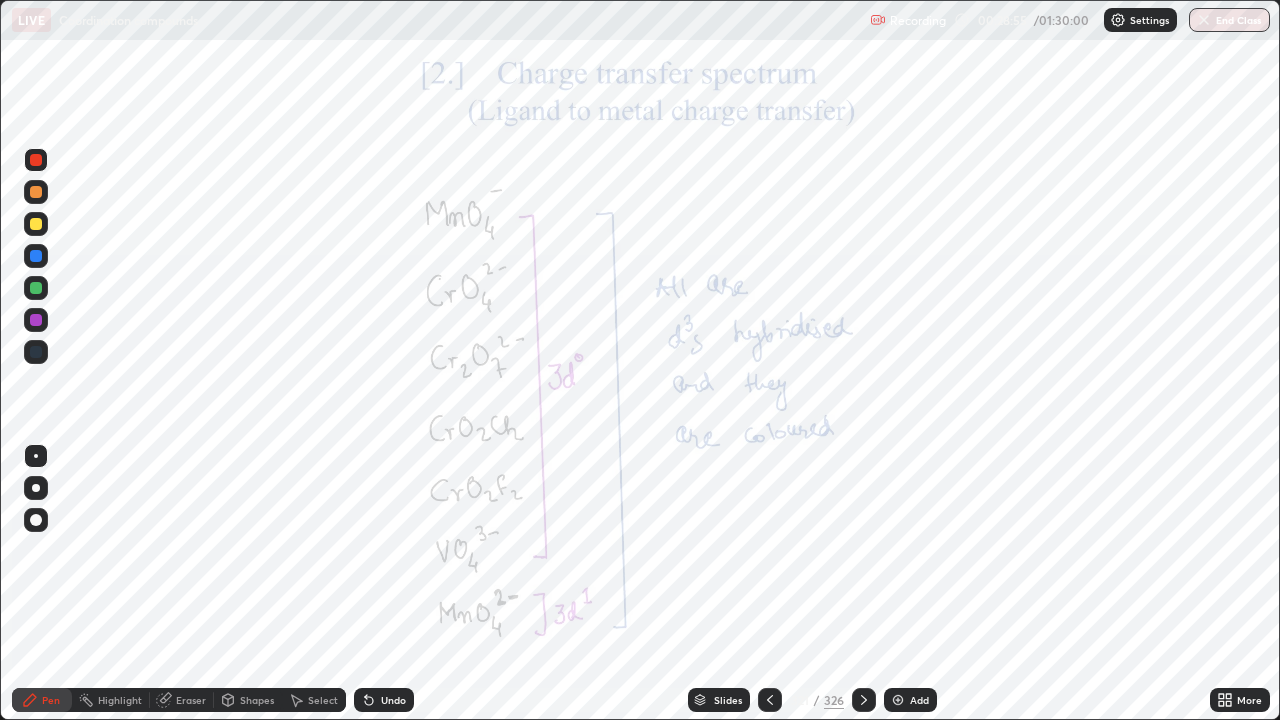click at bounding box center (36, 160) 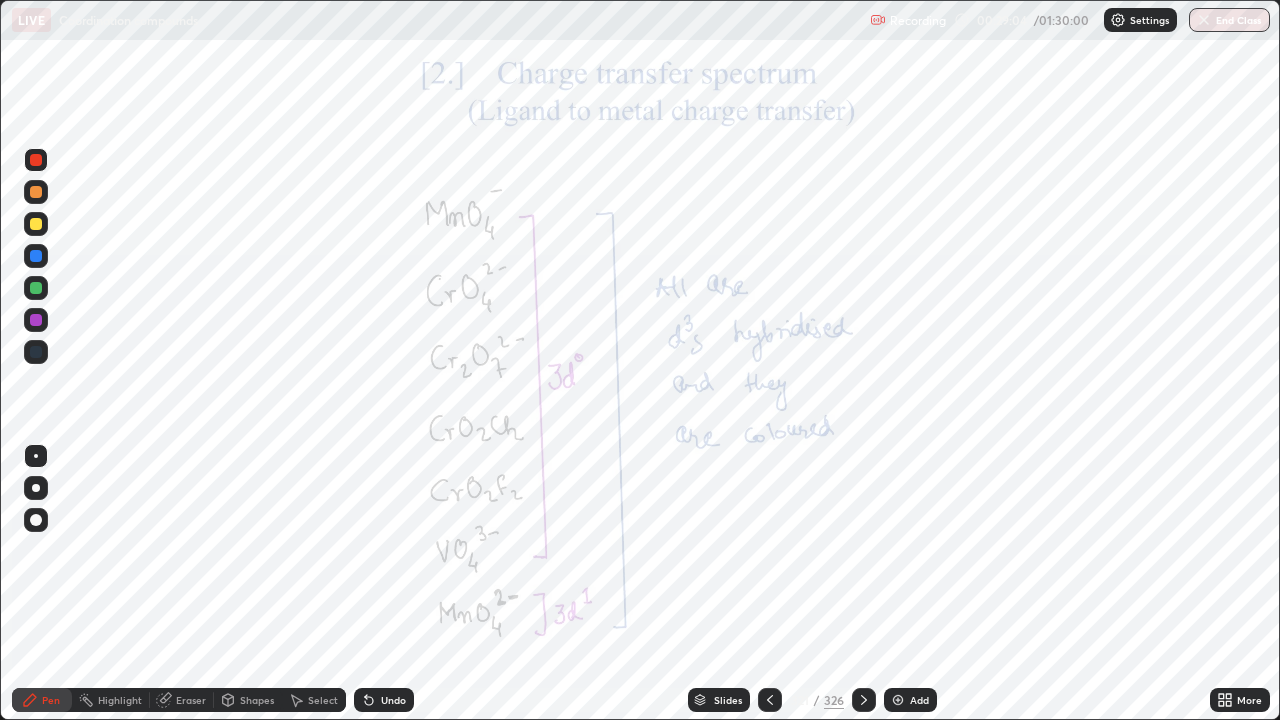 click on "Undo" at bounding box center (393, 700) 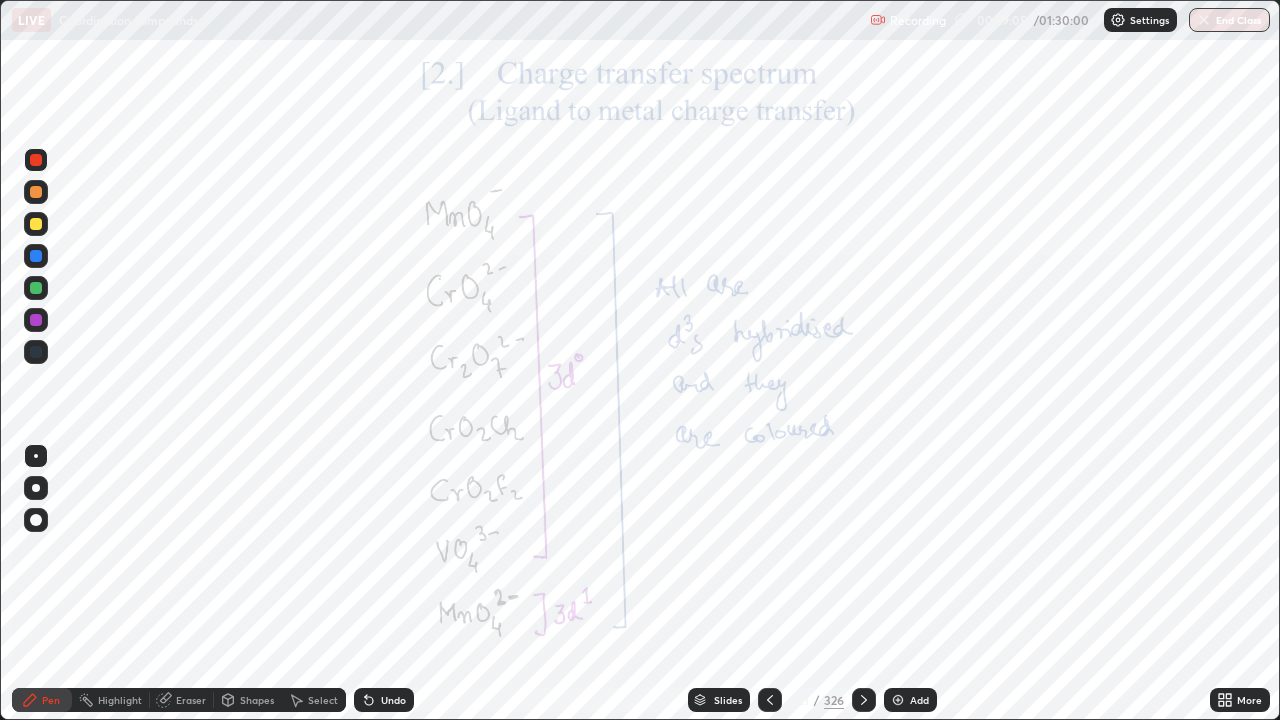 click on "Undo" at bounding box center (393, 700) 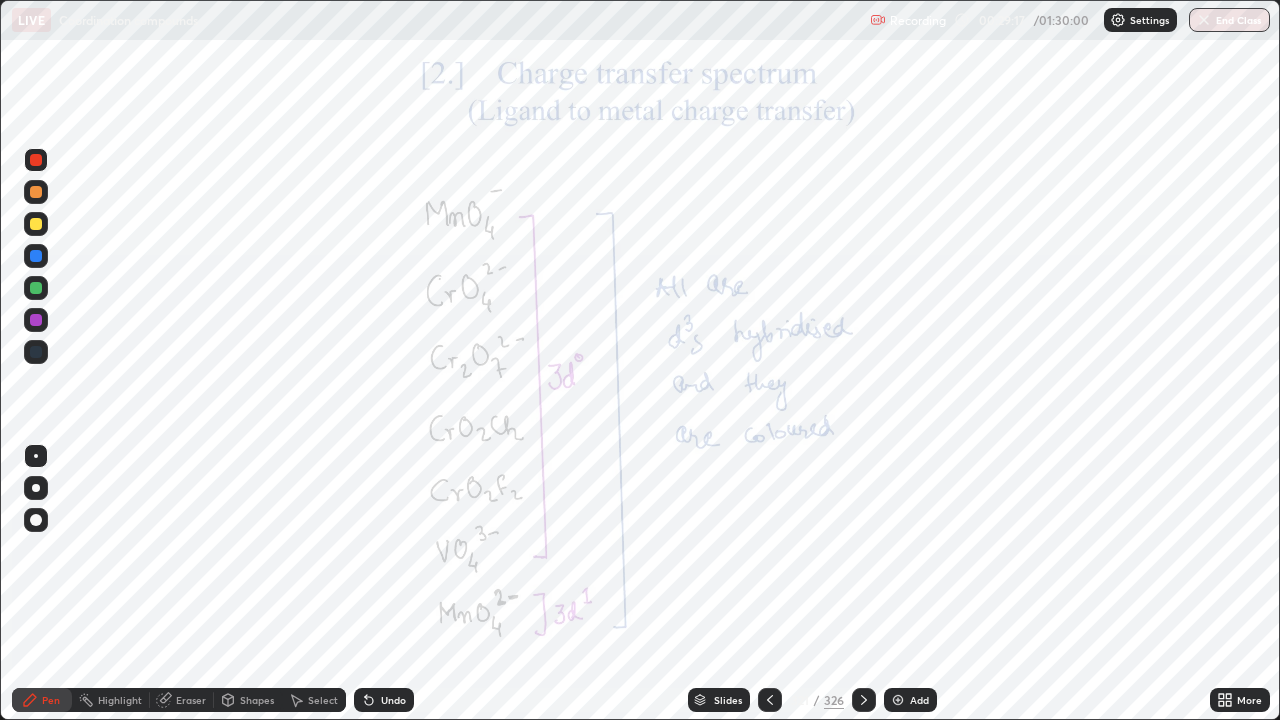 click at bounding box center [36, 256] 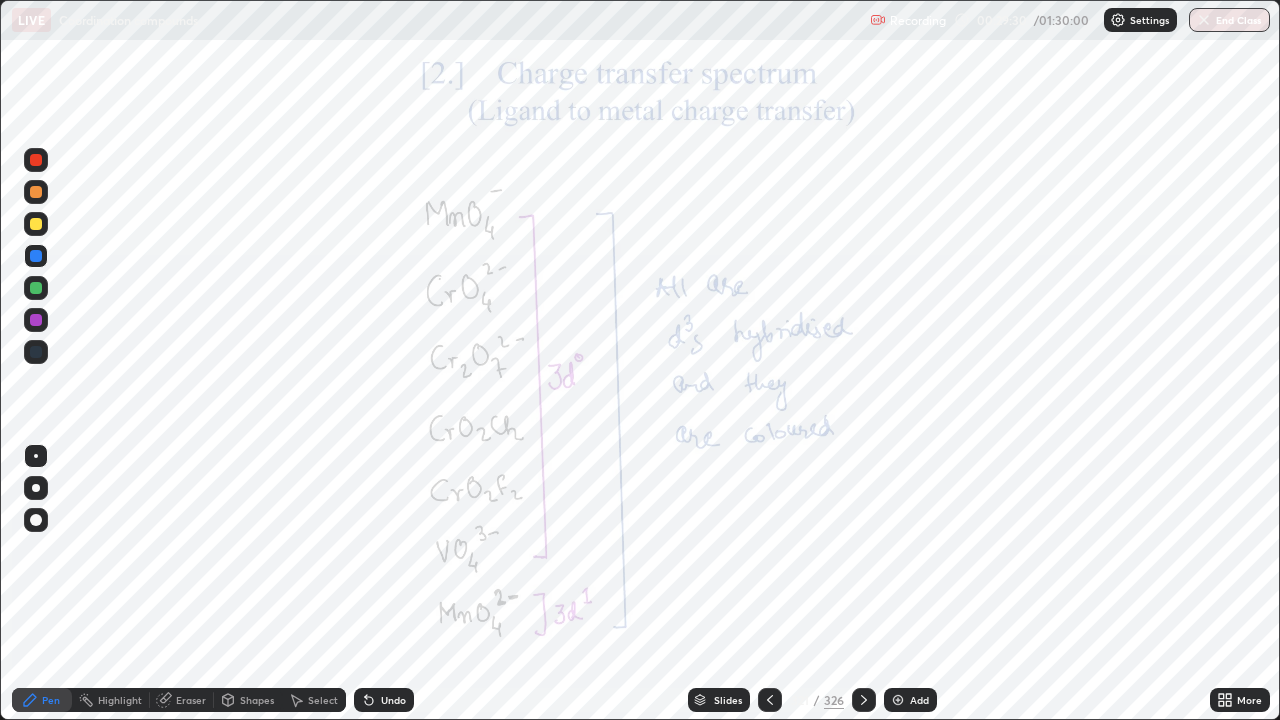 click on "Select" at bounding box center (323, 700) 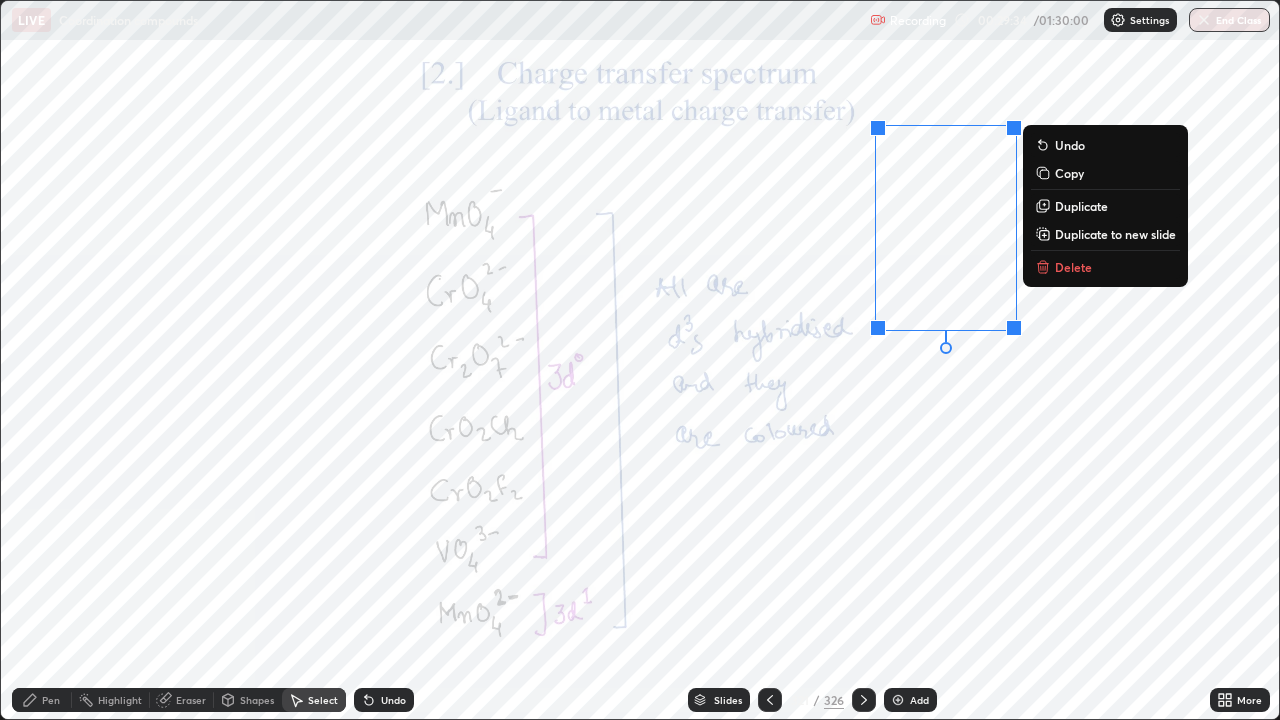 click 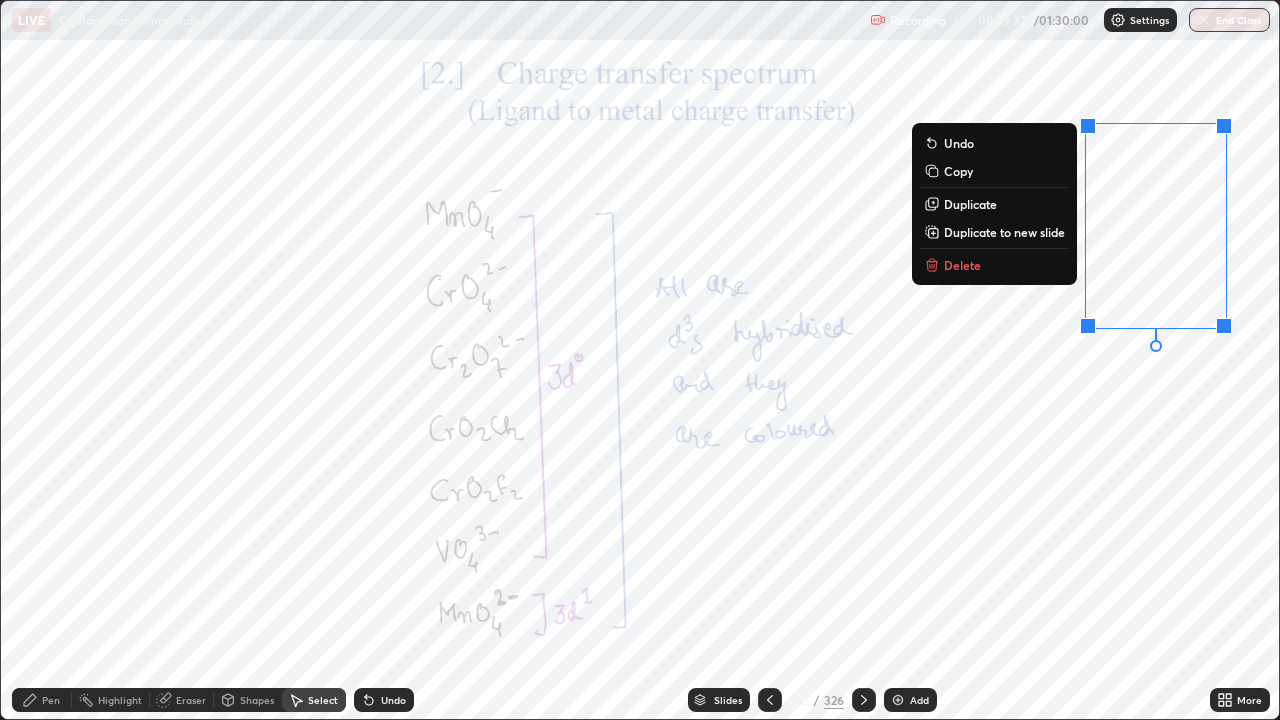 click on "0 ° Undo Copy Duplicate Duplicate to new slide Delete" at bounding box center (640, 360) 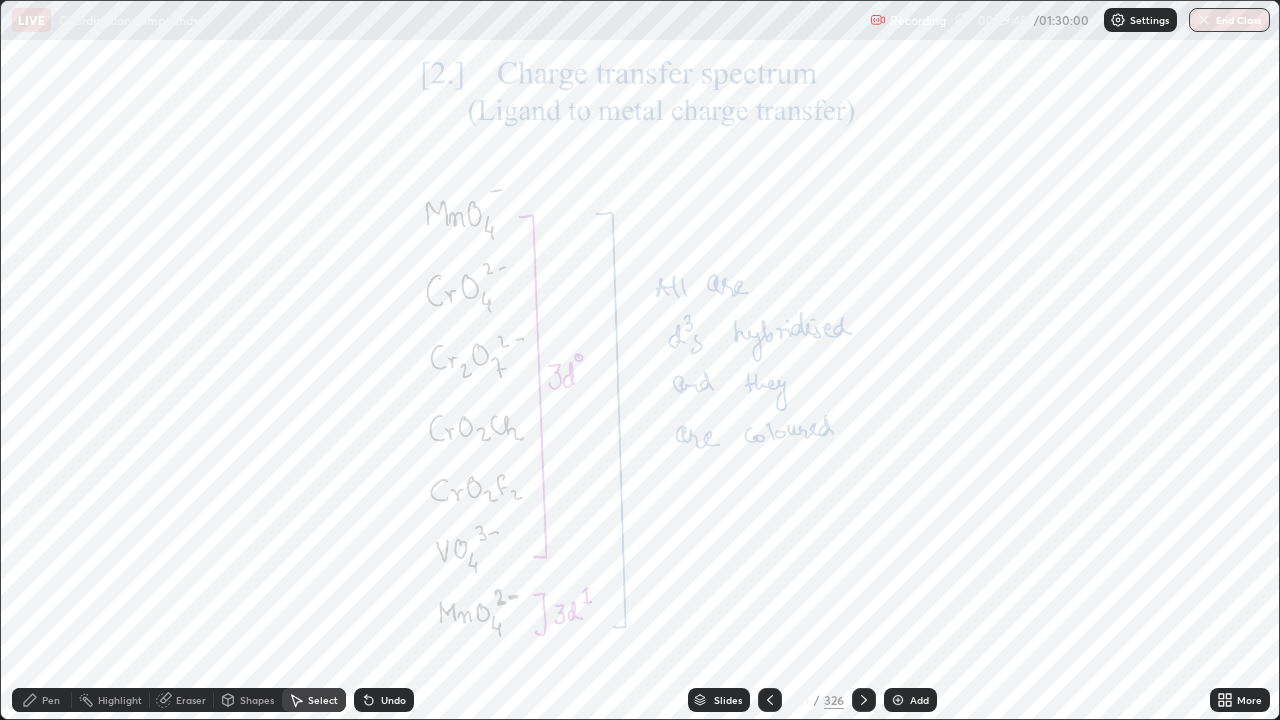 click on "Pen" at bounding box center [51, 700] 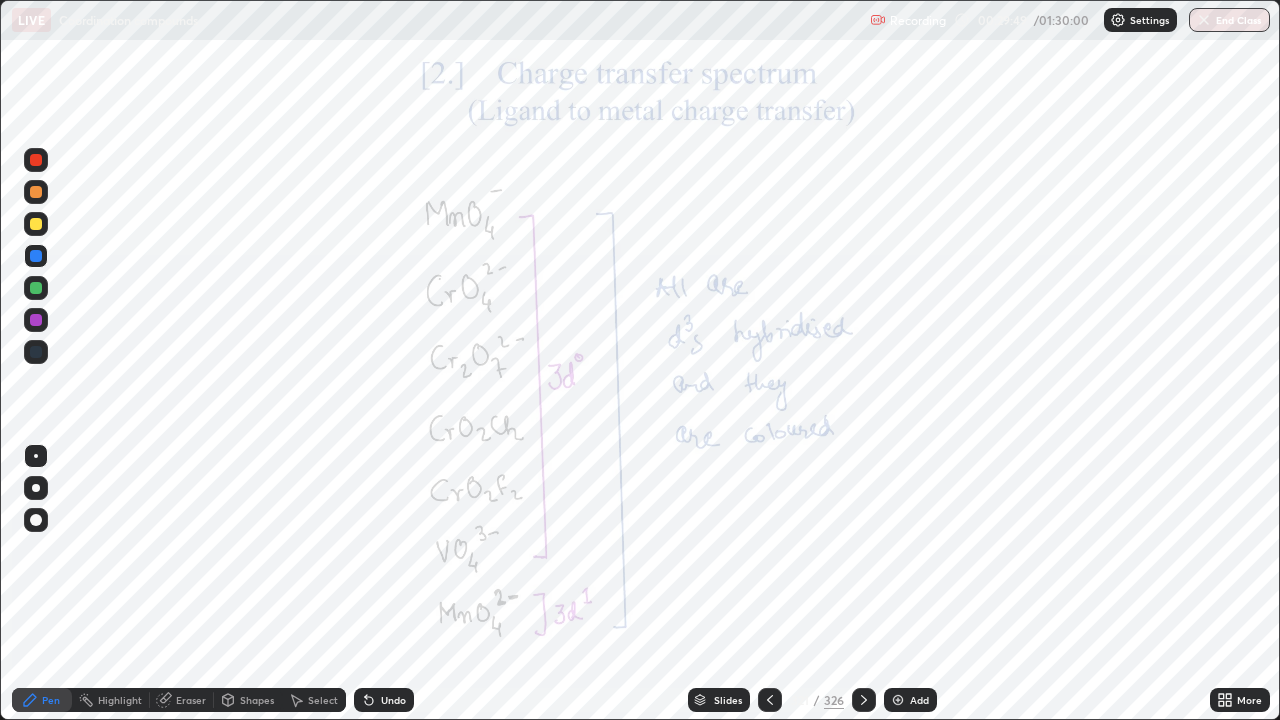 click at bounding box center (36, 160) 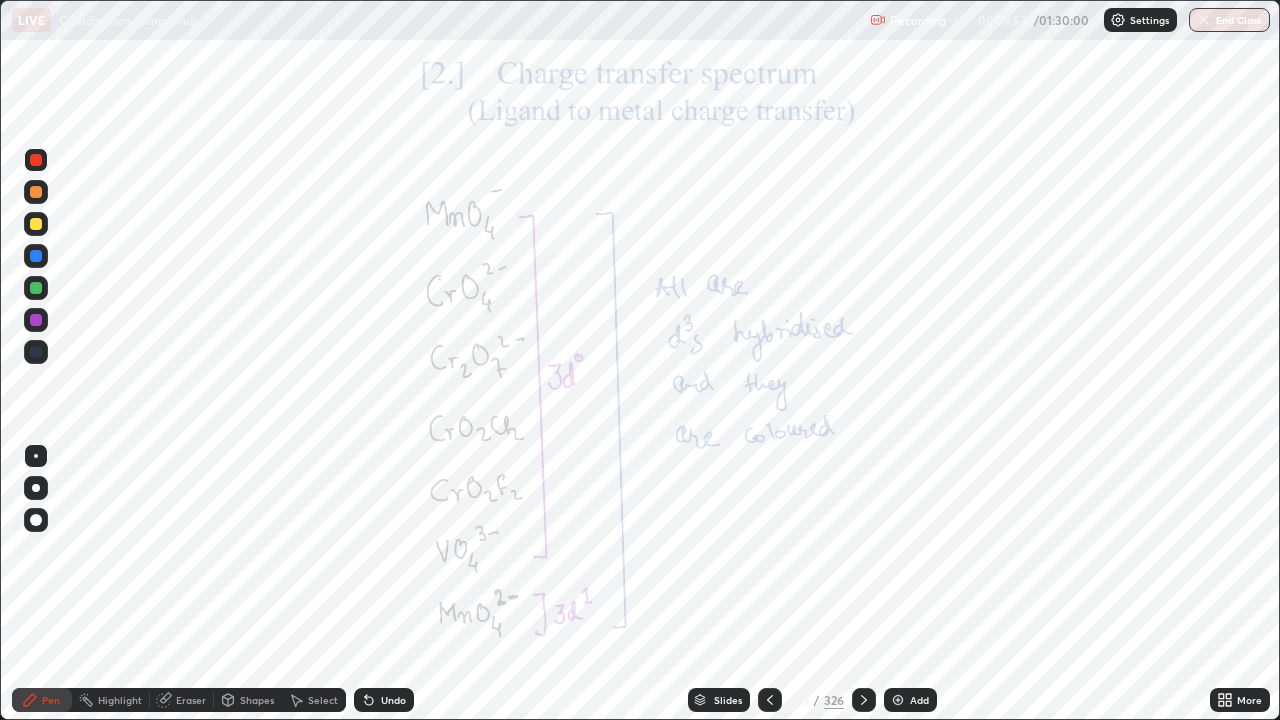 click at bounding box center (36, 320) 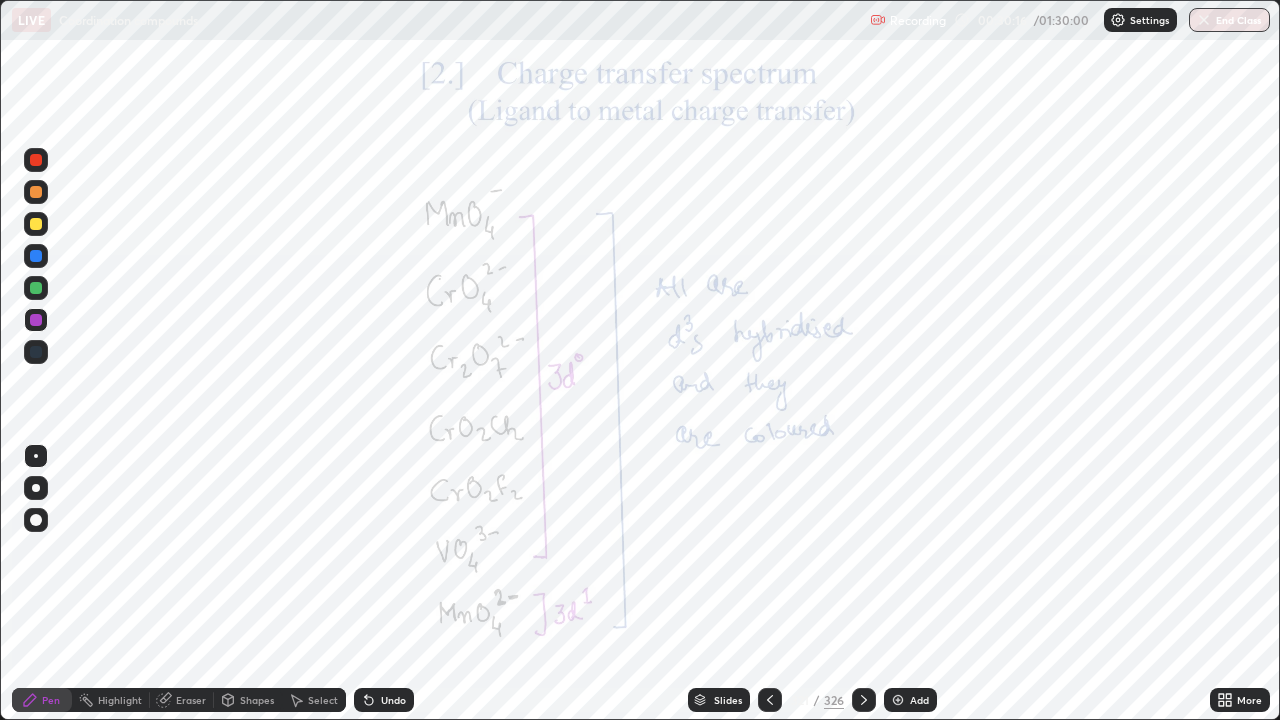click on "Eraser" at bounding box center (182, 700) 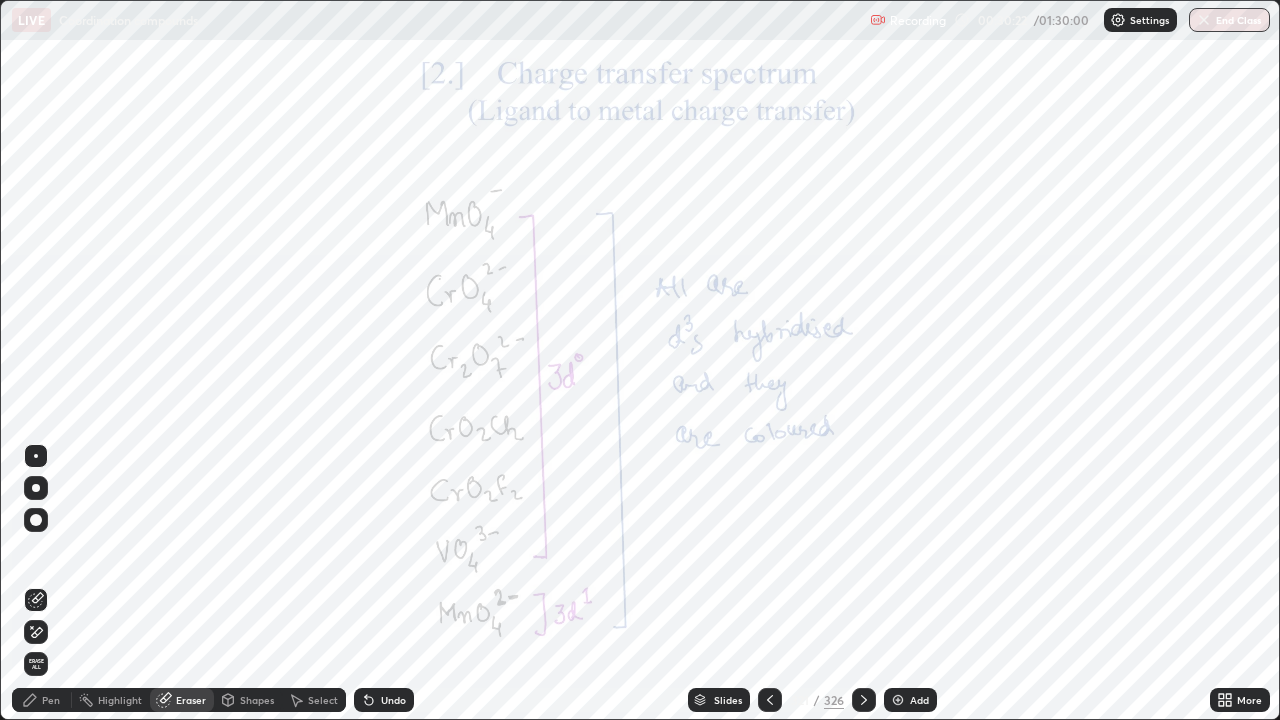 click on "Pen" at bounding box center [51, 700] 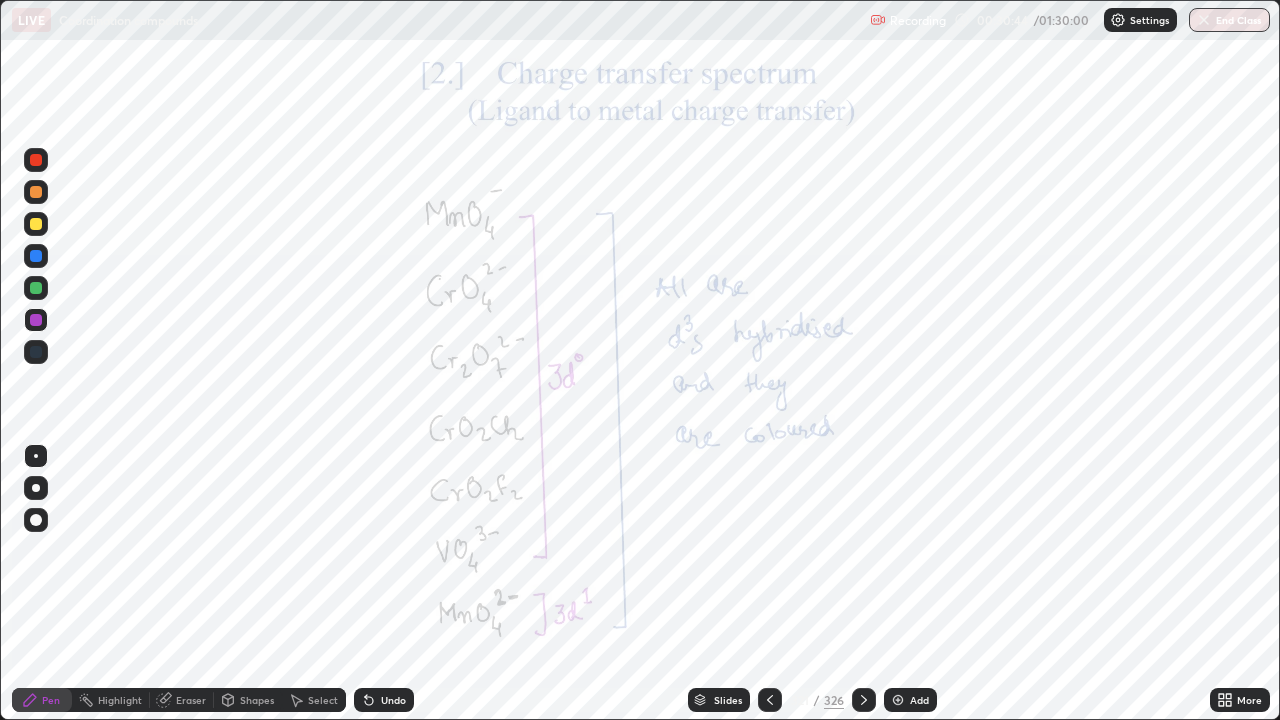 click at bounding box center [36, 288] 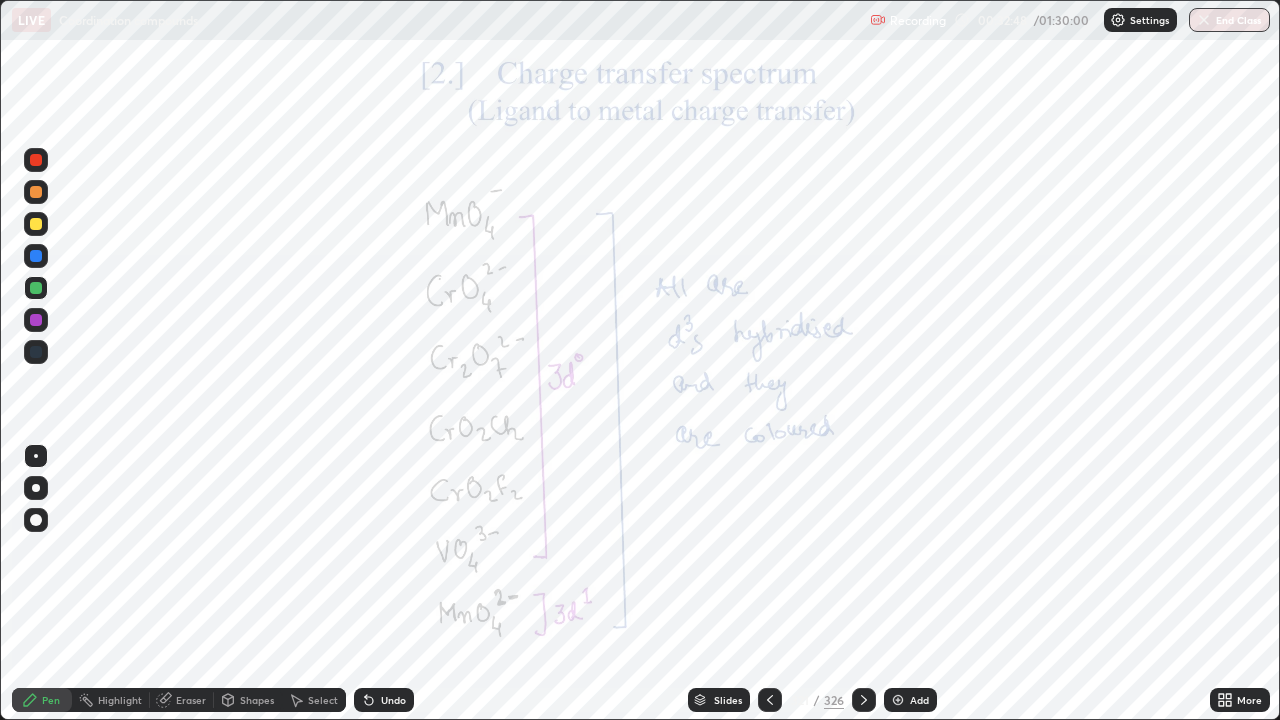 click 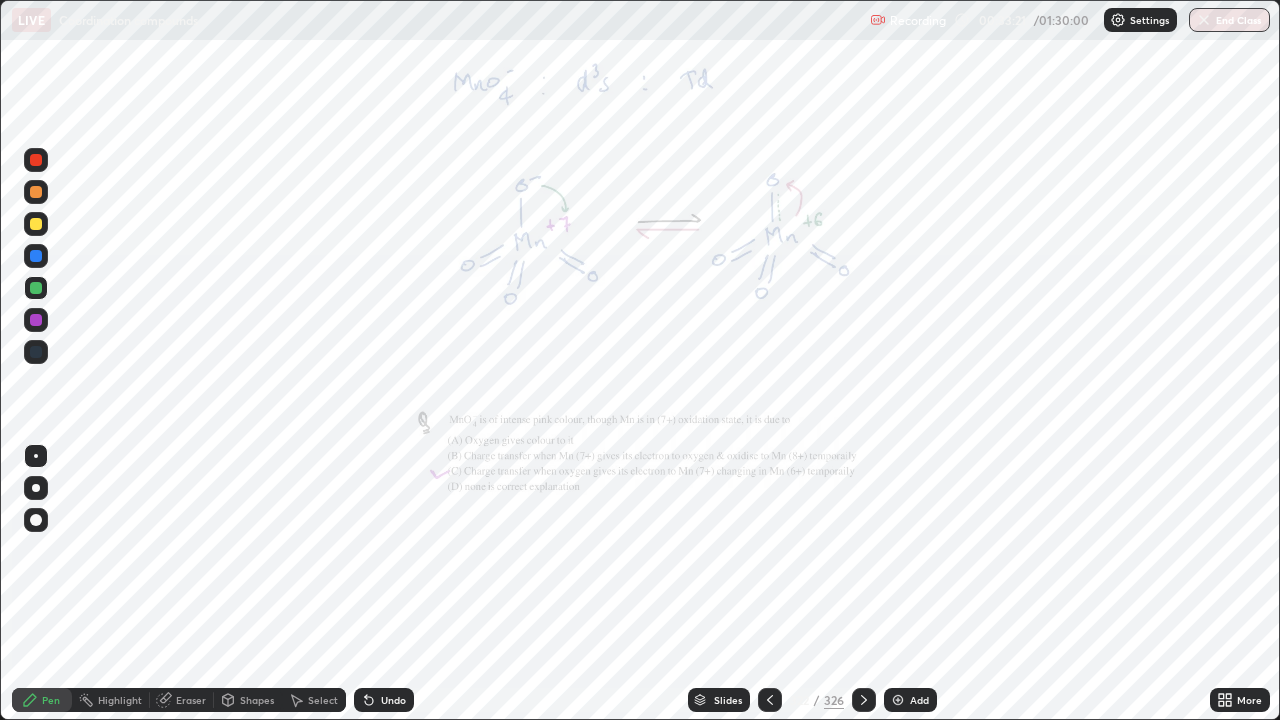 click 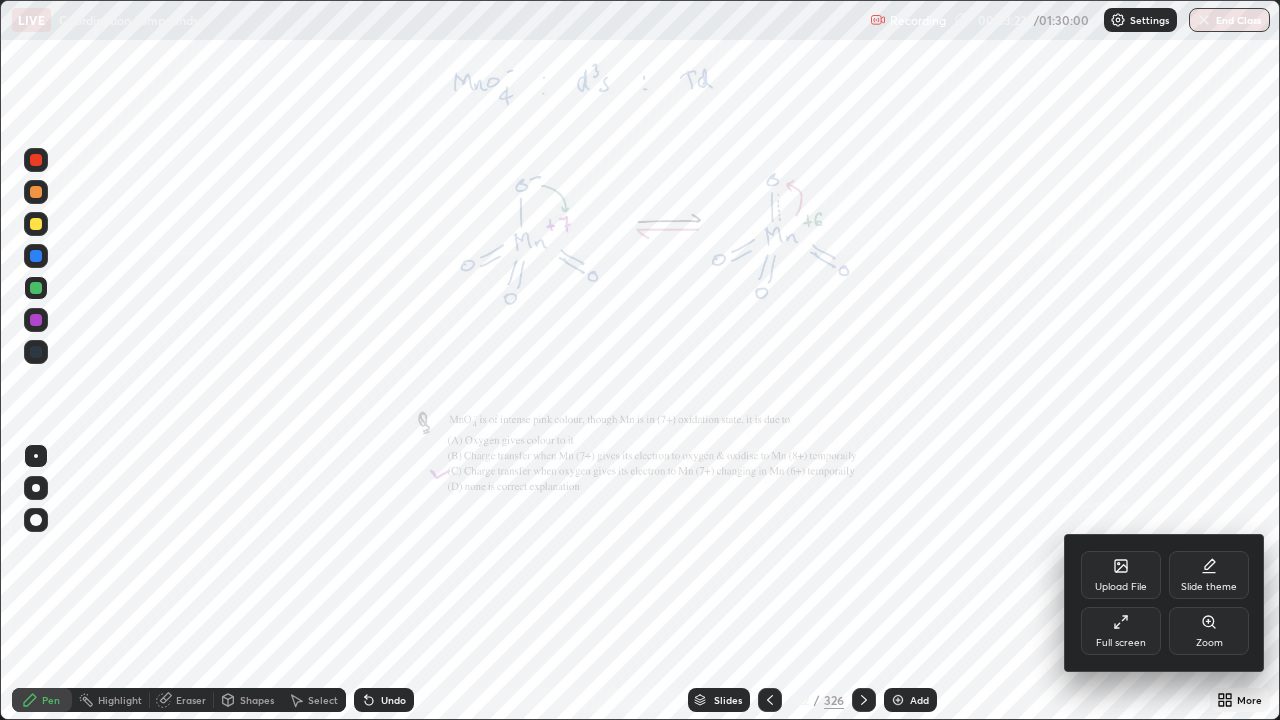 click 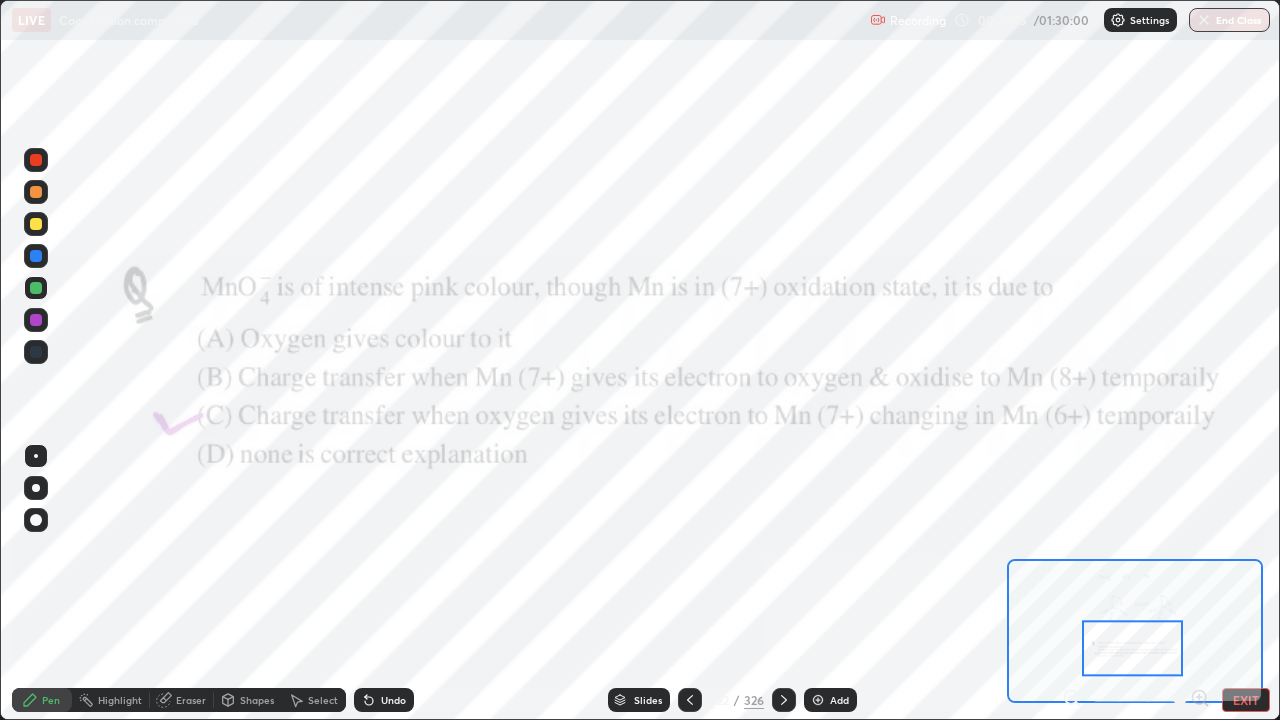 click 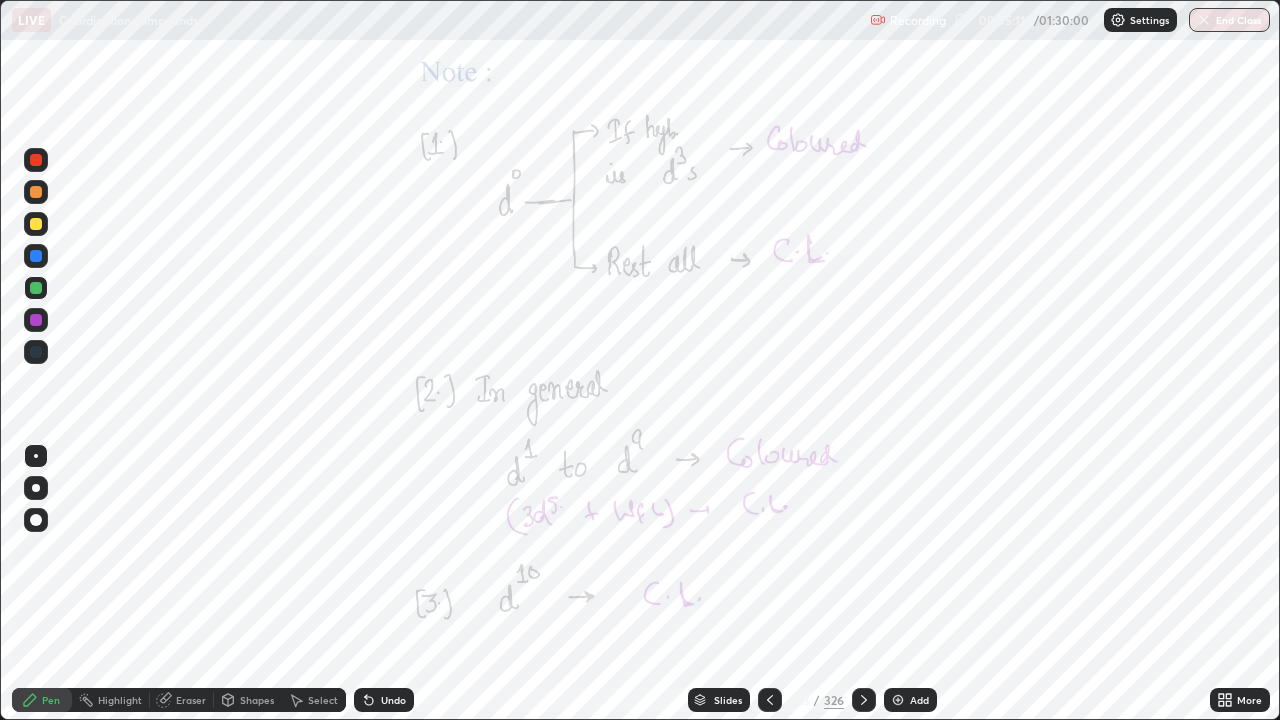 click 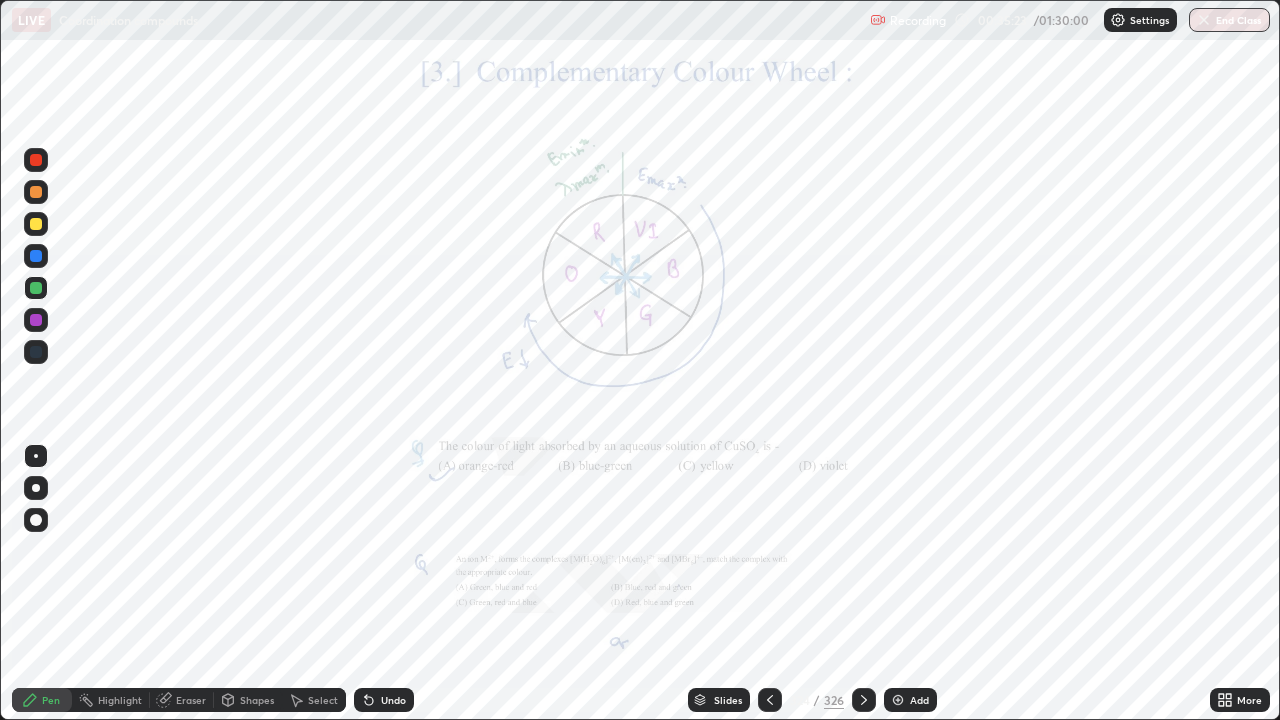 click at bounding box center [36, 160] 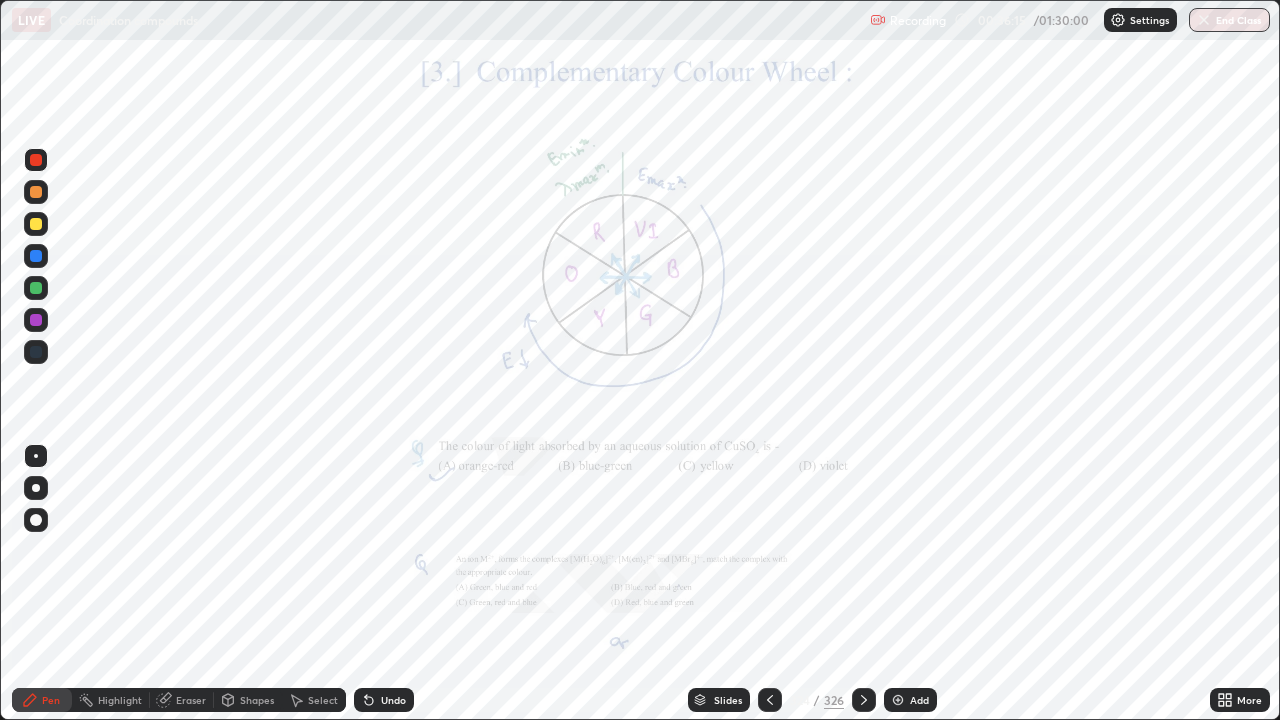 click at bounding box center [36, 320] 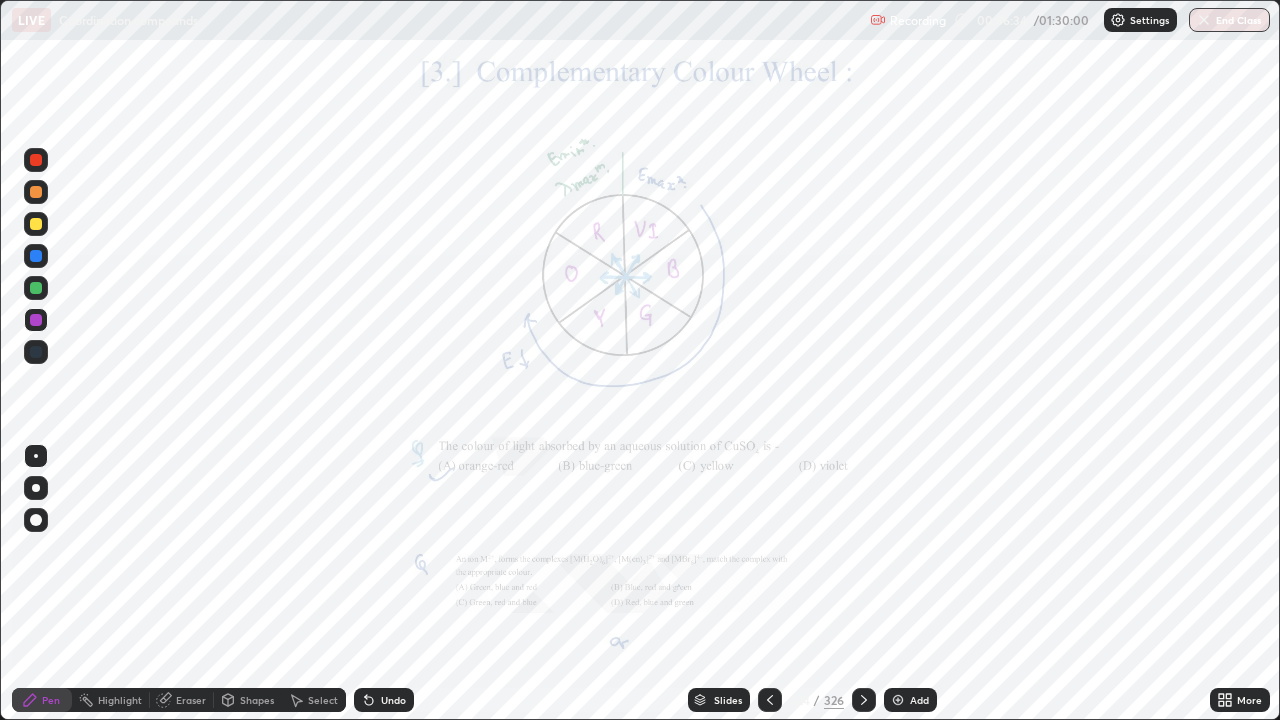 click at bounding box center [36, 160] 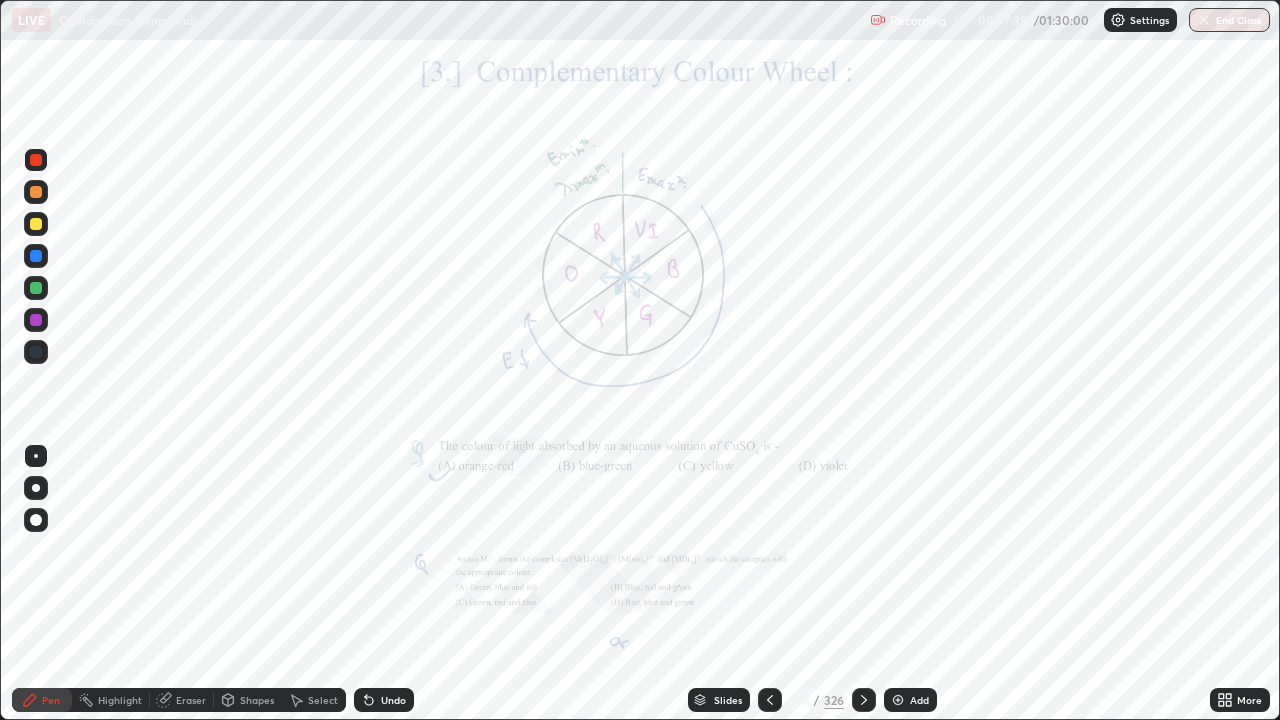 click at bounding box center [864, 700] 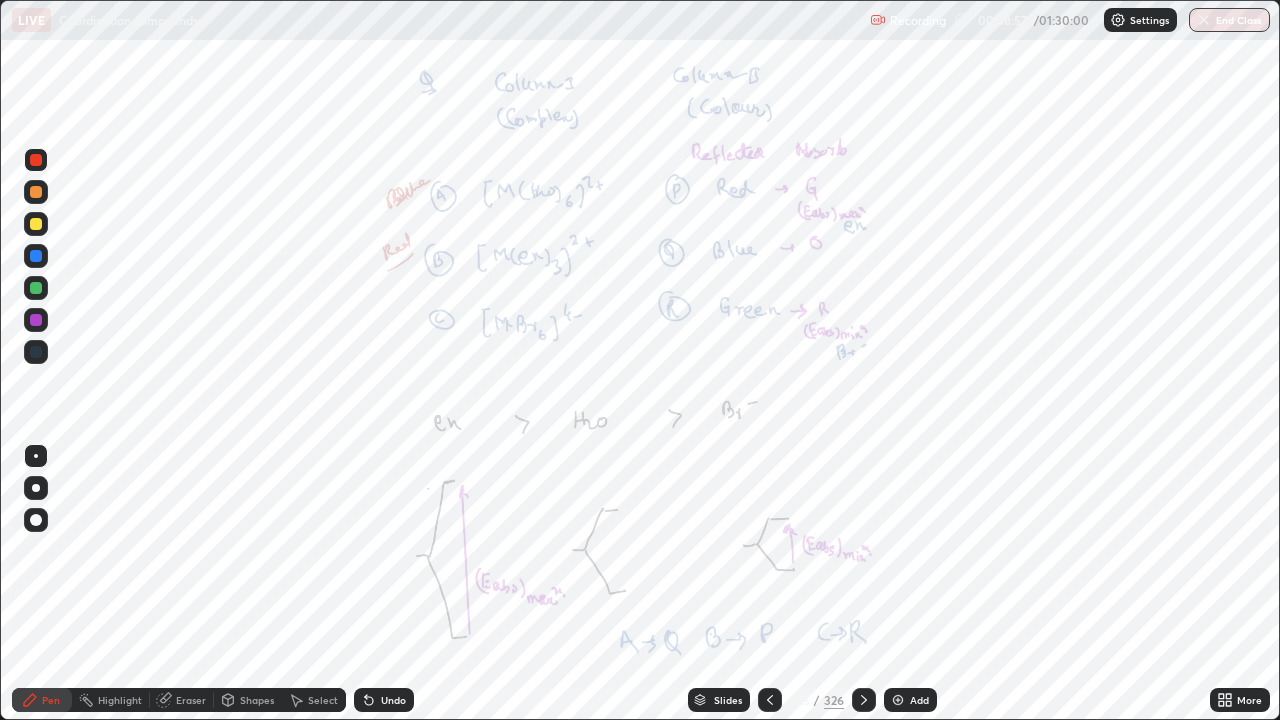 click at bounding box center (36, 160) 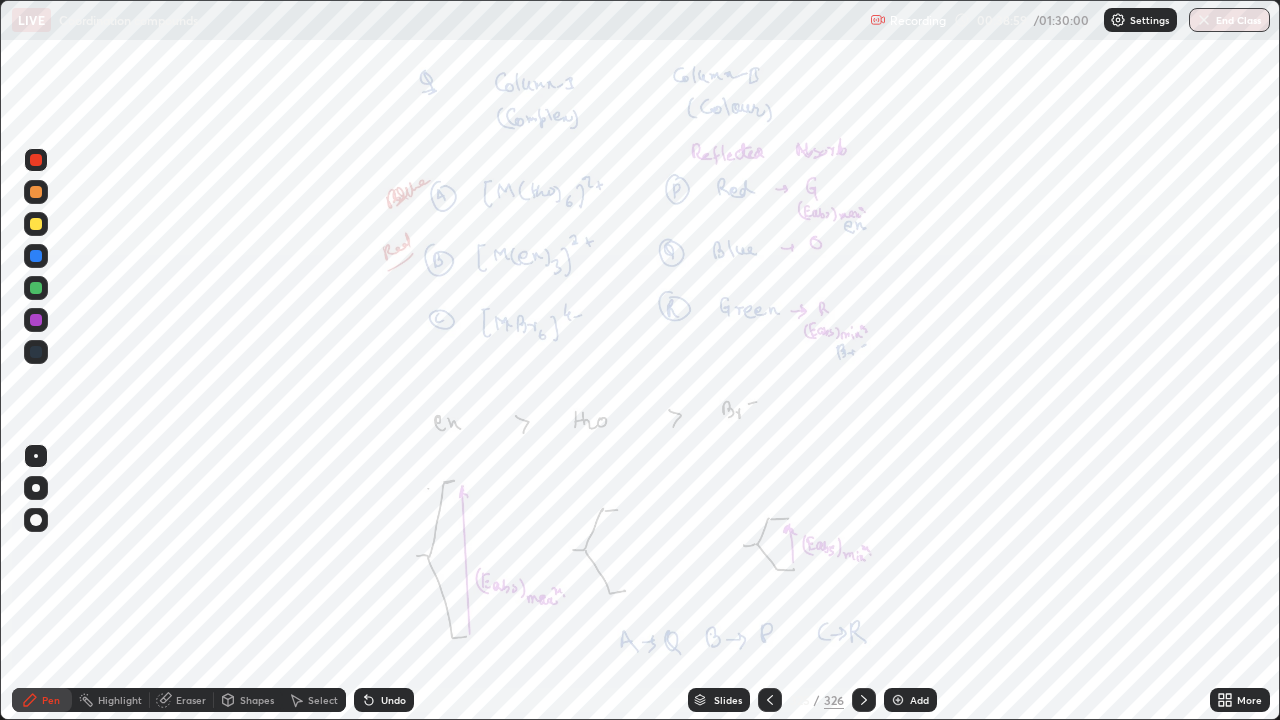 click at bounding box center [36, 352] 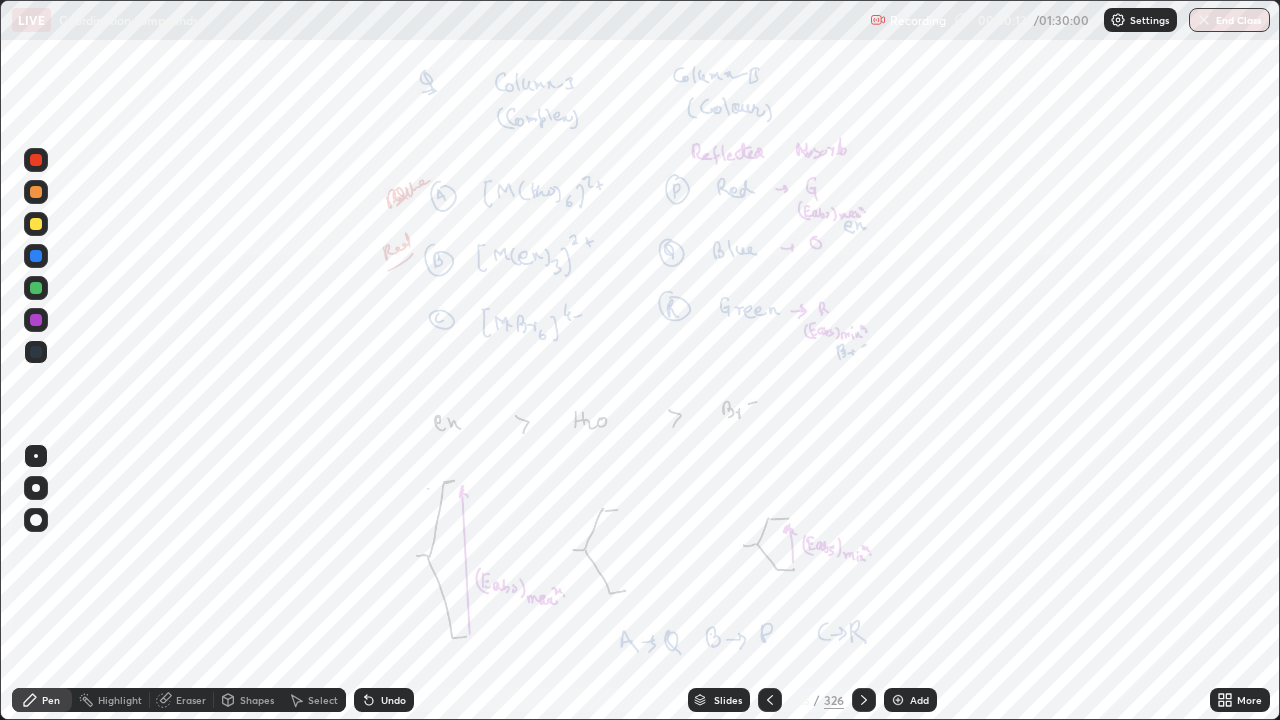 click on "Eraser" at bounding box center (191, 700) 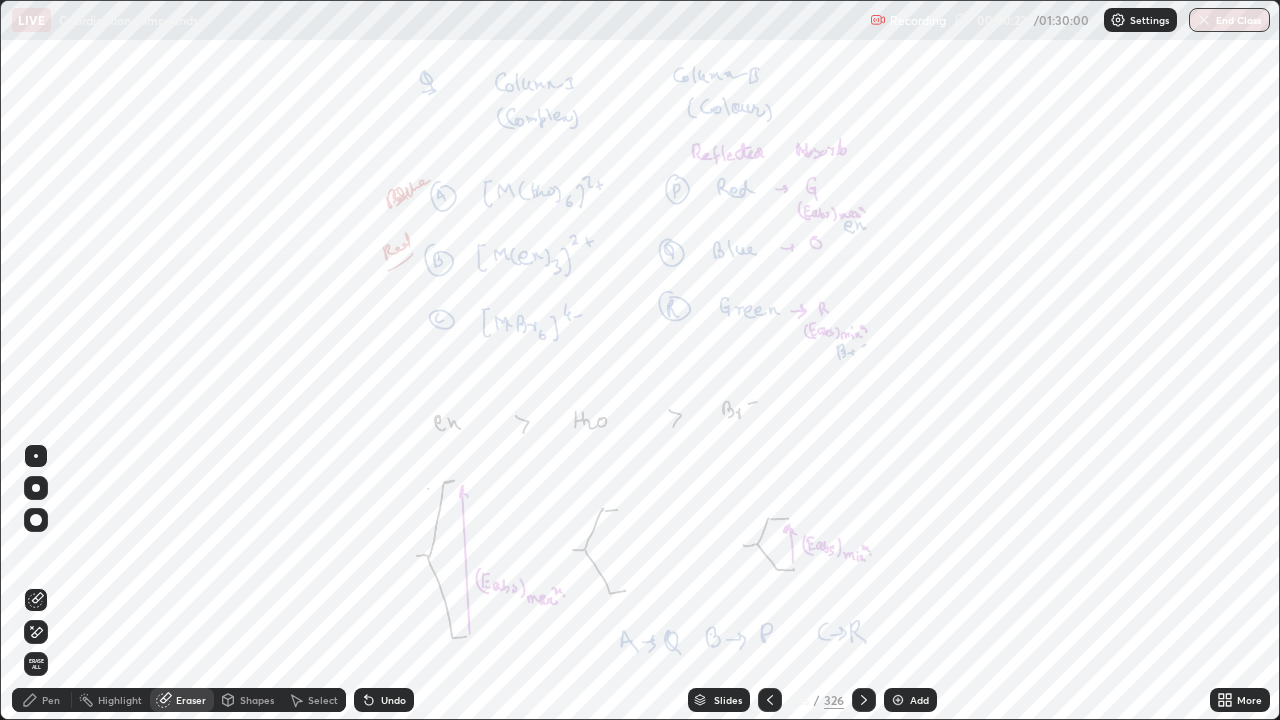 click on "Pen" at bounding box center (51, 700) 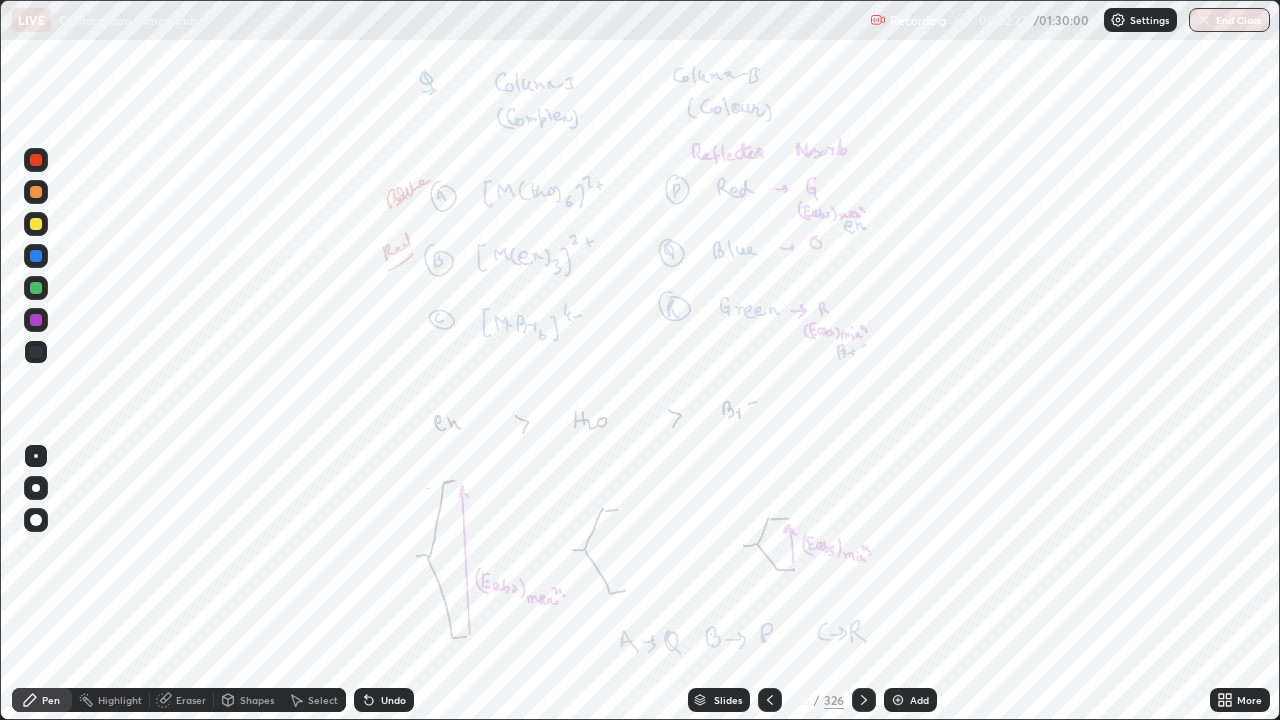 click 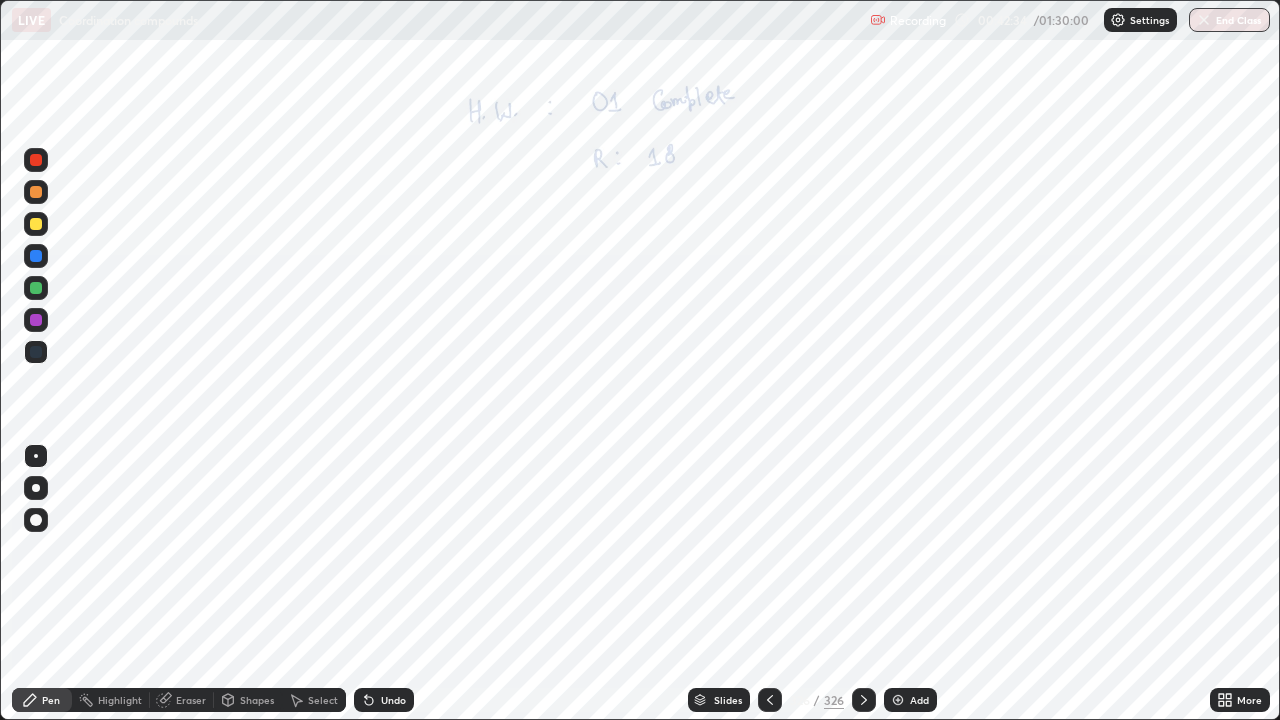click on "Slides" at bounding box center [719, 700] 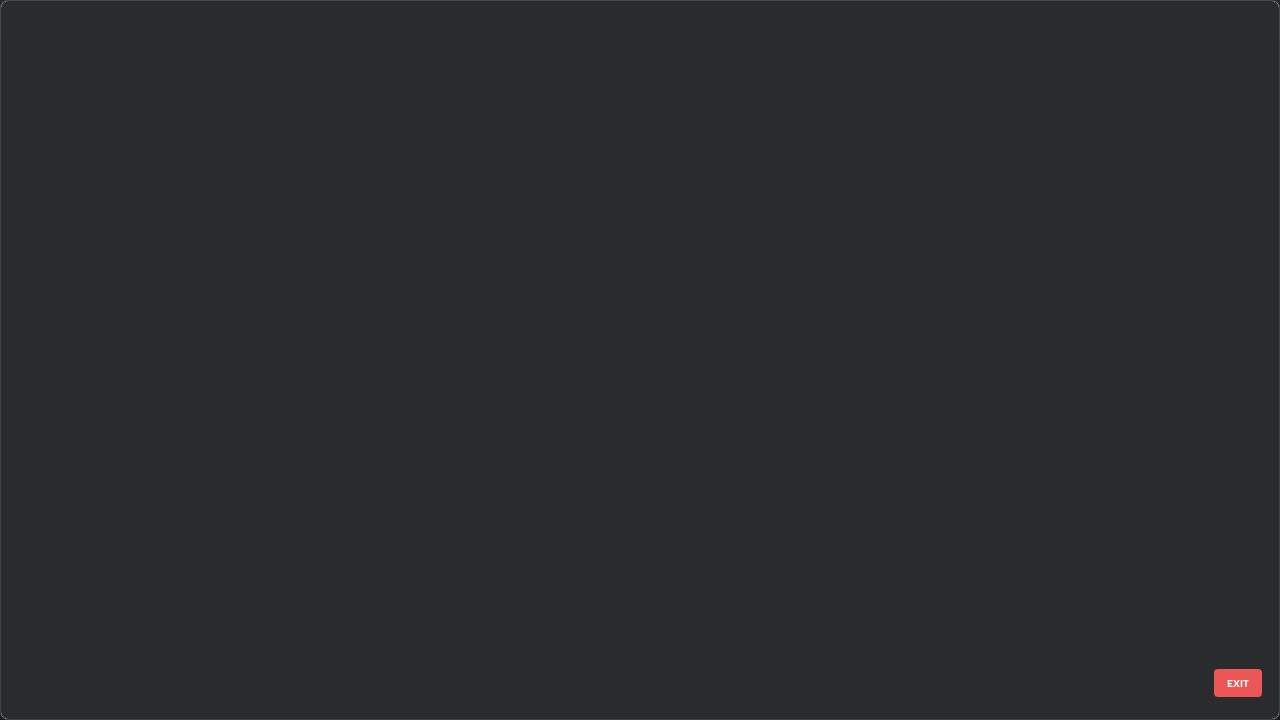 scroll, scrollTop: 23766, scrollLeft: 0, axis: vertical 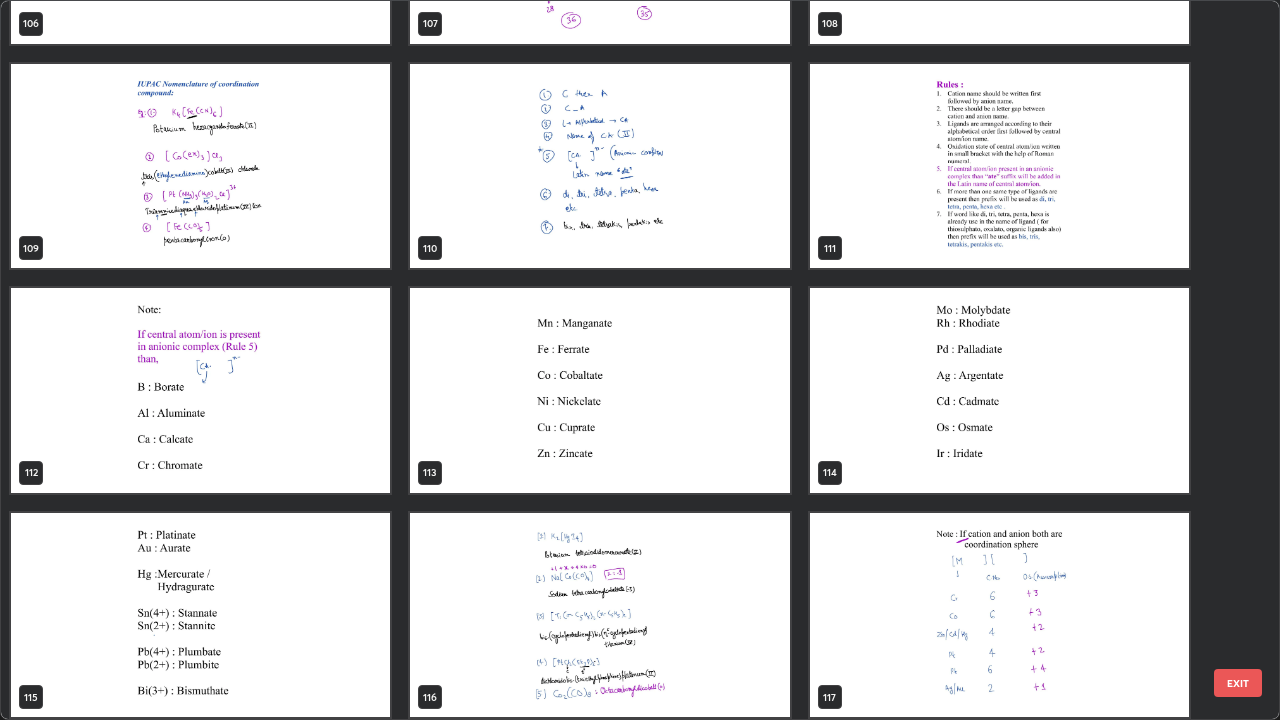 click at bounding box center (999, 166) 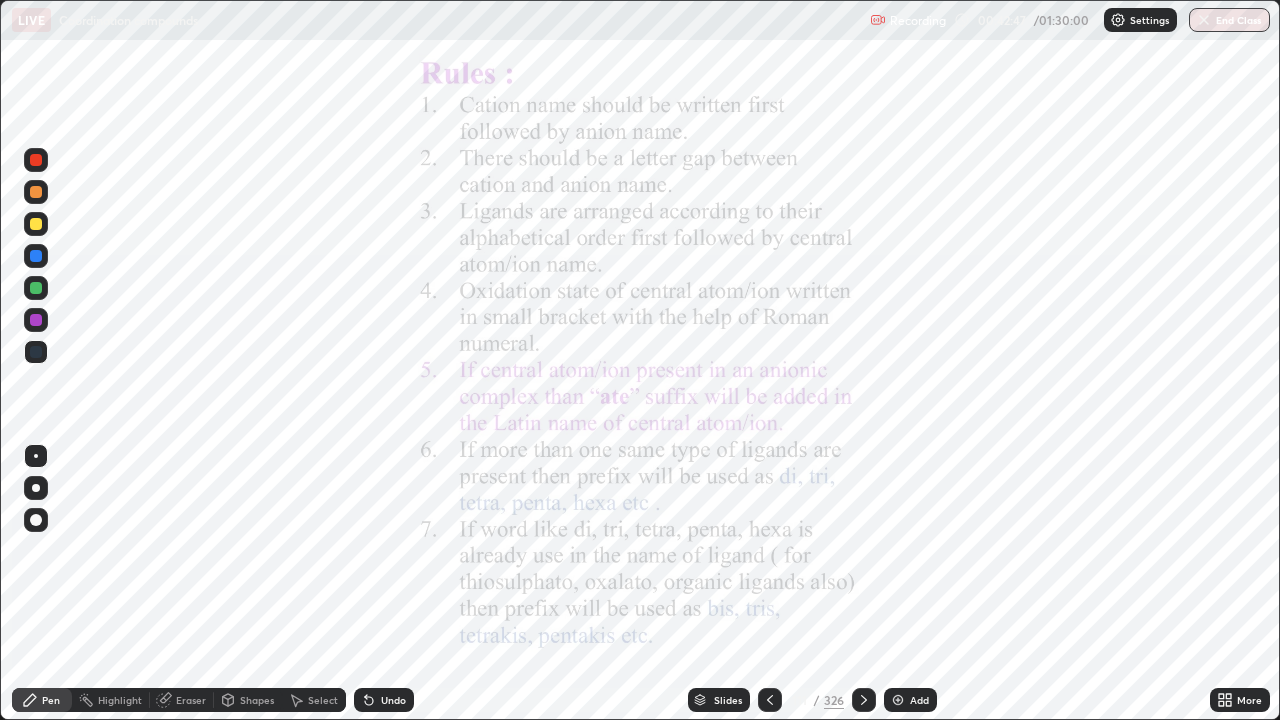 click at bounding box center (36, 160) 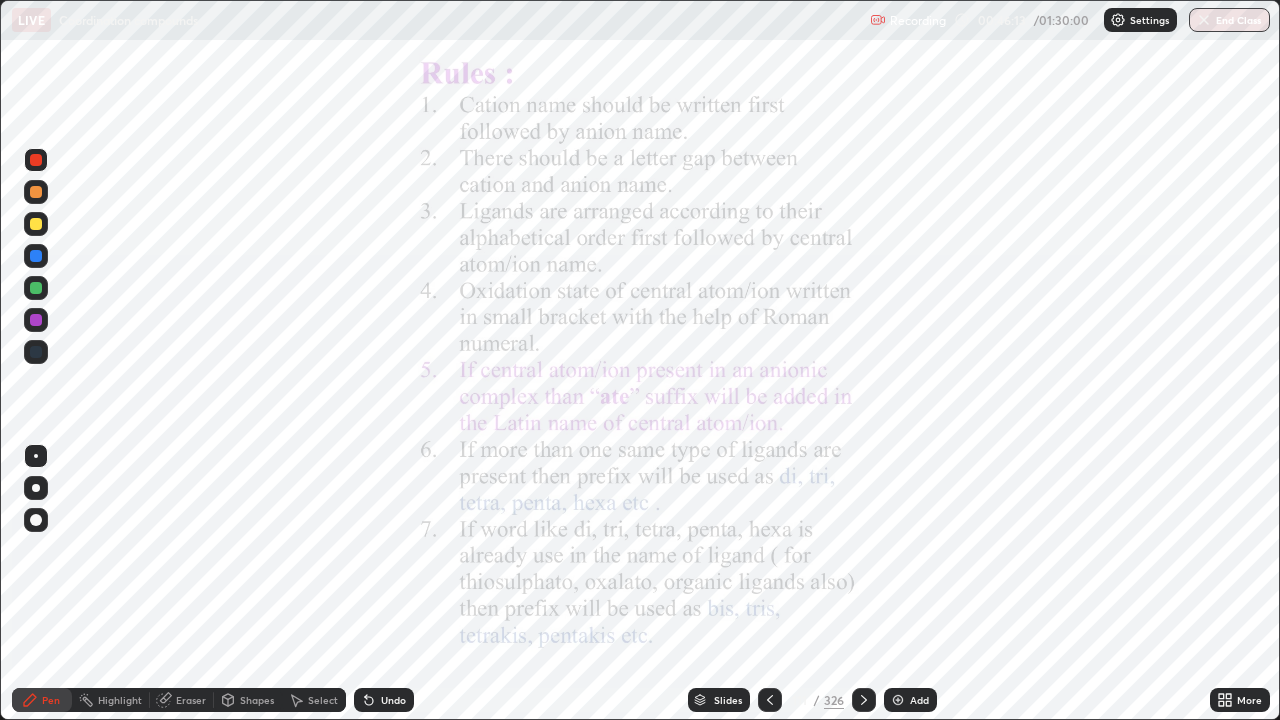 click 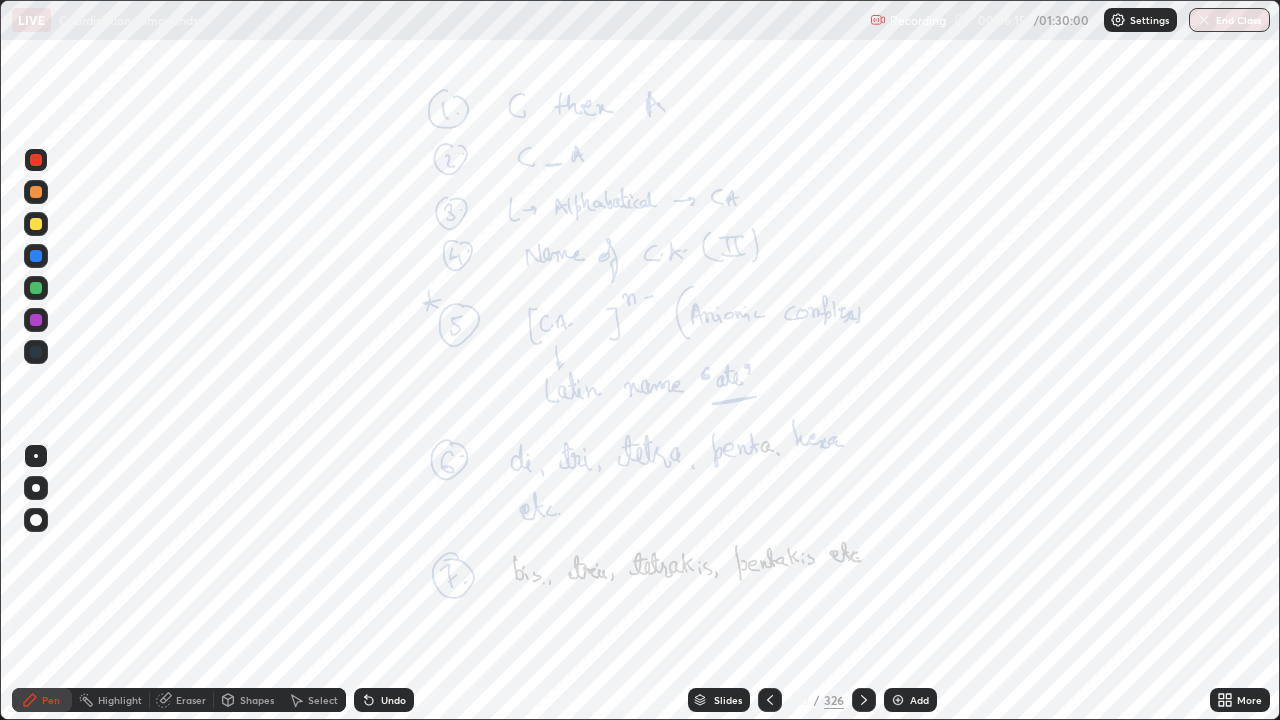 click at bounding box center [864, 700] 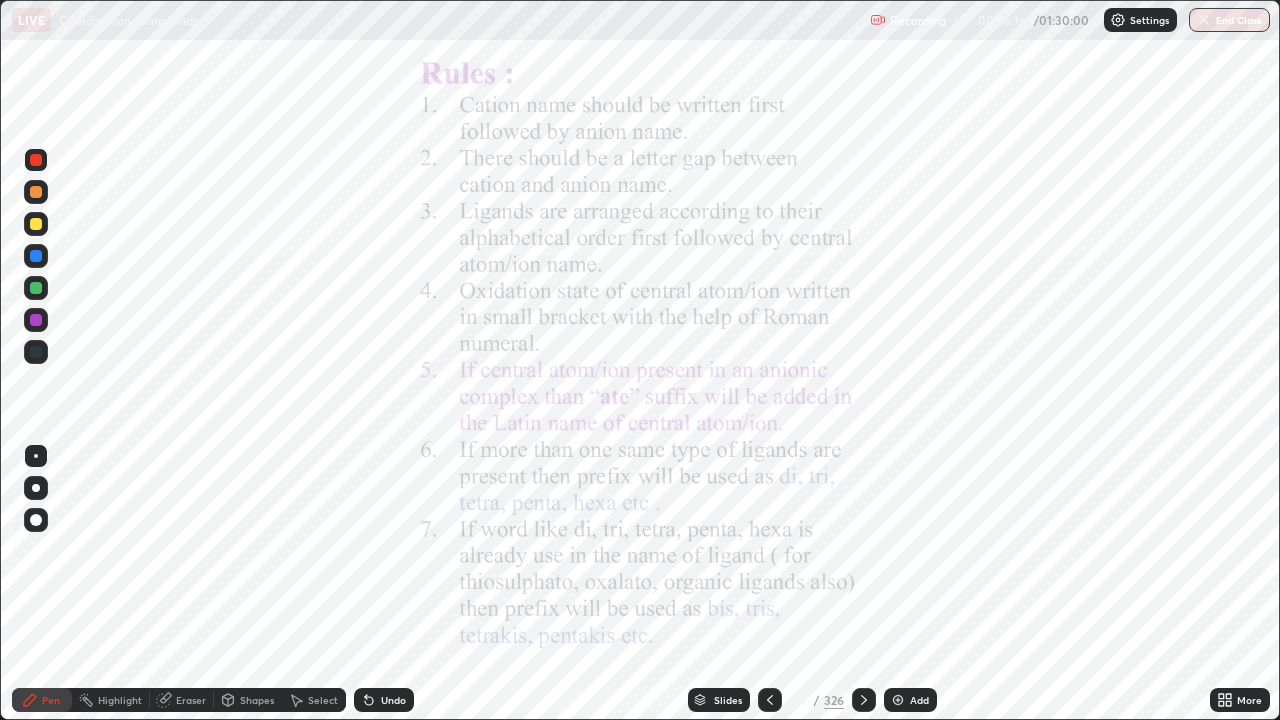 click 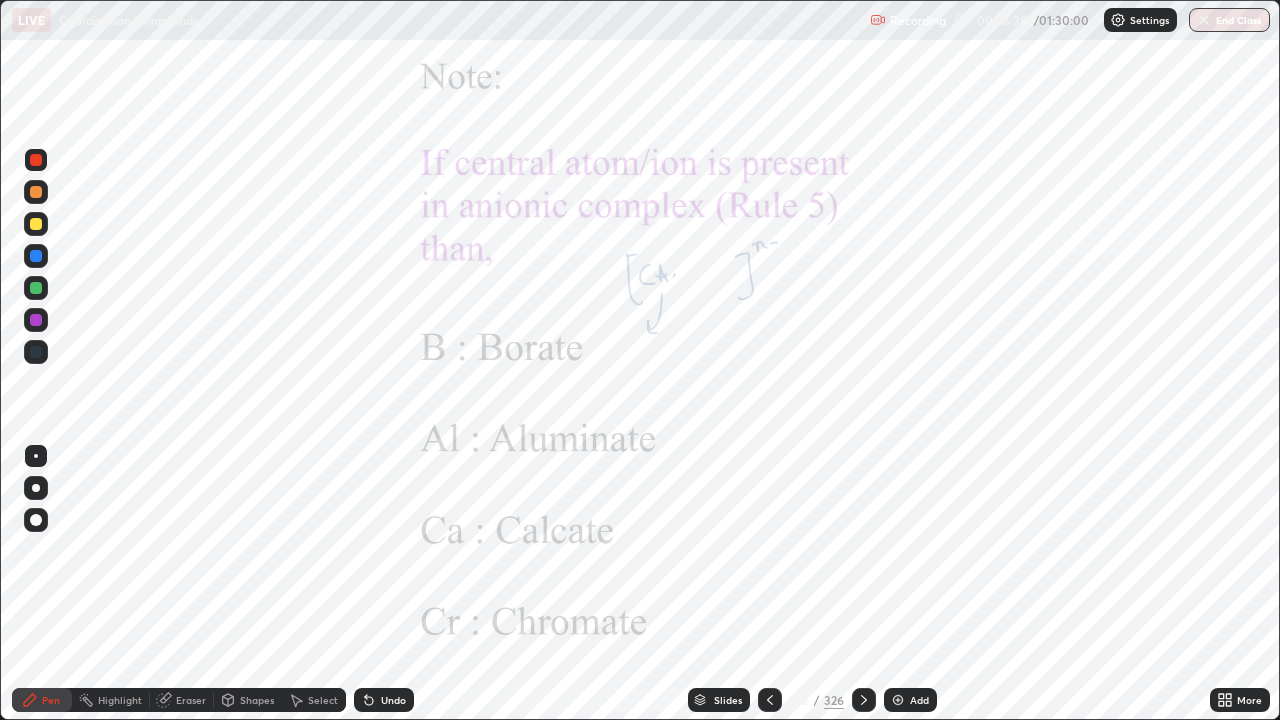 click 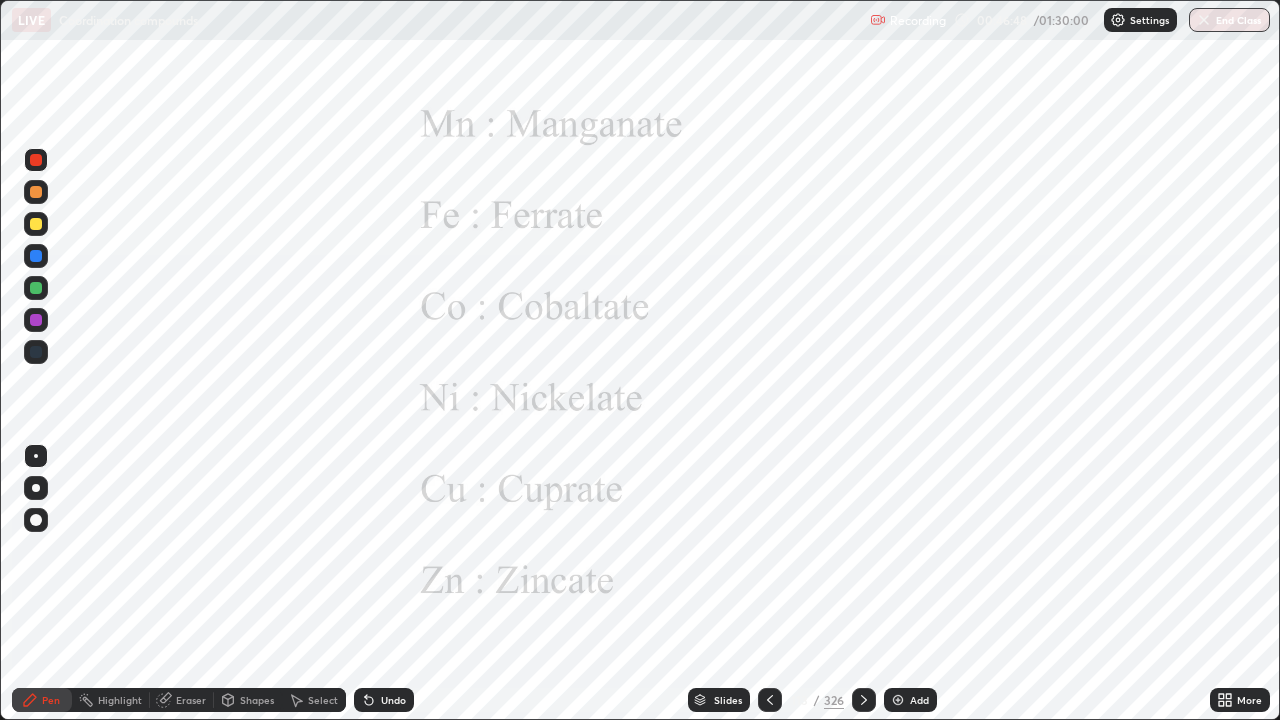 click 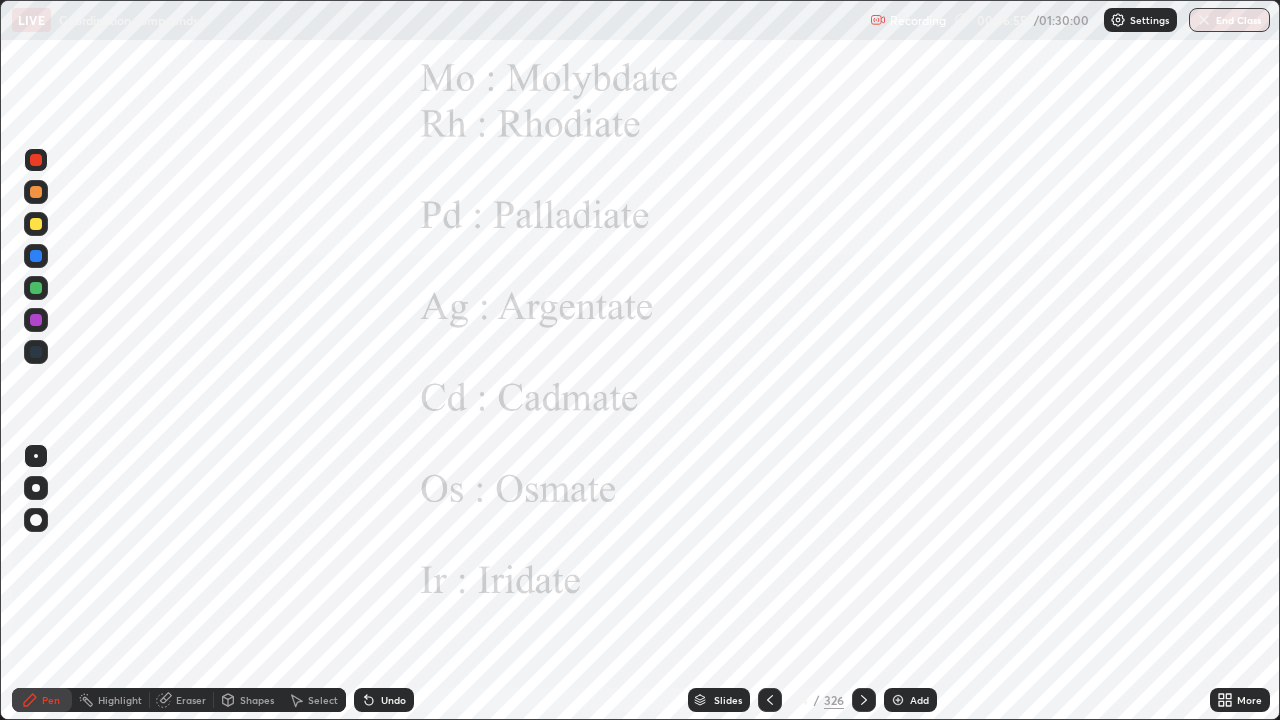 click 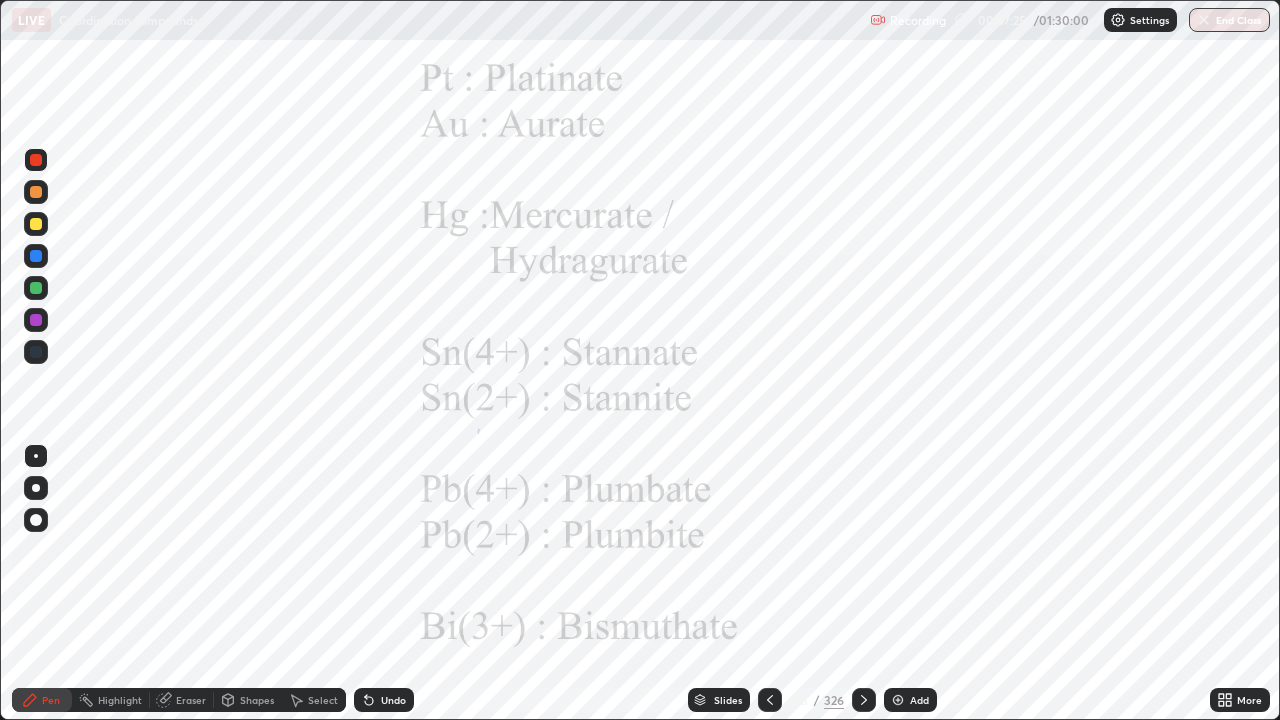 click at bounding box center [864, 700] 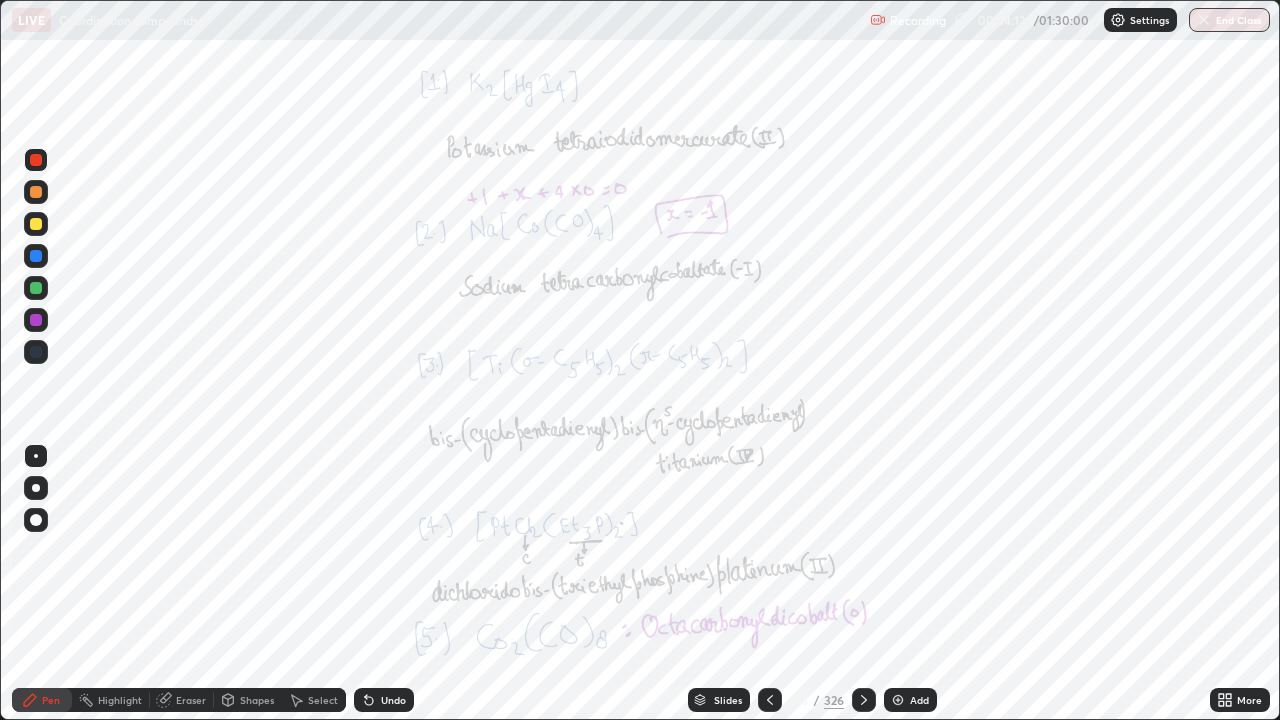 click at bounding box center (864, 700) 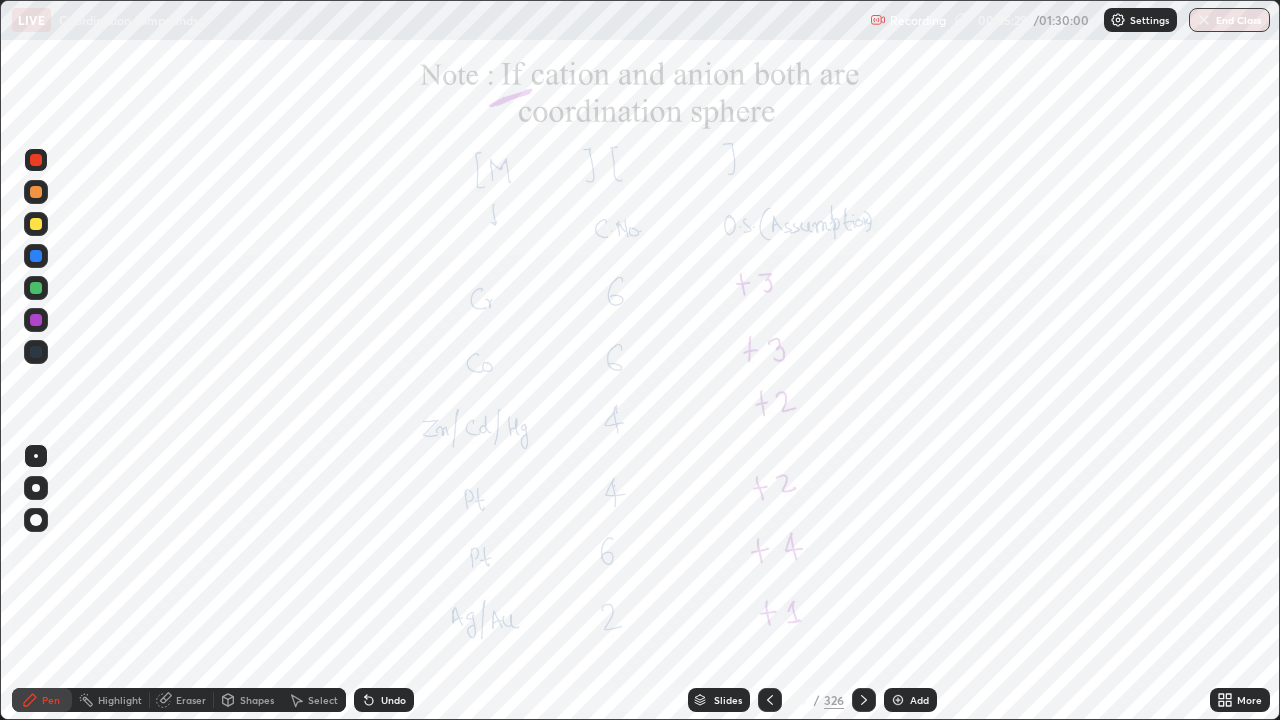 click 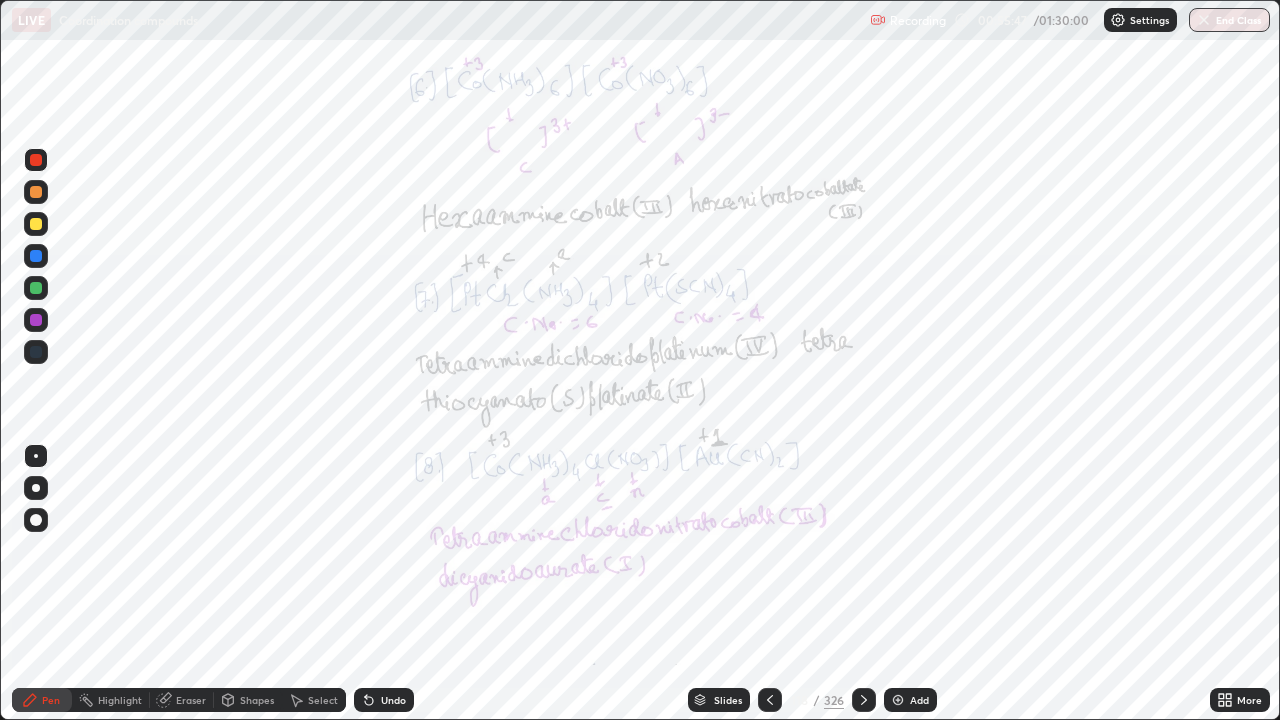 click at bounding box center (36, 256) 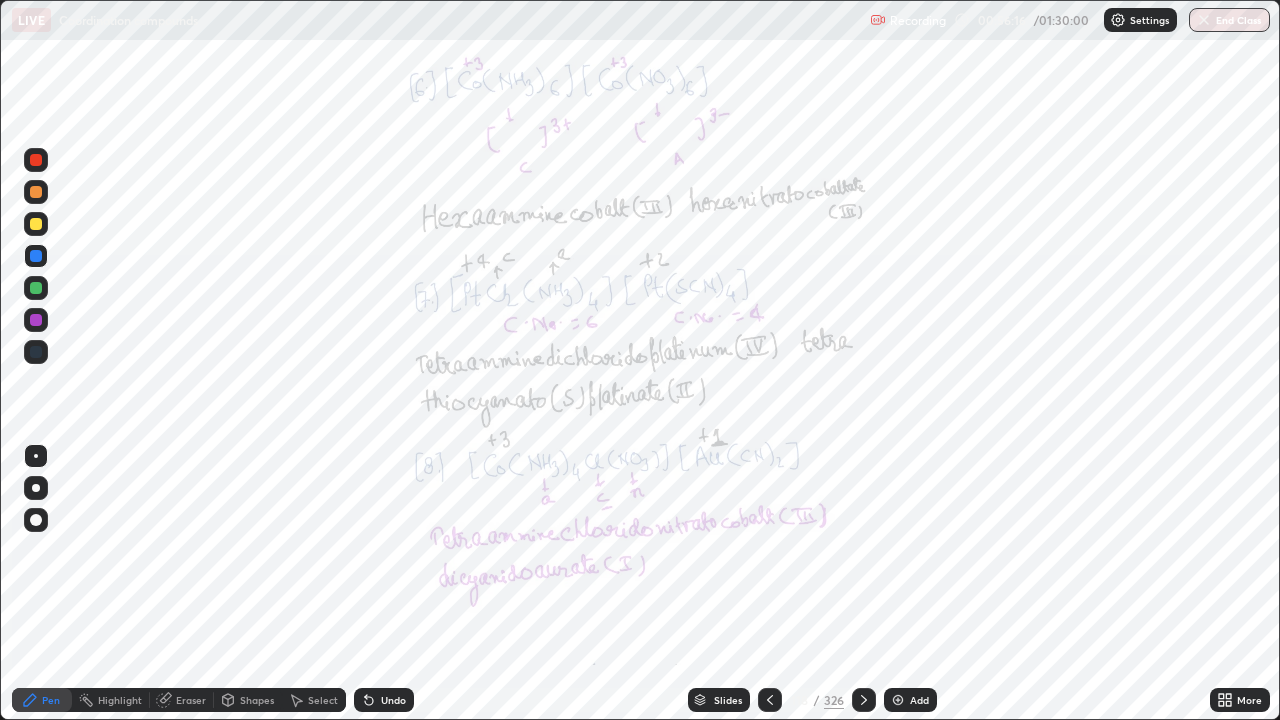 click 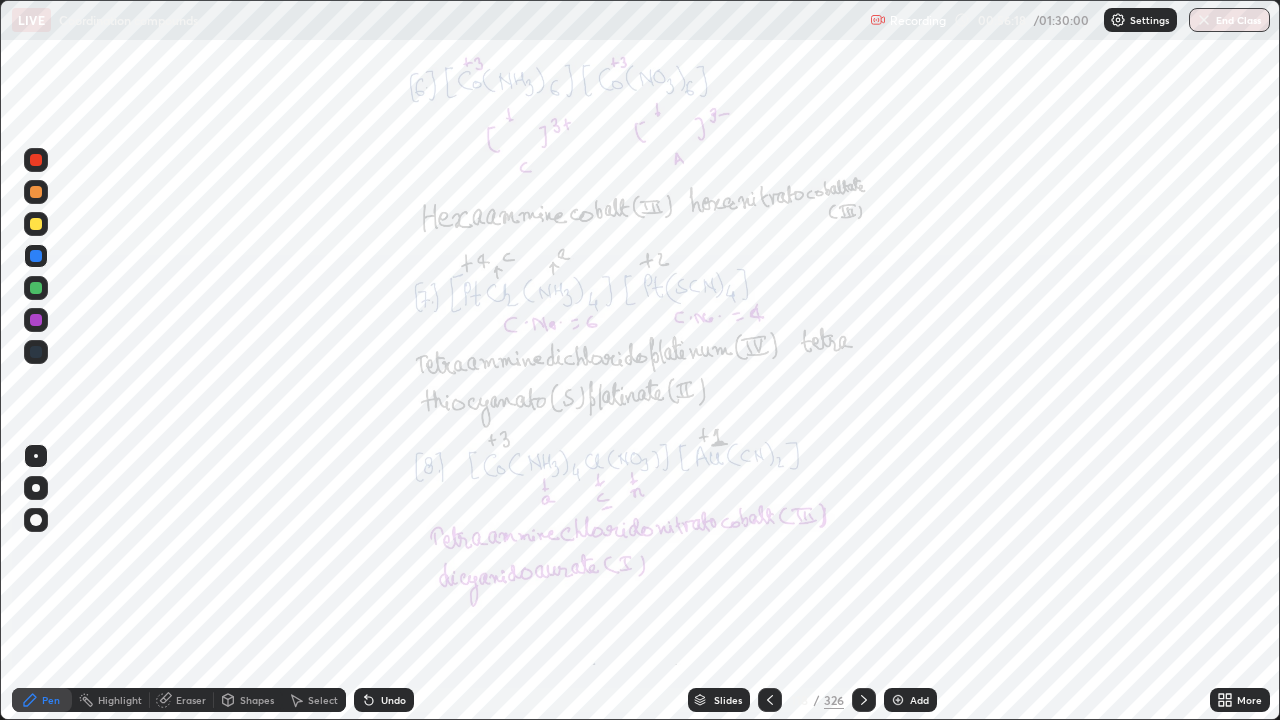 click 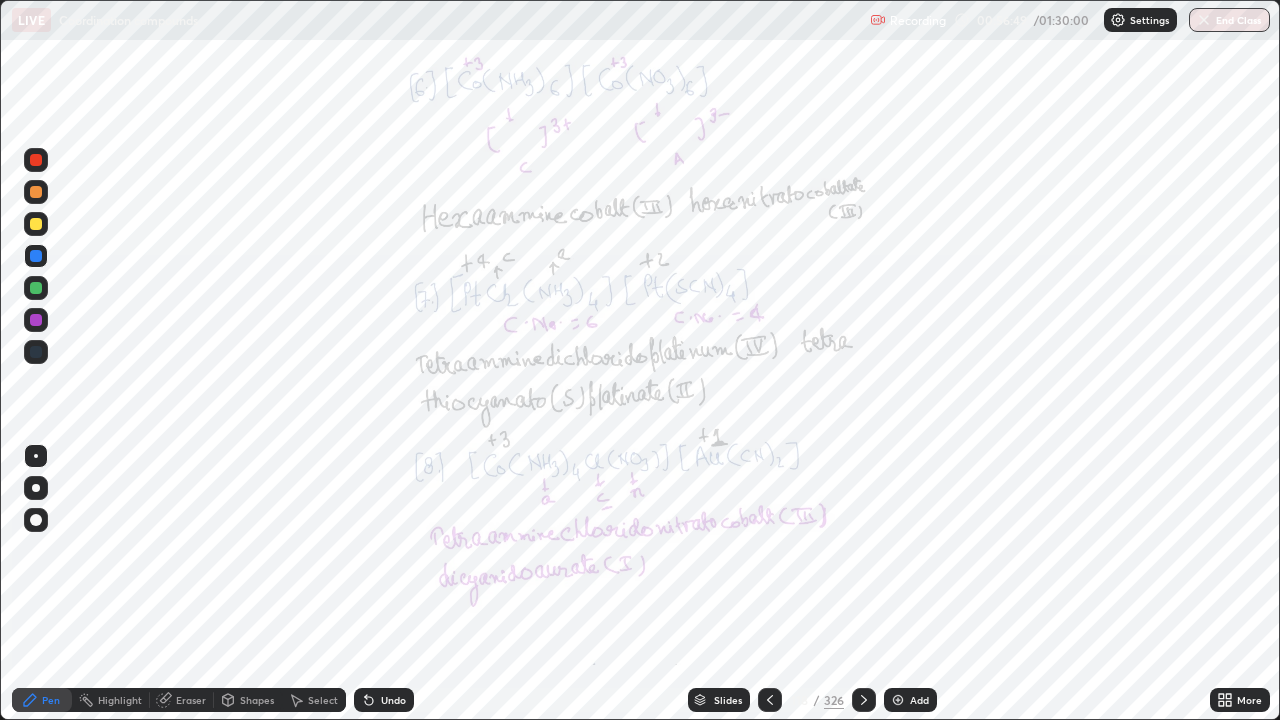 click 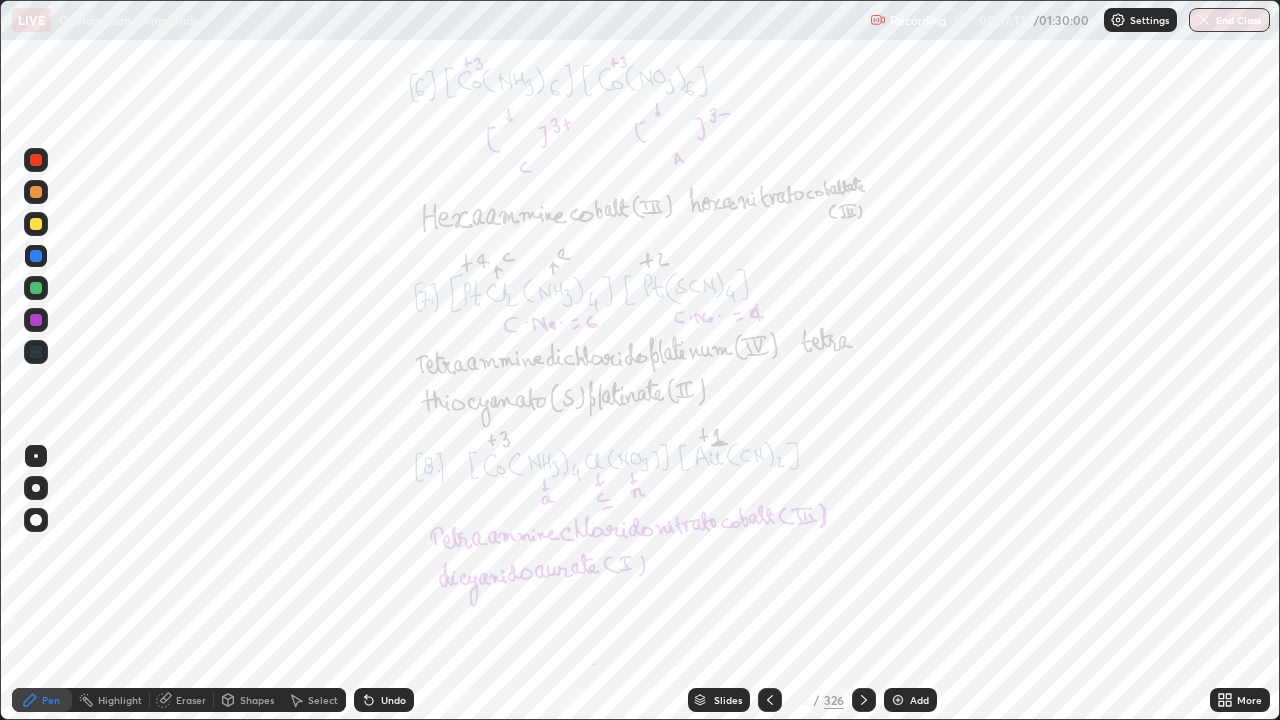 click 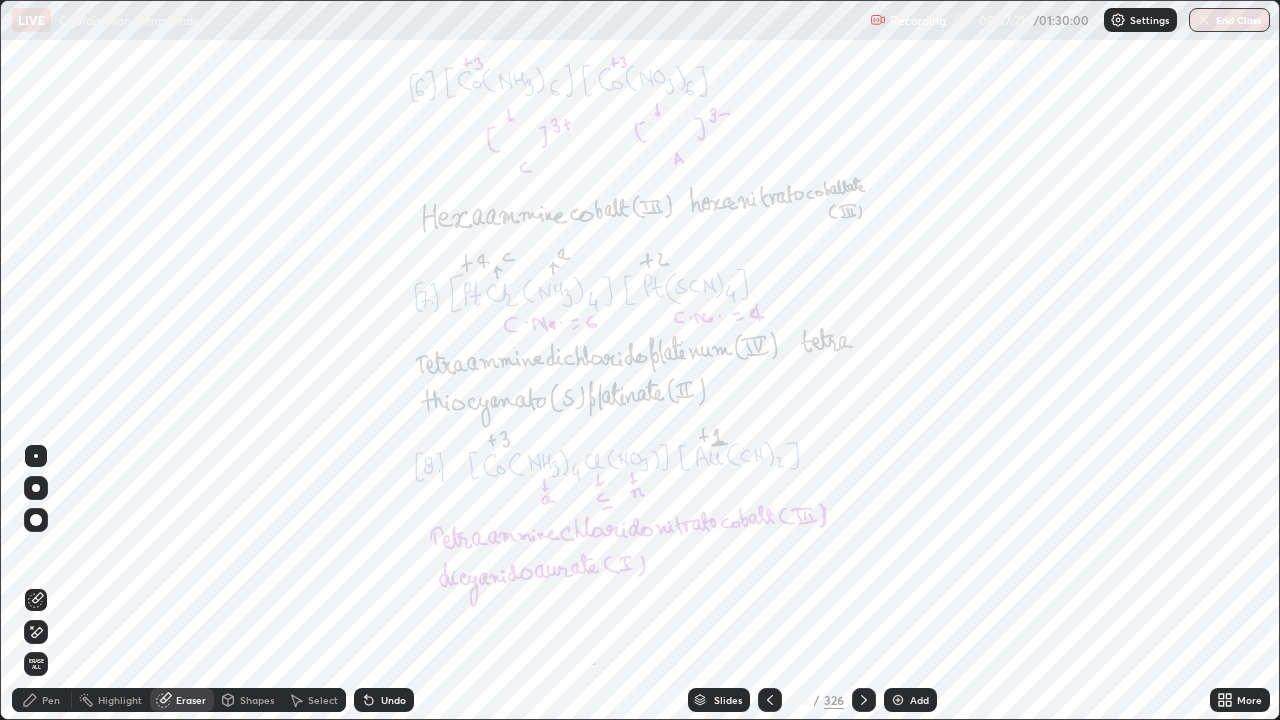 click on "Pen" at bounding box center [51, 700] 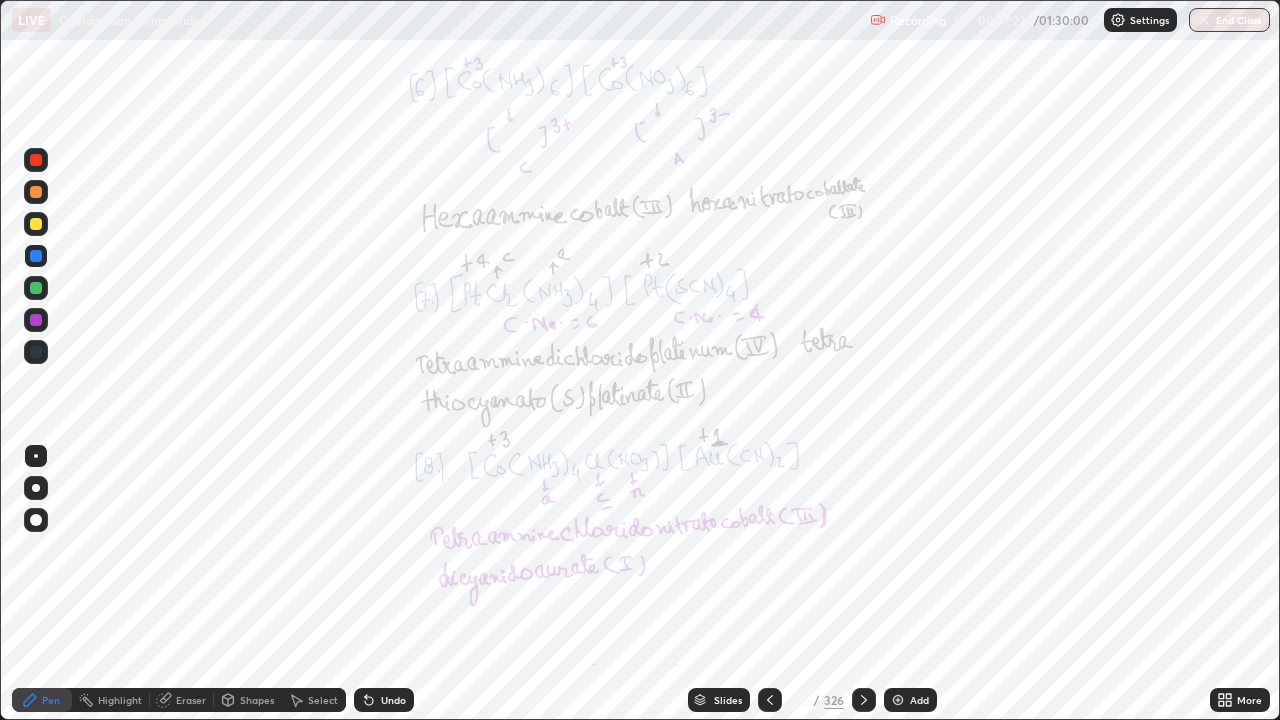 click at bounding box center (36, 160) 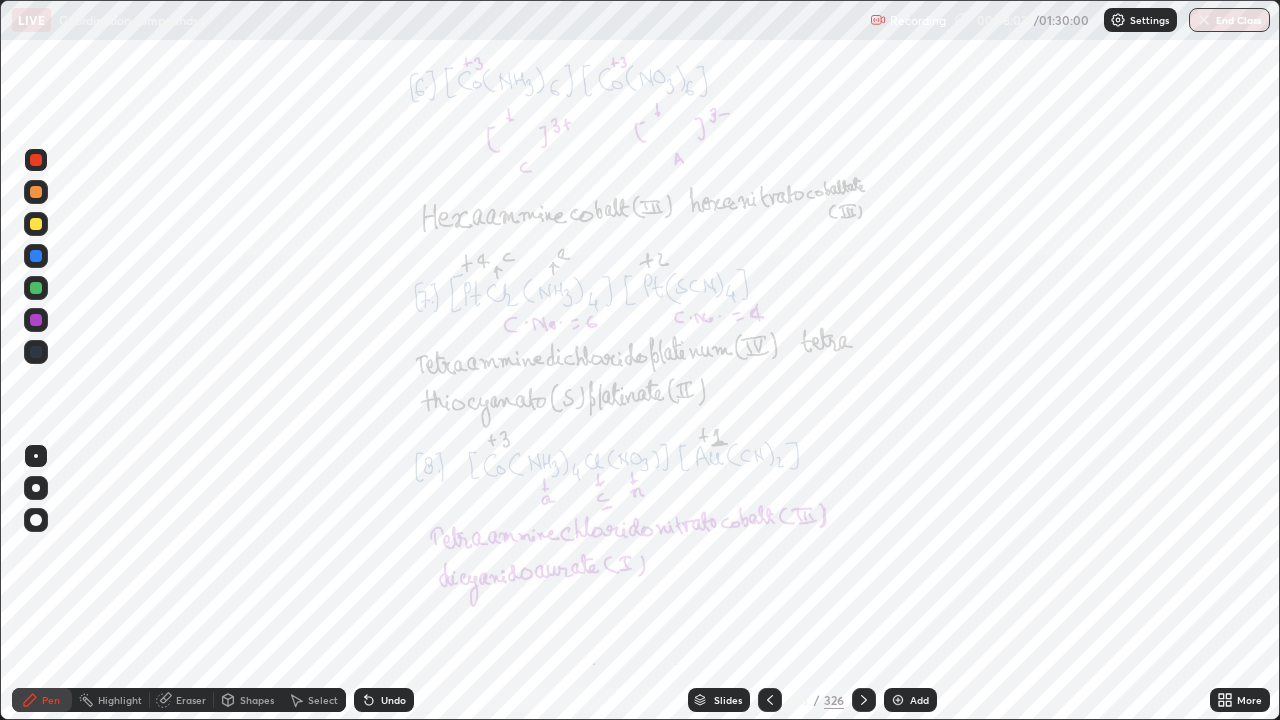 click 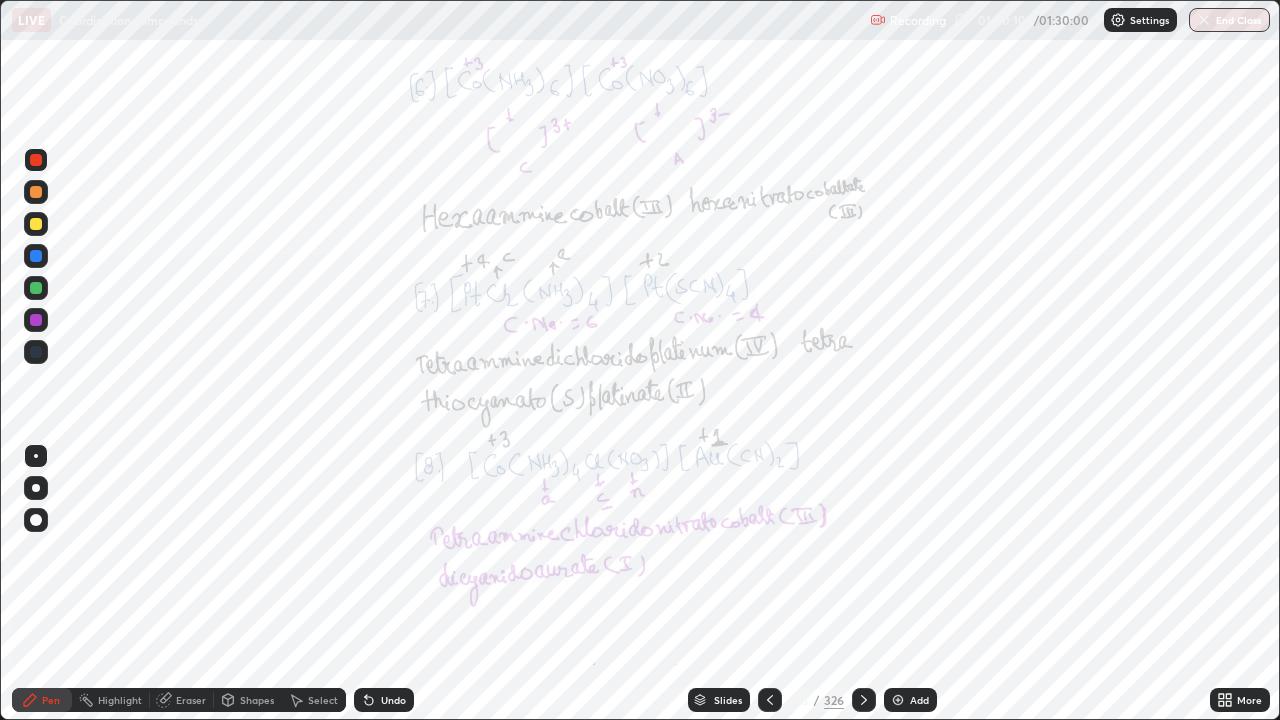 click at bounding box center (36, 320) 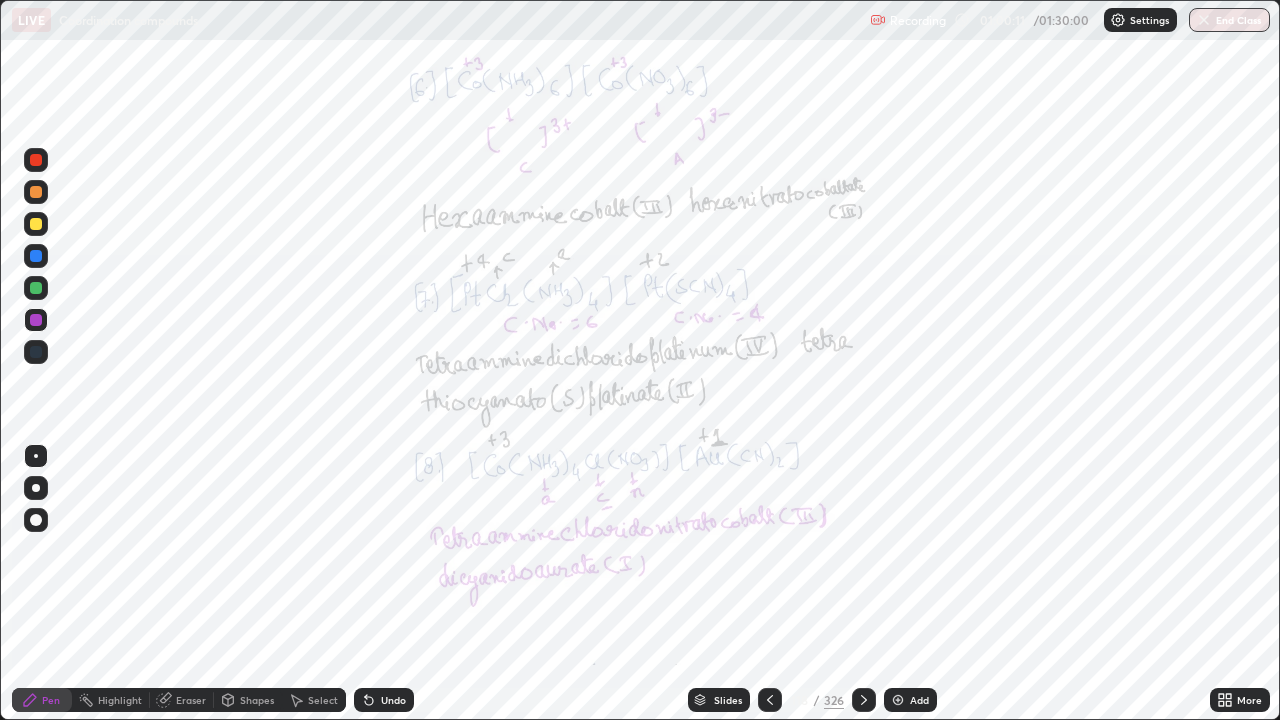 click at bounding box center [36, 352] 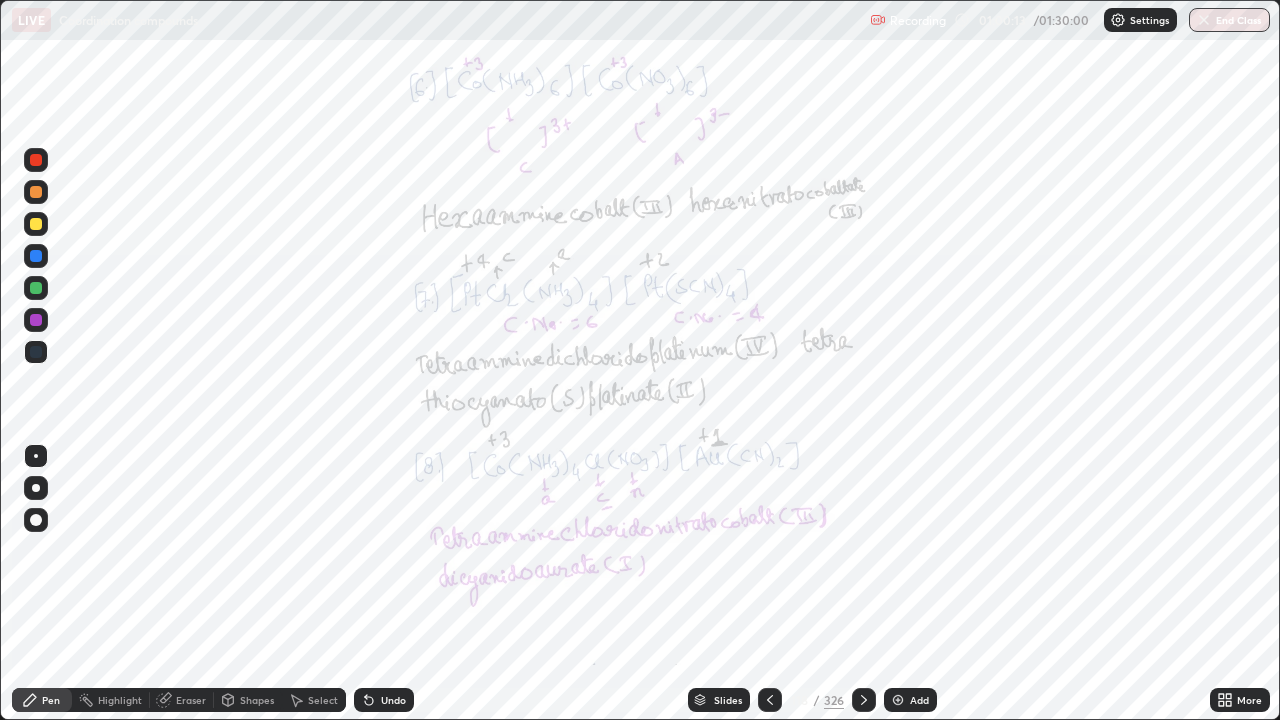 click at bounding box center (36, 320) 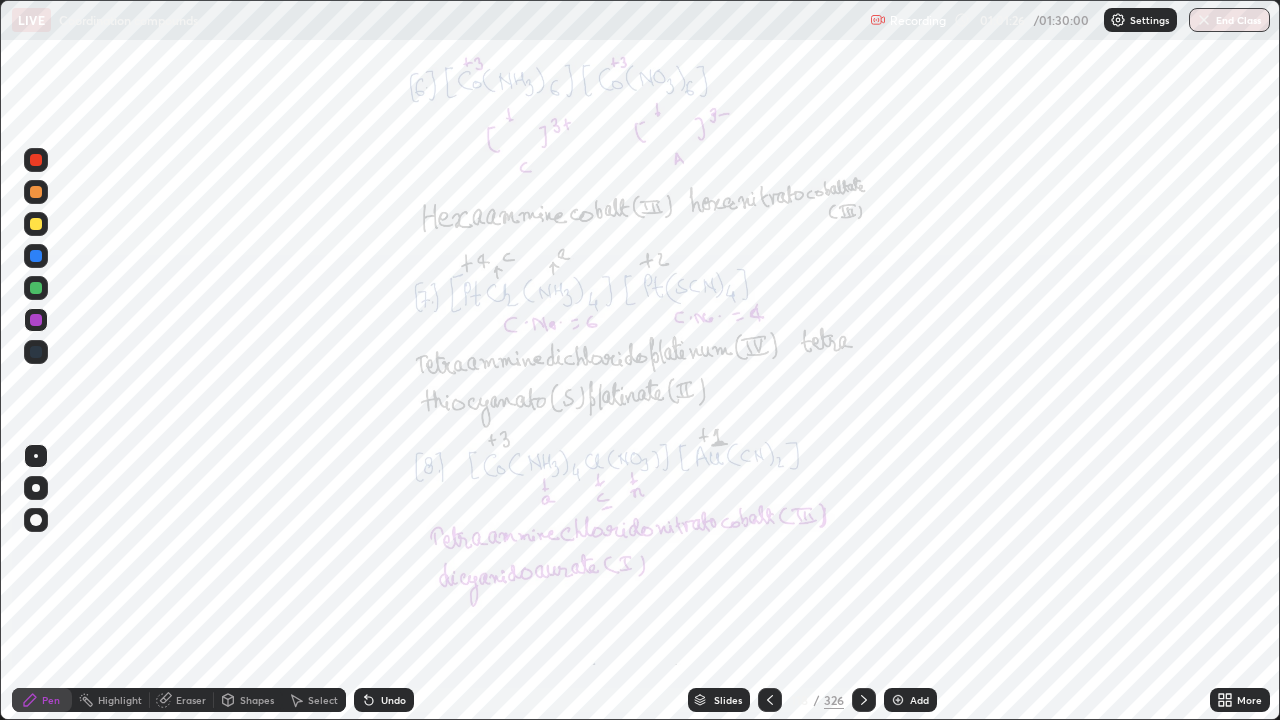 click 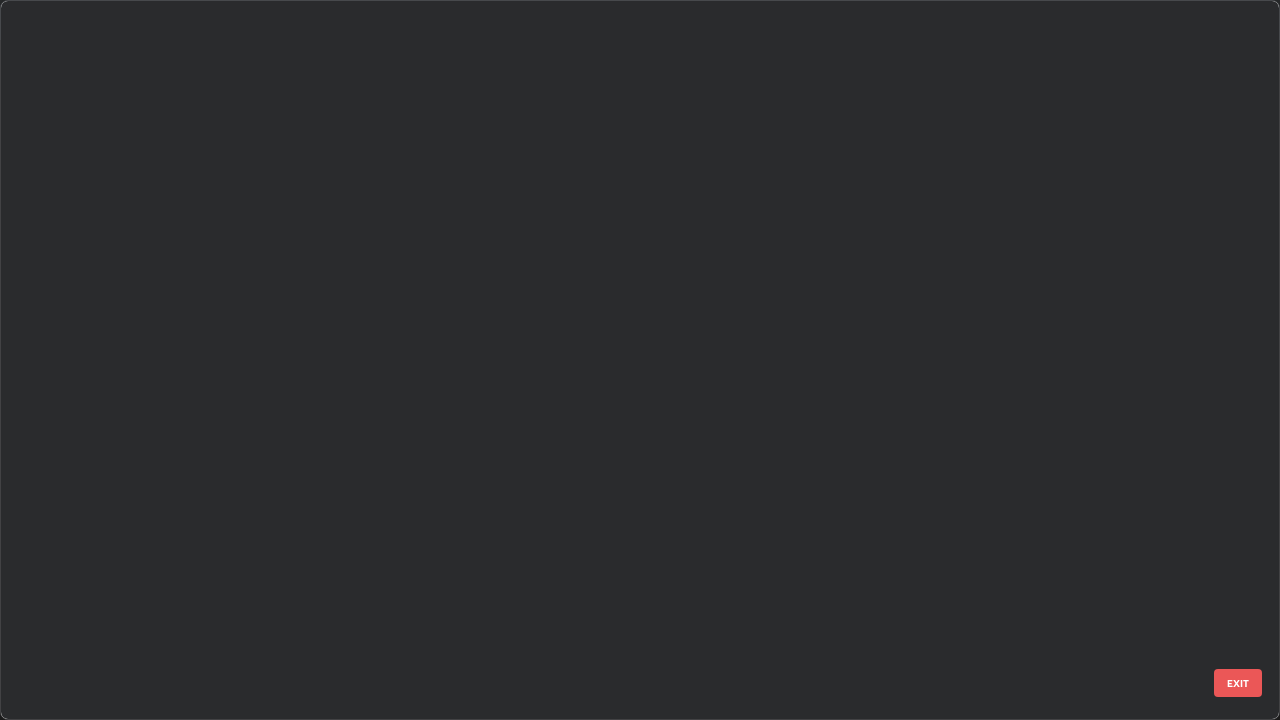 scroll, scrollTop: 8267, scrollLeft: 0, axis: vertical 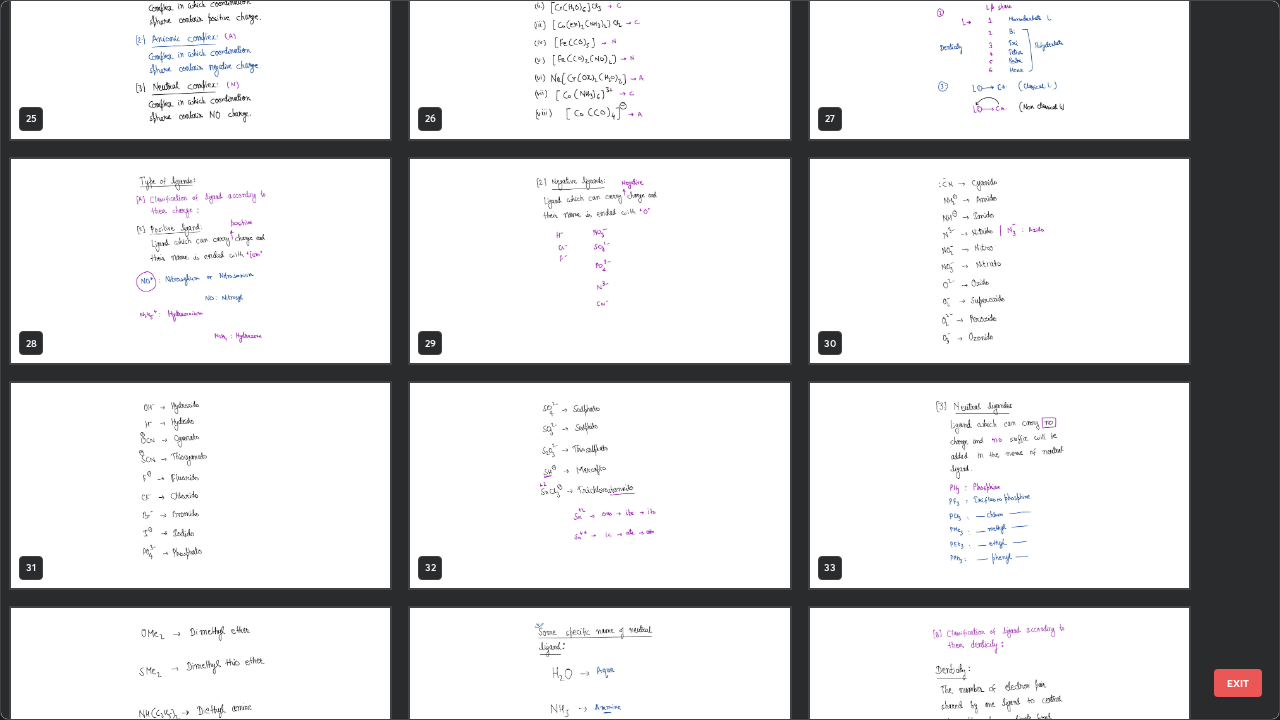 click at bounding box center (599, 261) 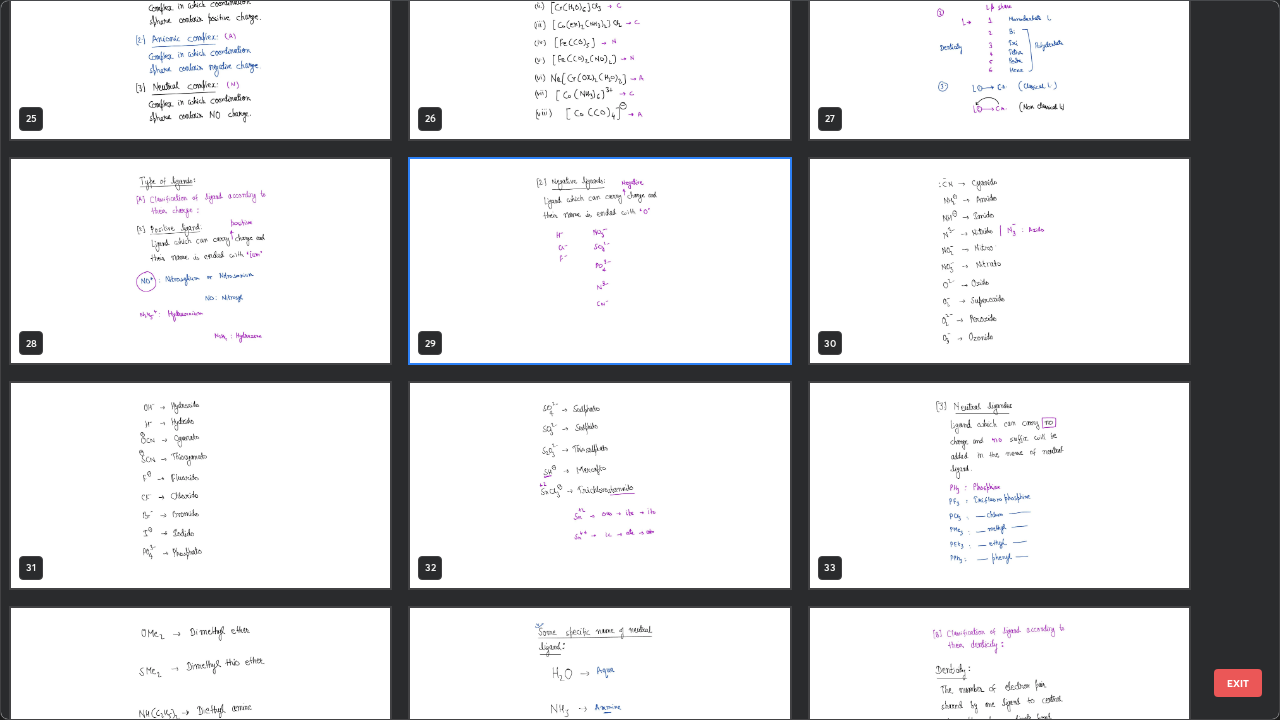 click at bounding box center [599, 261] 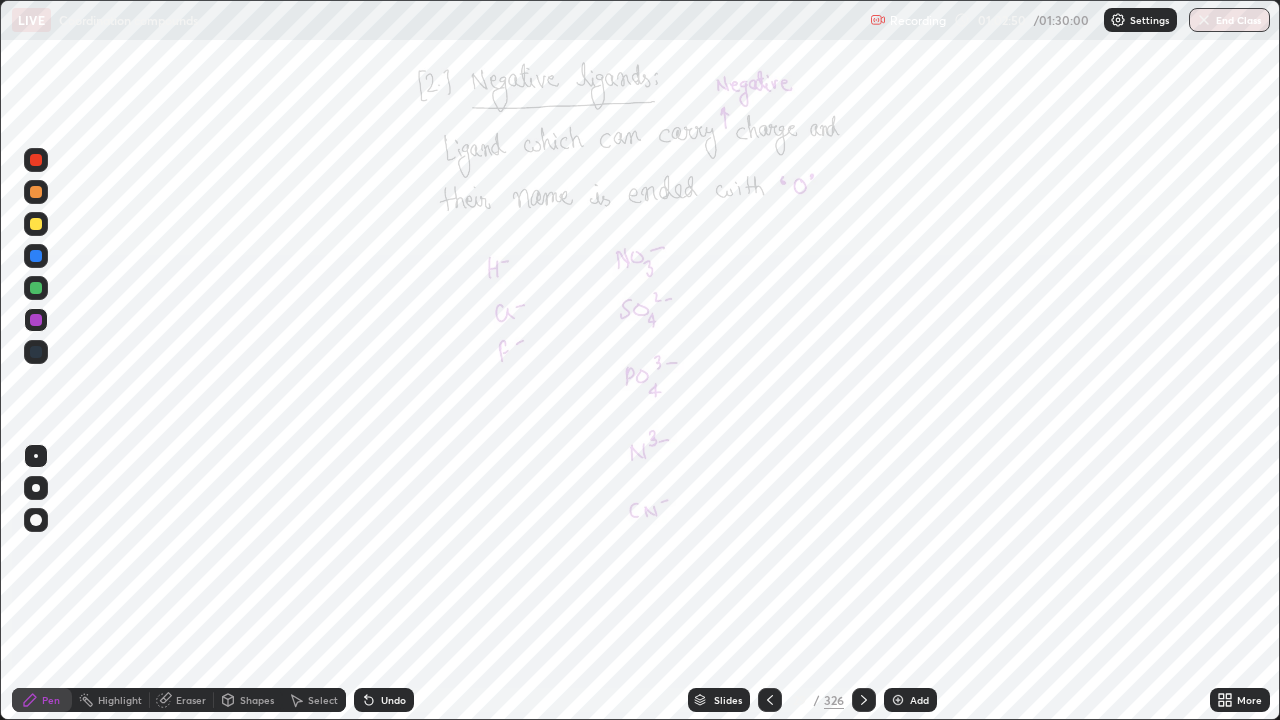 click 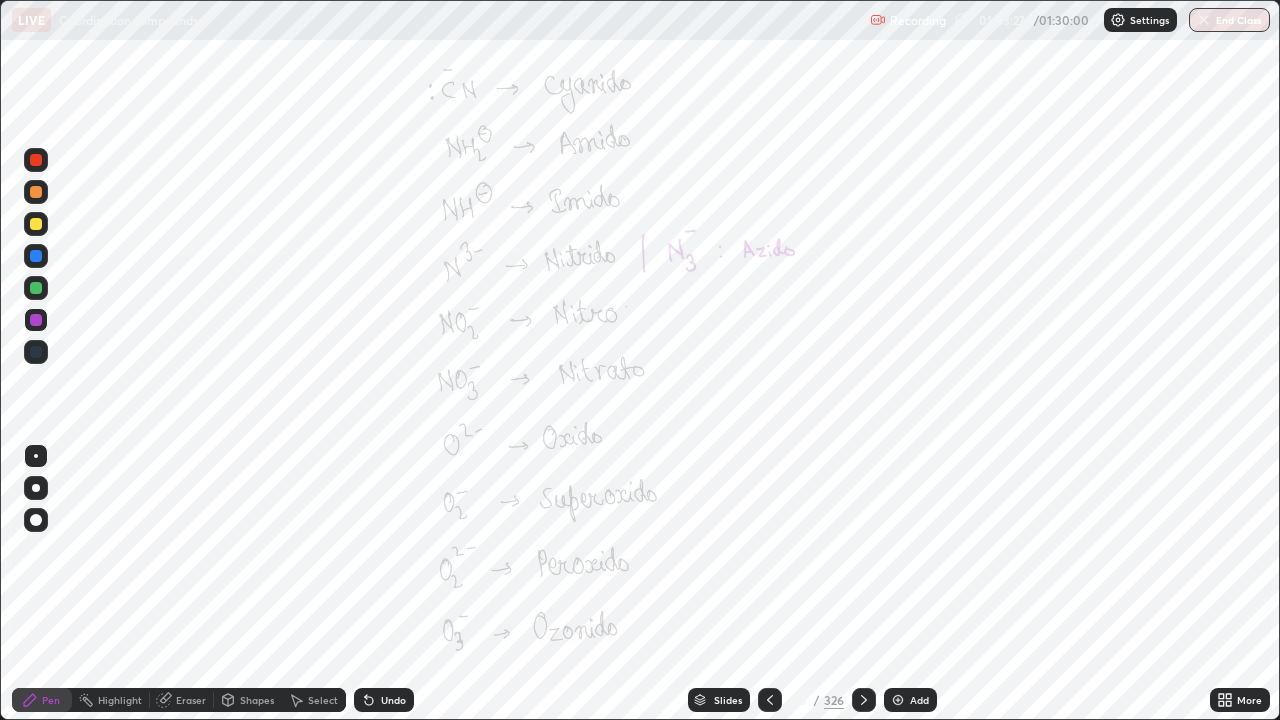 click 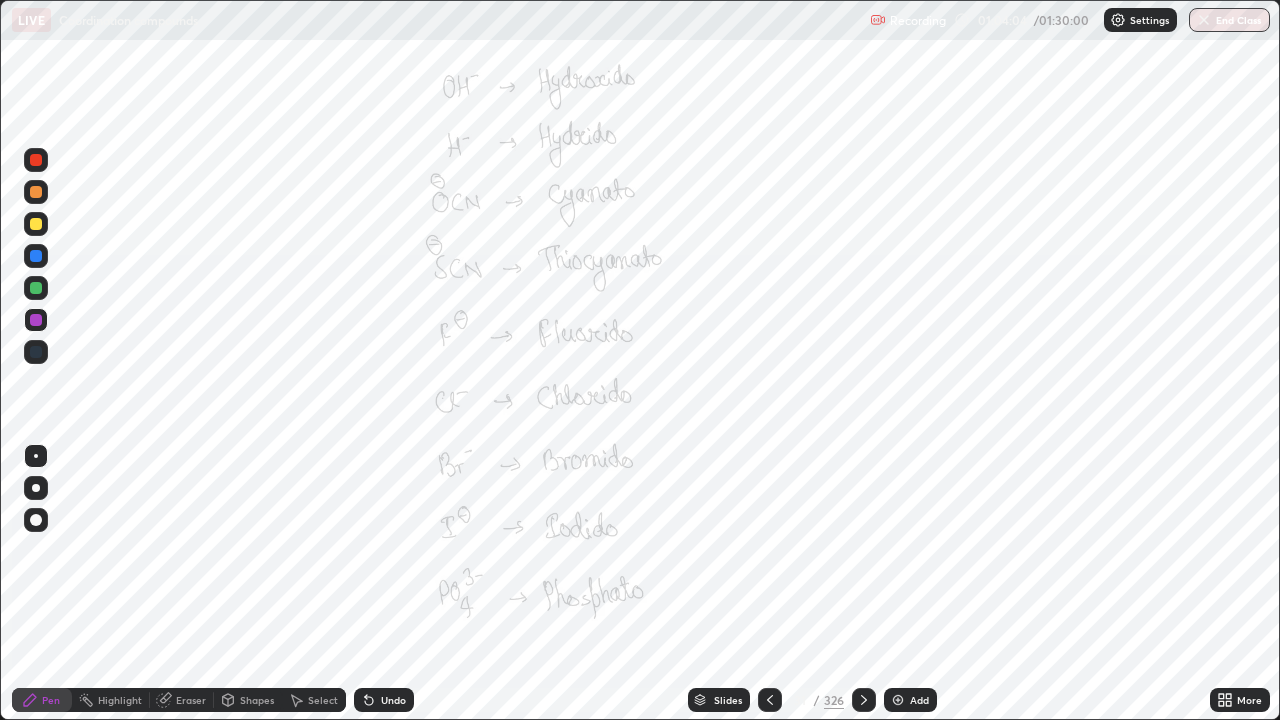 click 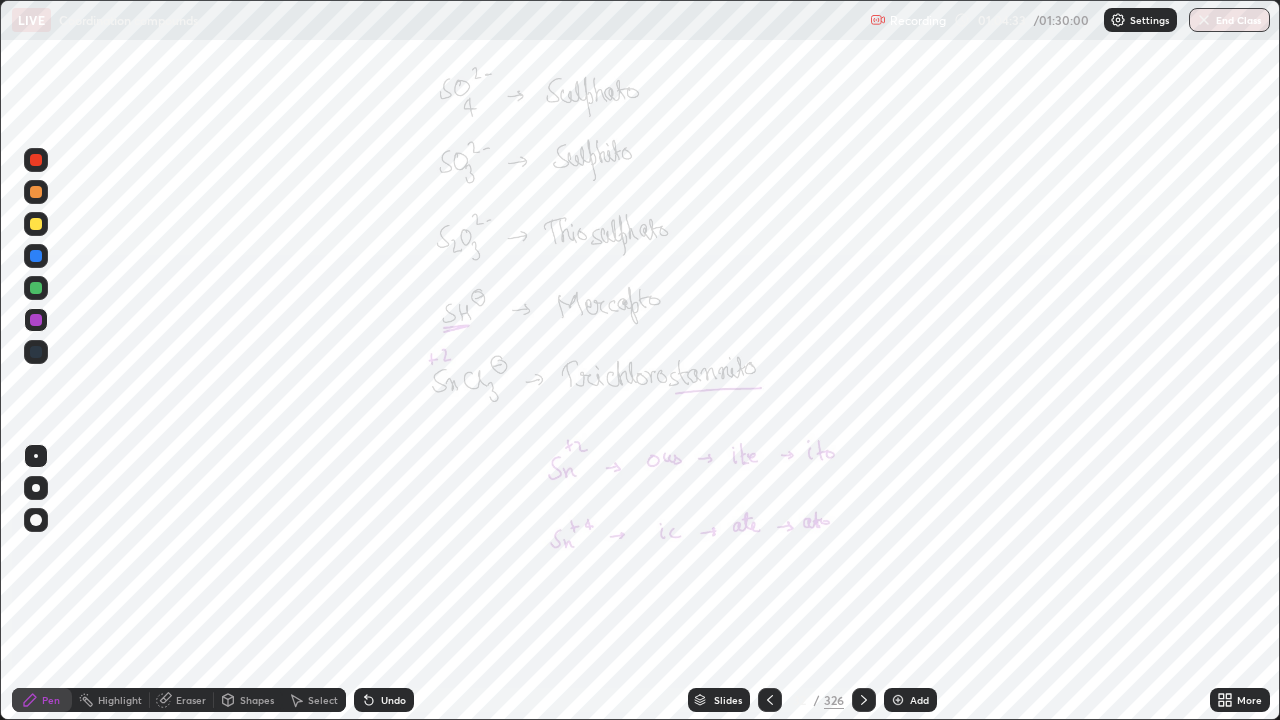 click 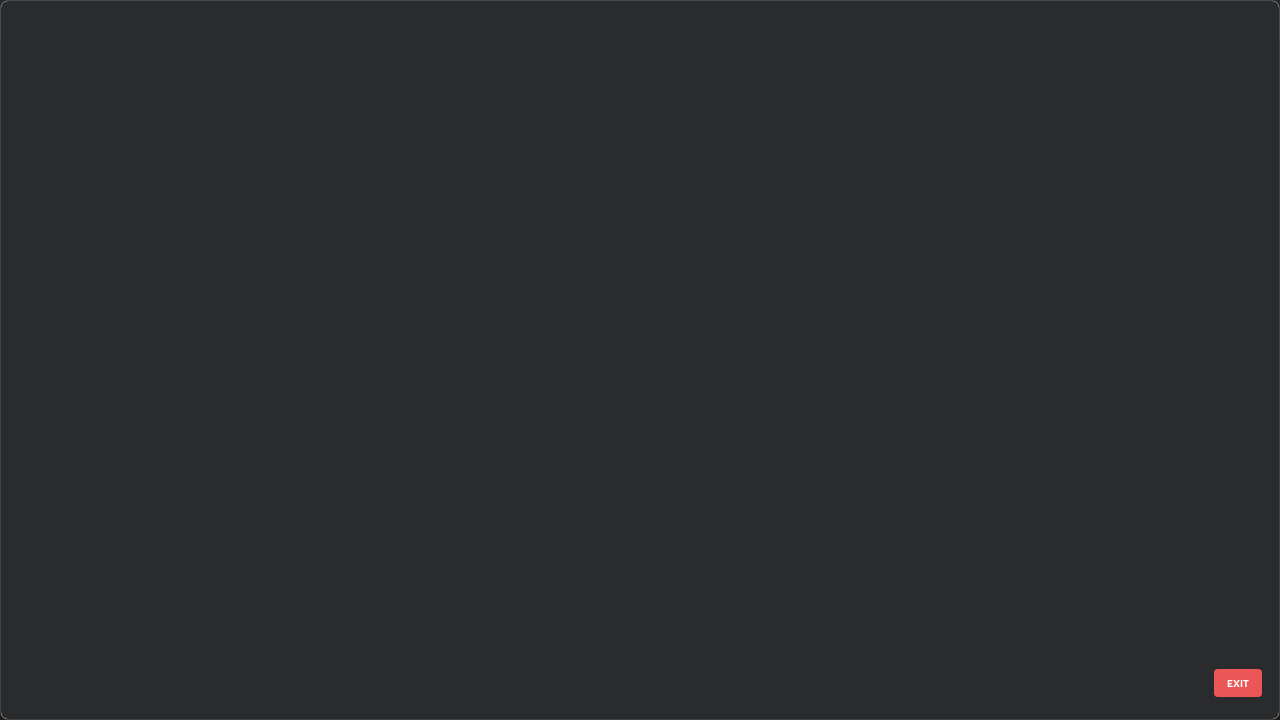 scroll, scrollTop: 1753, scrollLeft: 0, axis: vertical 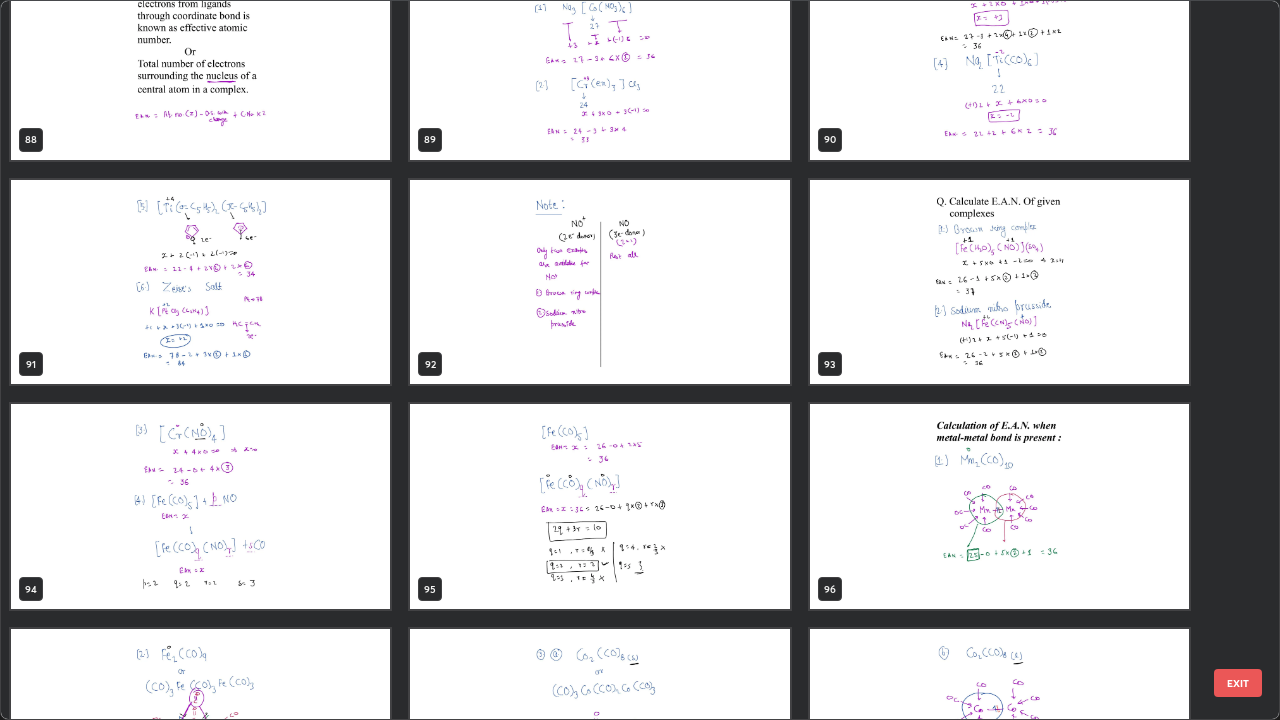 click at bounding box center (200, 506) 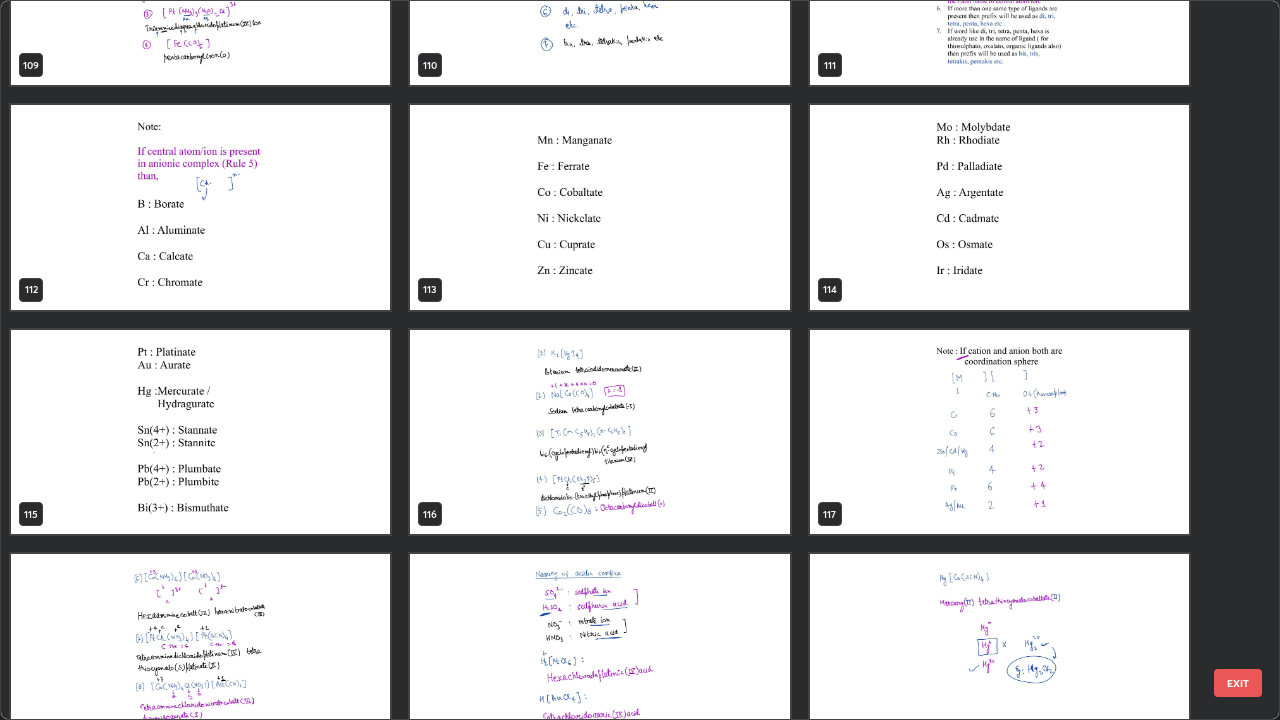 scroll, scrollTop: 8217, scrollLeft: 0, axis: vertical 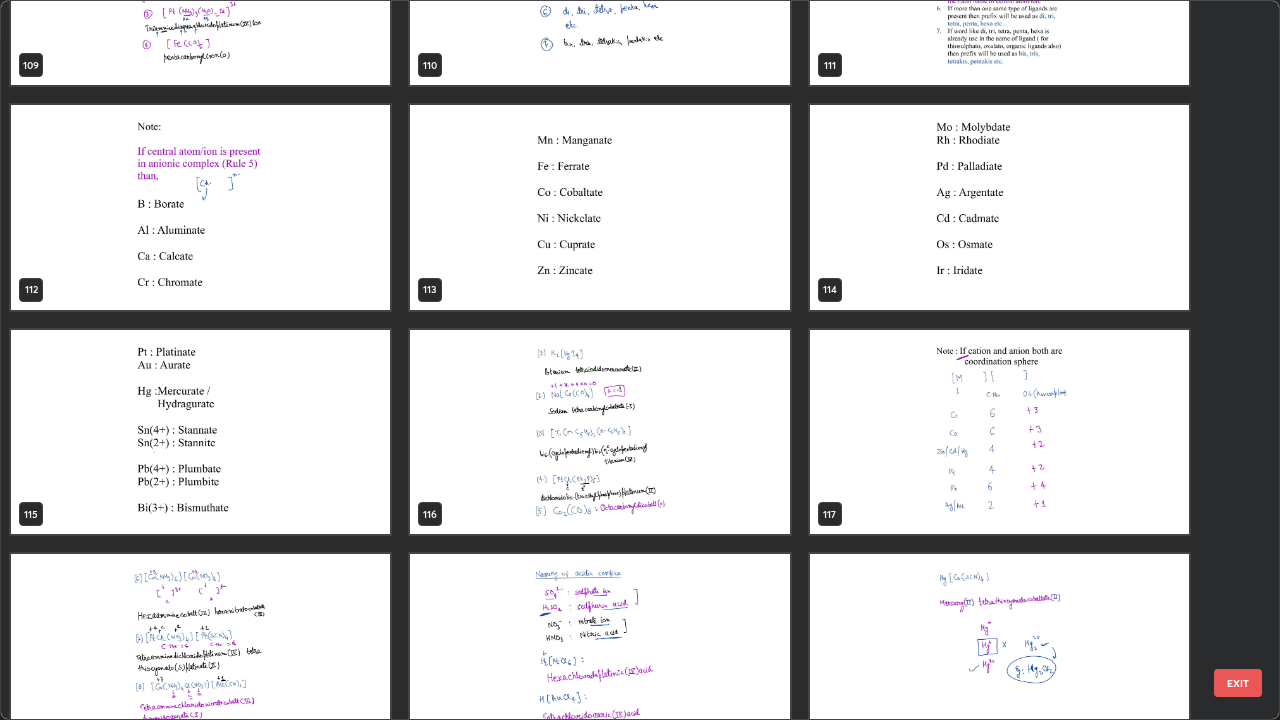 click at bounding box center (999, 432) 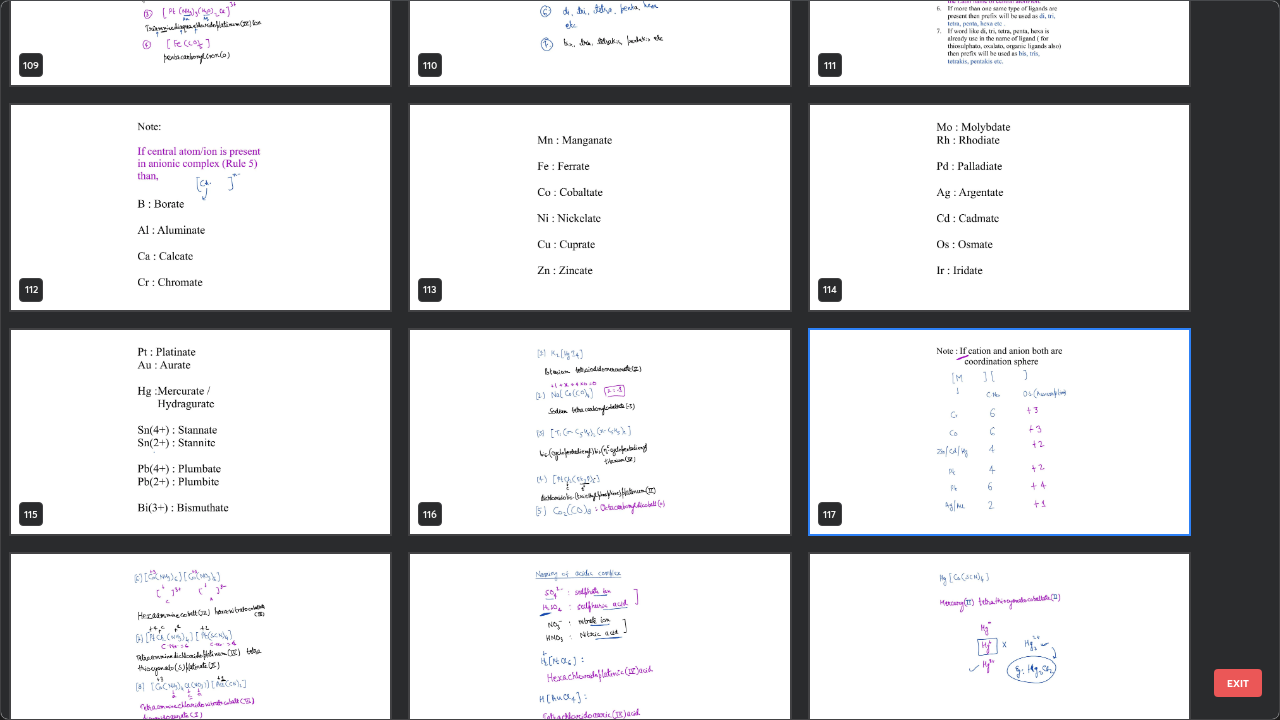 click at bounding box center (999, 432) 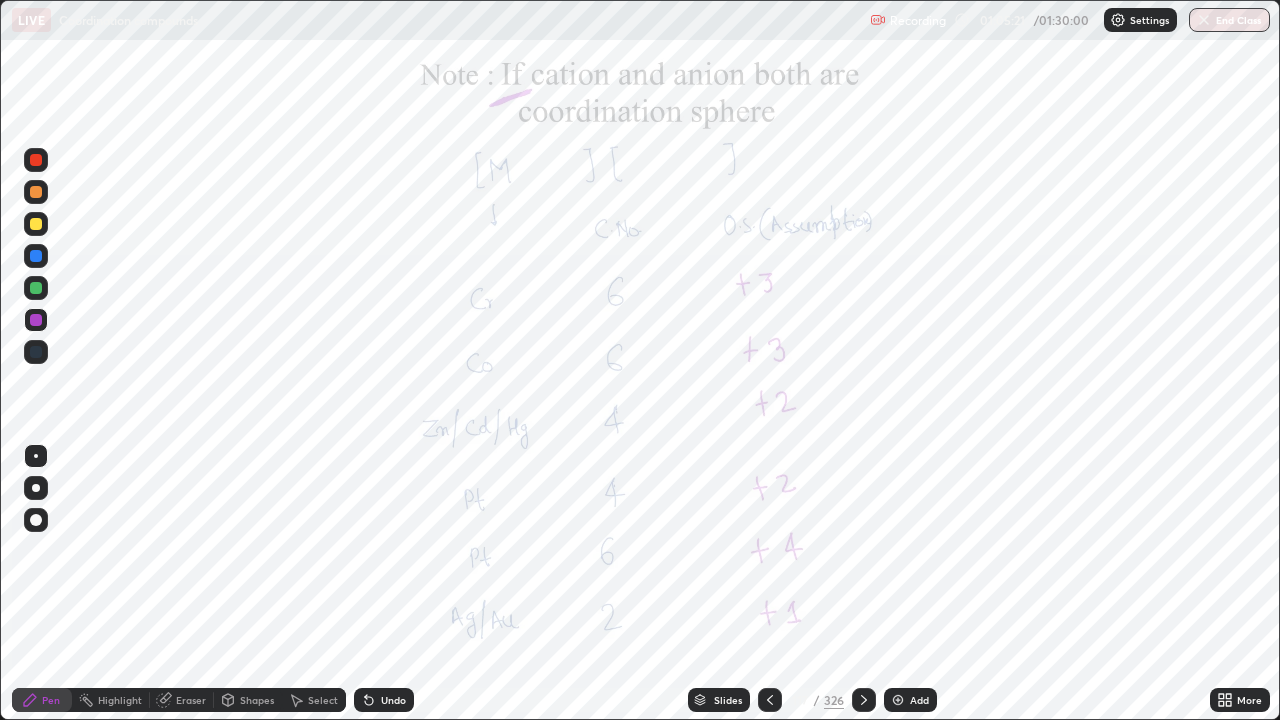 click at bounding box center (864, 700) 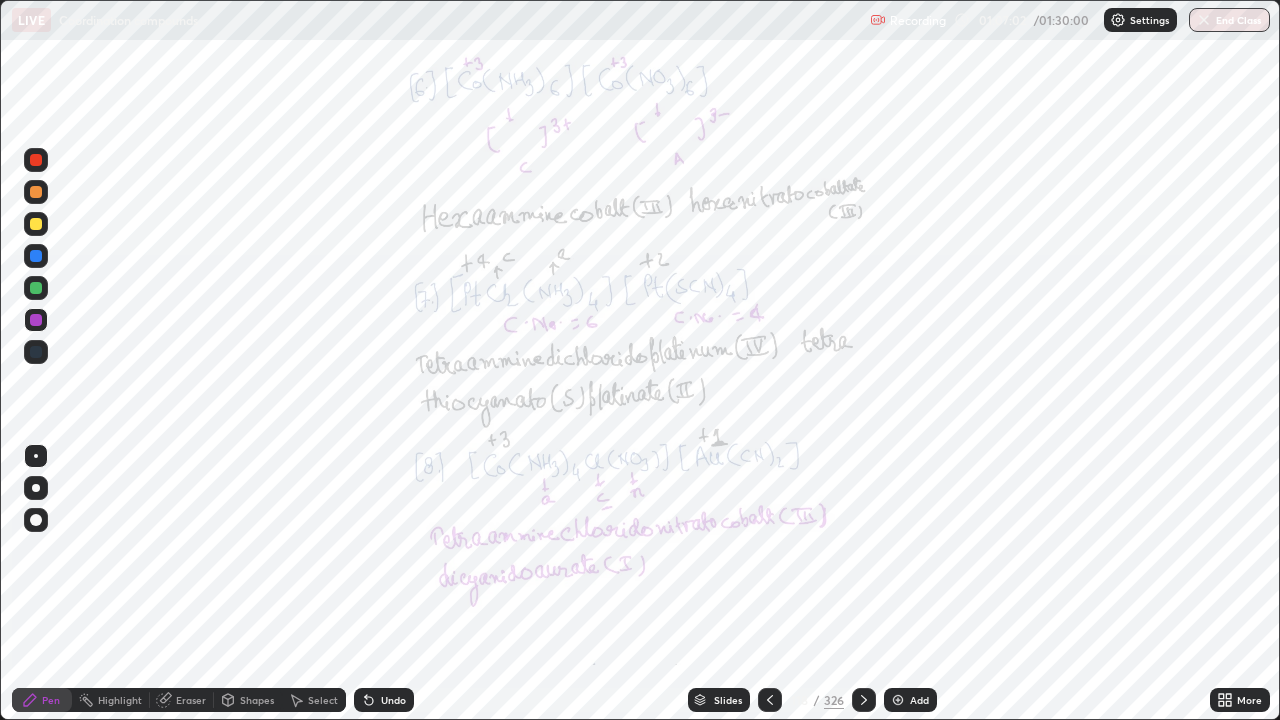 click 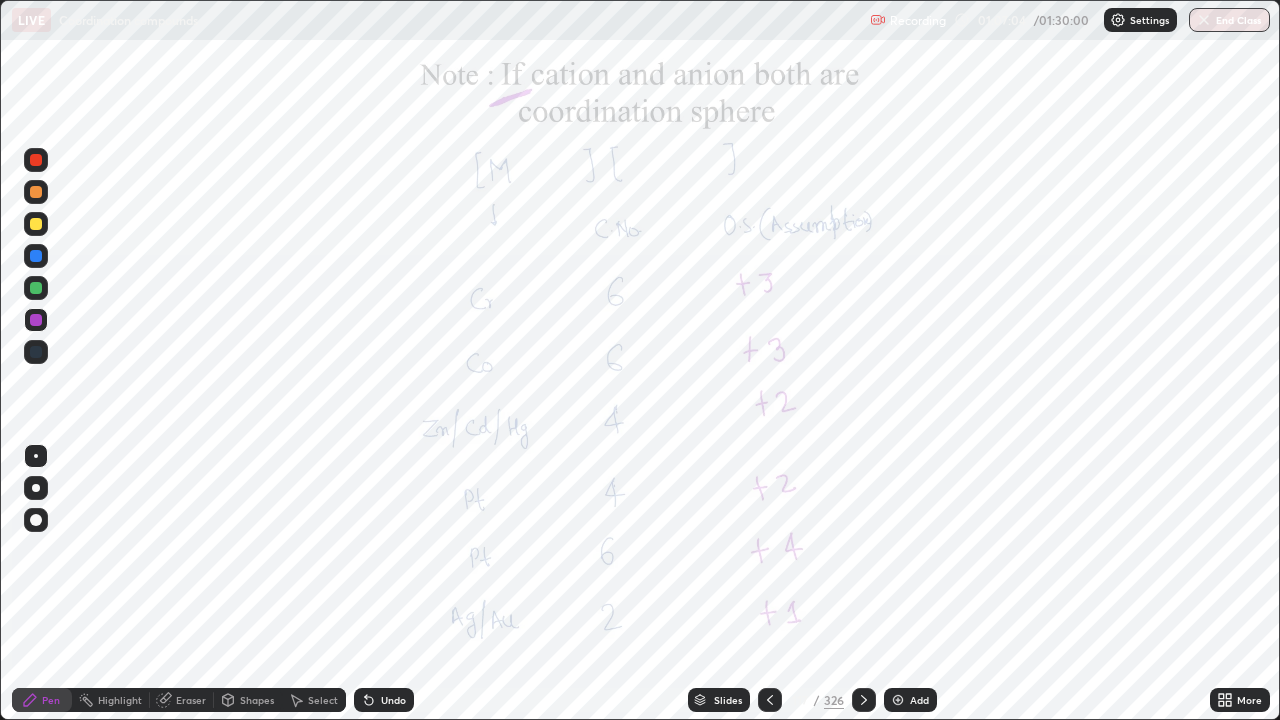 click 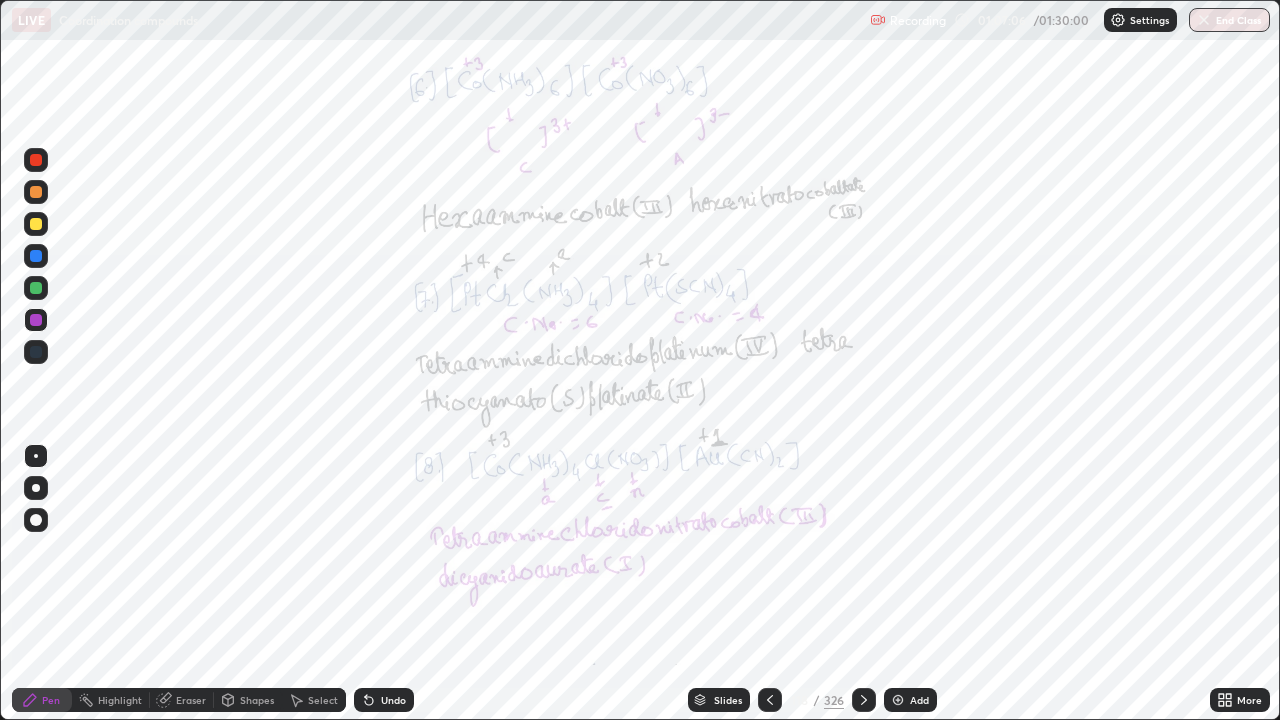 click 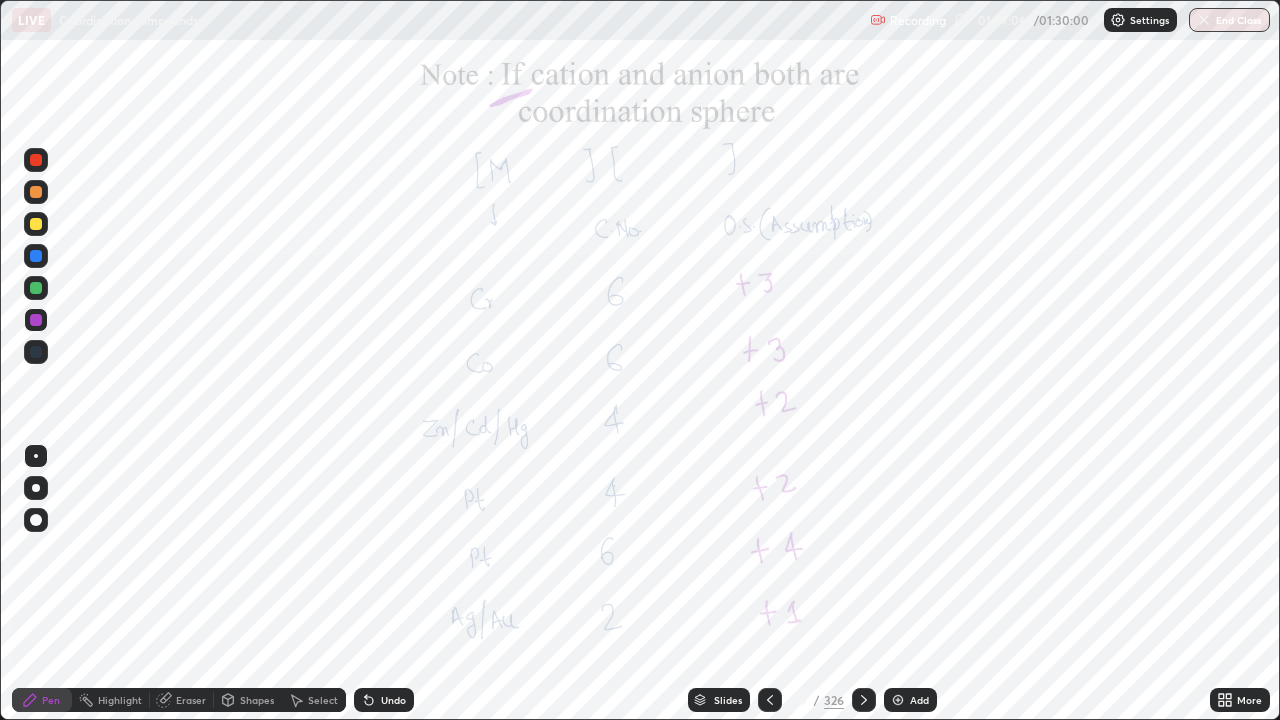 click 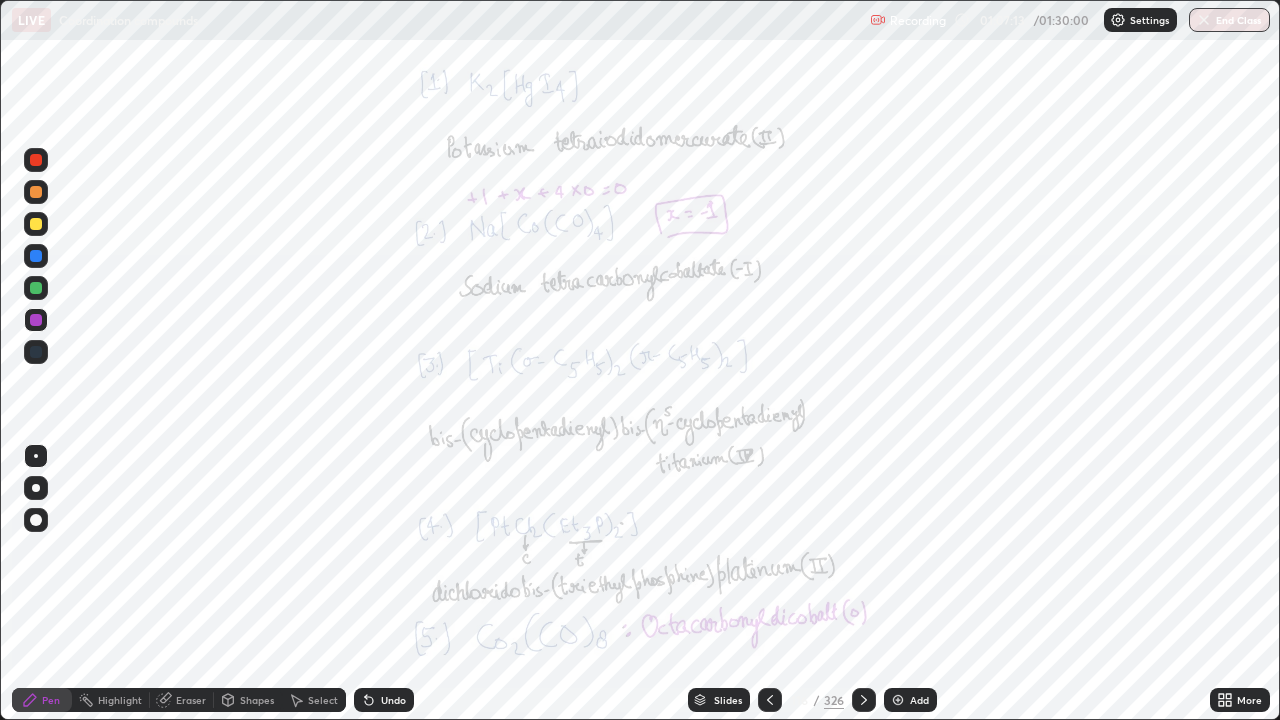 click 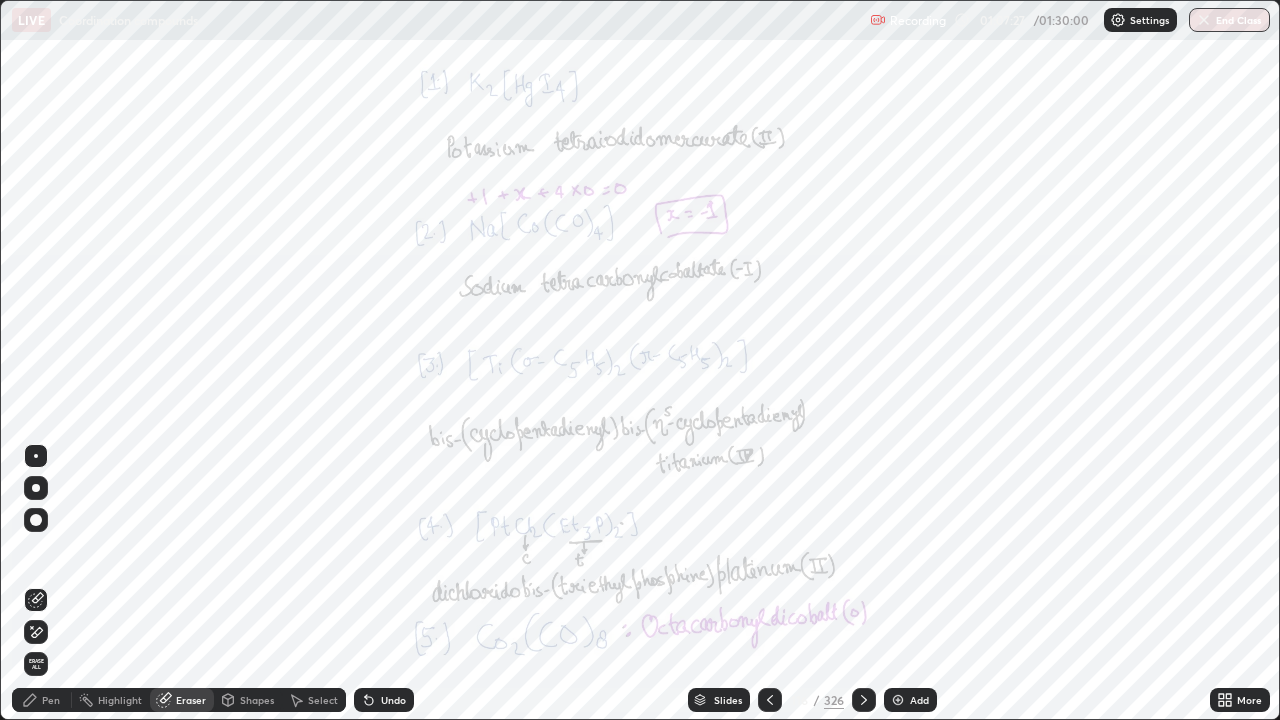 click at bounding box center (864, 700) 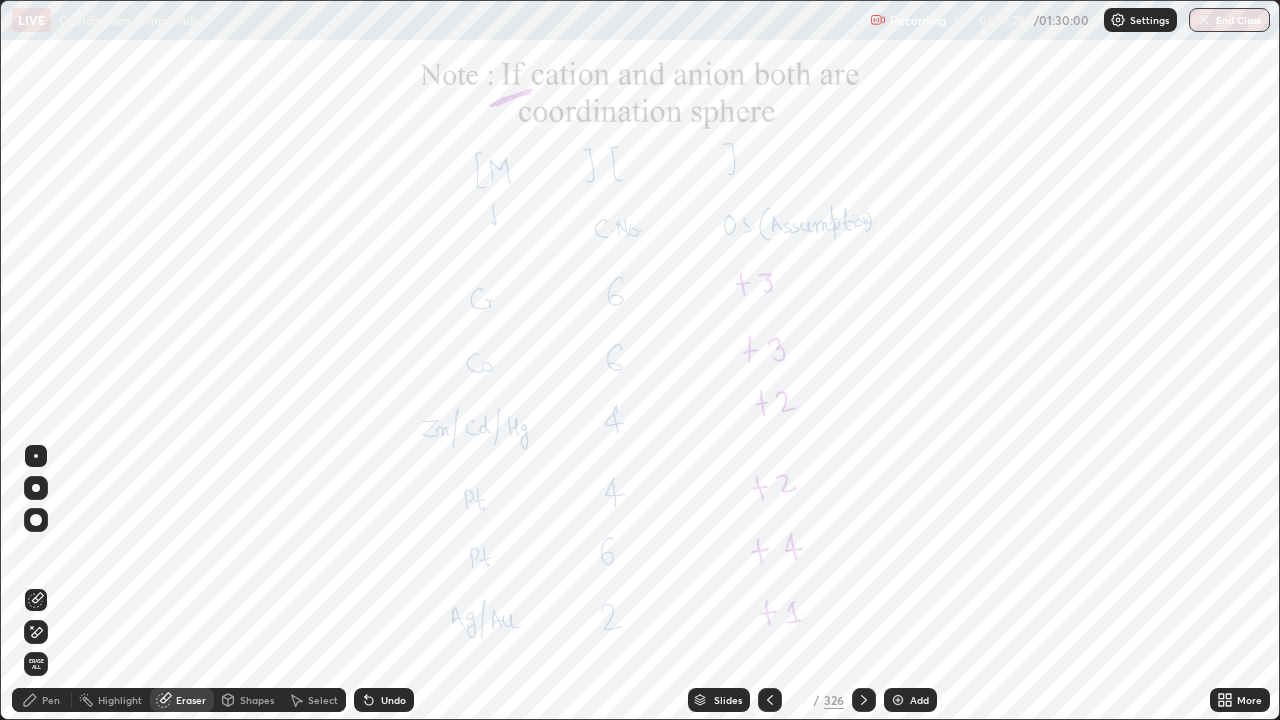 click 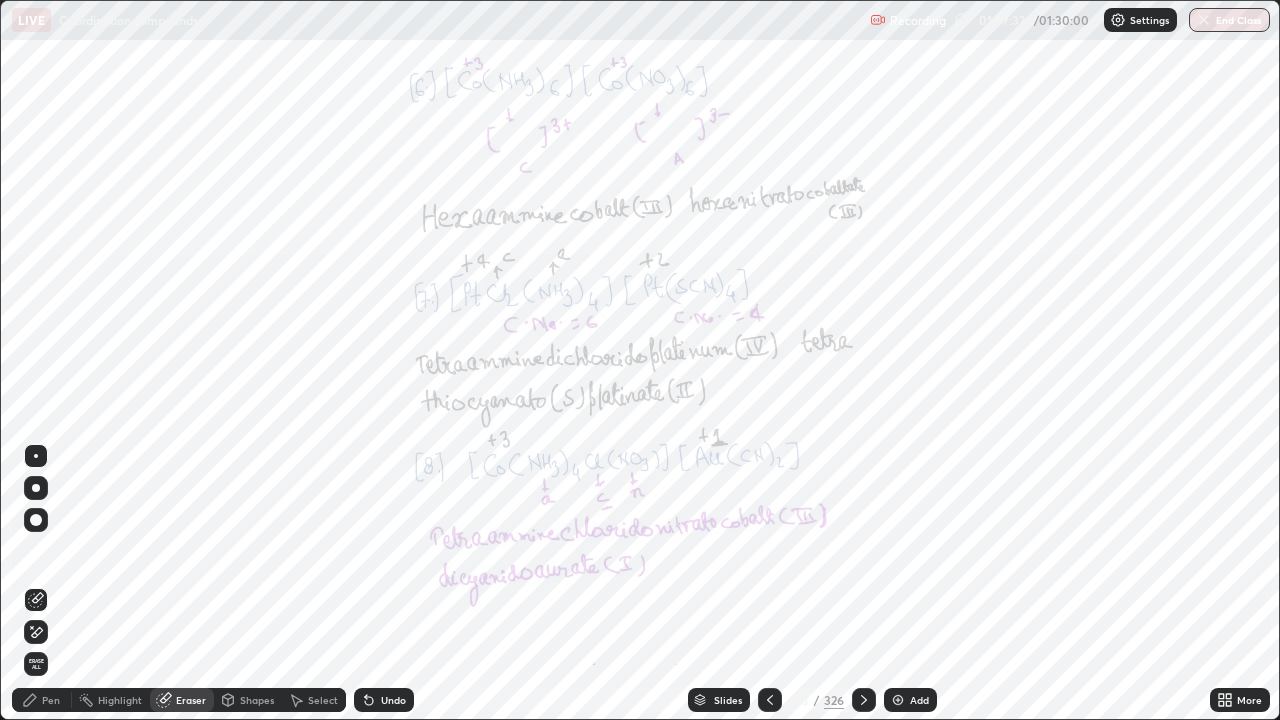 click 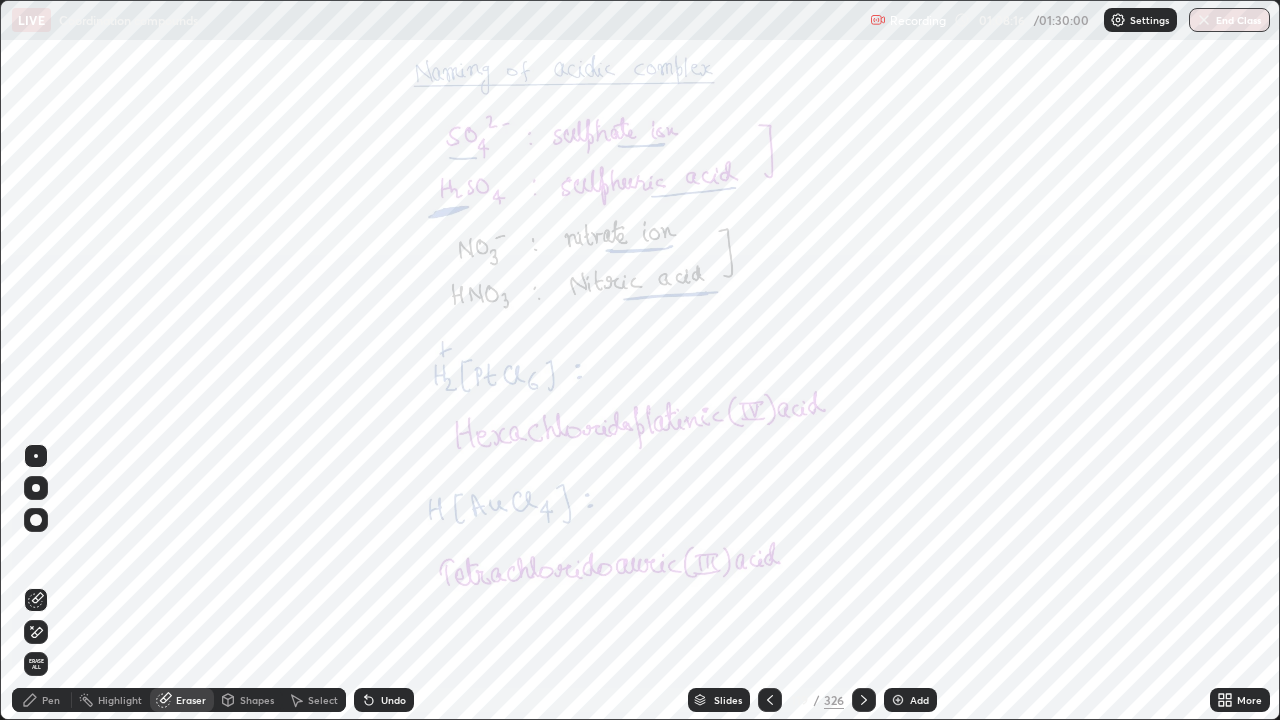 click on "Pen" at bounding box center [51, 700] 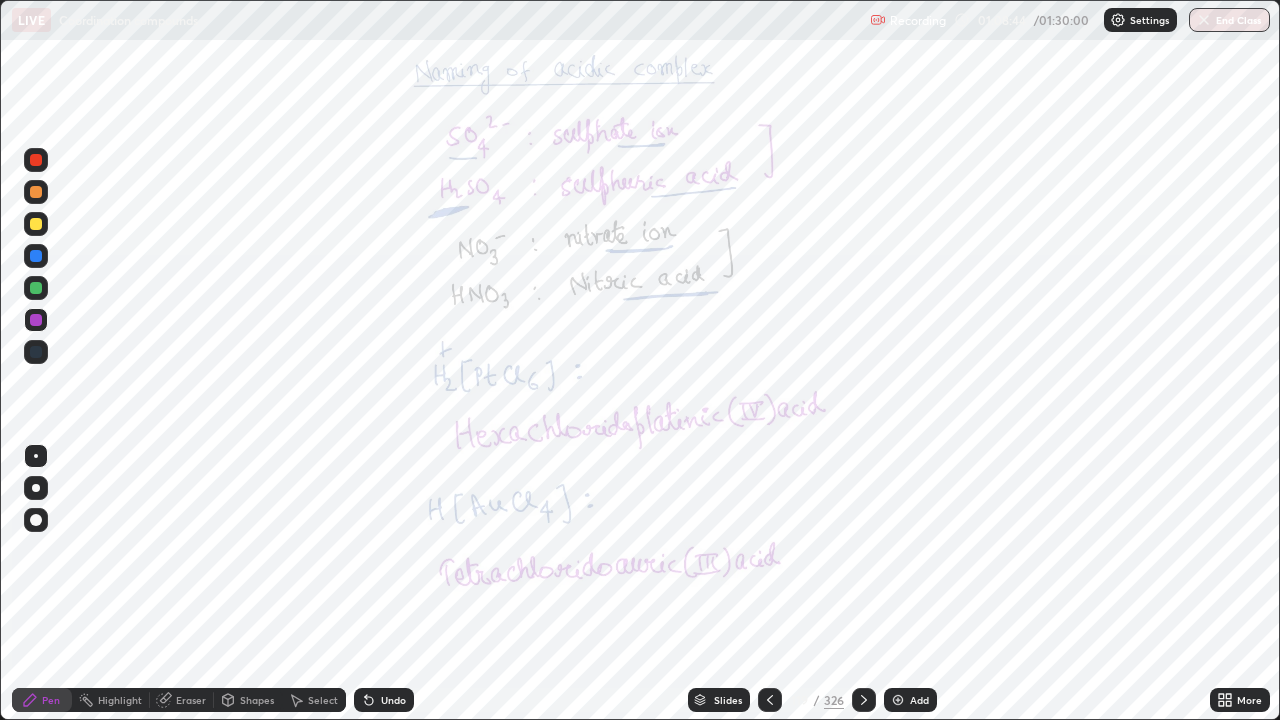click 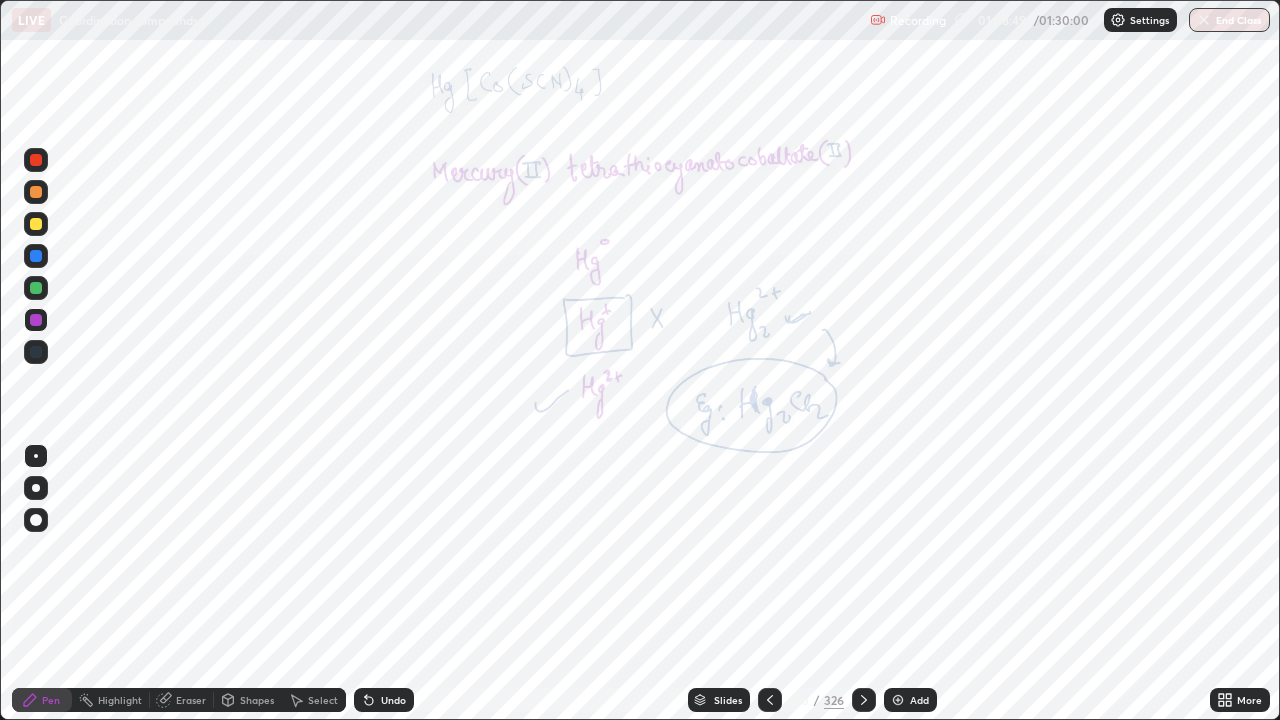 click 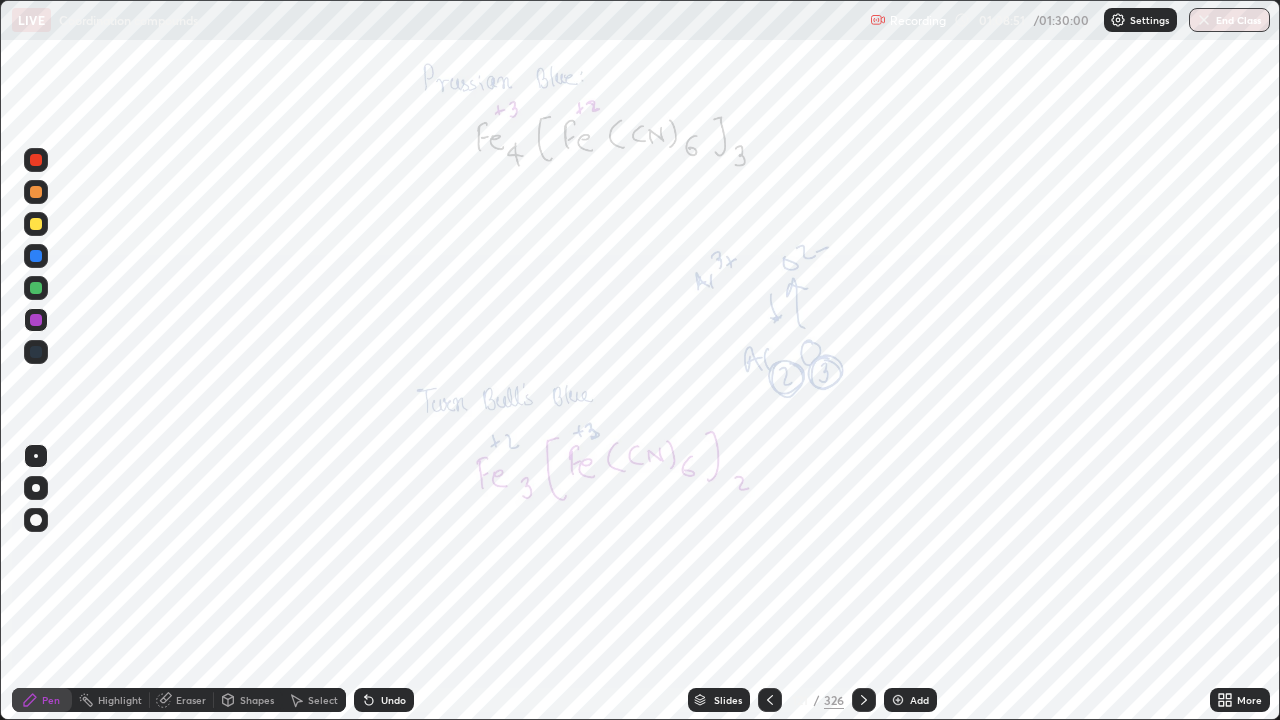 click at bounding box center (770, 700) 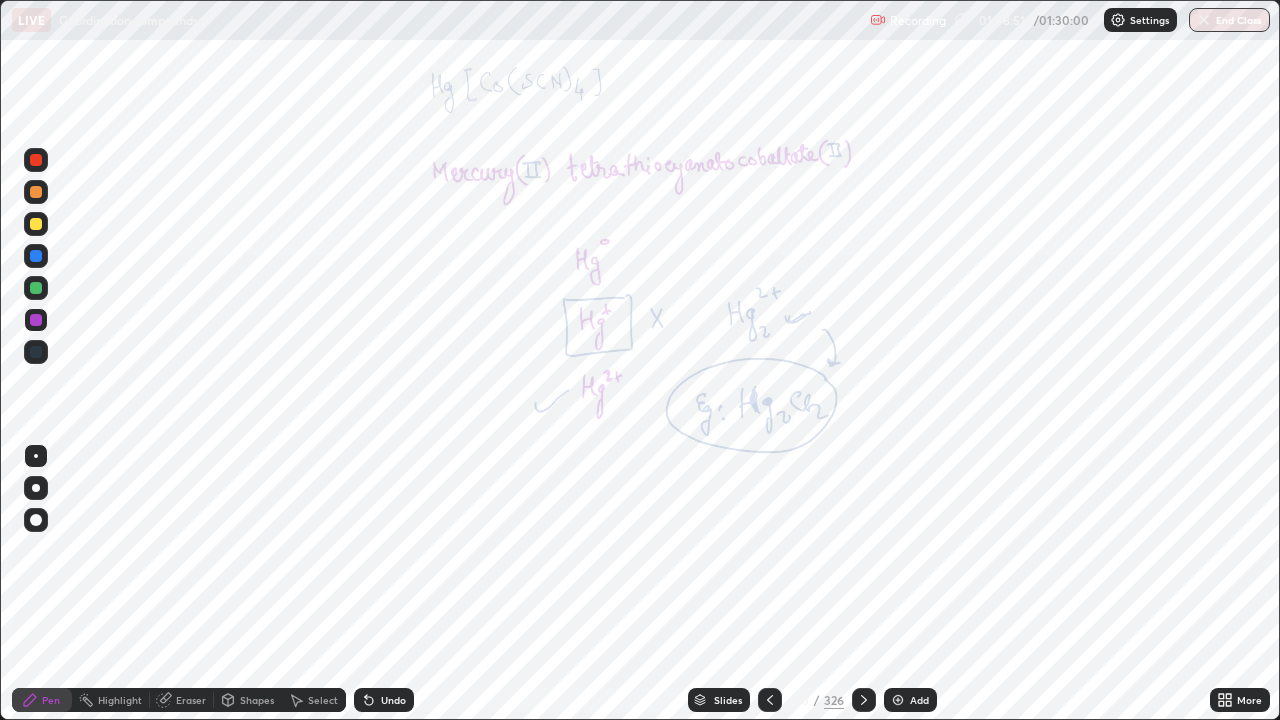 click 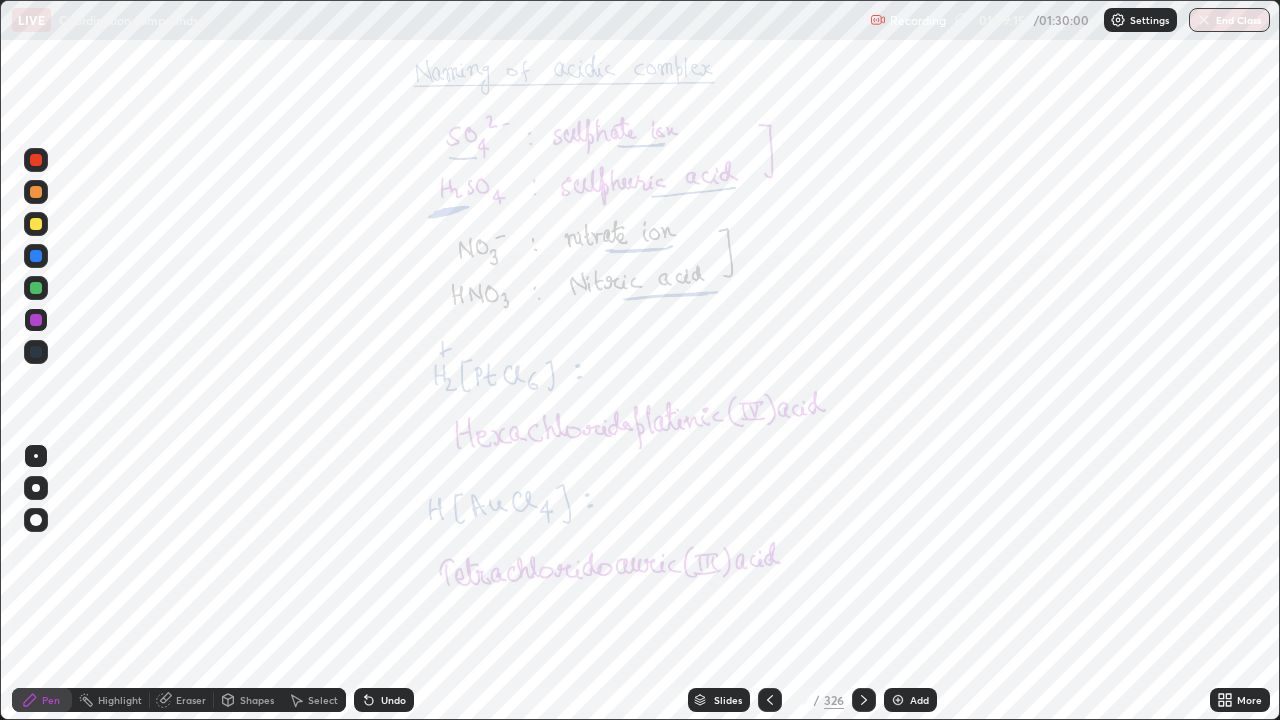 click 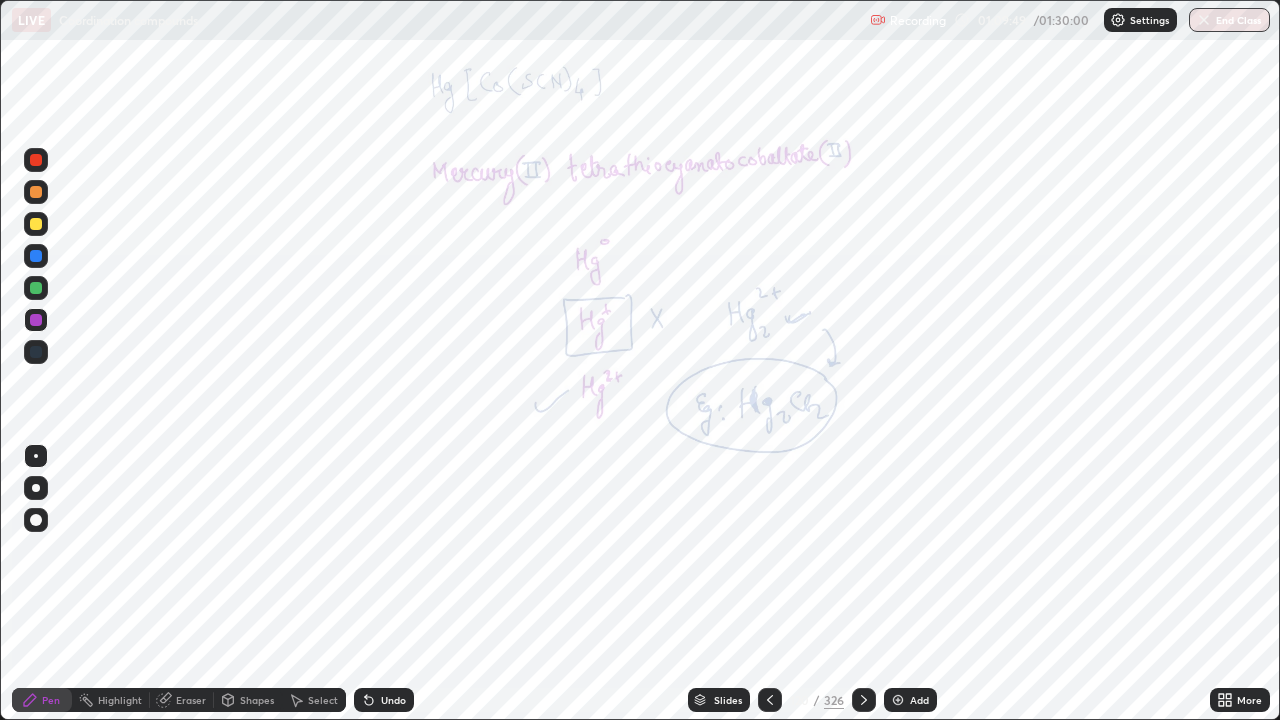 click 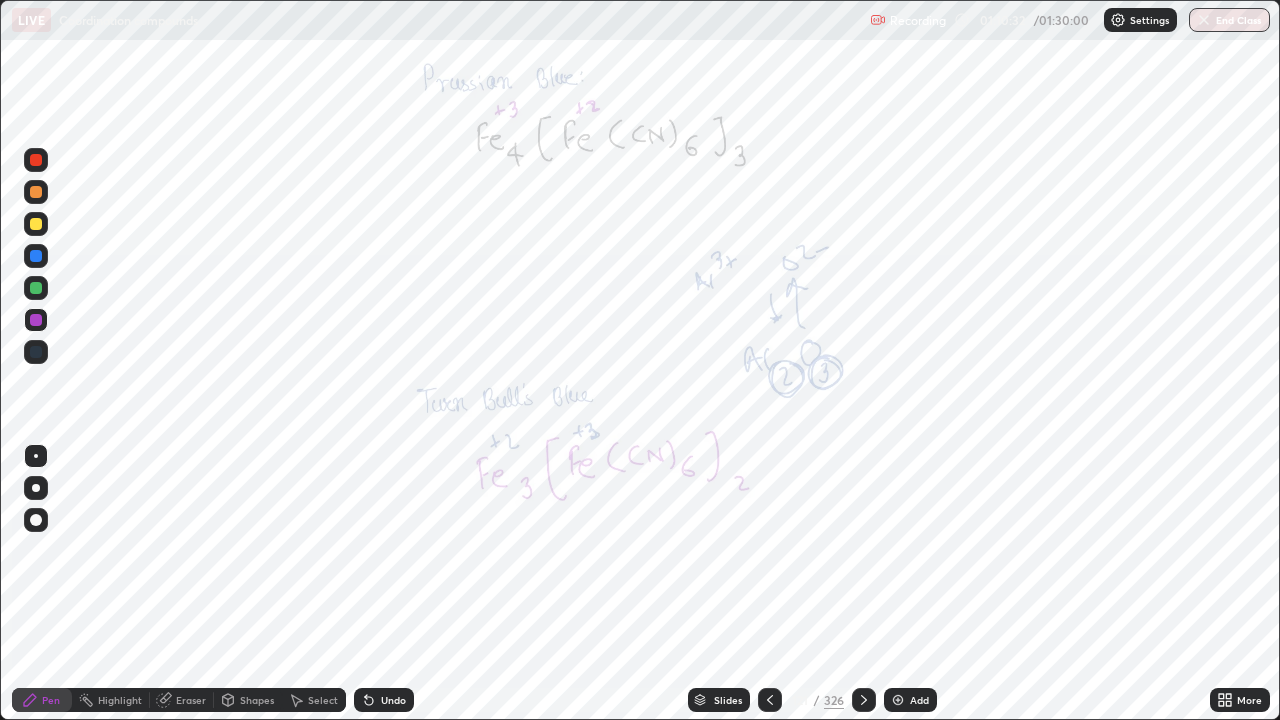 click 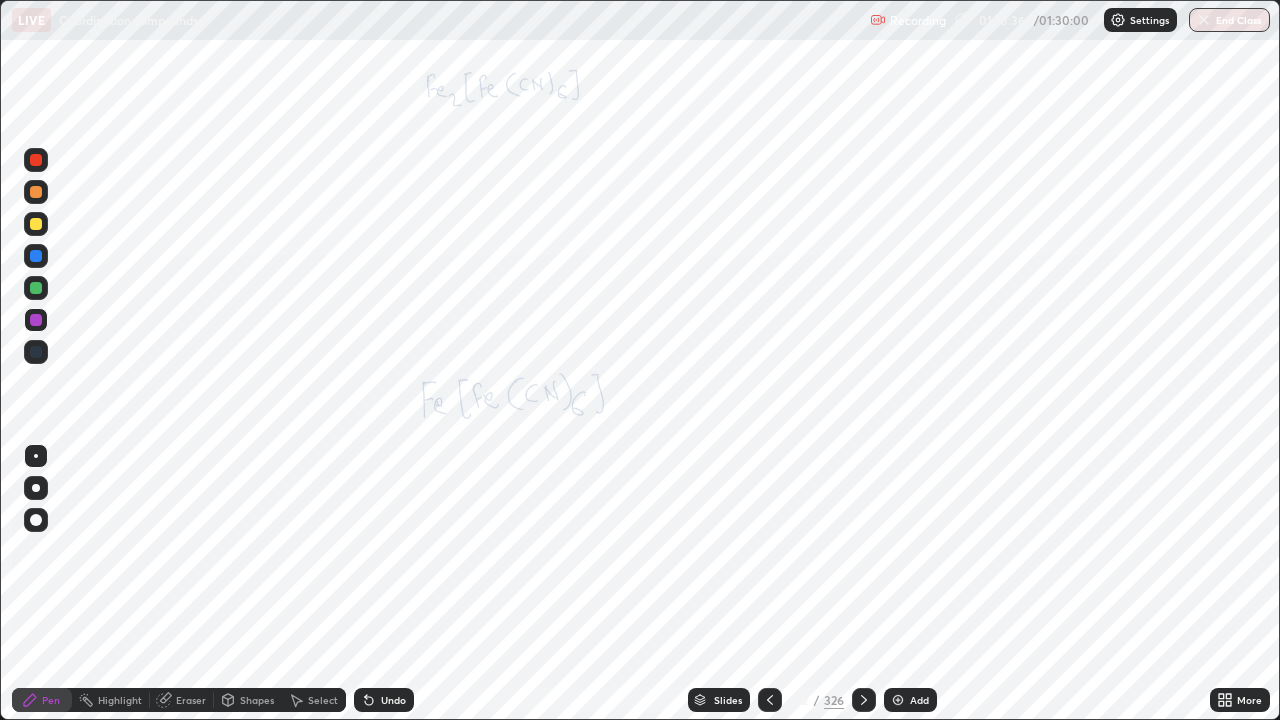 click 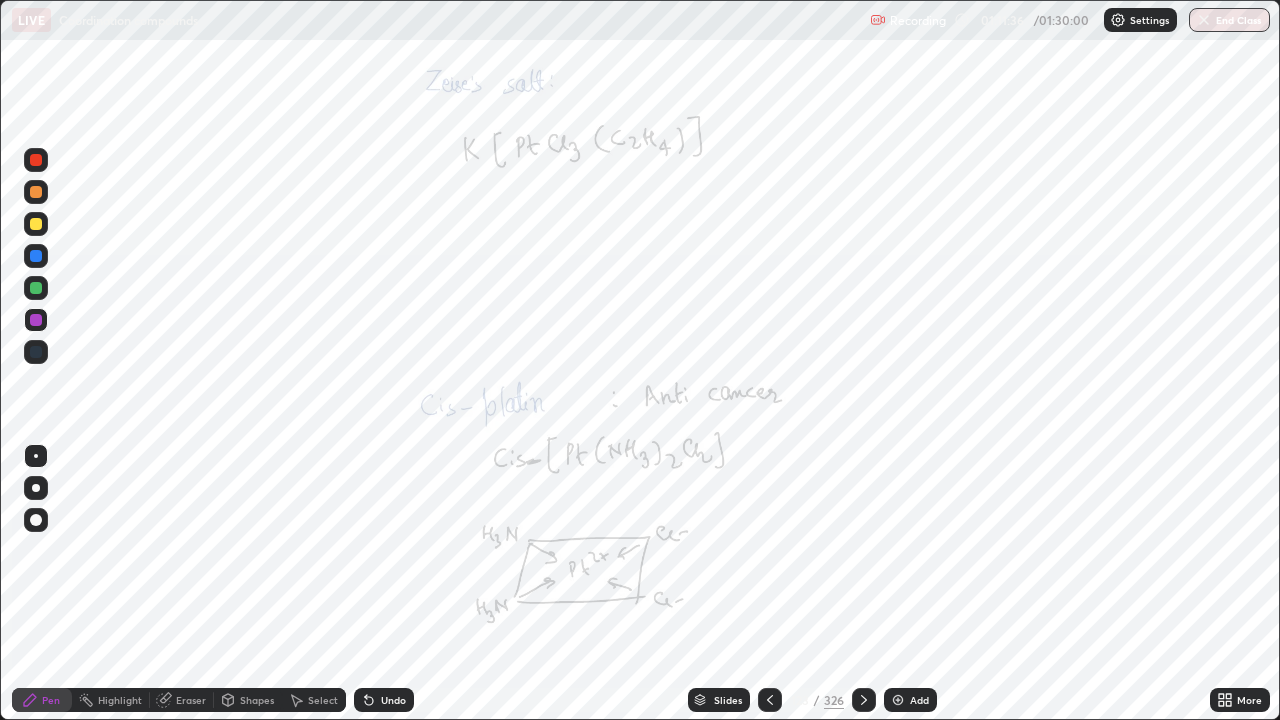 click 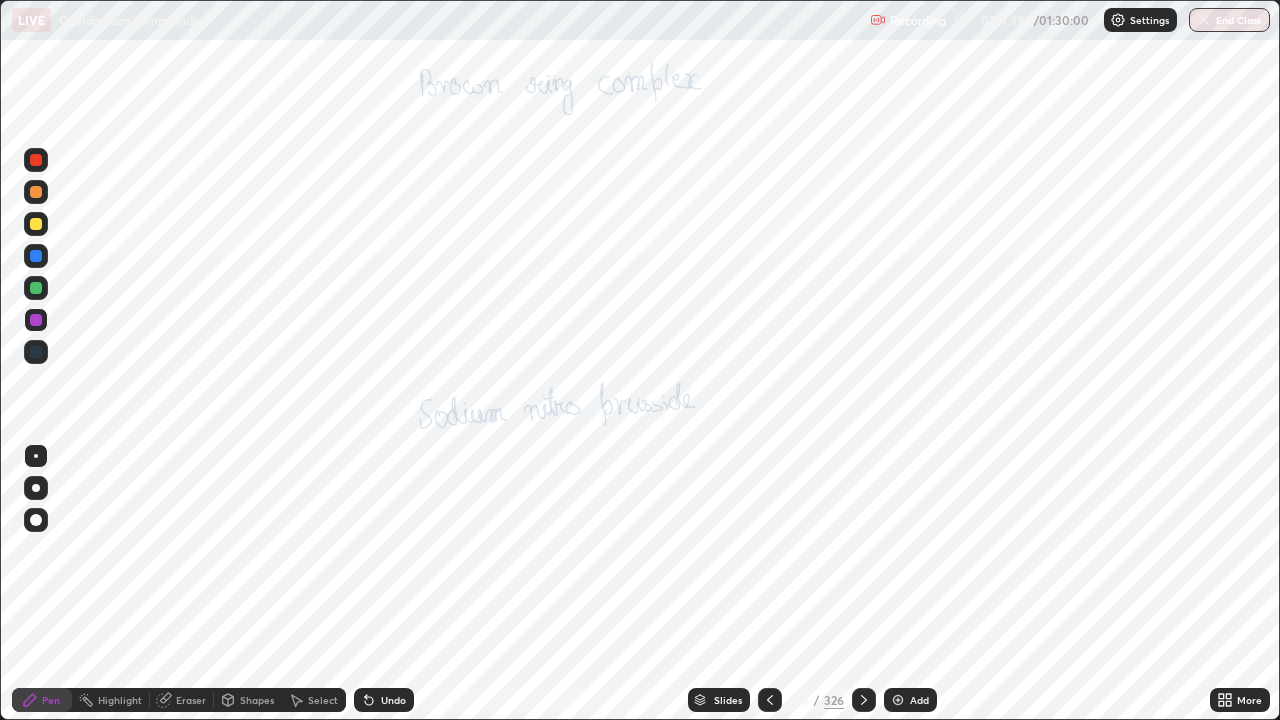 click at bounding box center (864, 700) 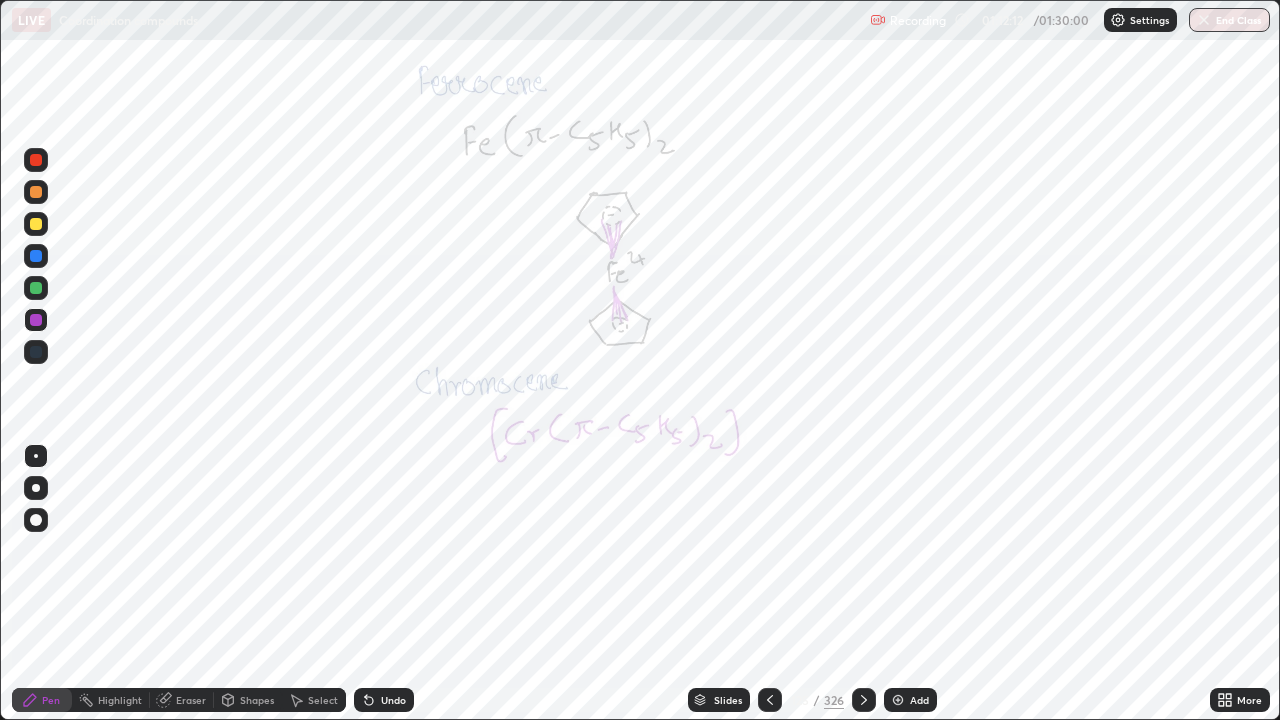 click at bounding box center (36, 224) 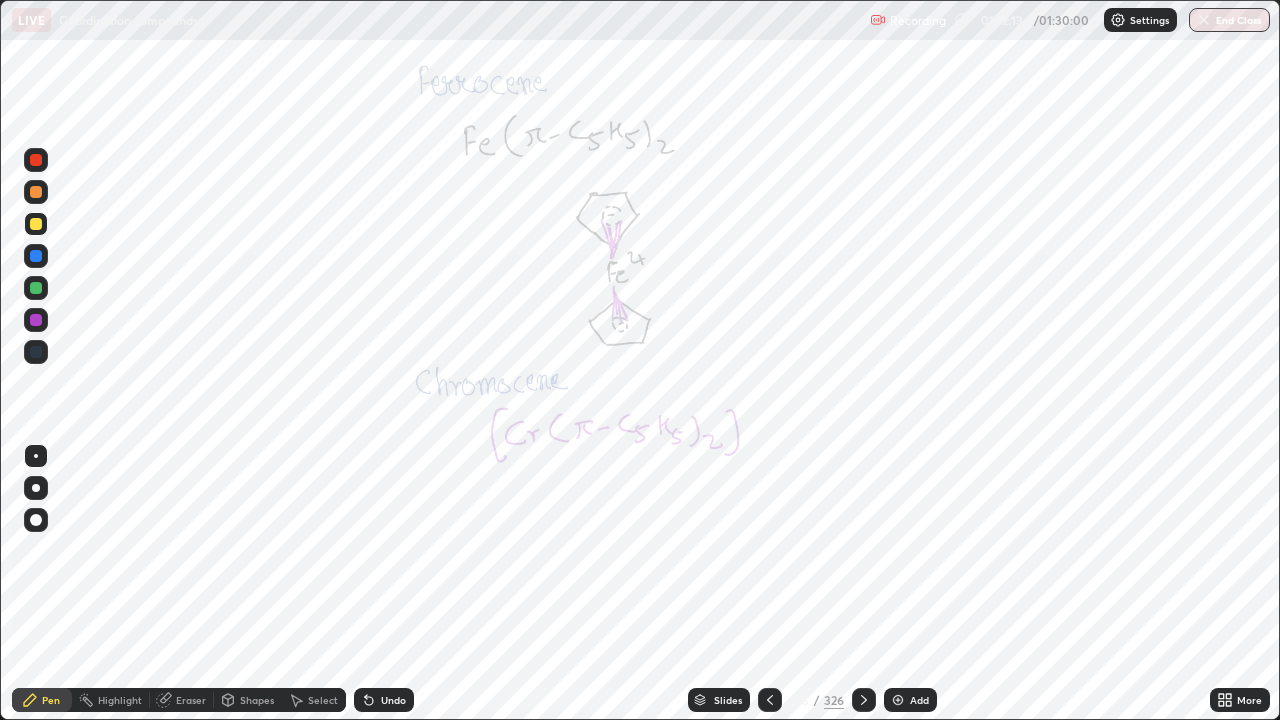 click at bounding box center (36, 160) 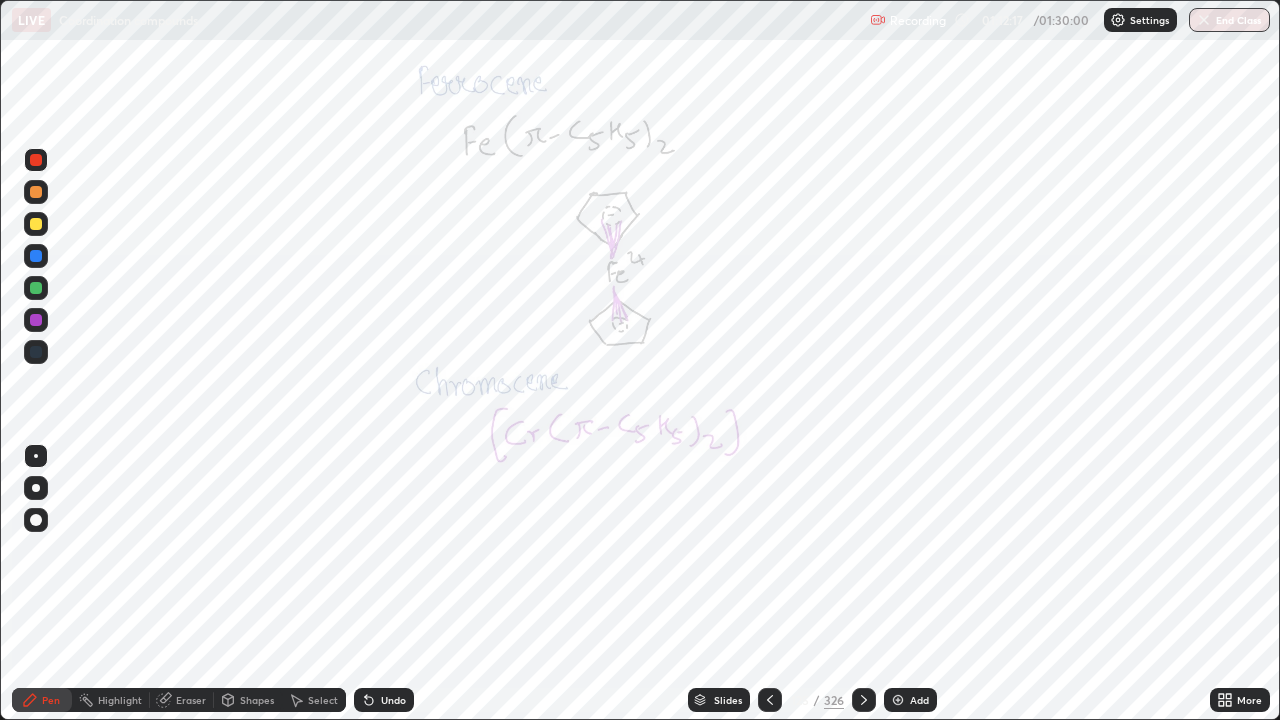 click 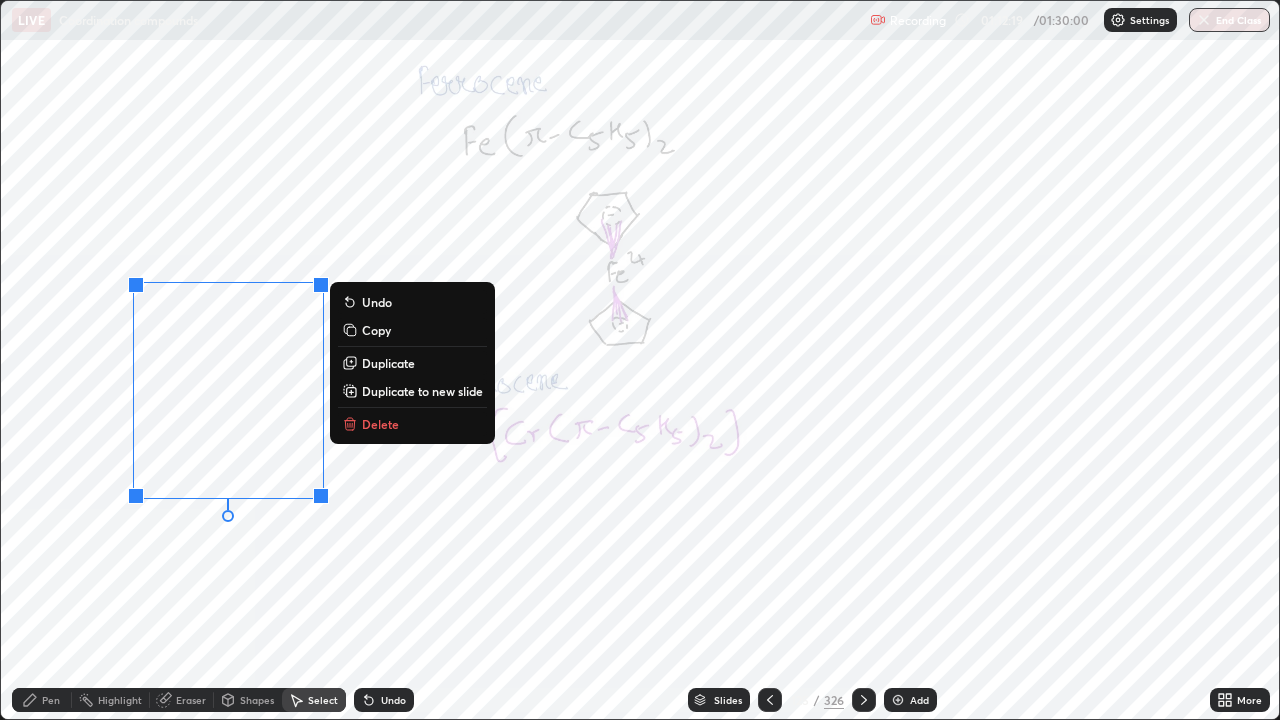 click on "Duplicate" at bounding box center [412, 363] 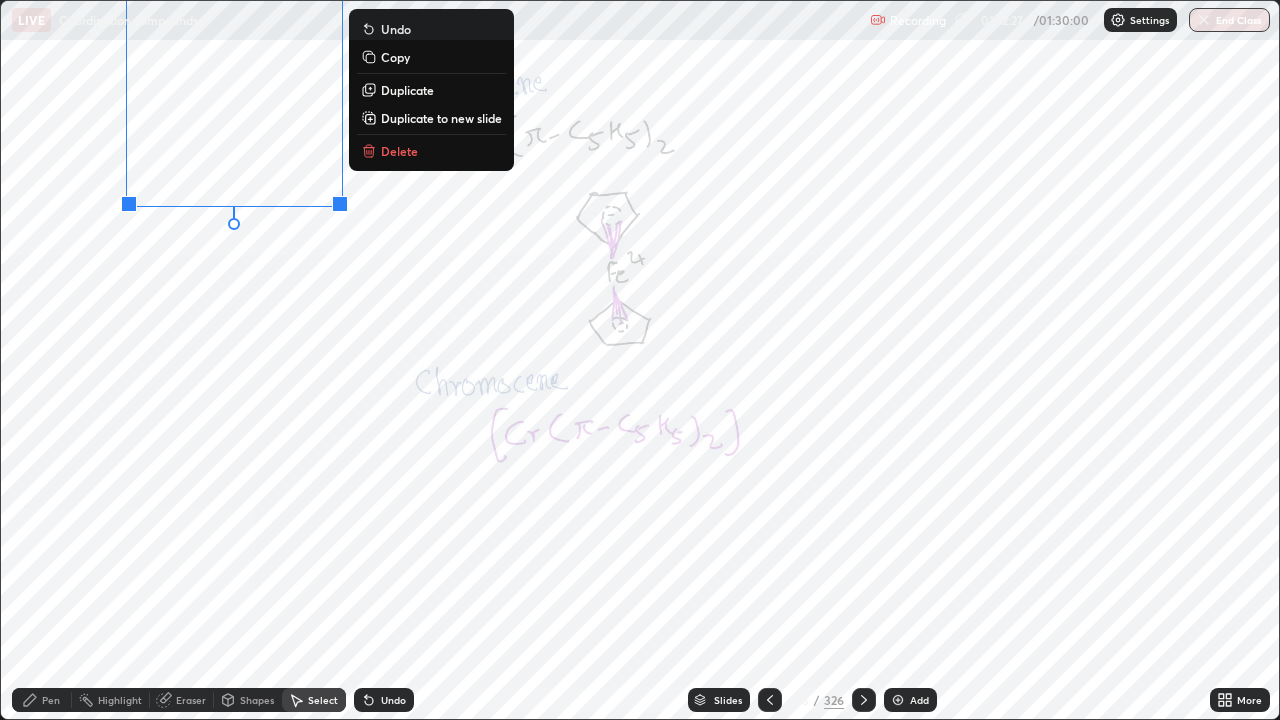 click on "Pen" at bounding box center [42, 700] 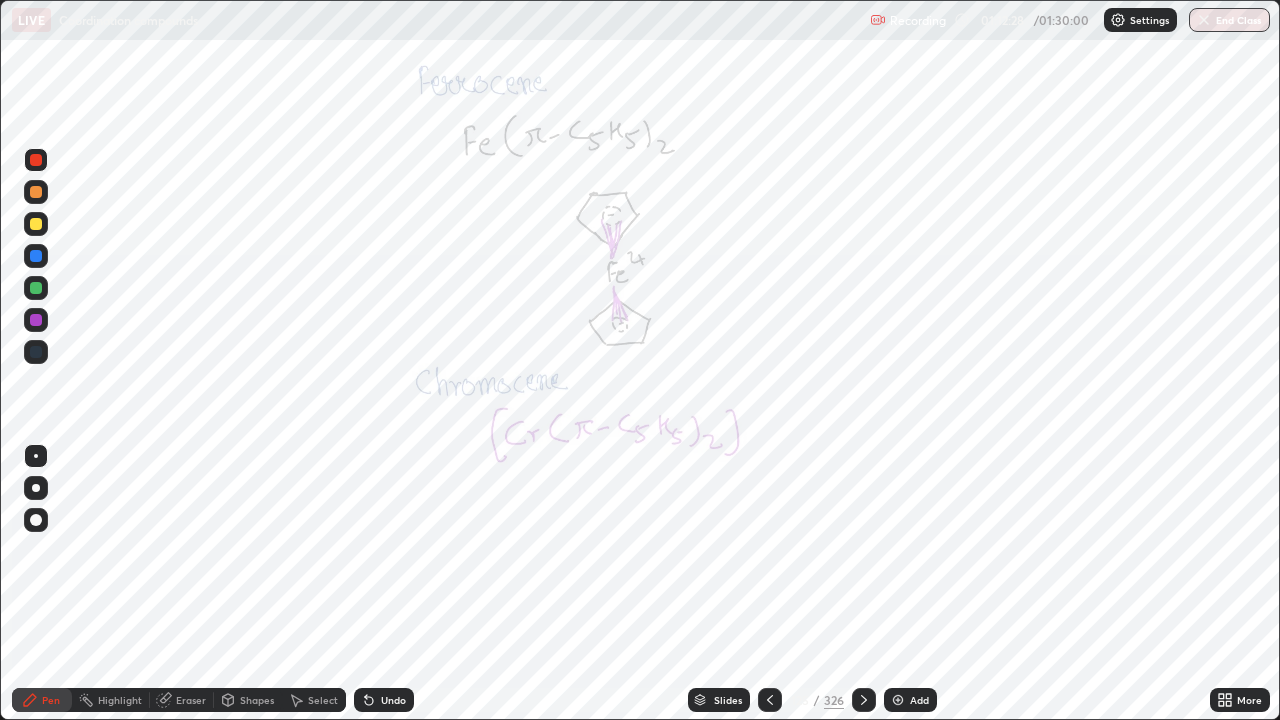 click at bounding box center (36, 288) 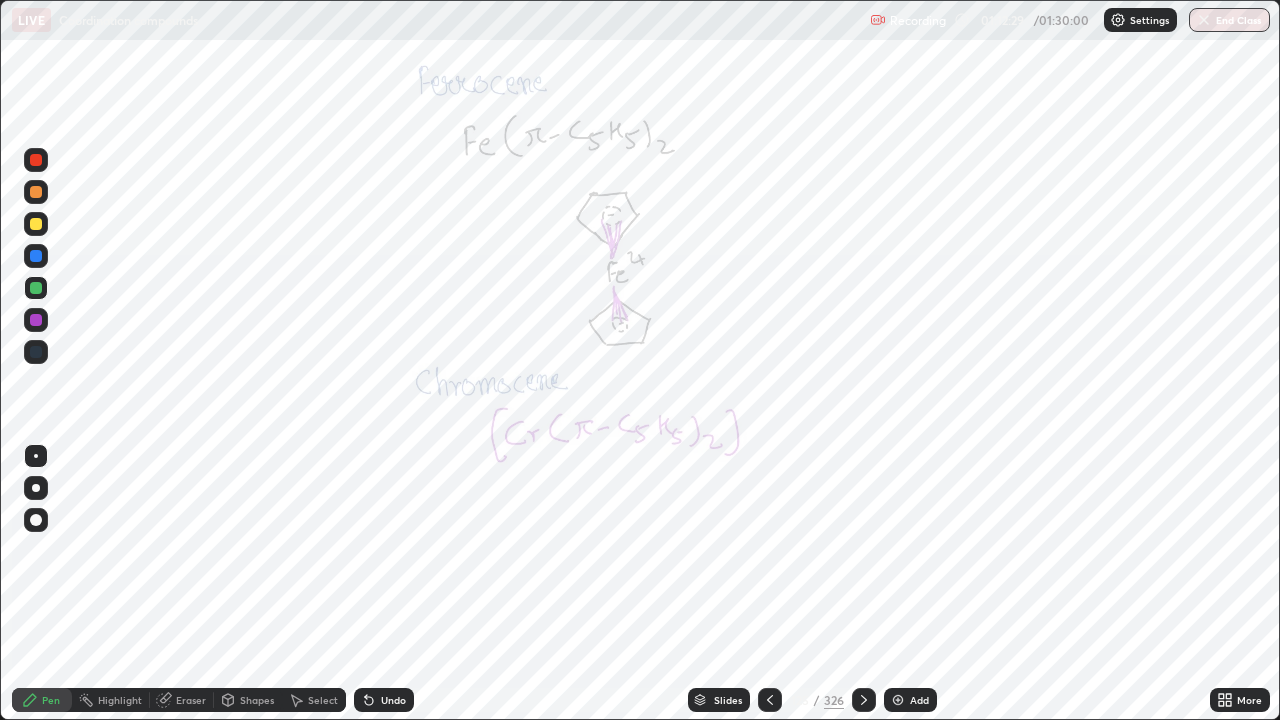 click at bounding box center (36, 256) 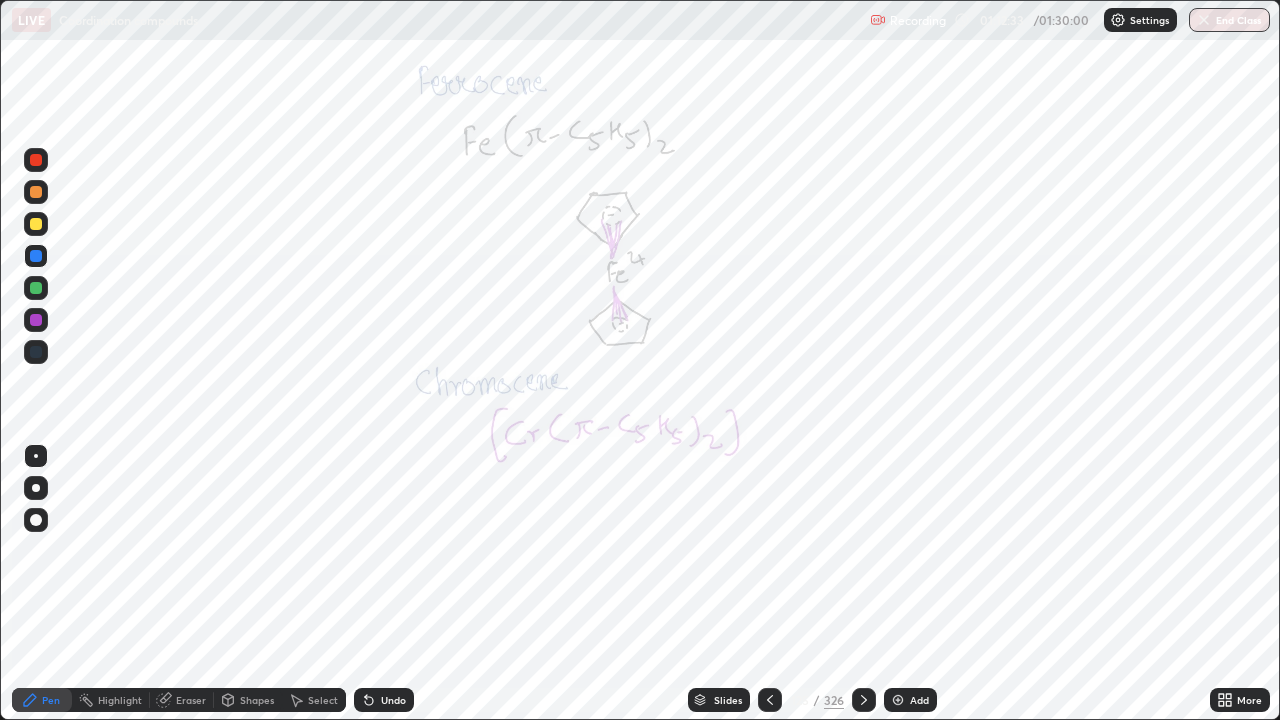 click at bounding box center [36, 160] 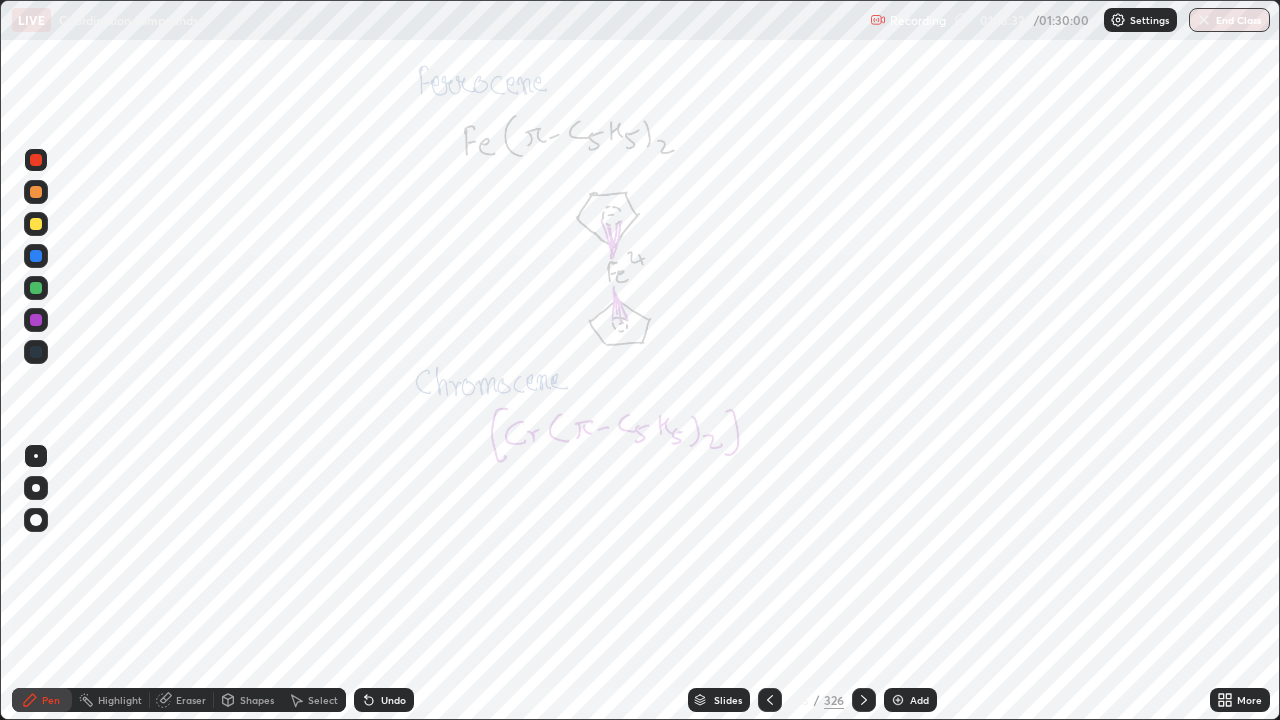 click 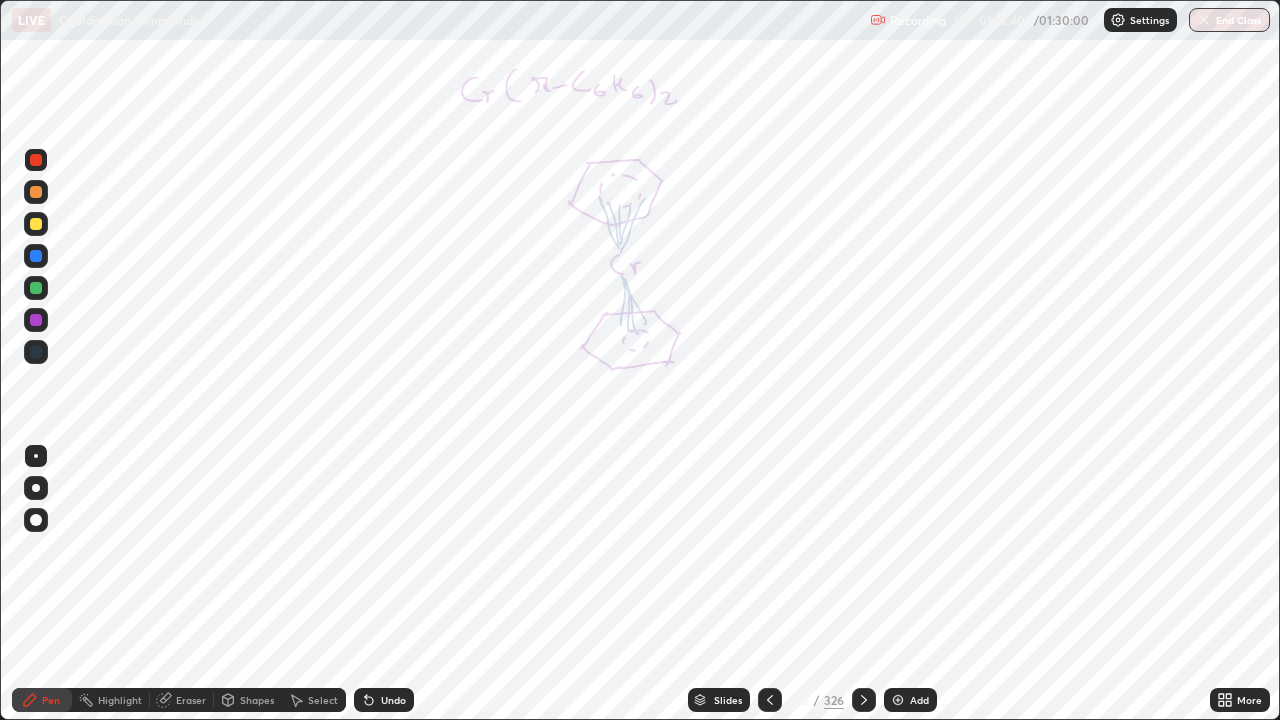 click 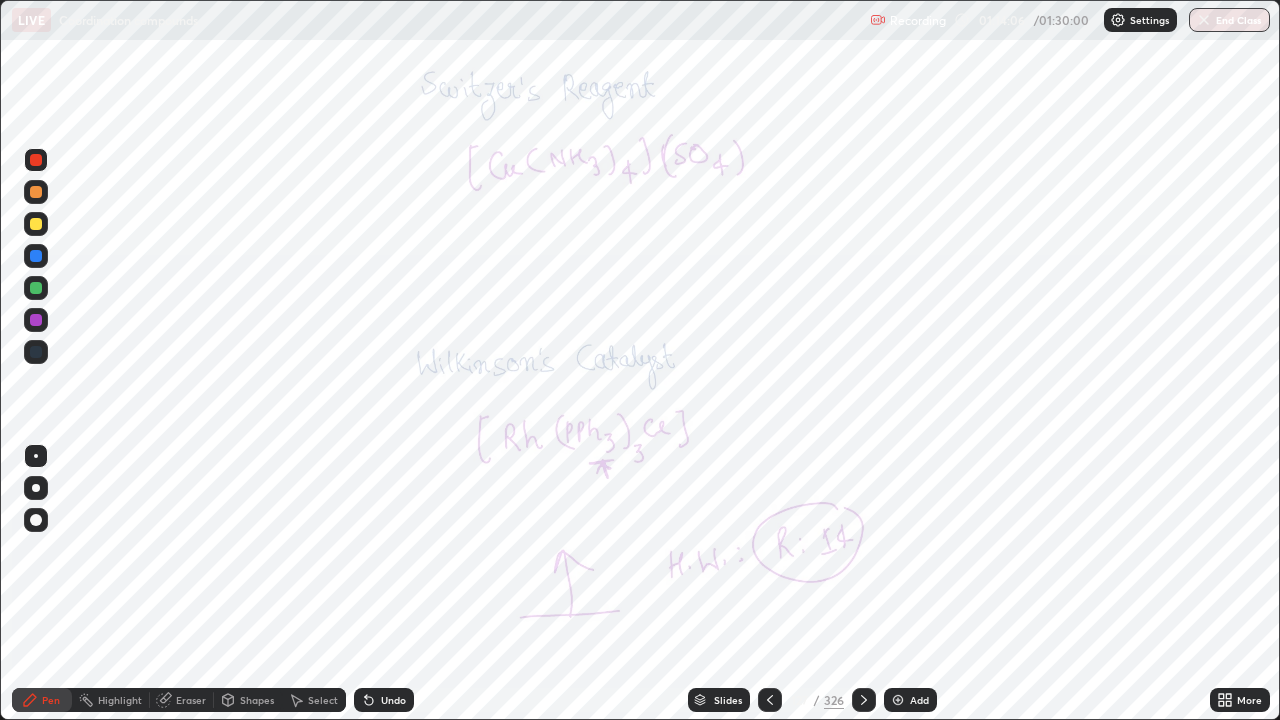 click 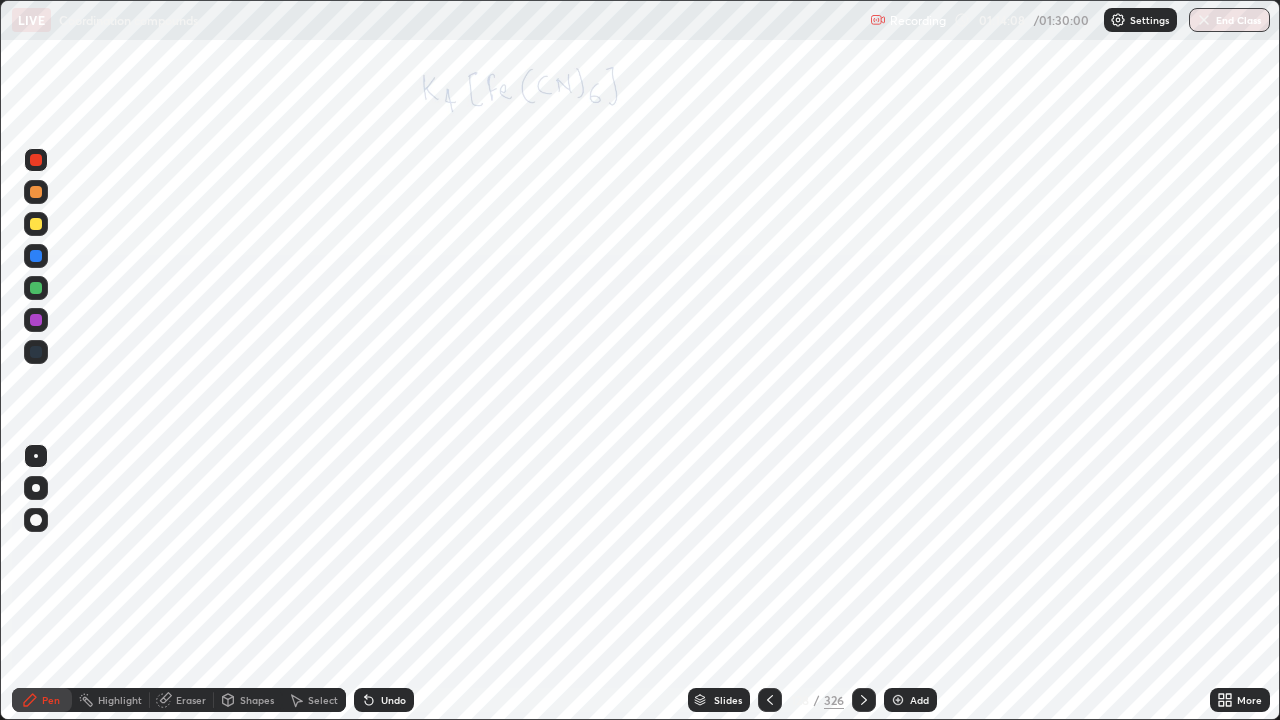 click at bounding box center [864, 700] 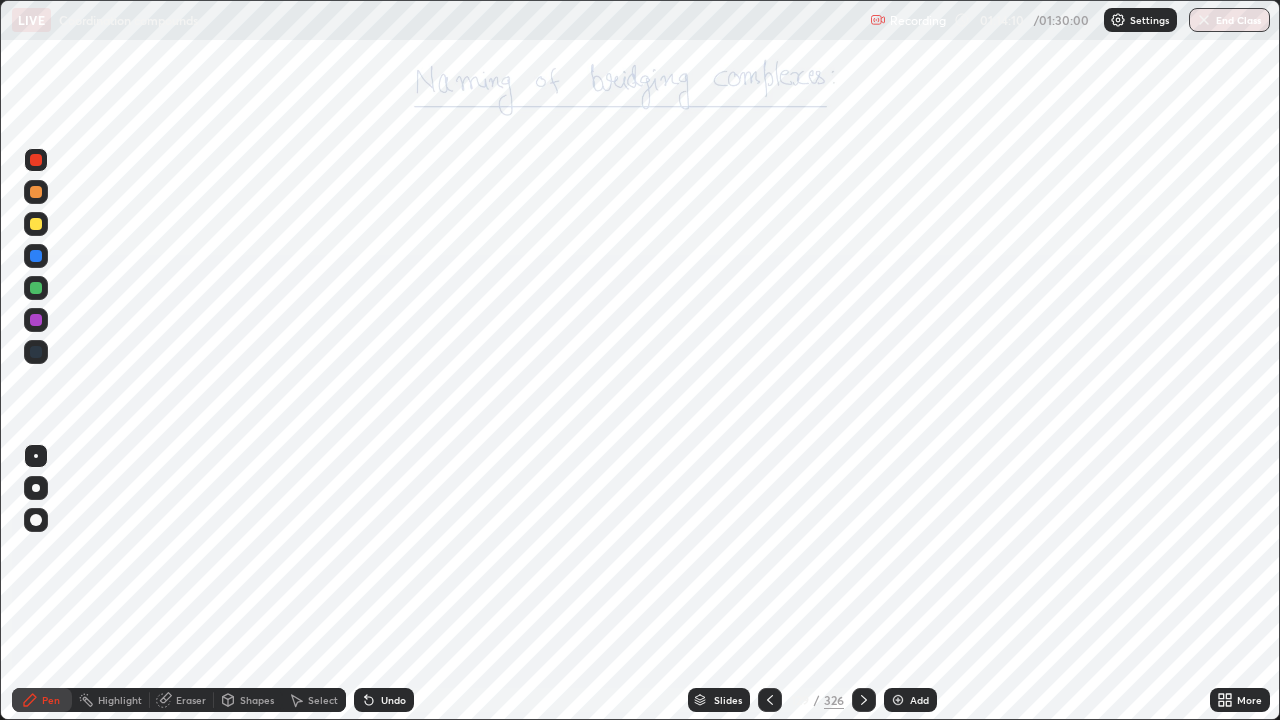 click at bounding box center (864, 700) 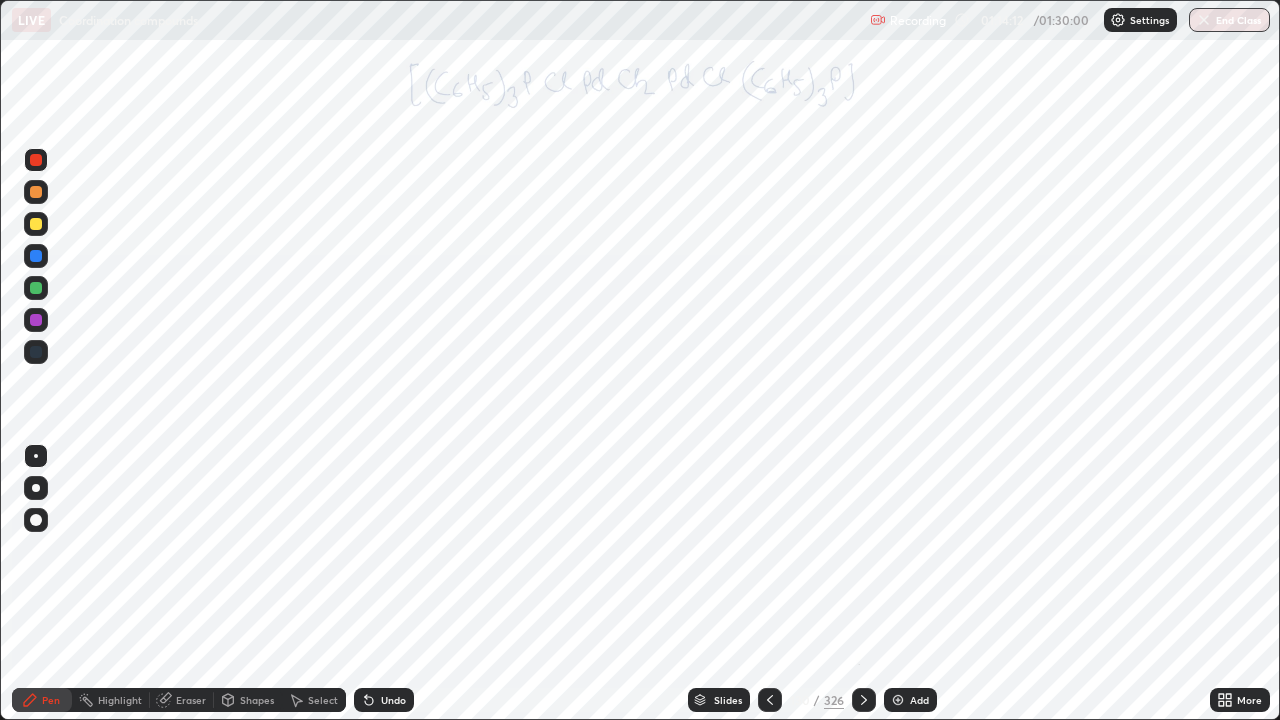click 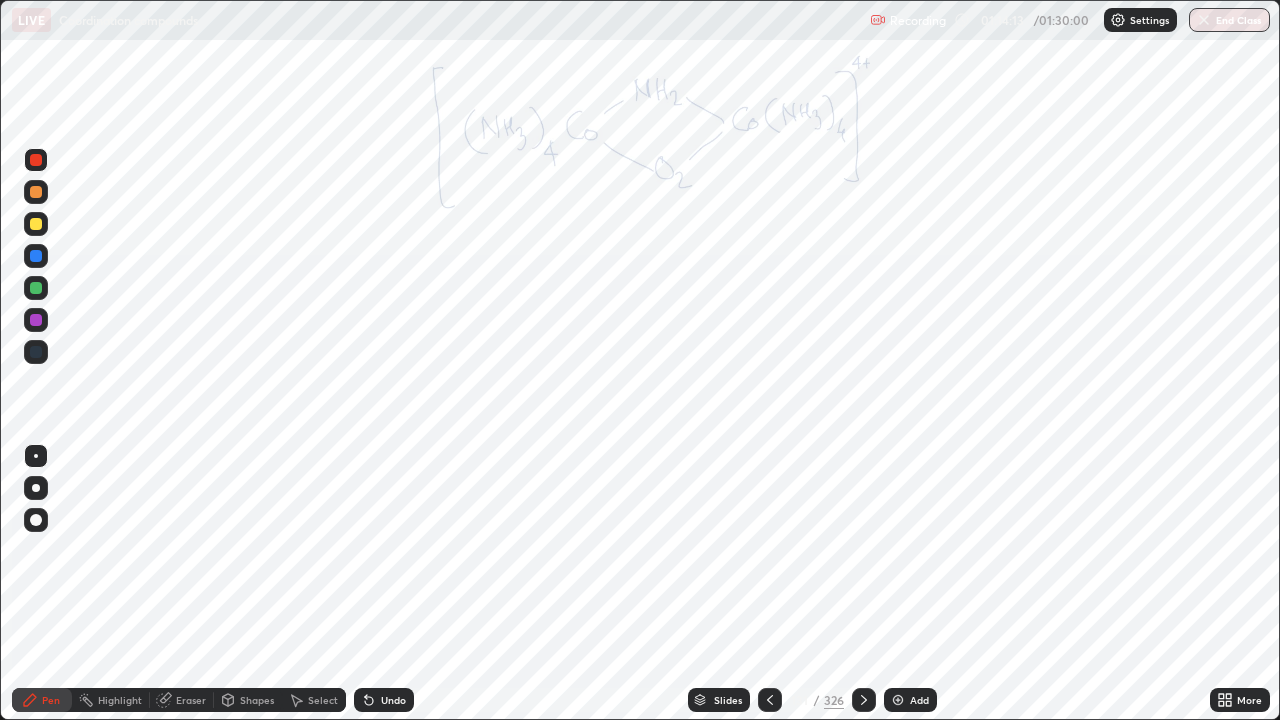 click 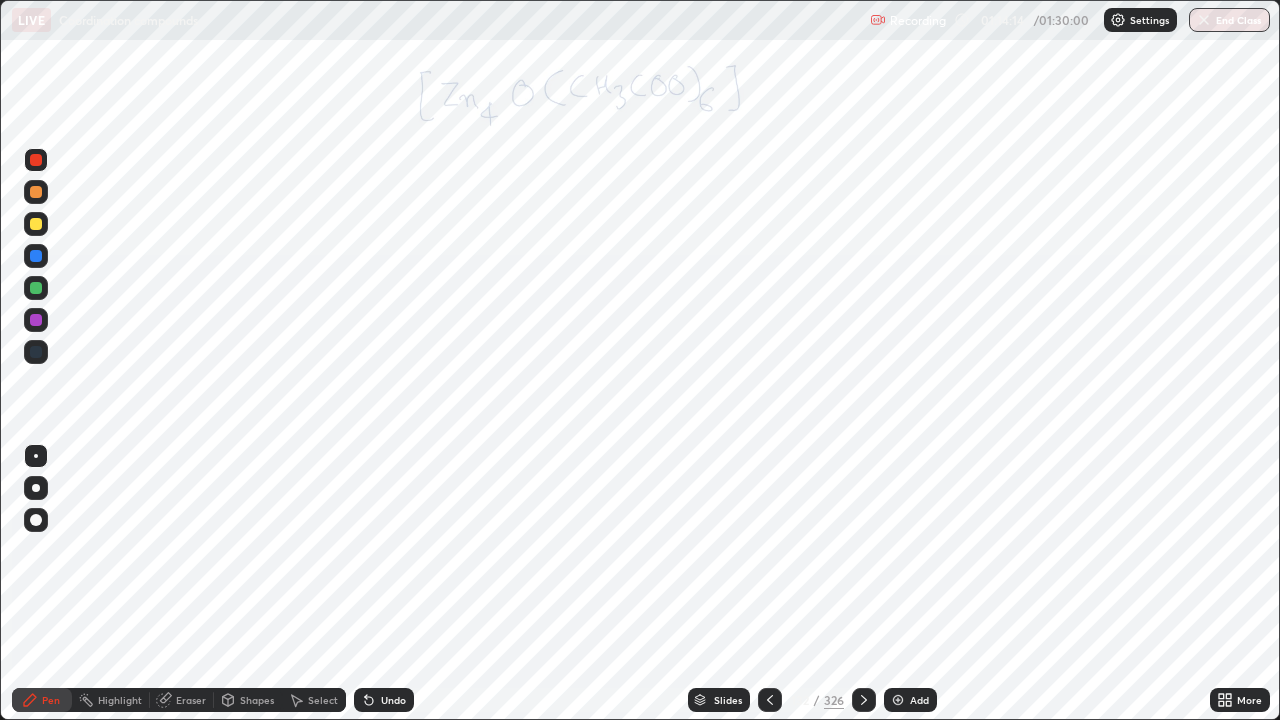 click at bounding box center [864, 700] 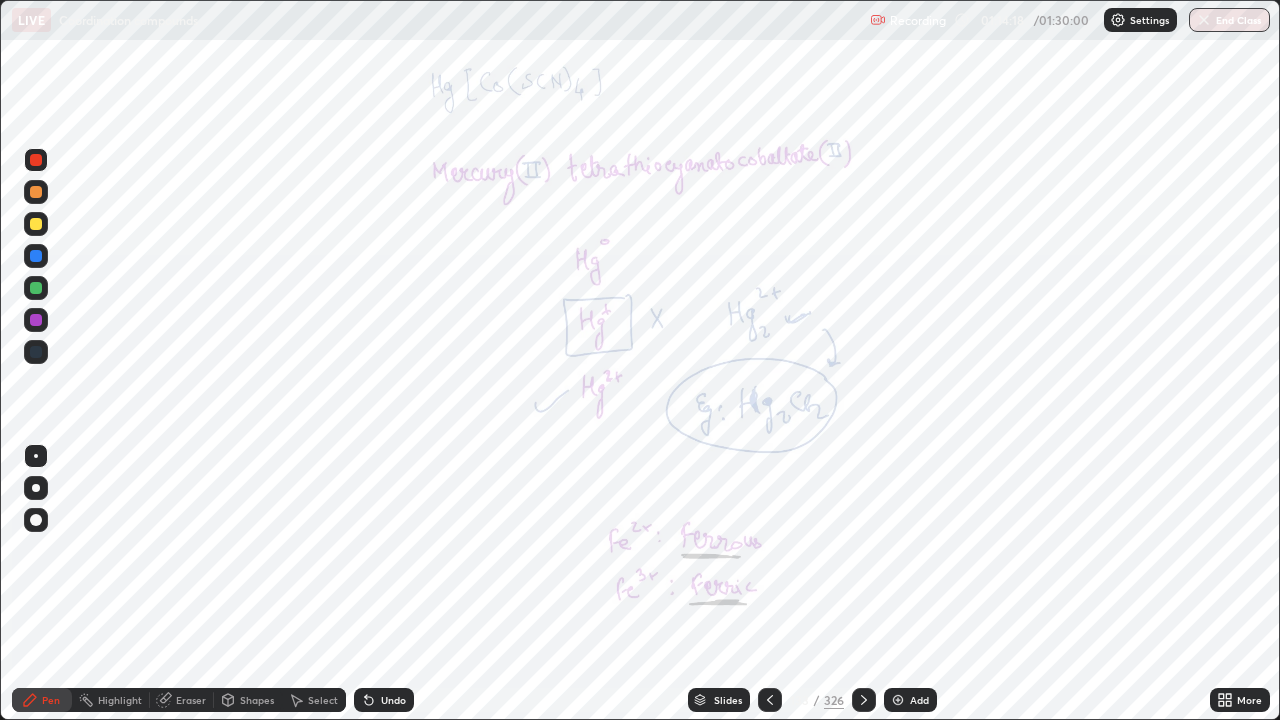 click at bounding box center [864, 700] 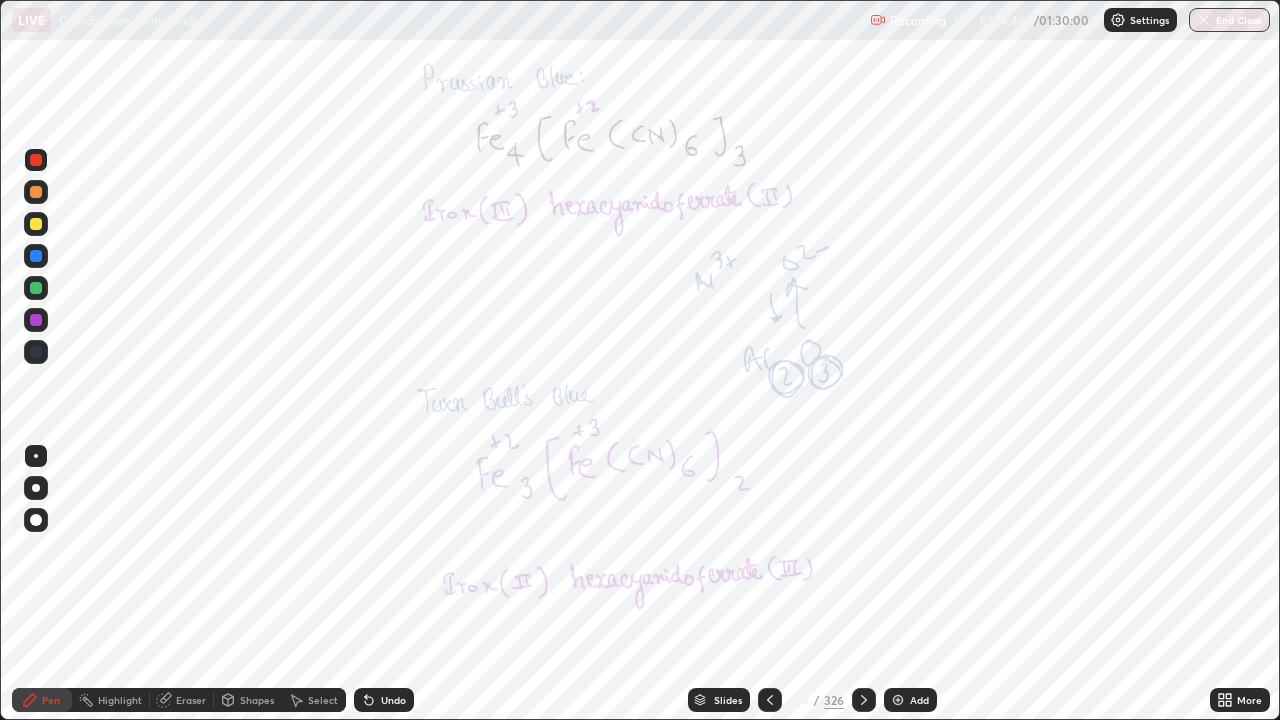 click at bounding box center (36, 256) 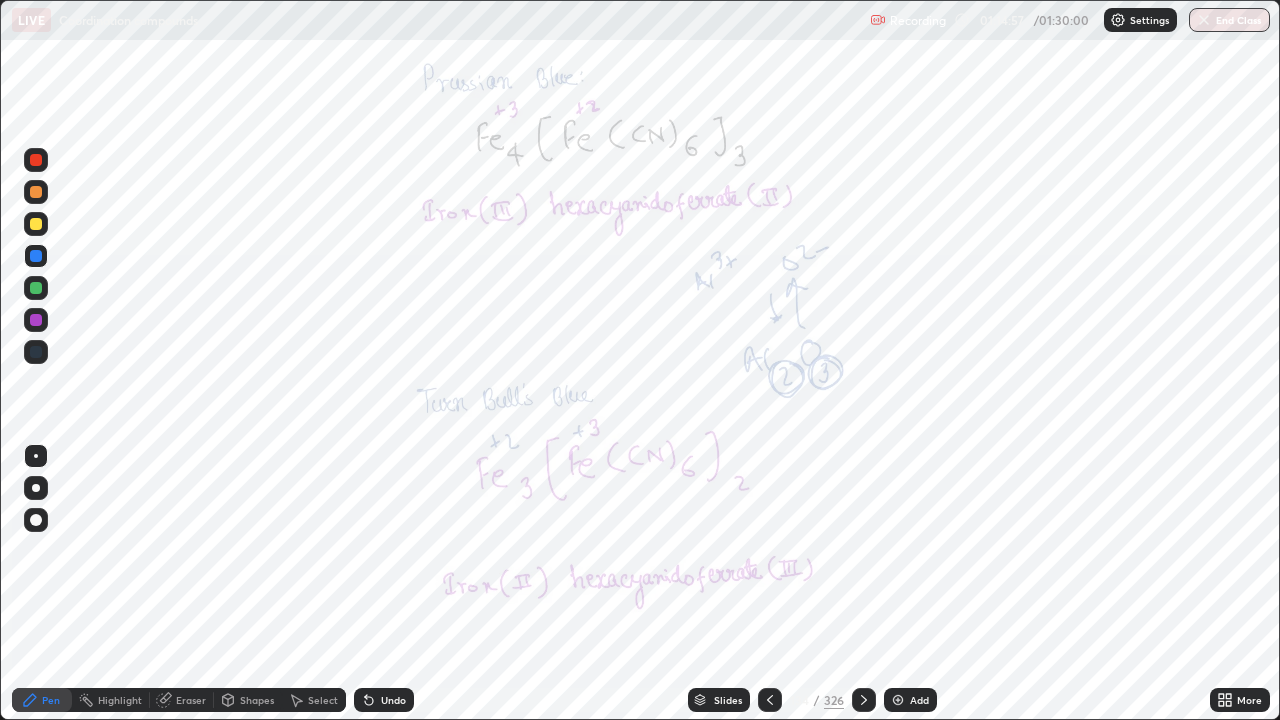 click at bounding box center [36, 288] 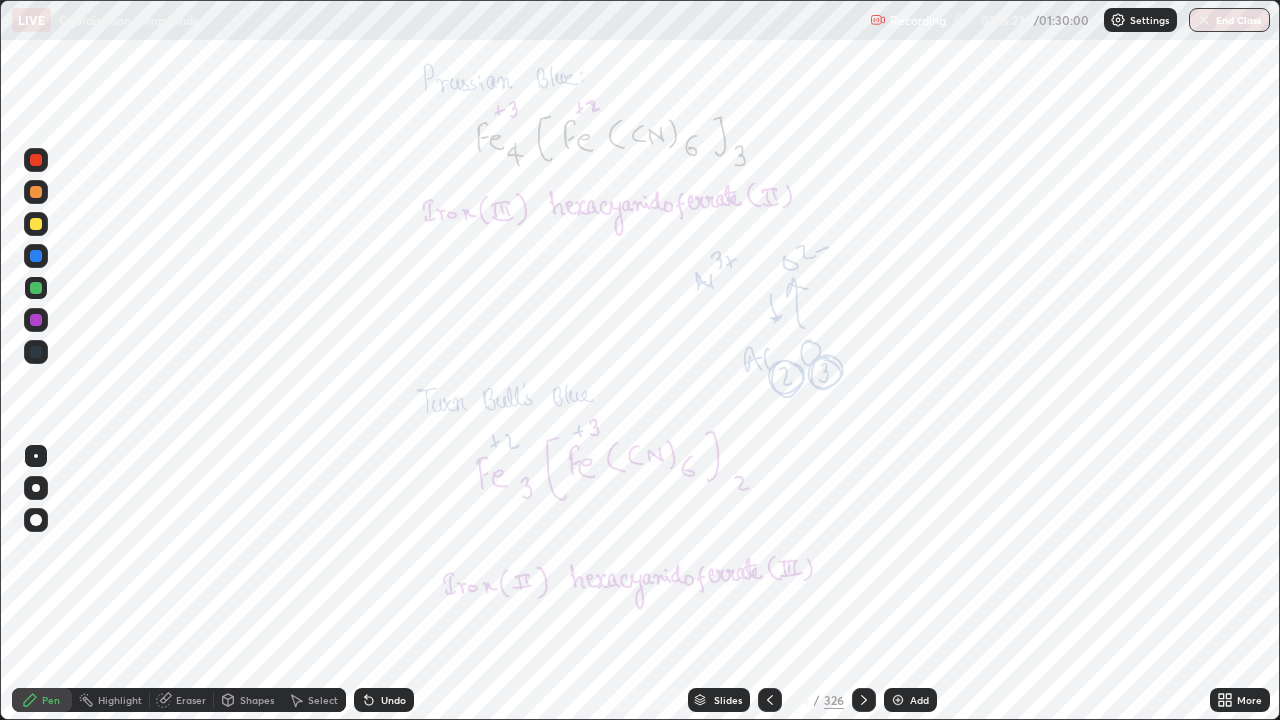 click at bounding box center (36, 160) 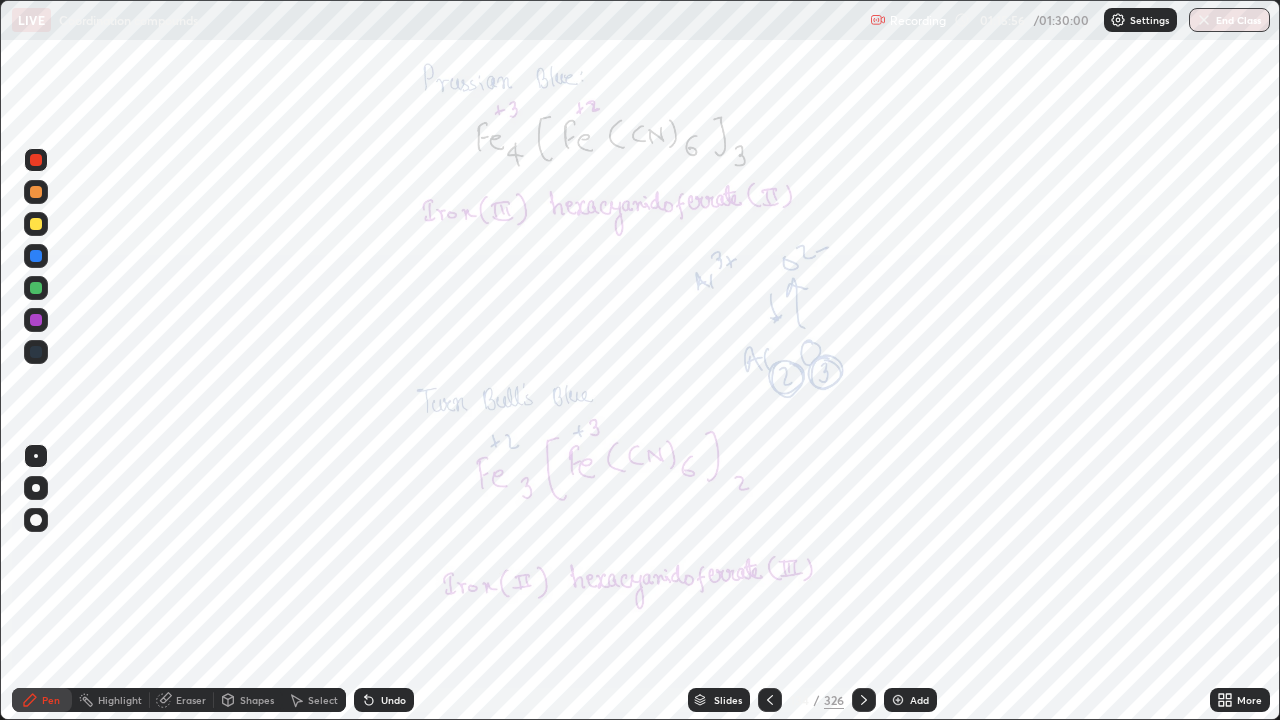 click 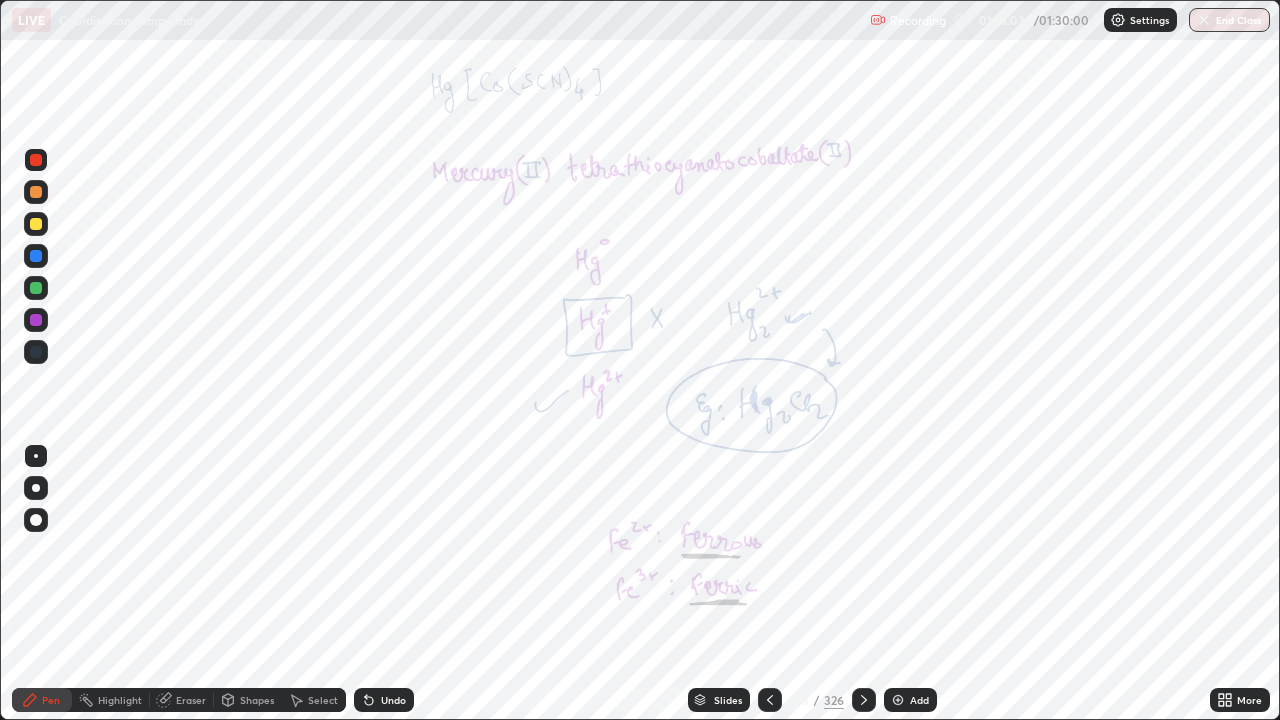 click 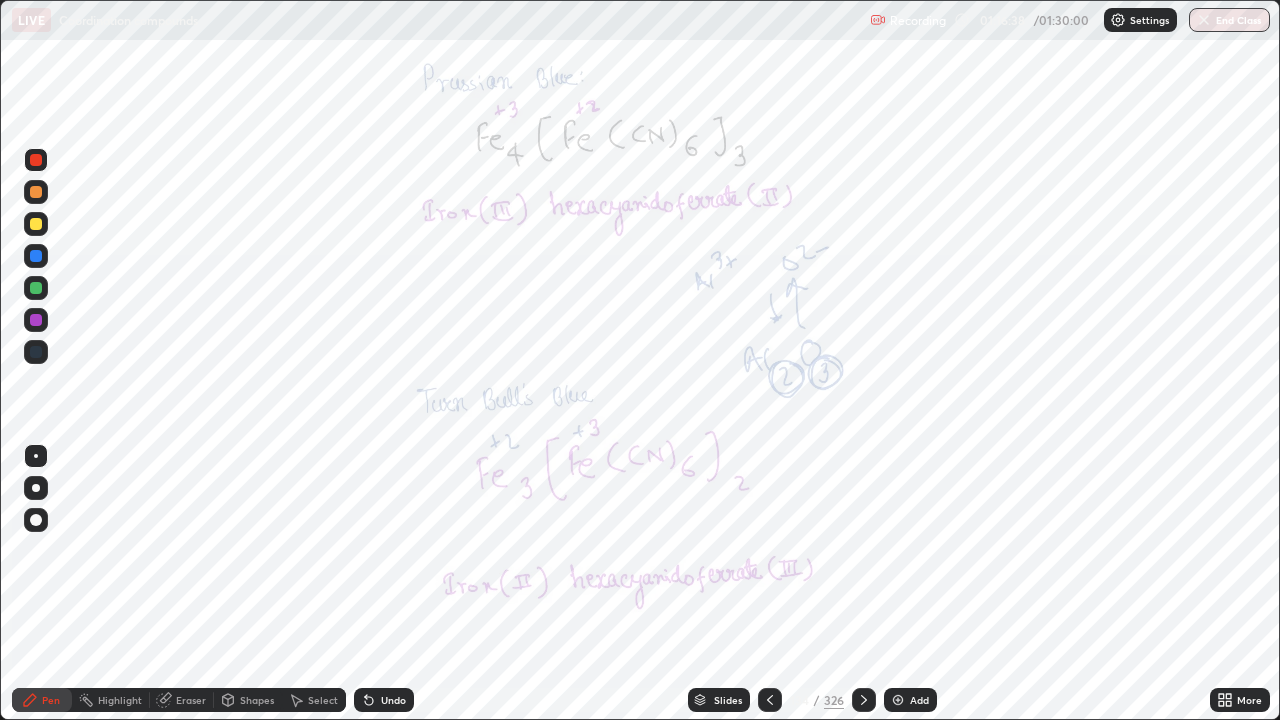 click 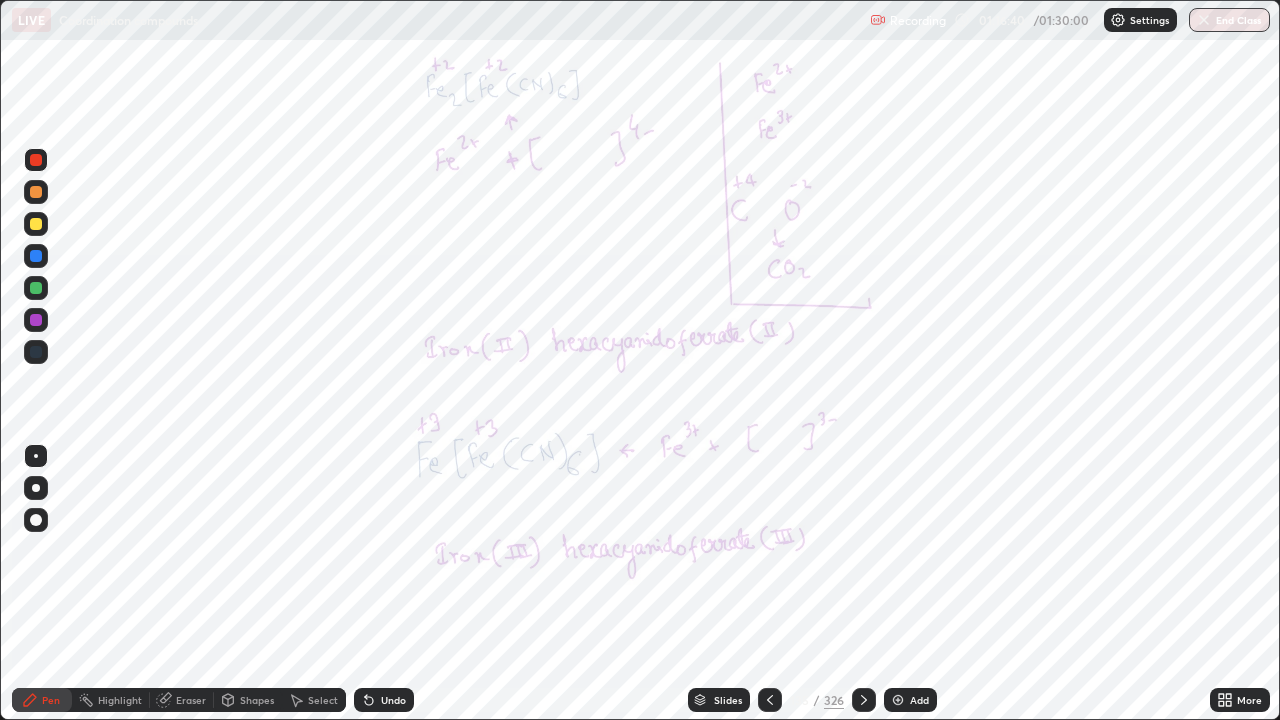 click at bounding box center (770, 700) 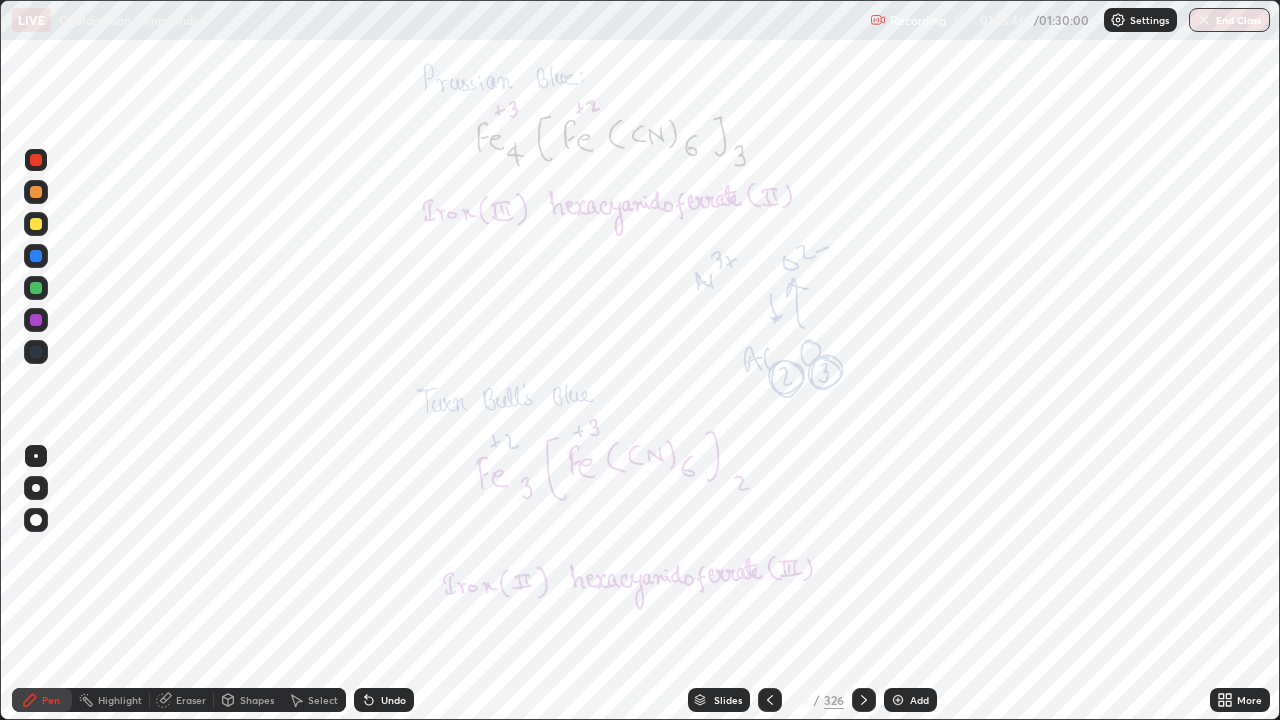click 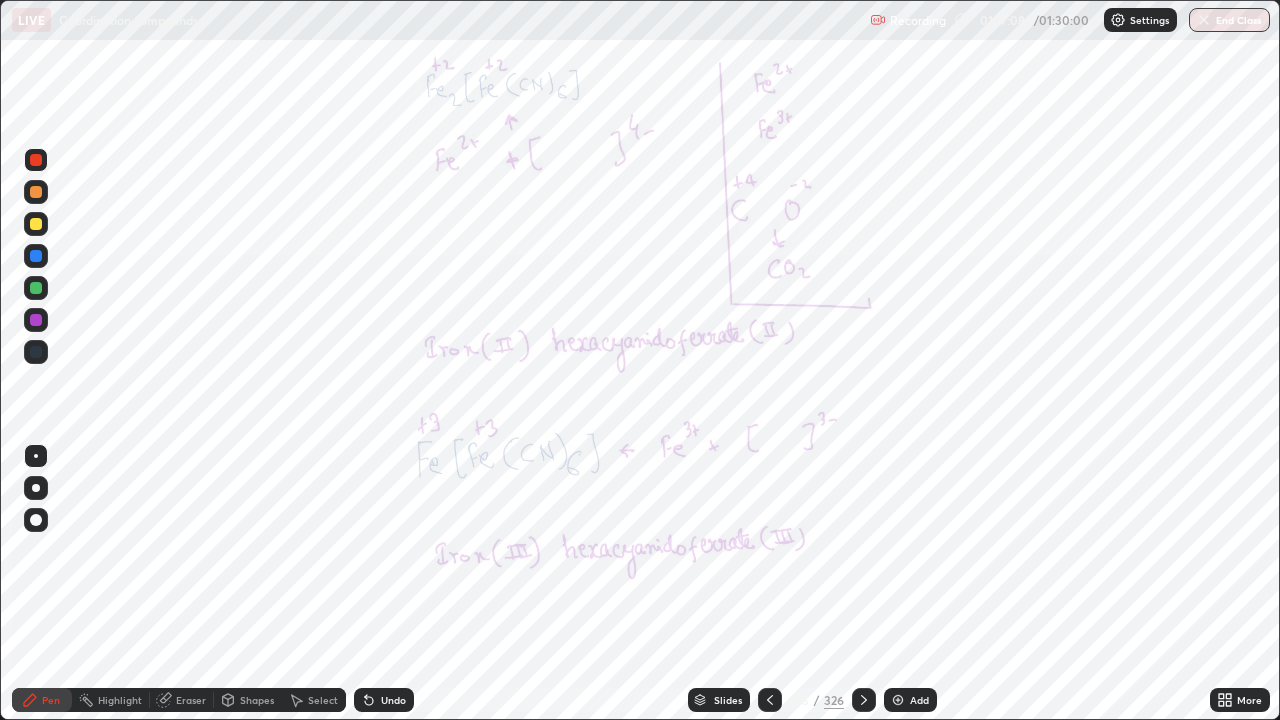 click 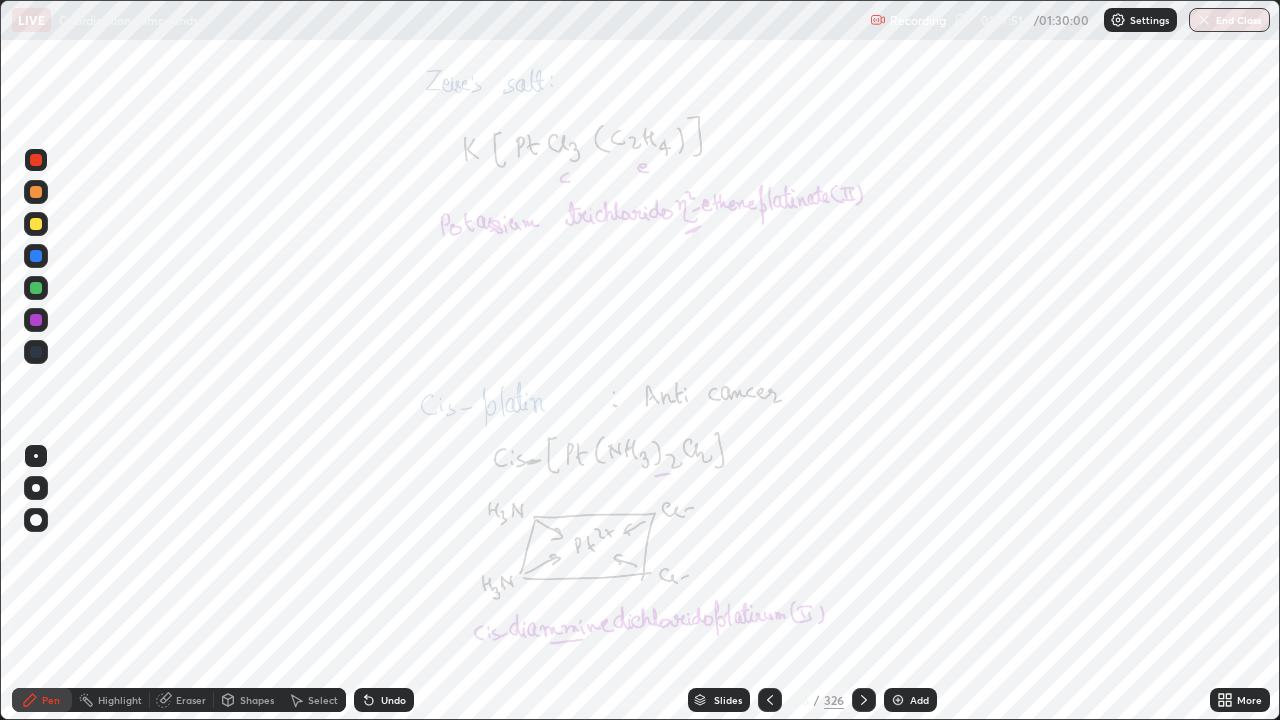 click at bounding box center (36, 320) 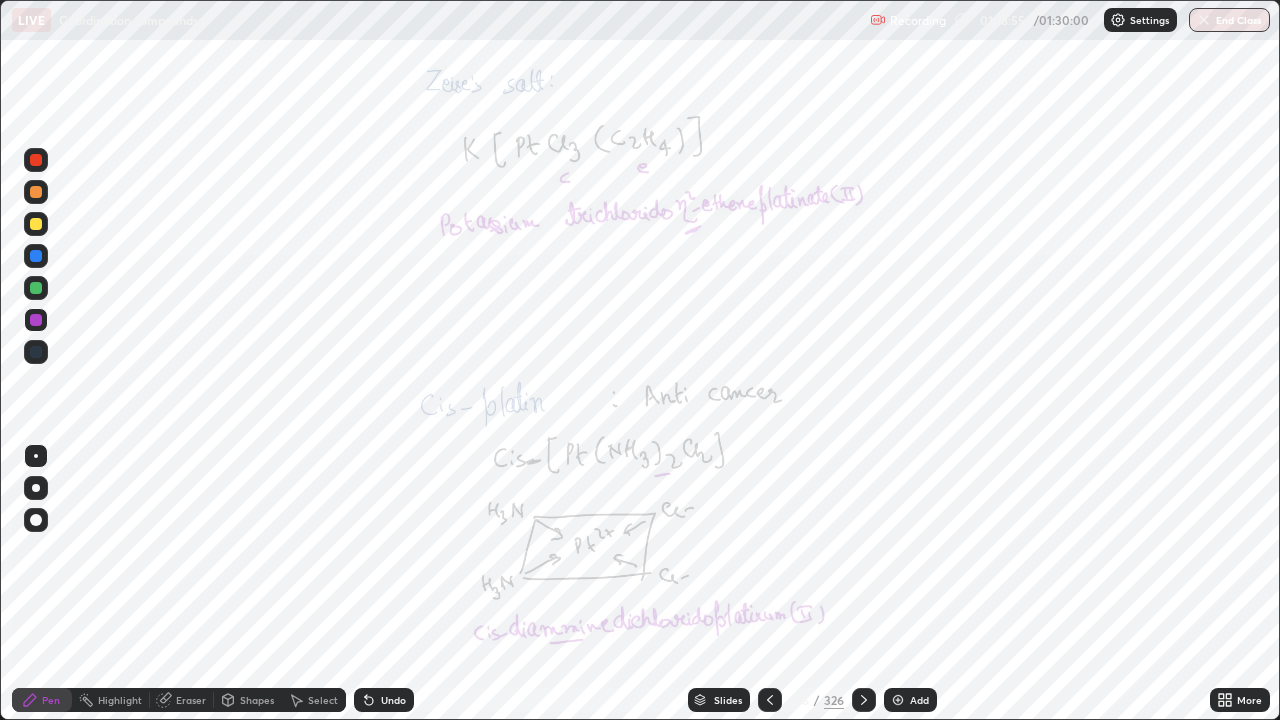 click 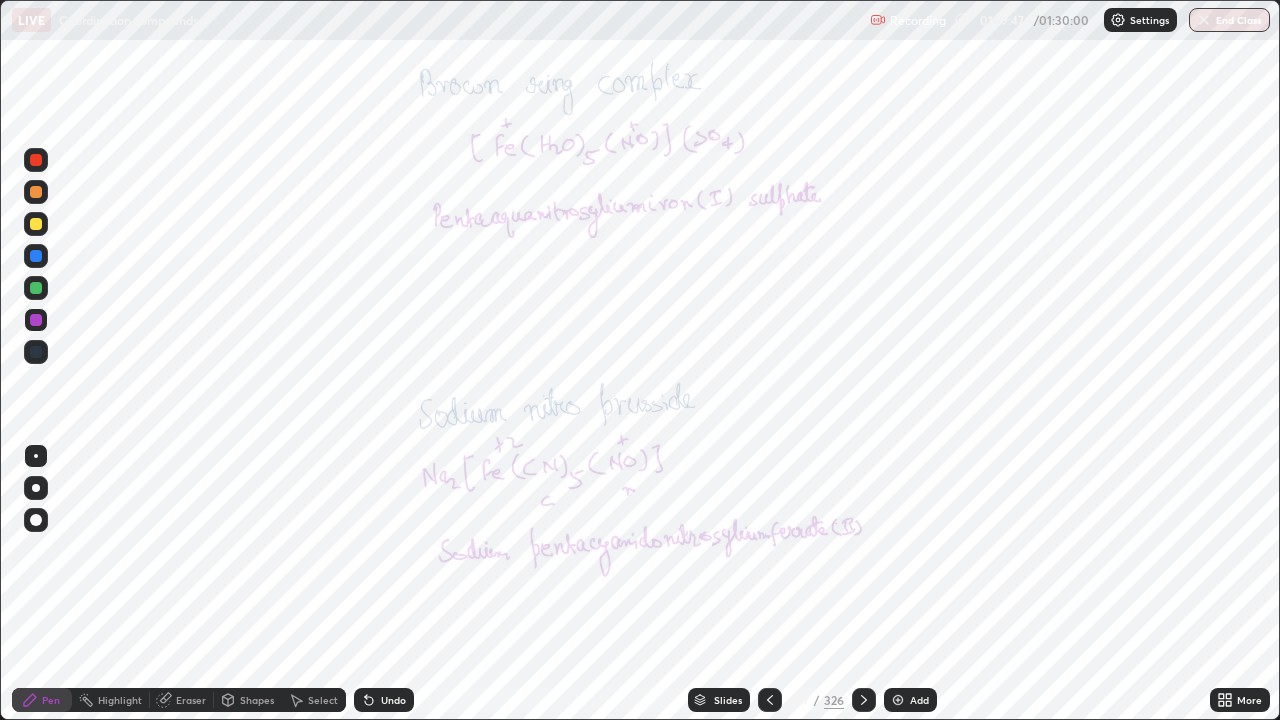 click at bounding box center [36, 256] 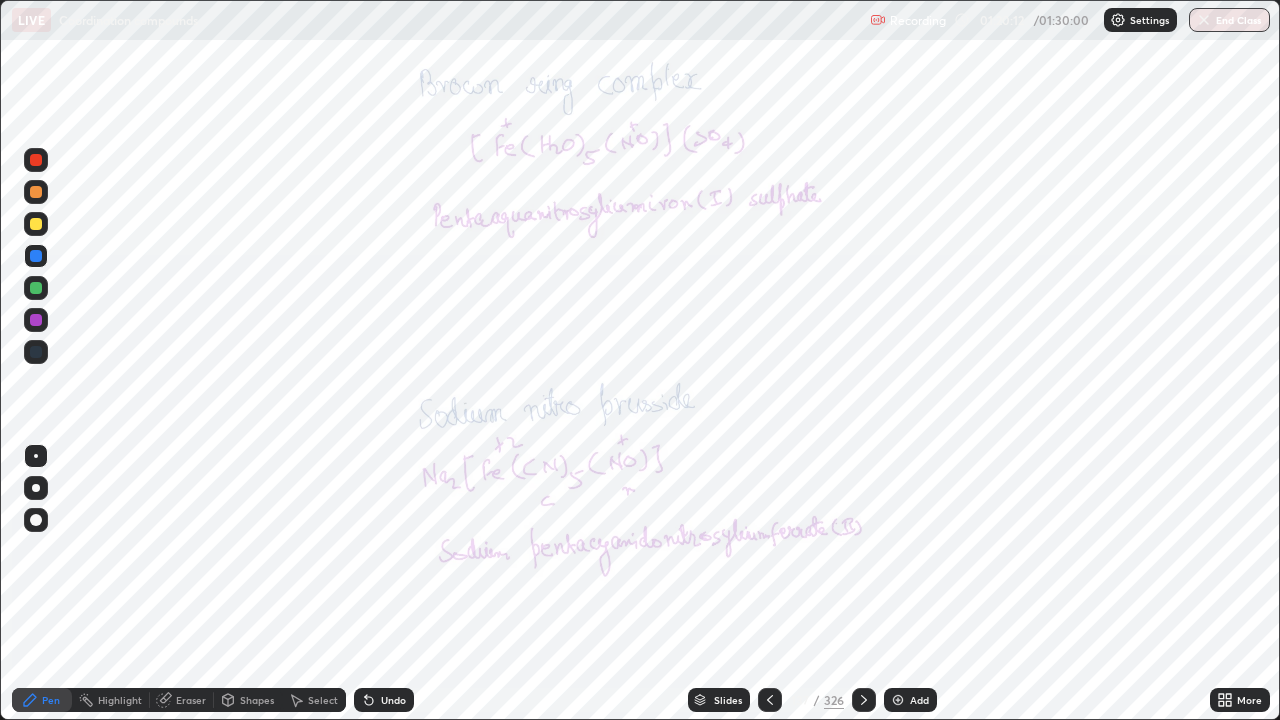 click 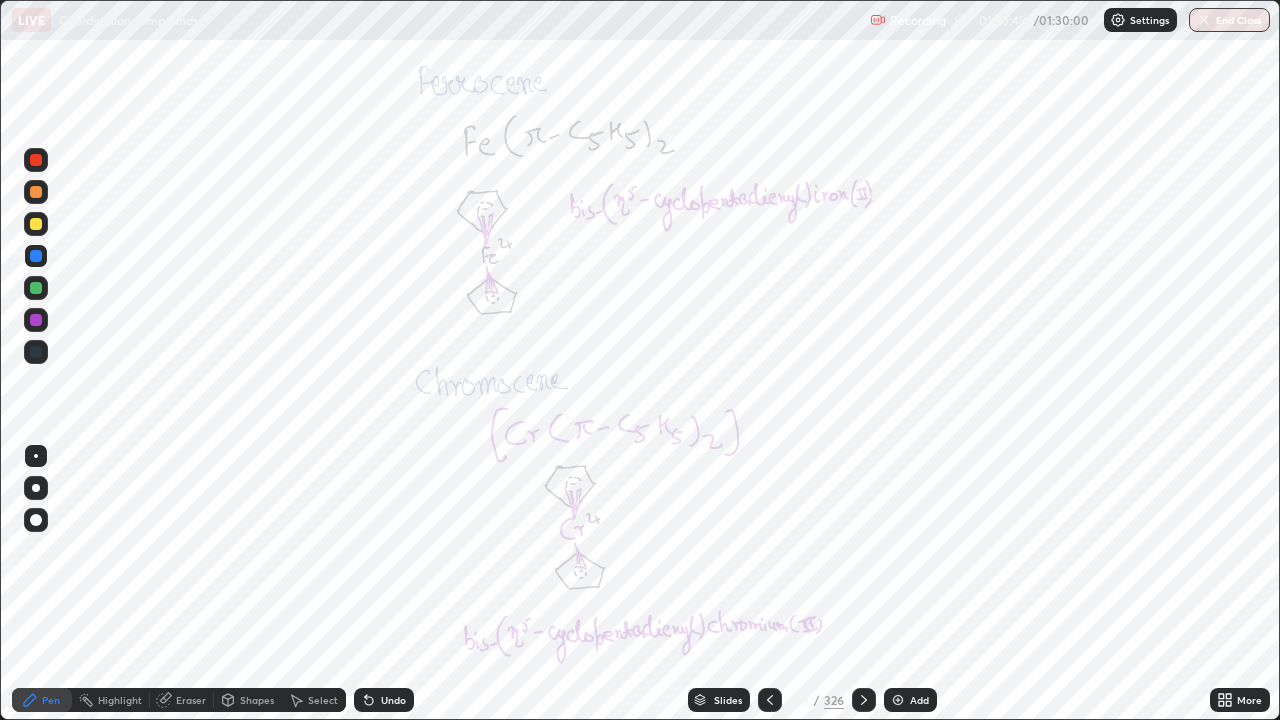 click at bounding box center [36, 256] 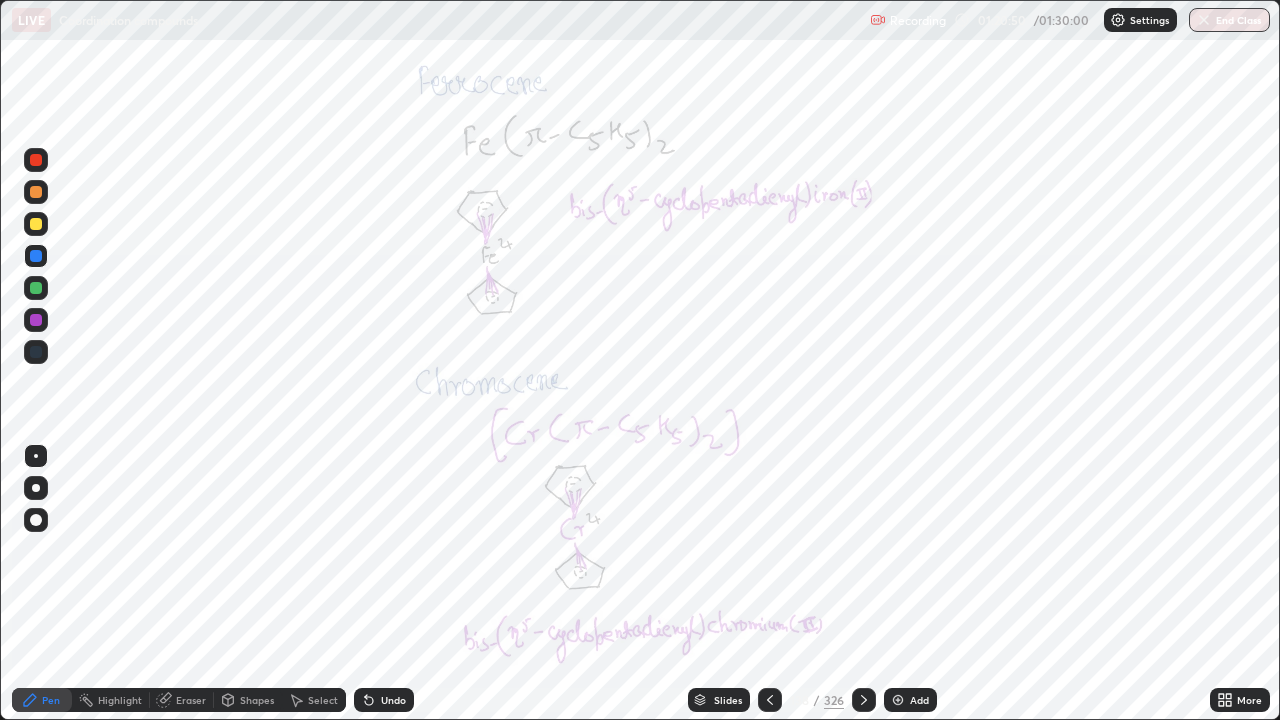 click at bounding box center [36, 224] 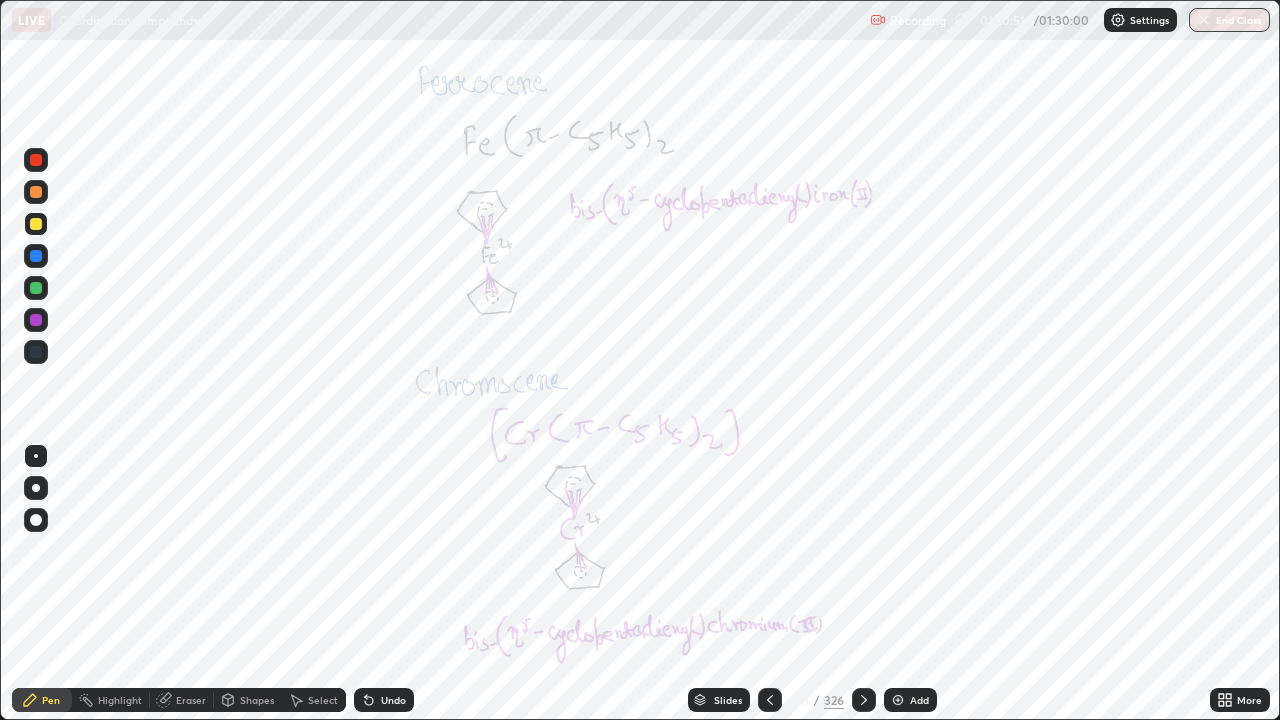 click at bounding box center [36, 160] 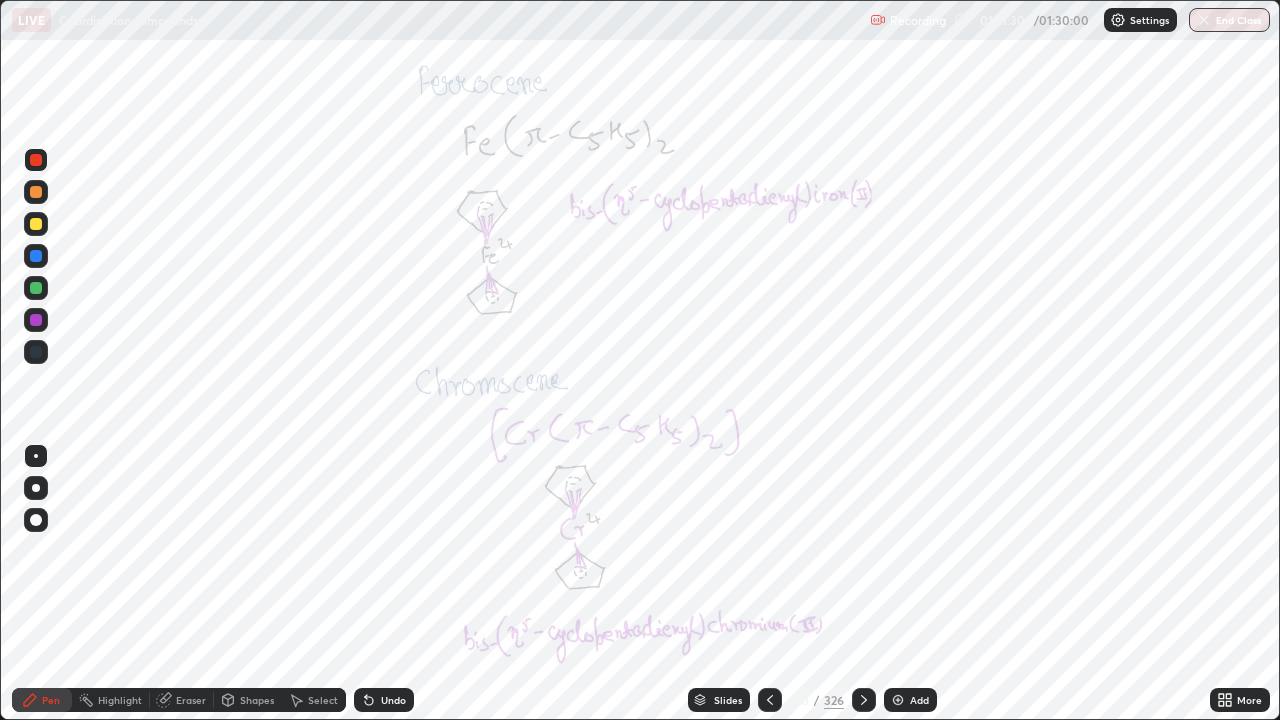 click 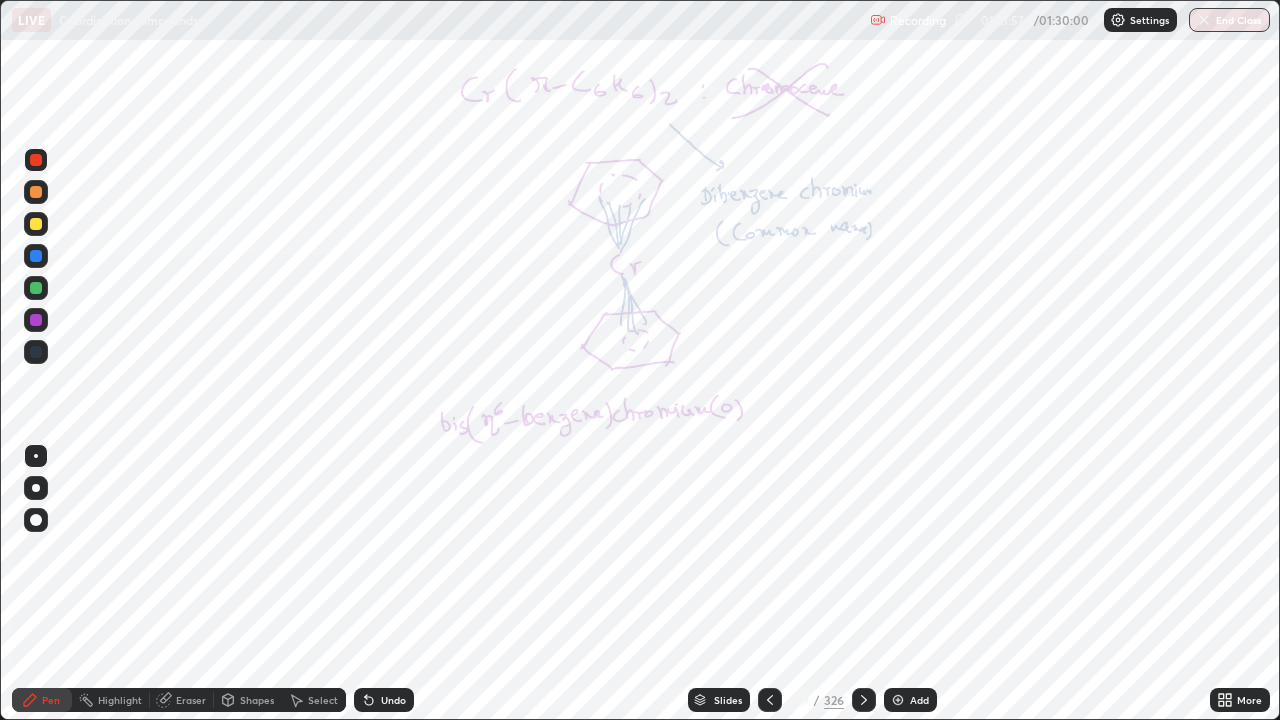 click 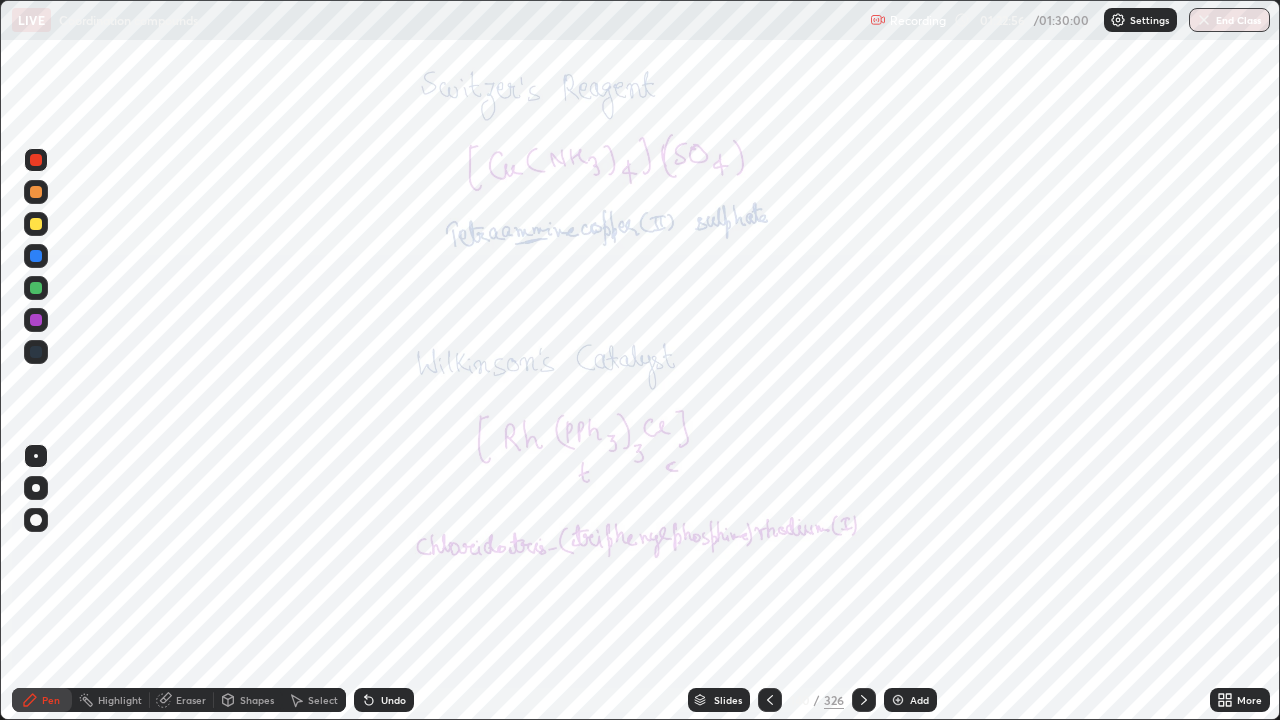 click 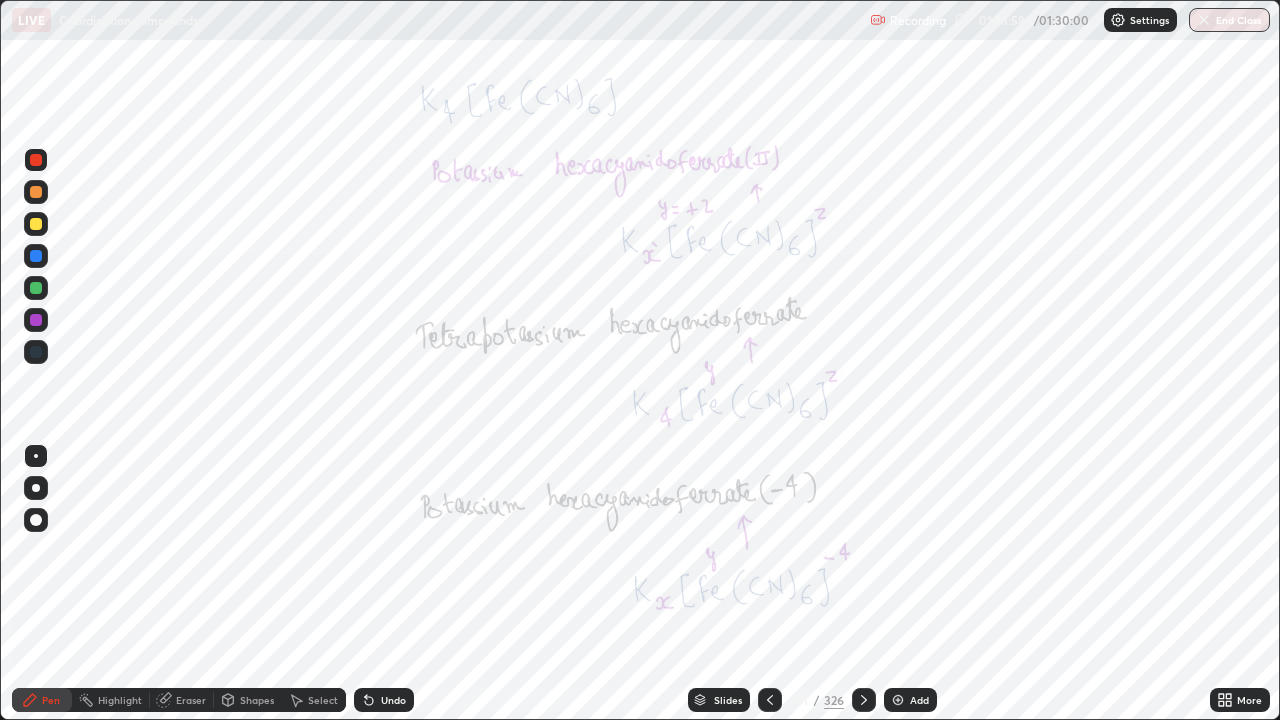 click 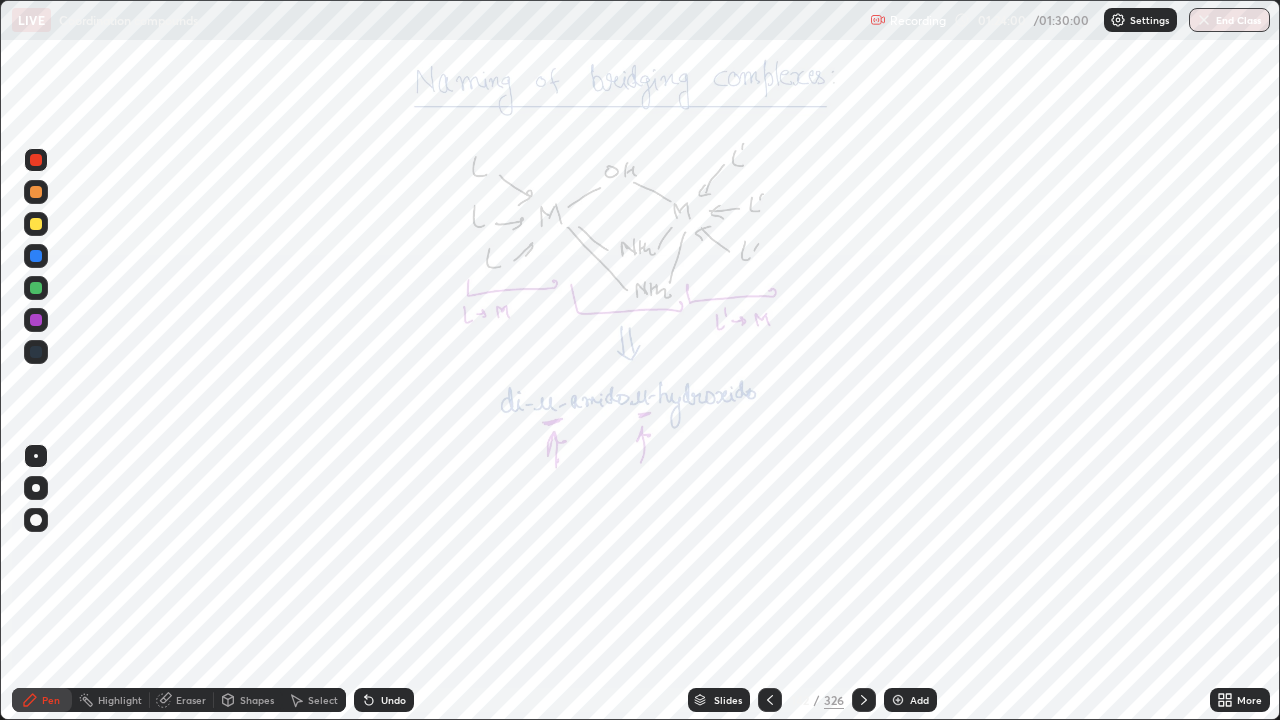 click at bounding box center [770, 700] 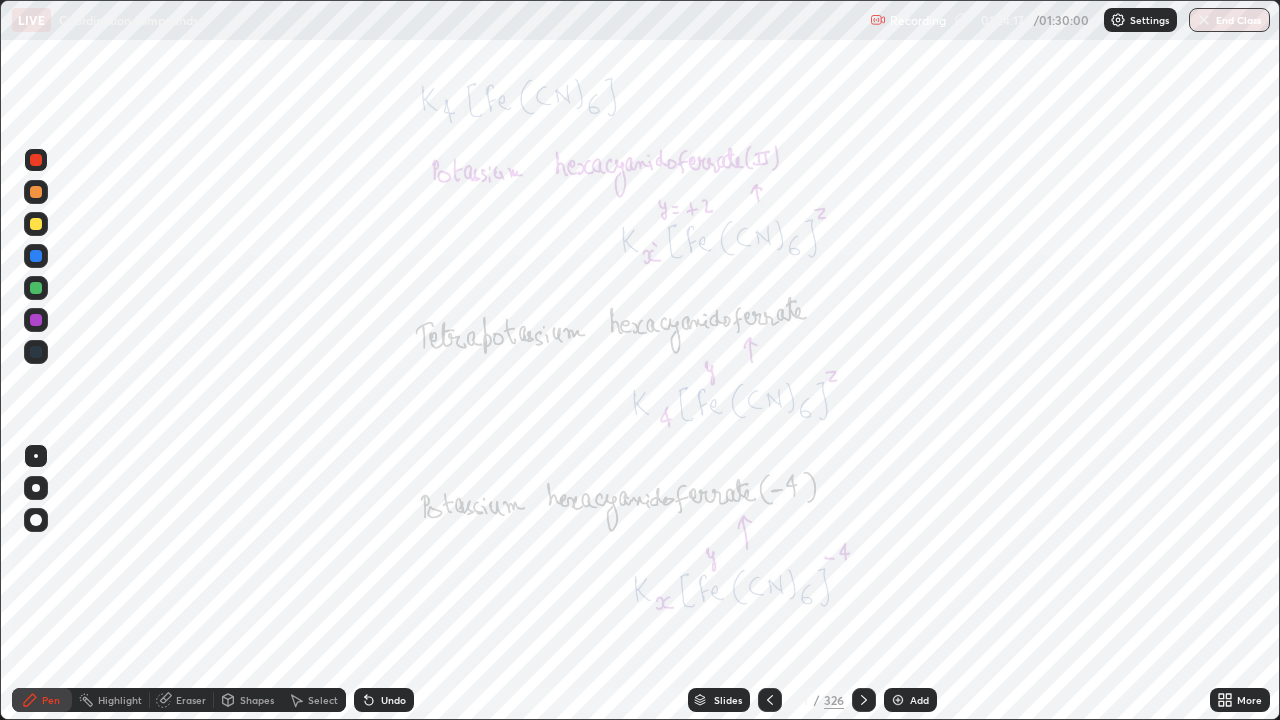 click at bounding box center (36, 320) 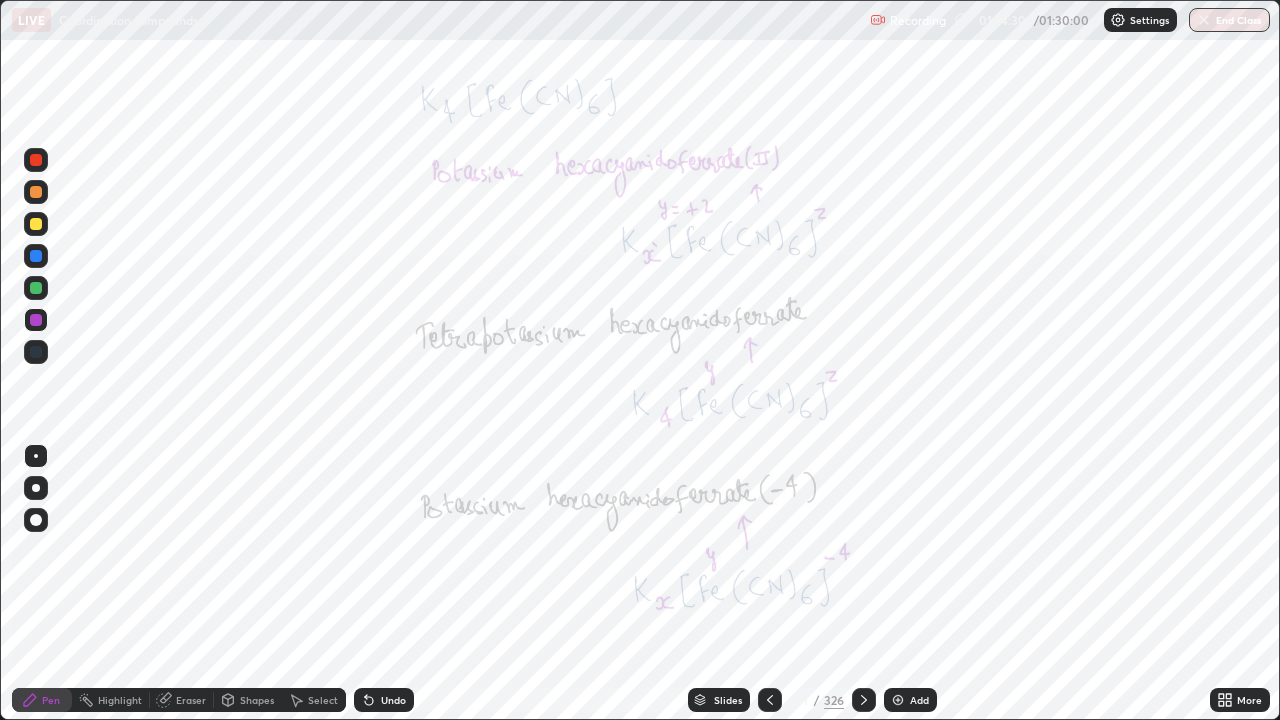 click 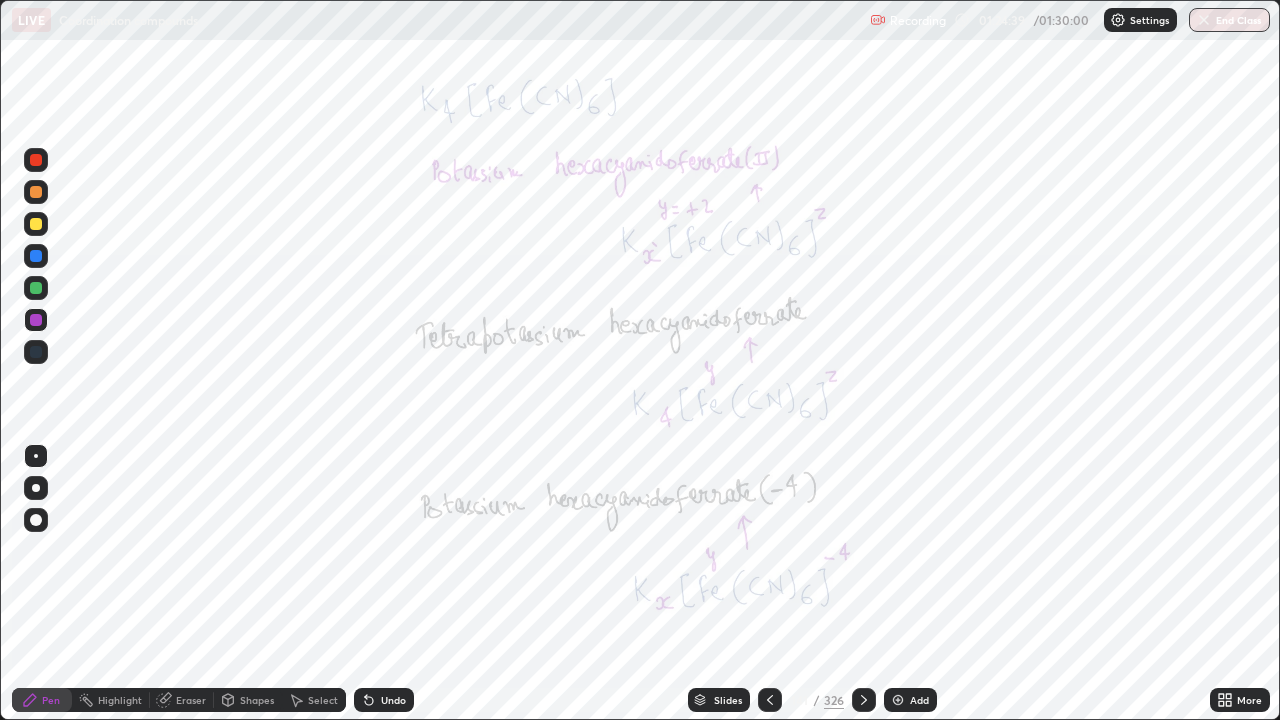 click 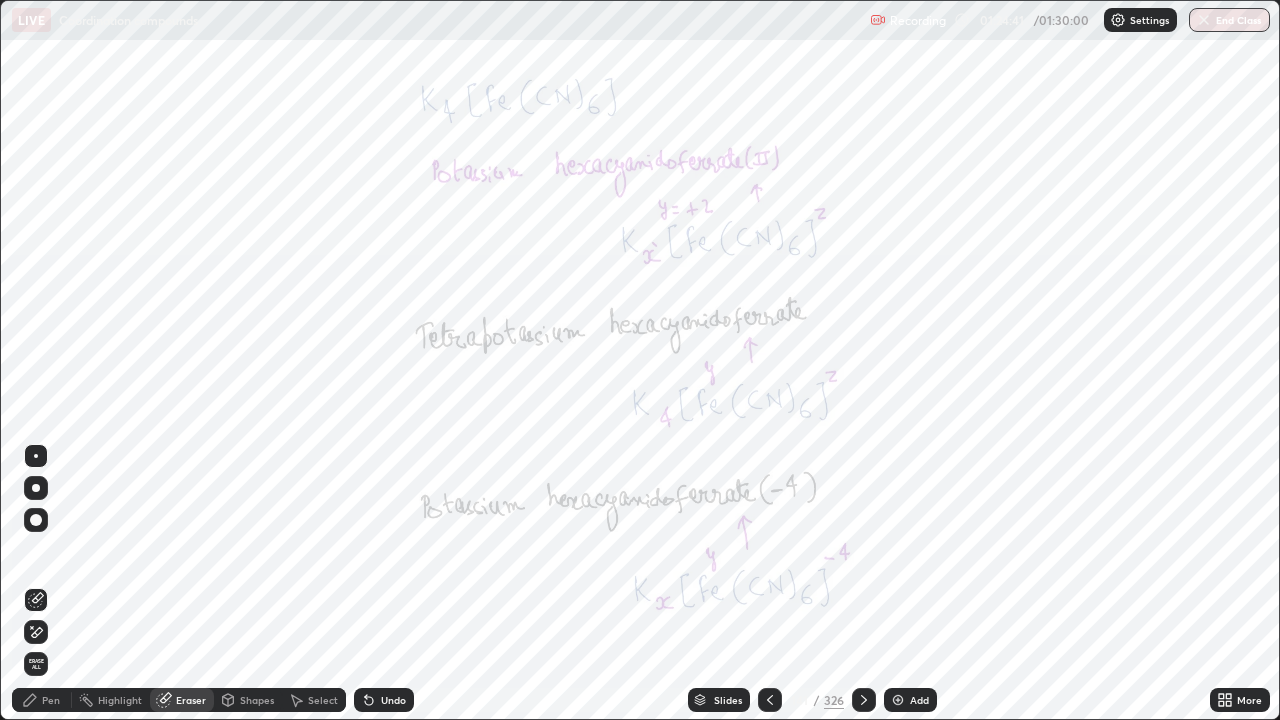 click on "Pen" at bounding box center [51, 700] 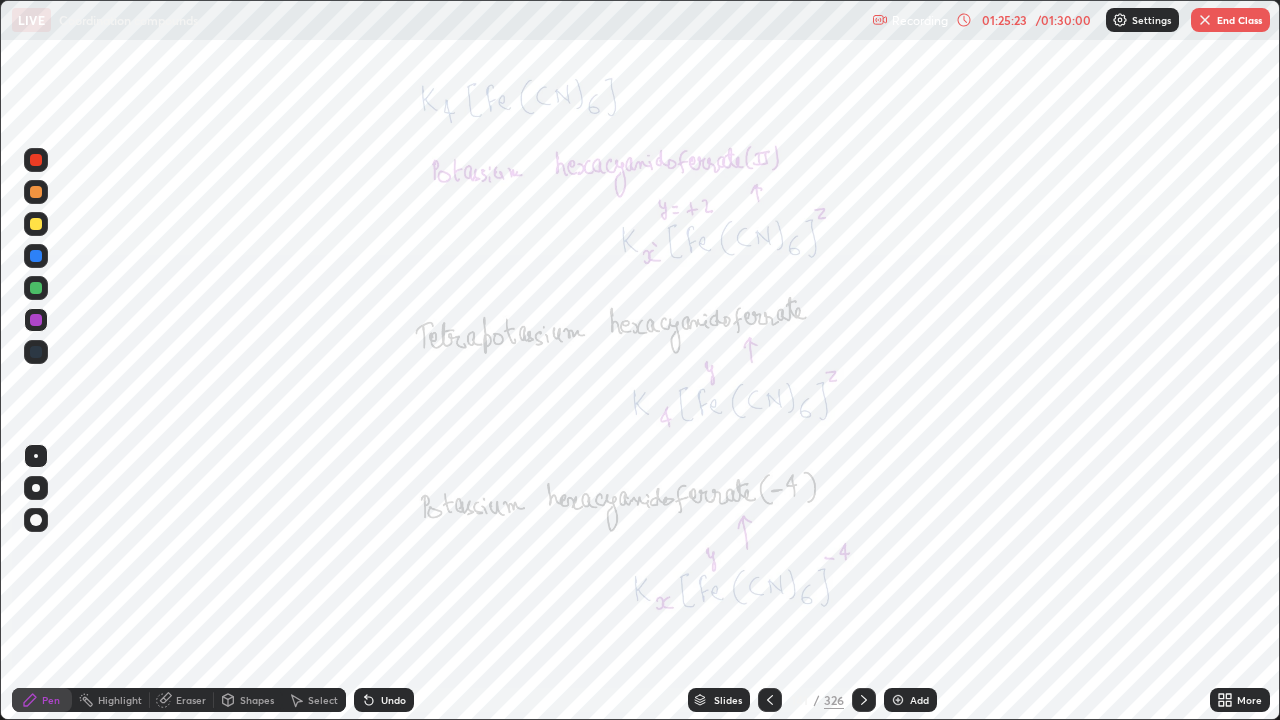 click 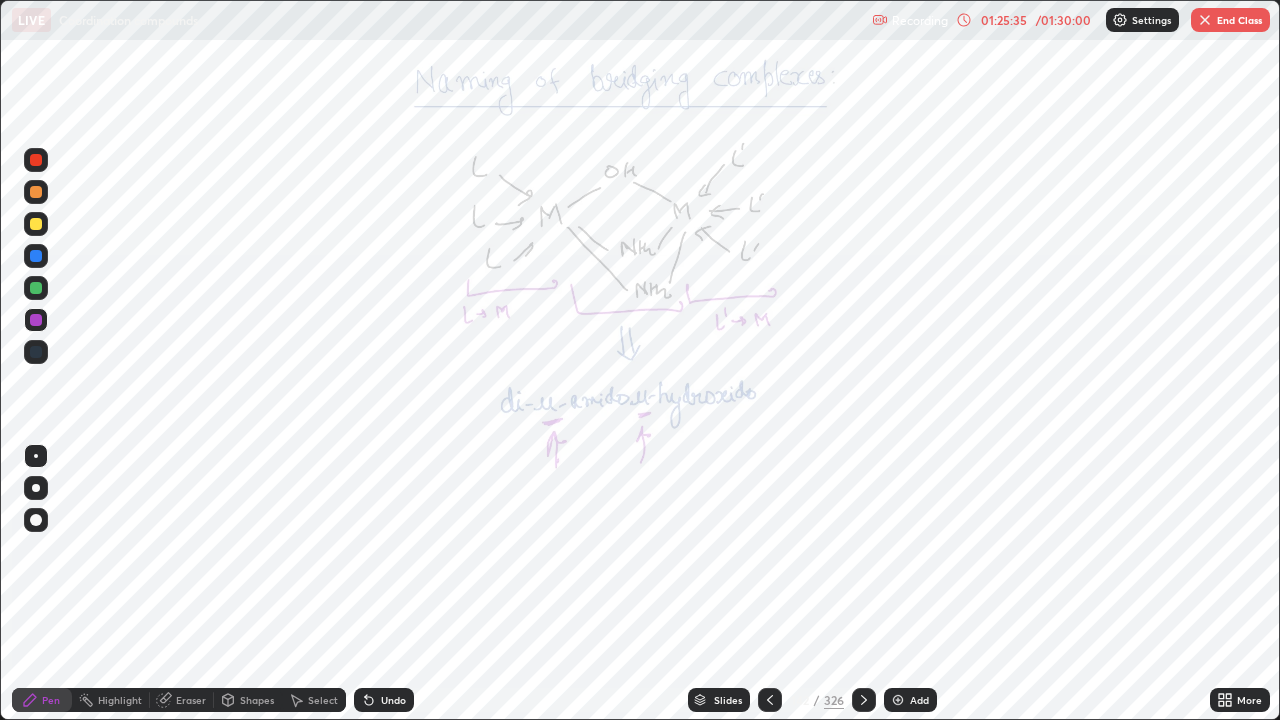 click 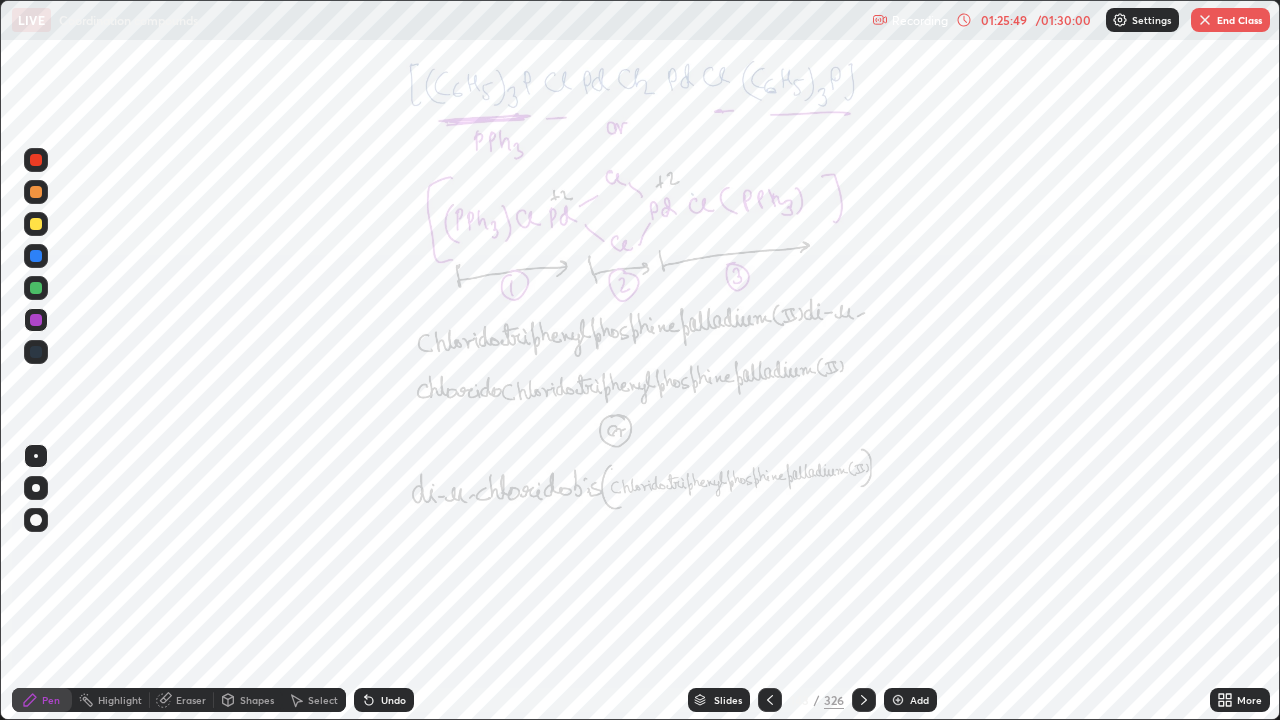 click at bounding box center (36, 160) 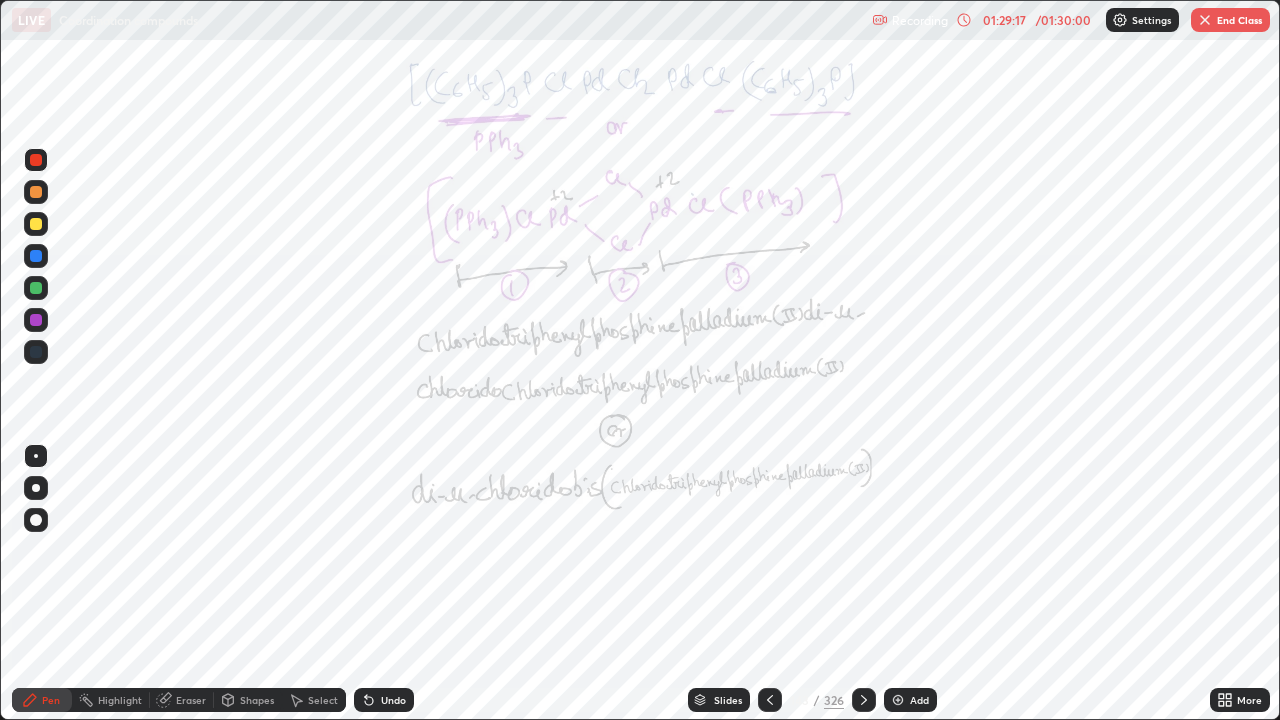 click 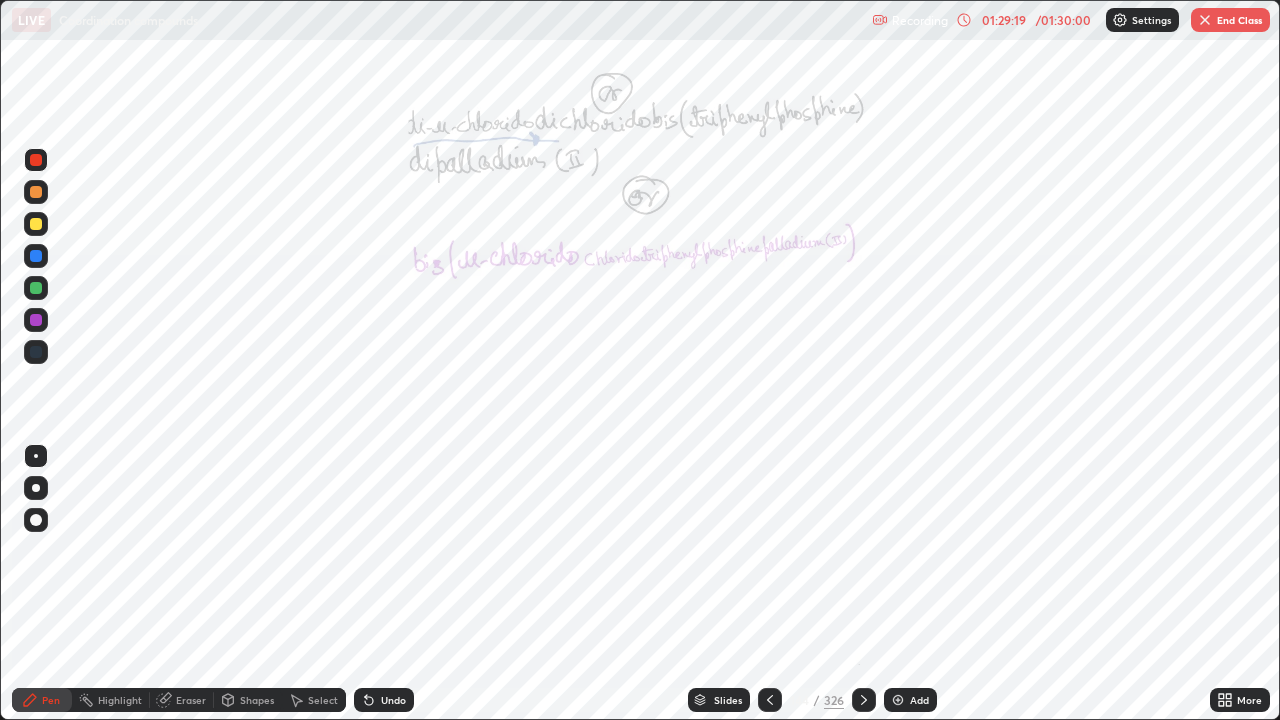 click 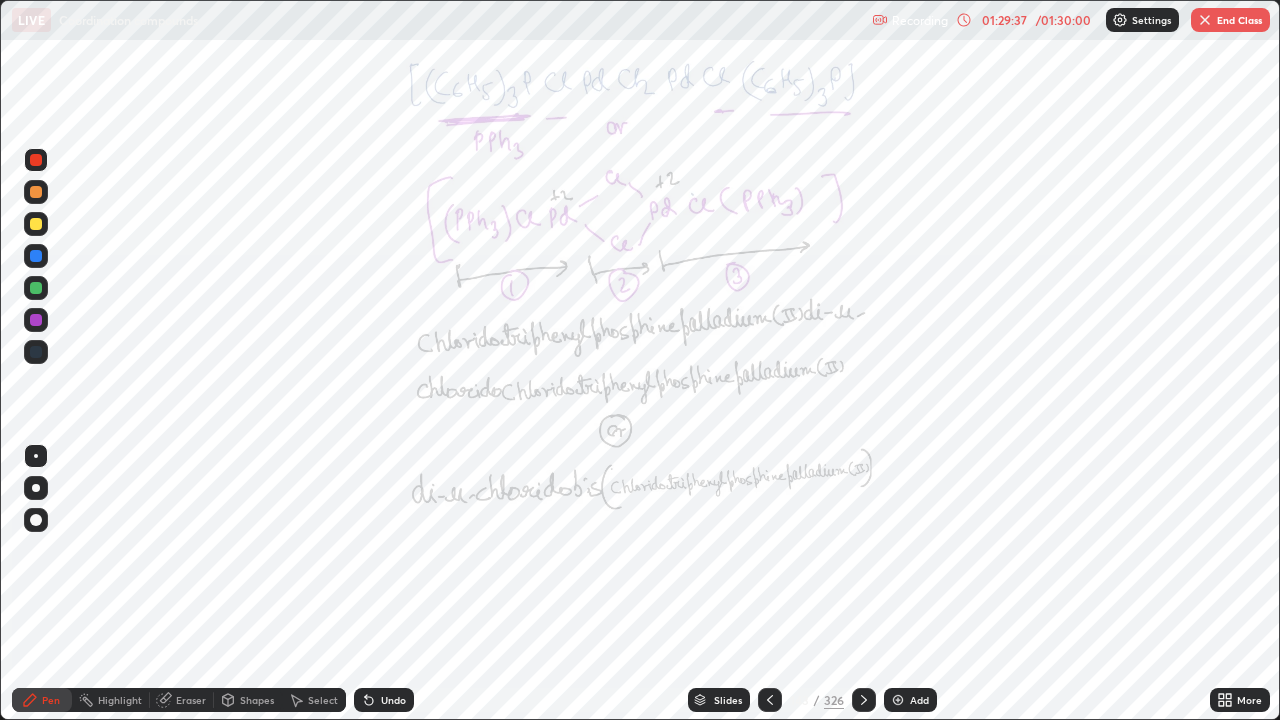 click 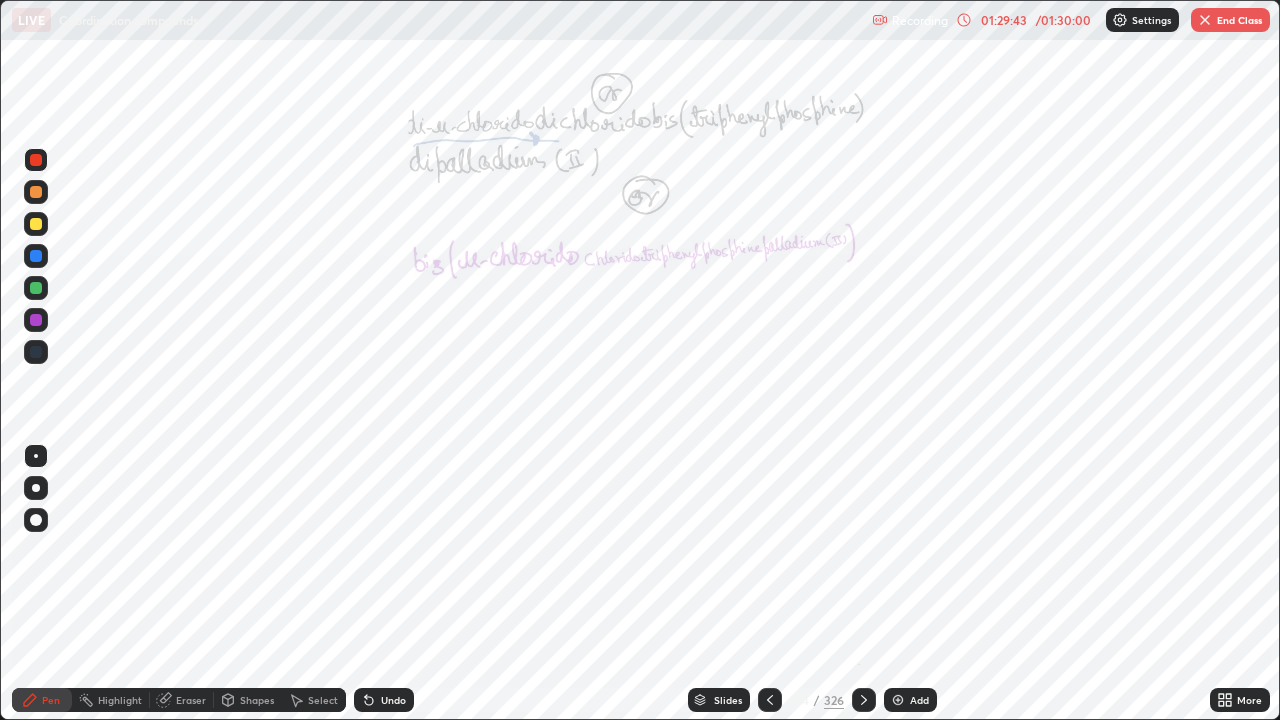 click 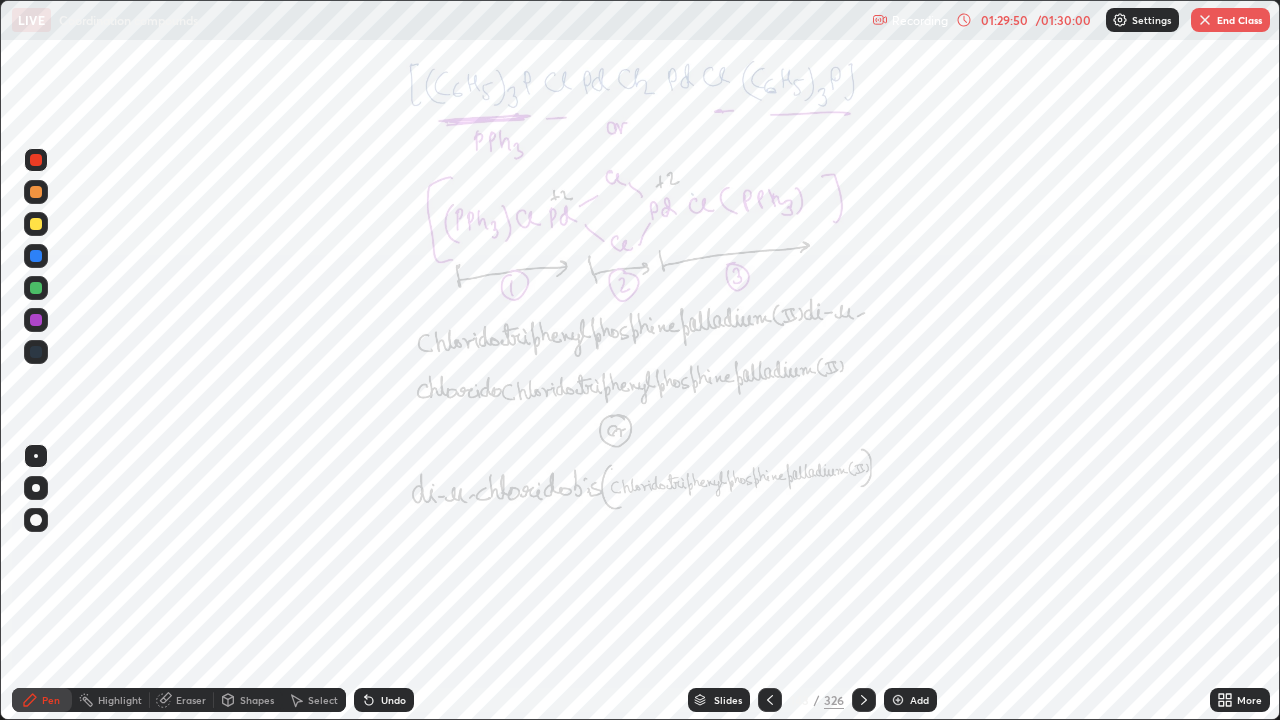 click 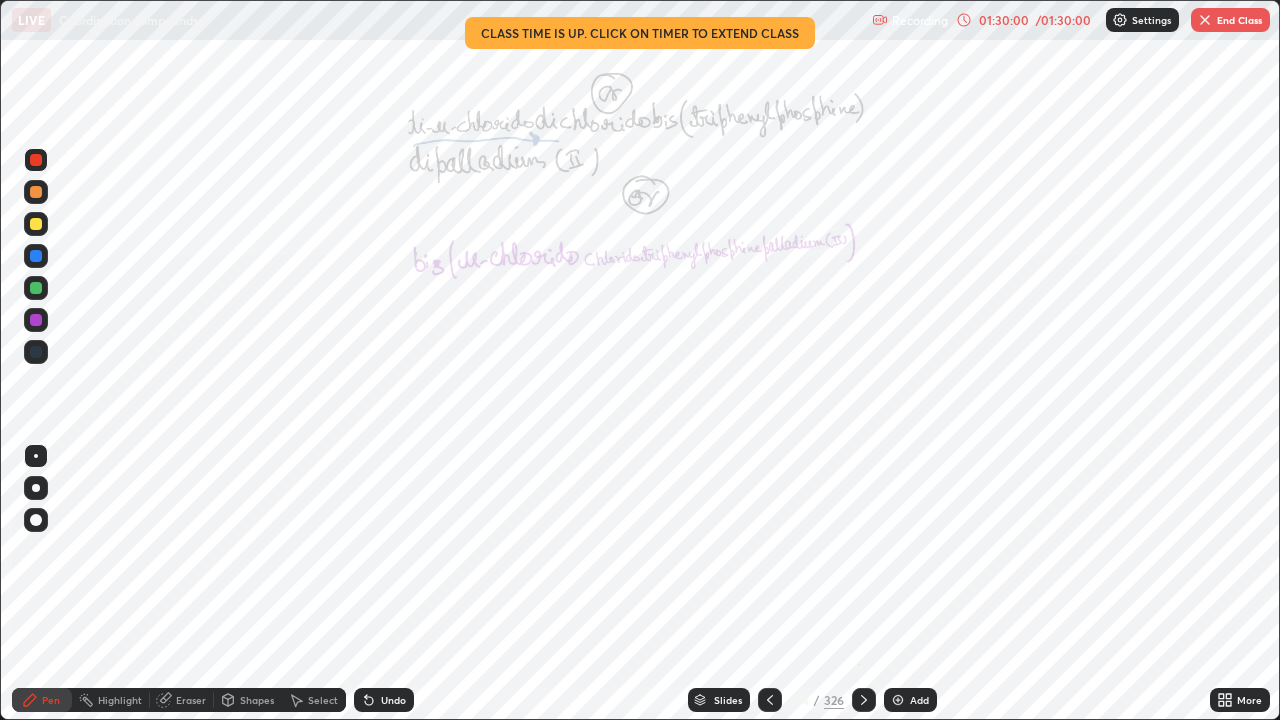 click 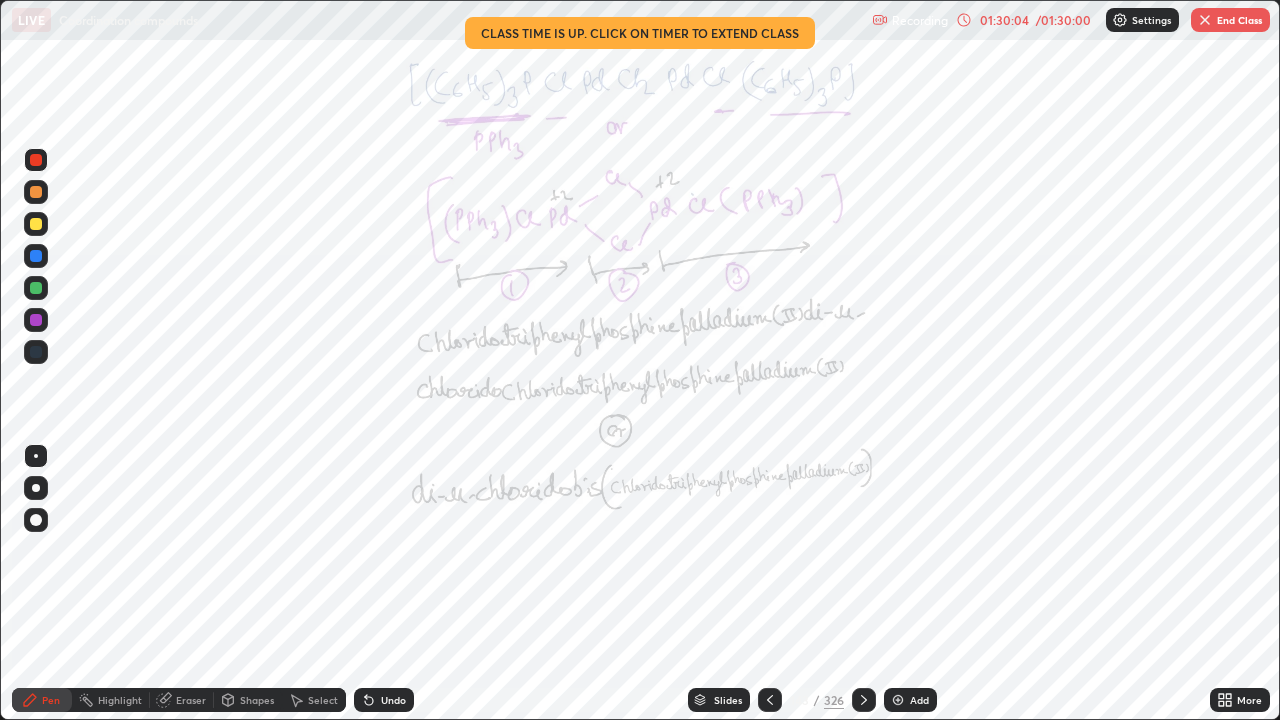 click at bounding box center [864, 700] 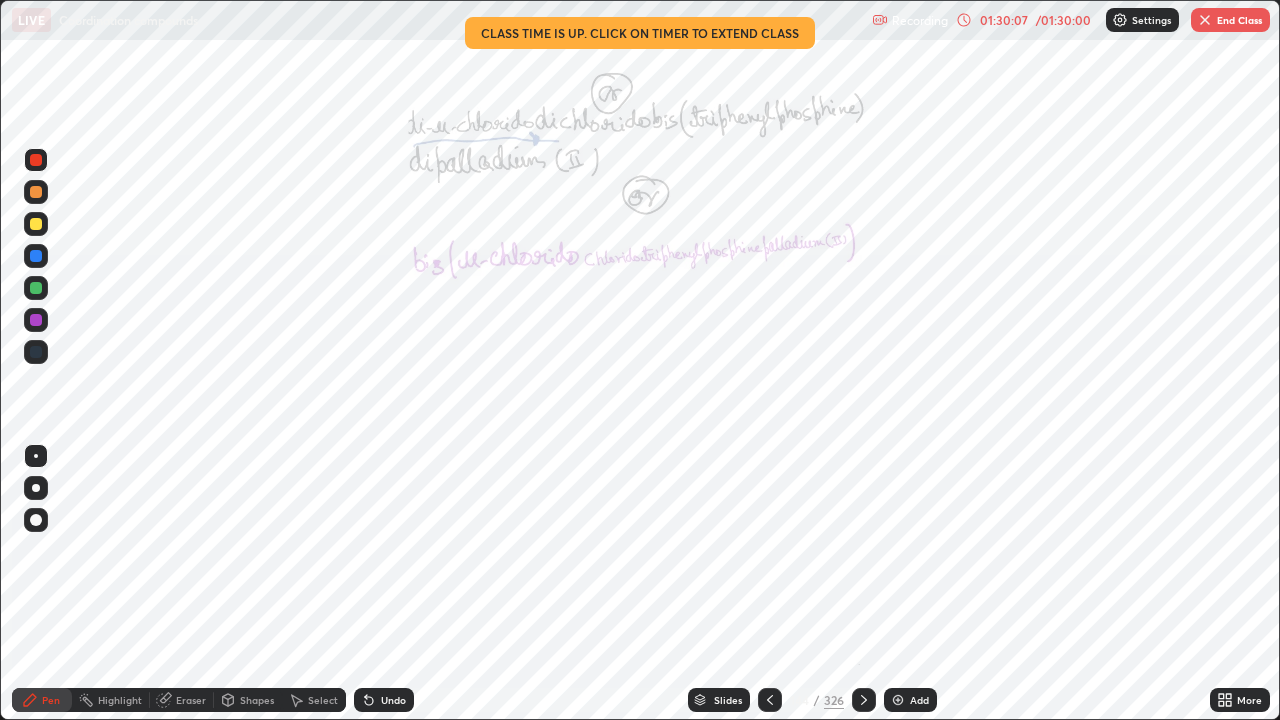 click 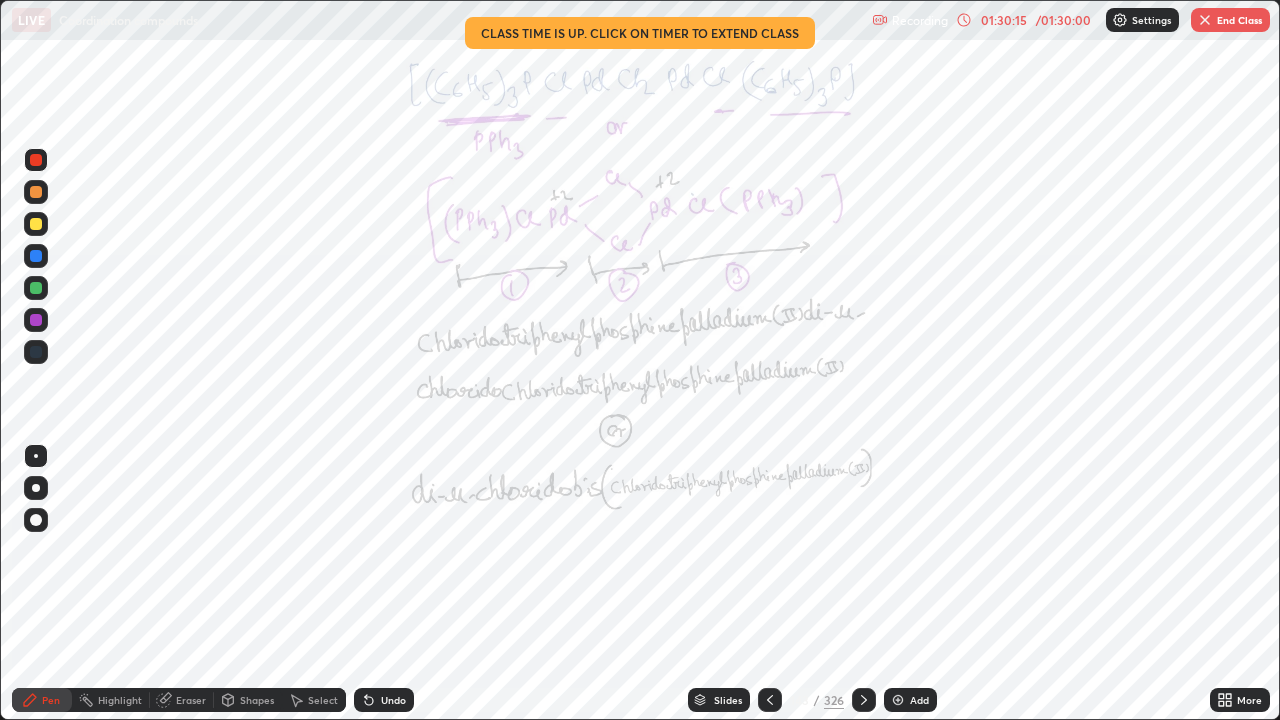 click 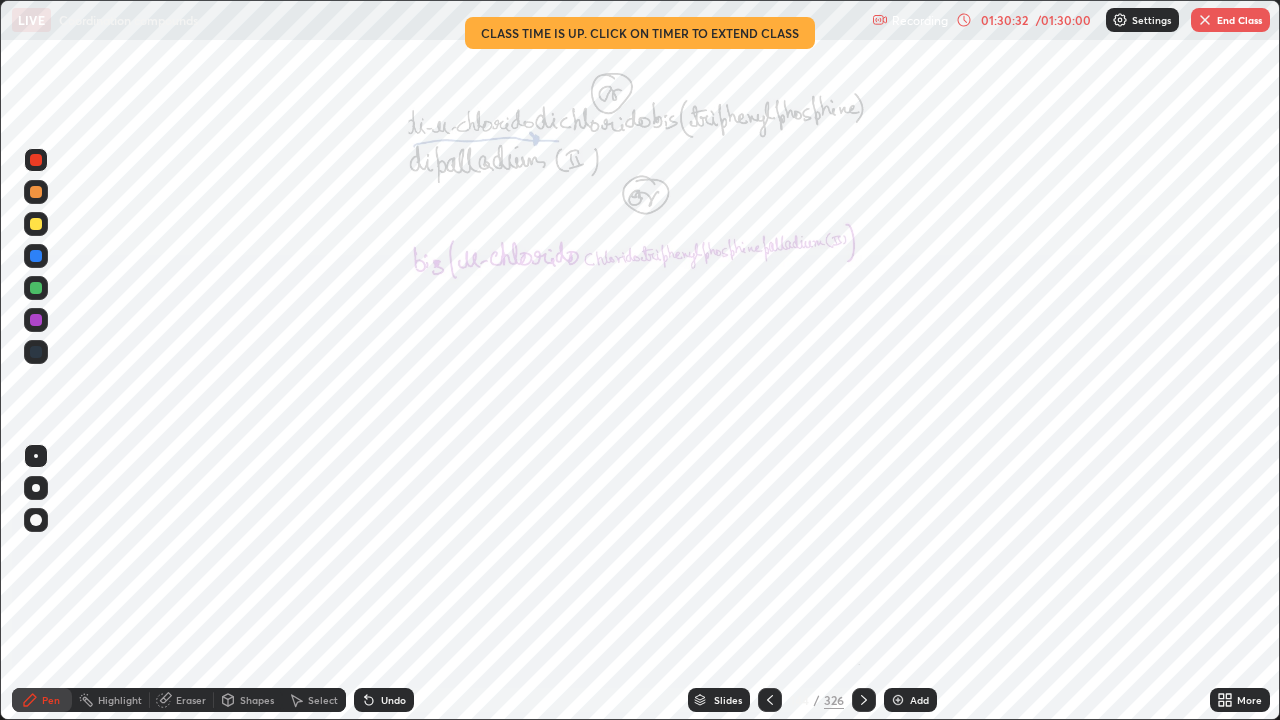 click 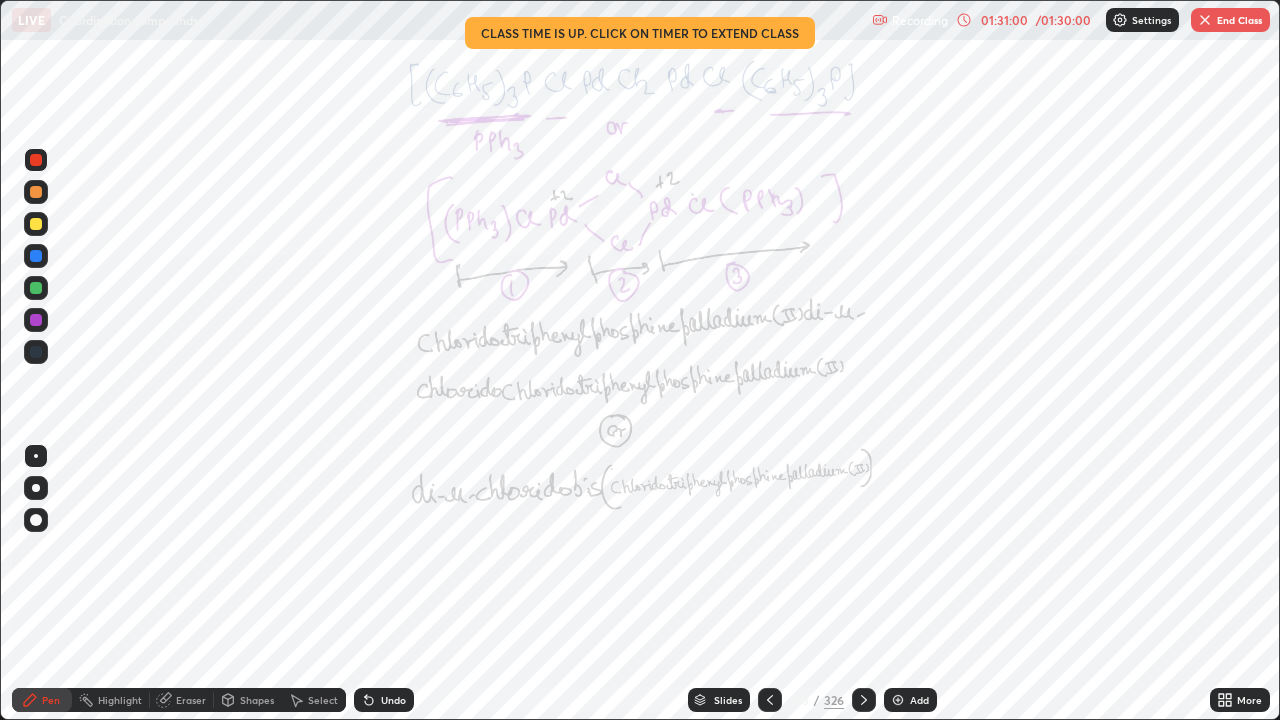 click 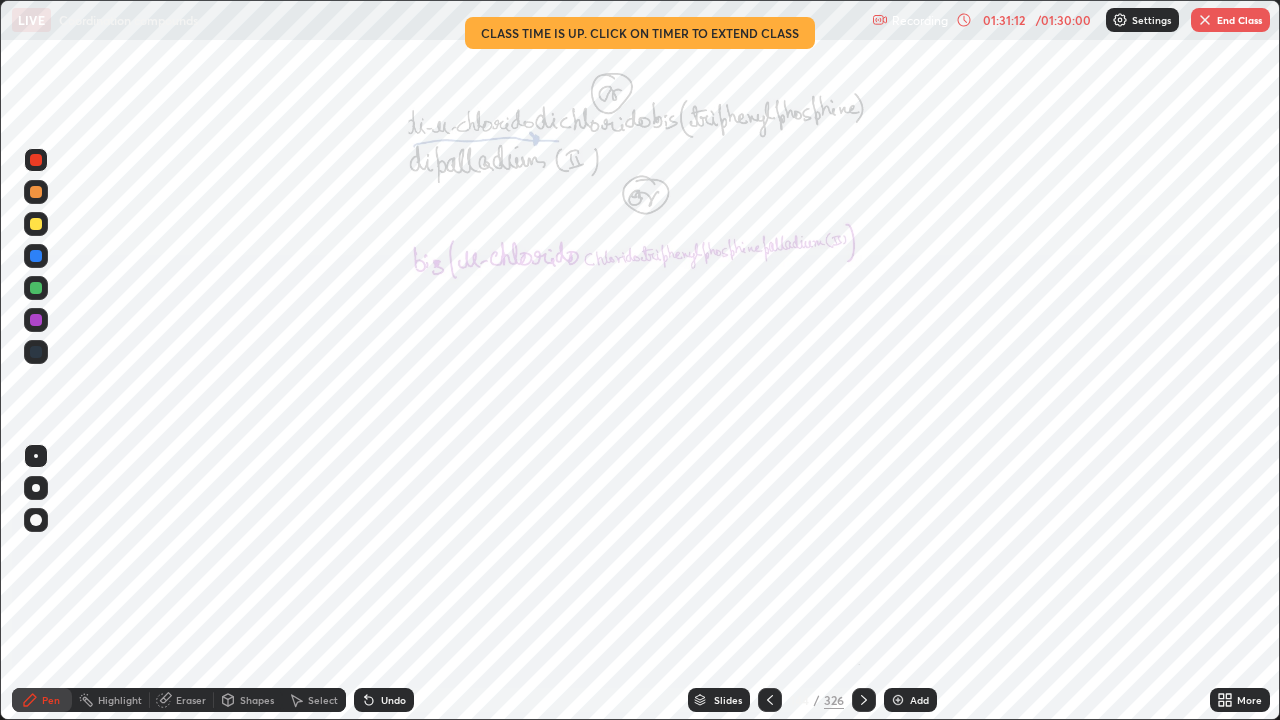click 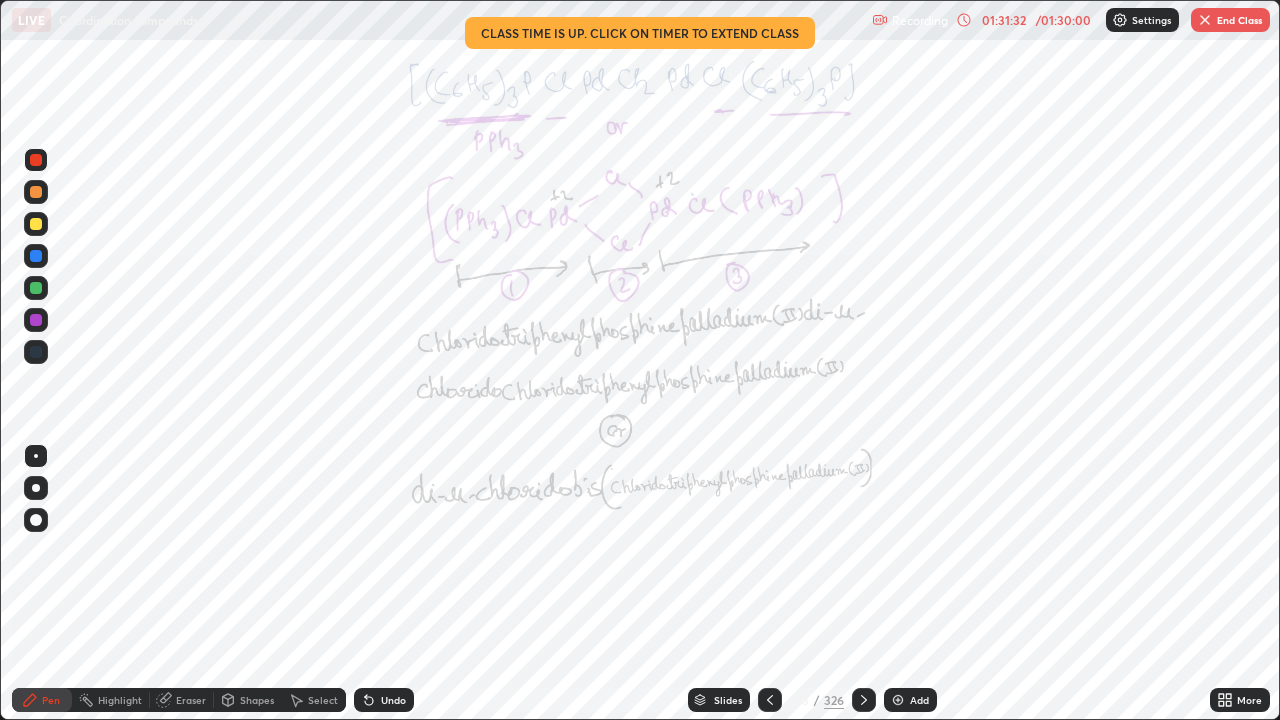 click 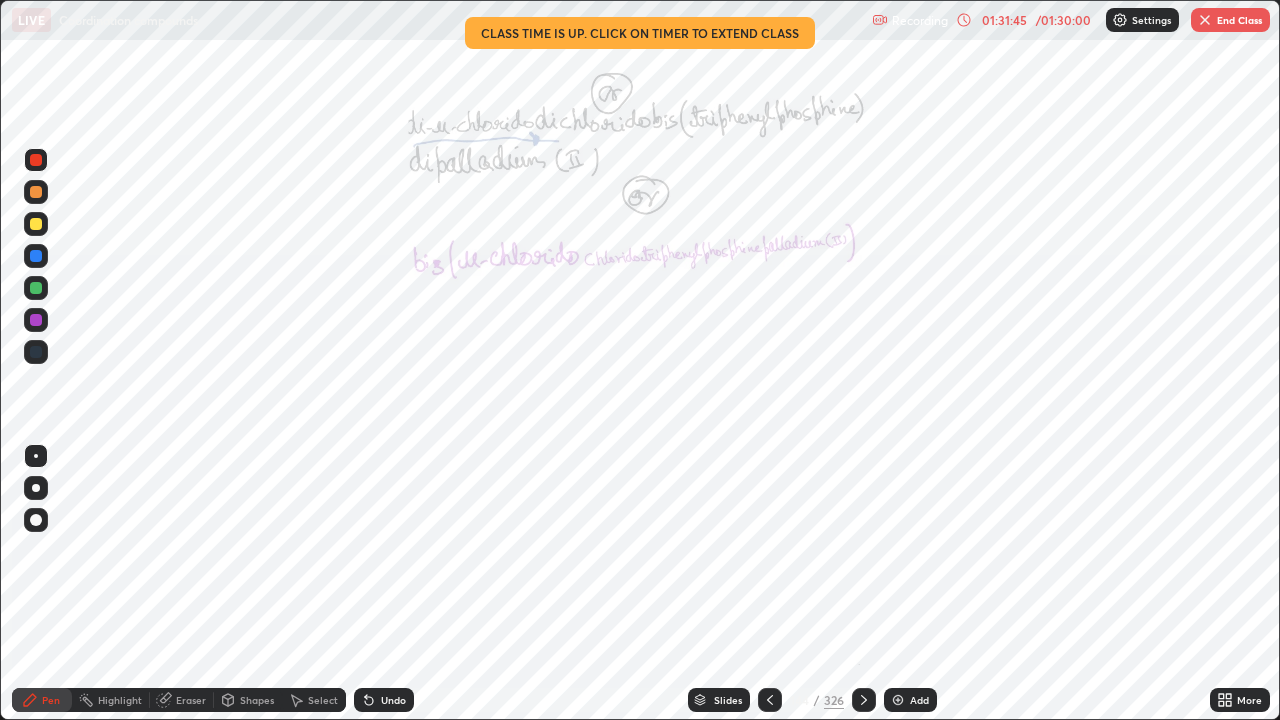 click 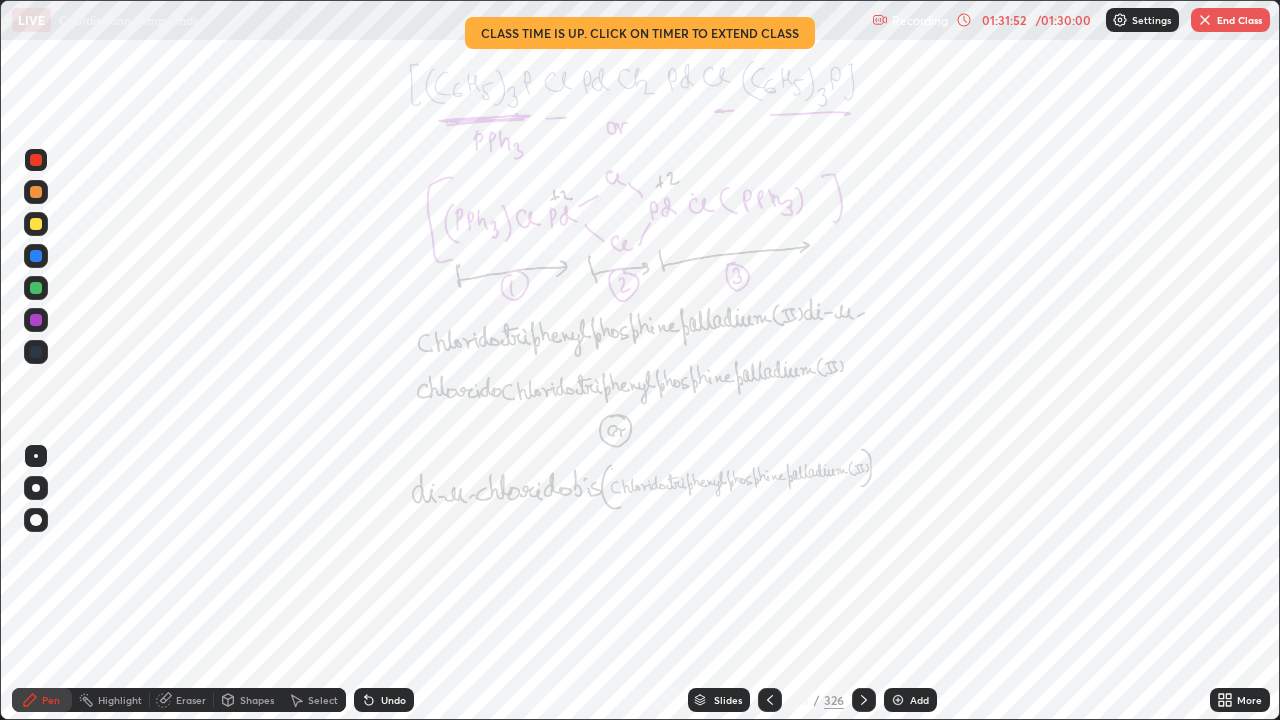 click 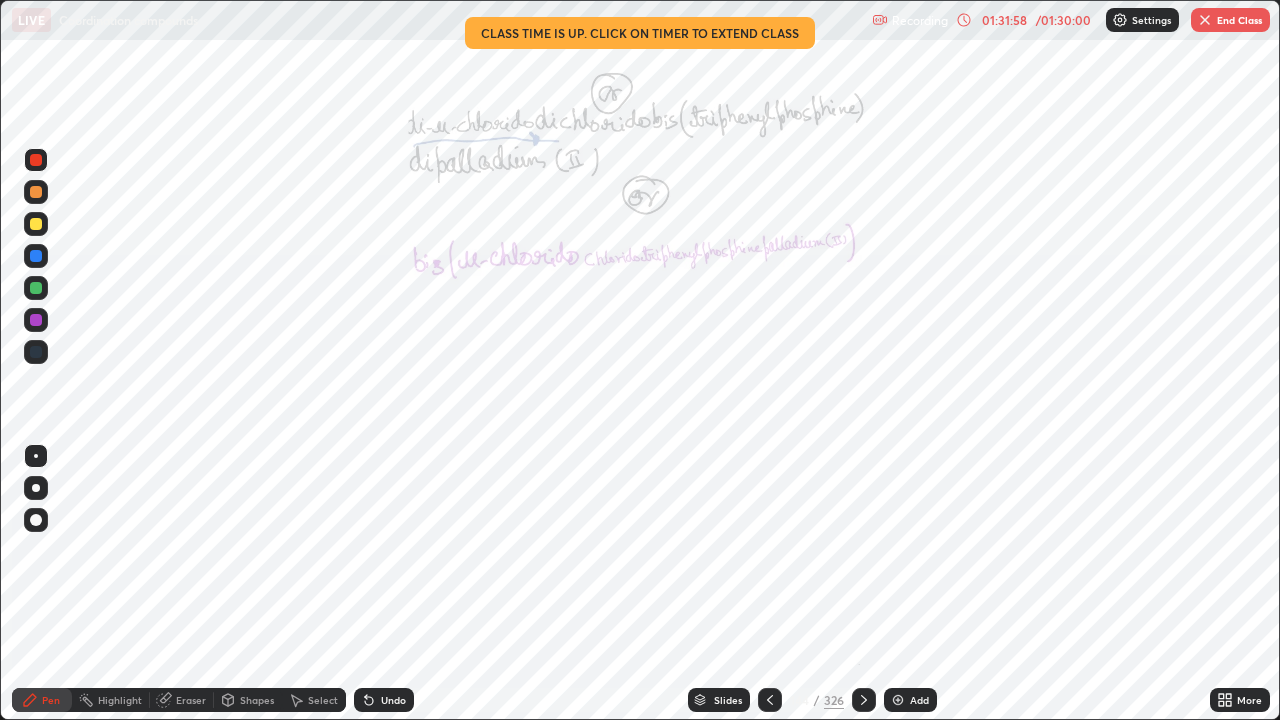 click 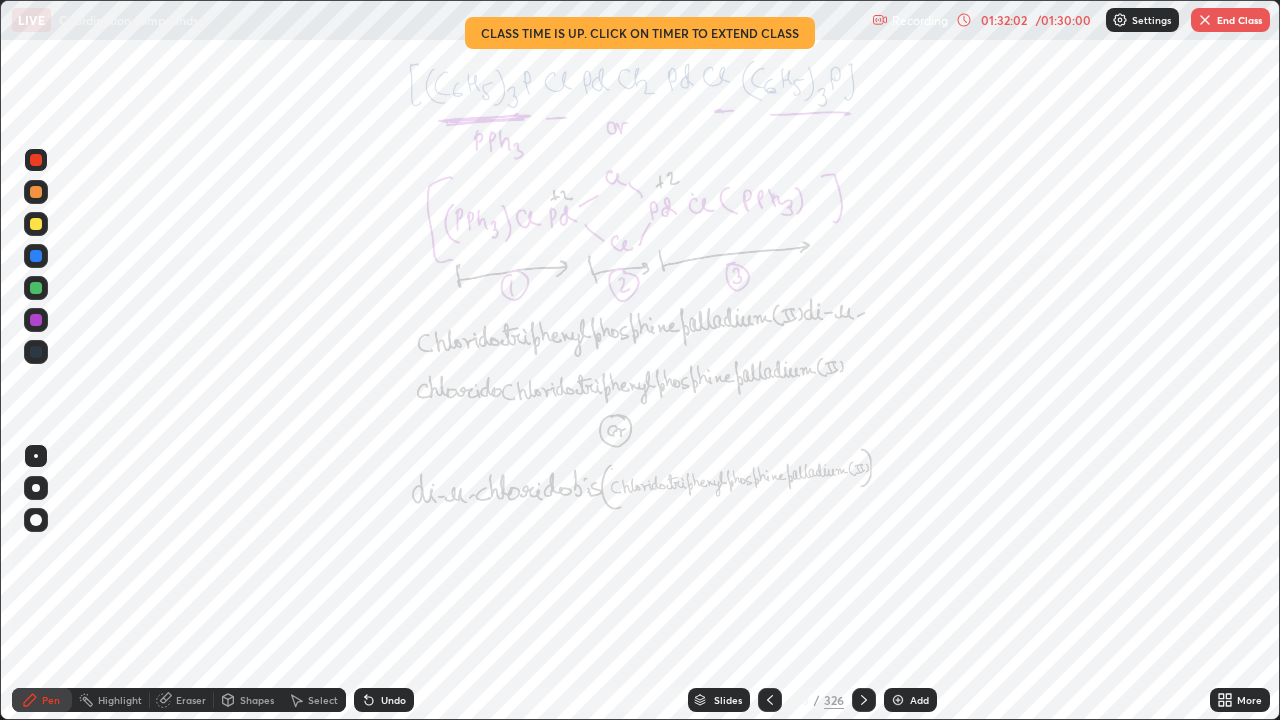 click 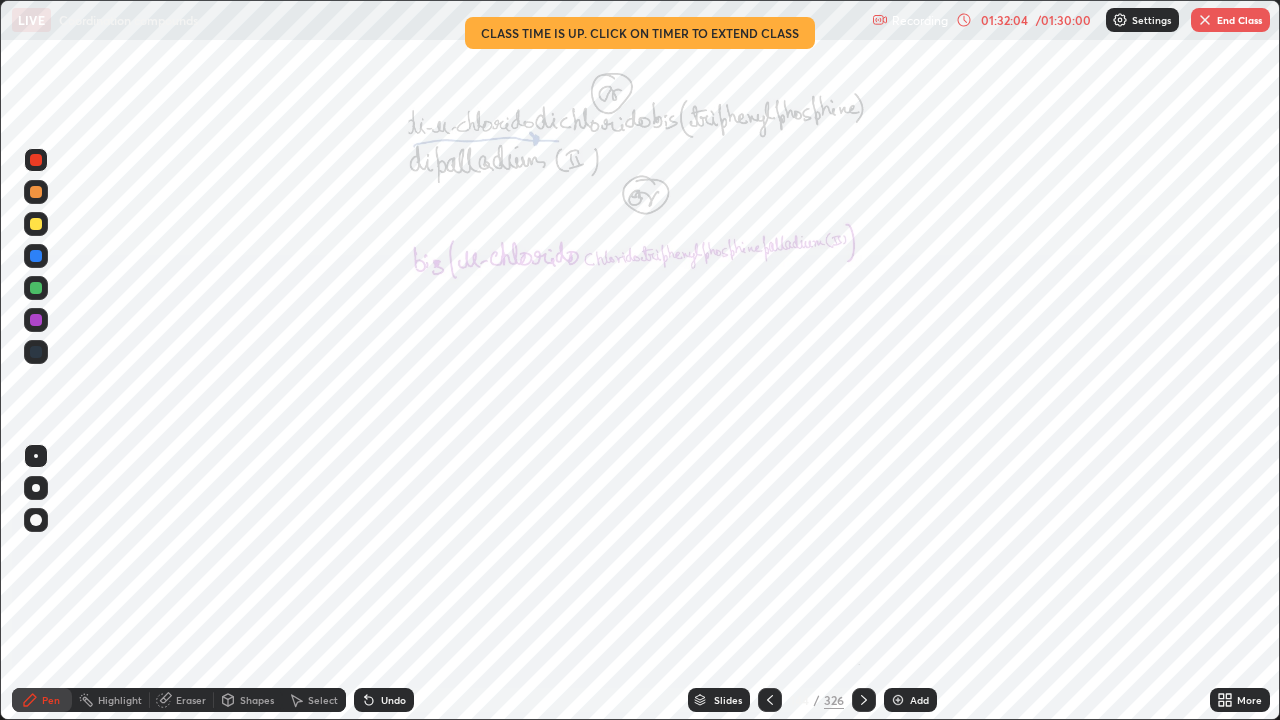 click at bounding box center (864, 700) 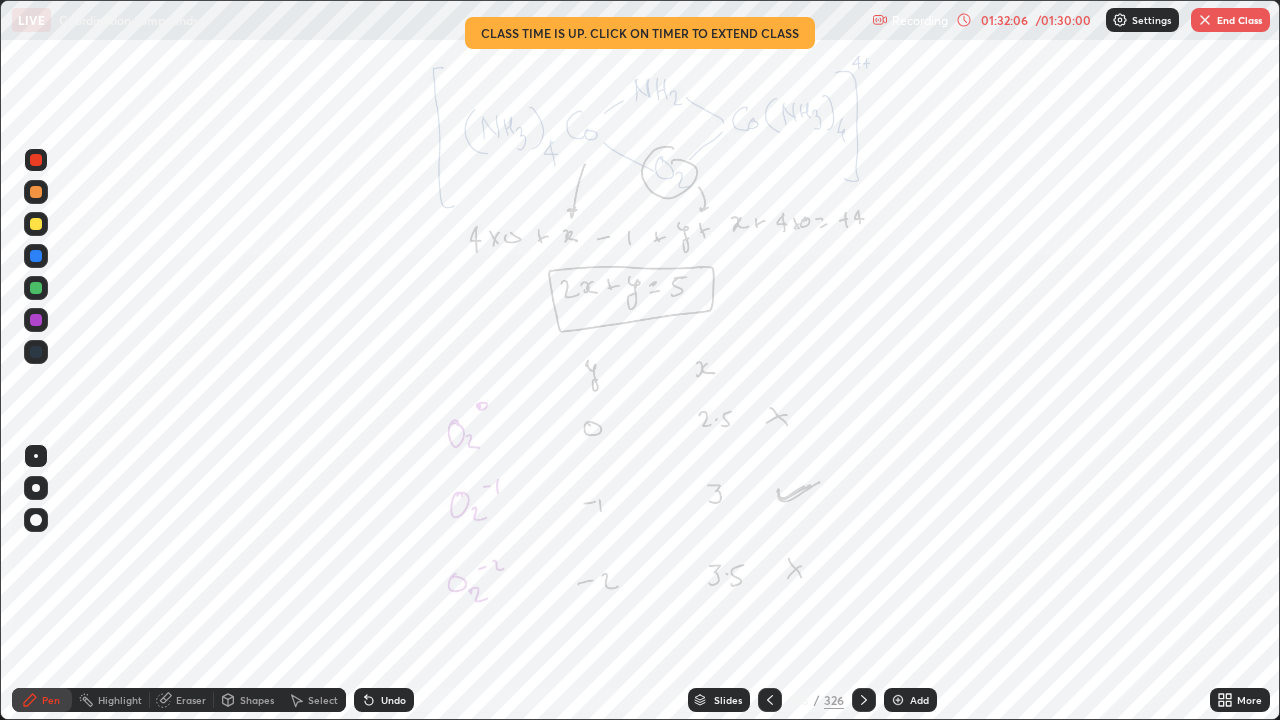 click at bounding box center (864, 700) 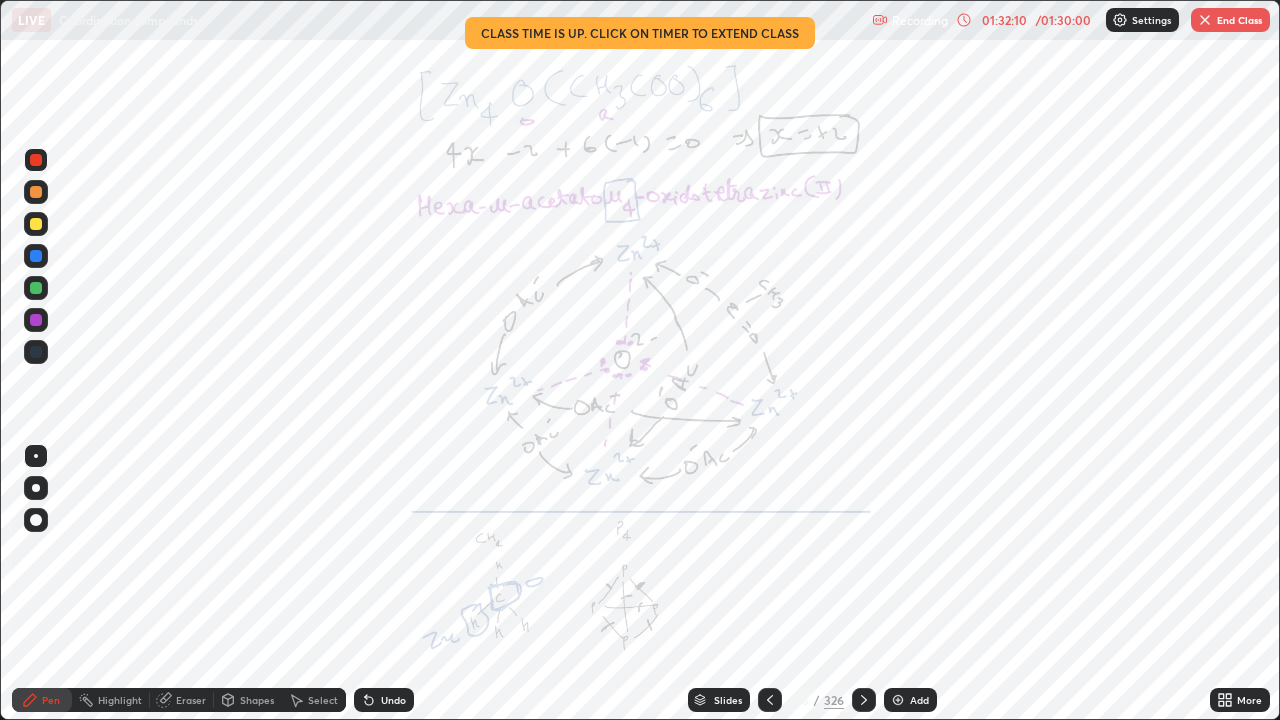 click 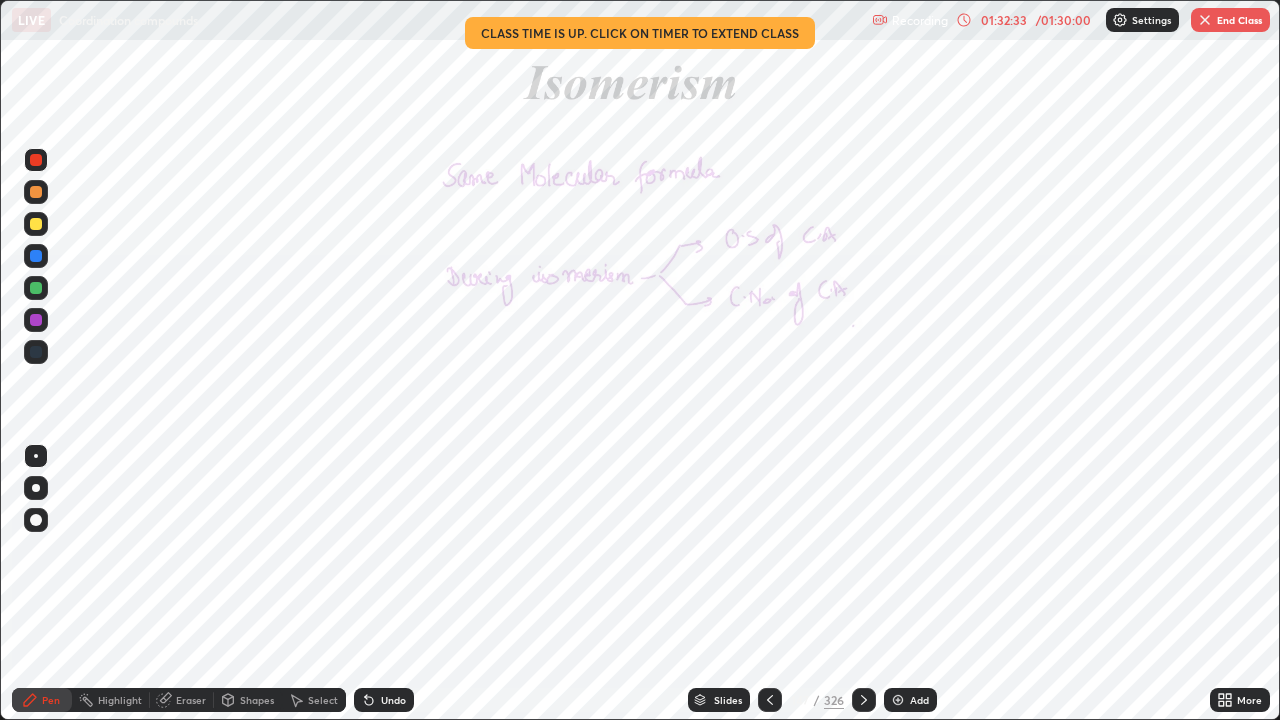click at bounding box center [898, 700] 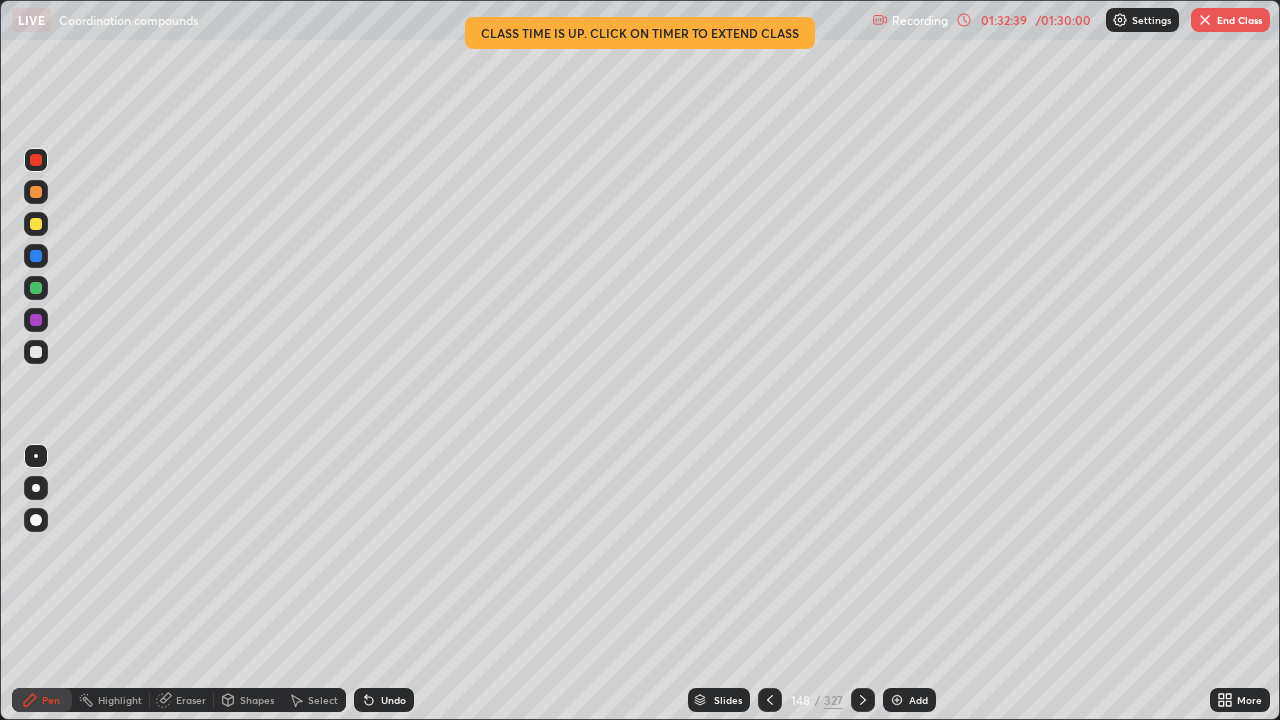 click at bounding box center (36, 256) 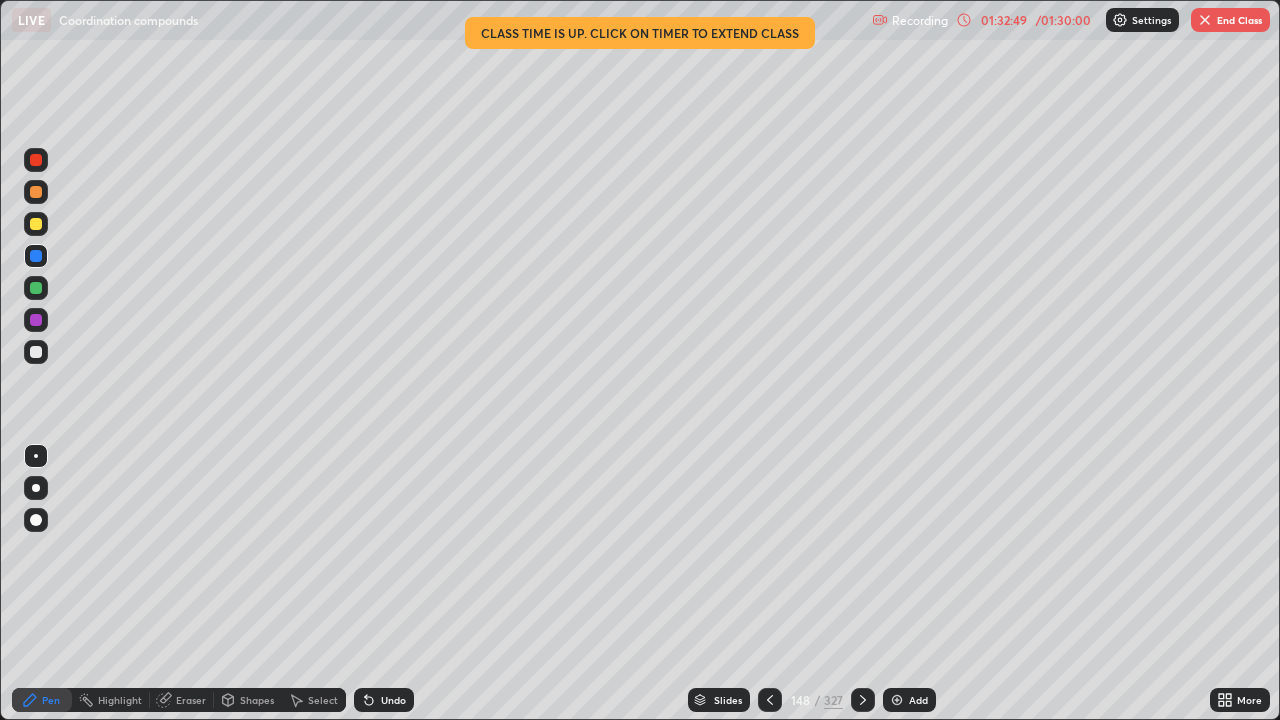 click at bounding box center [36, 224] 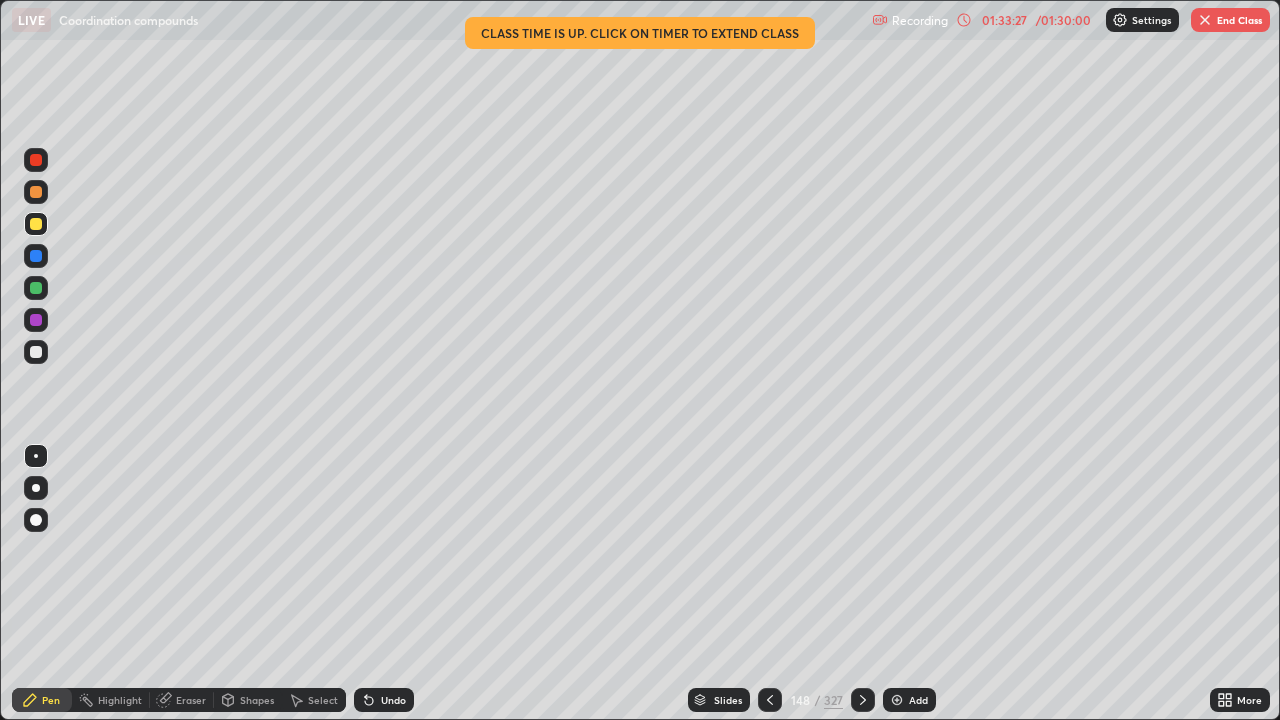 click at bounding box center [36, 288] 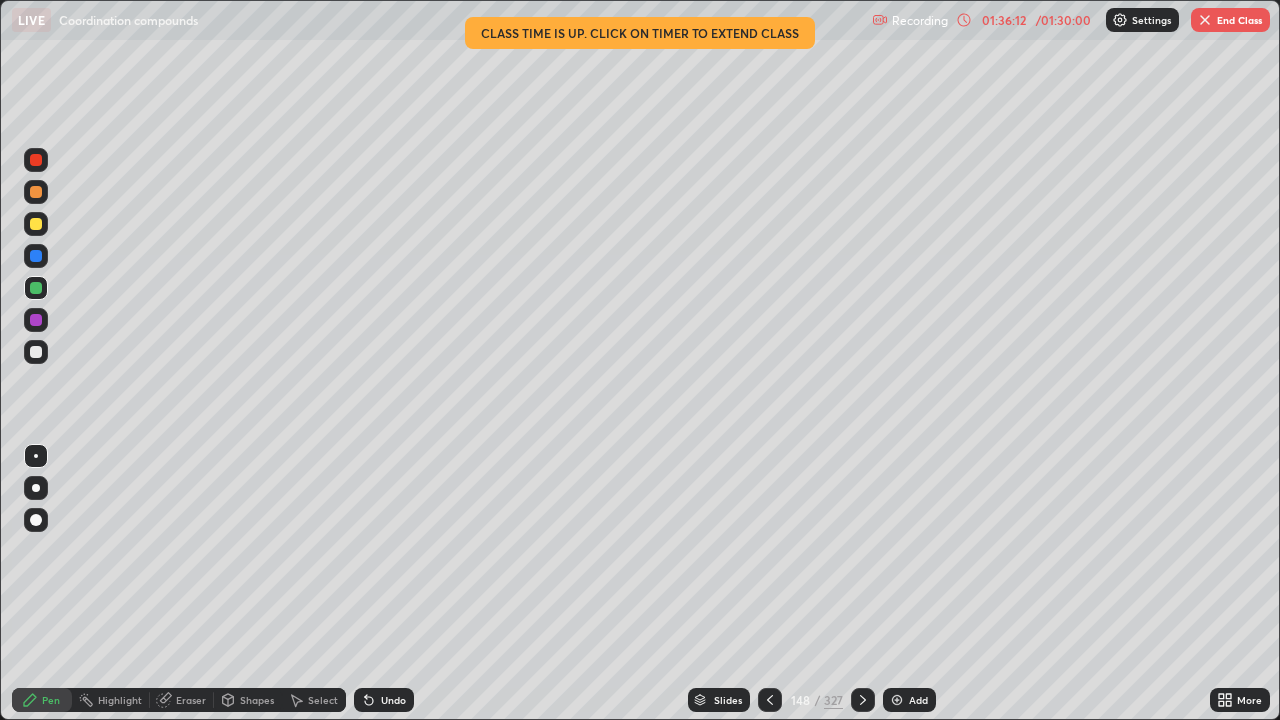 click at bounding box center [36, 352] 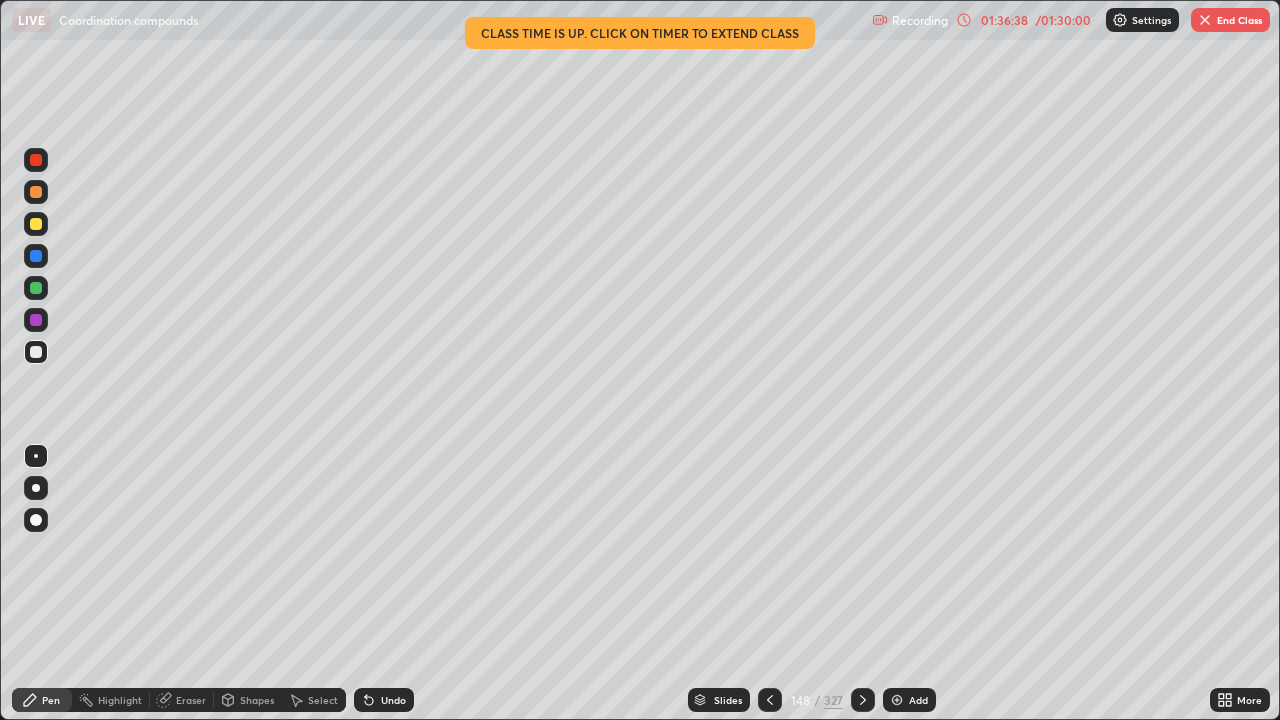 click at bounding box center (36, 256) 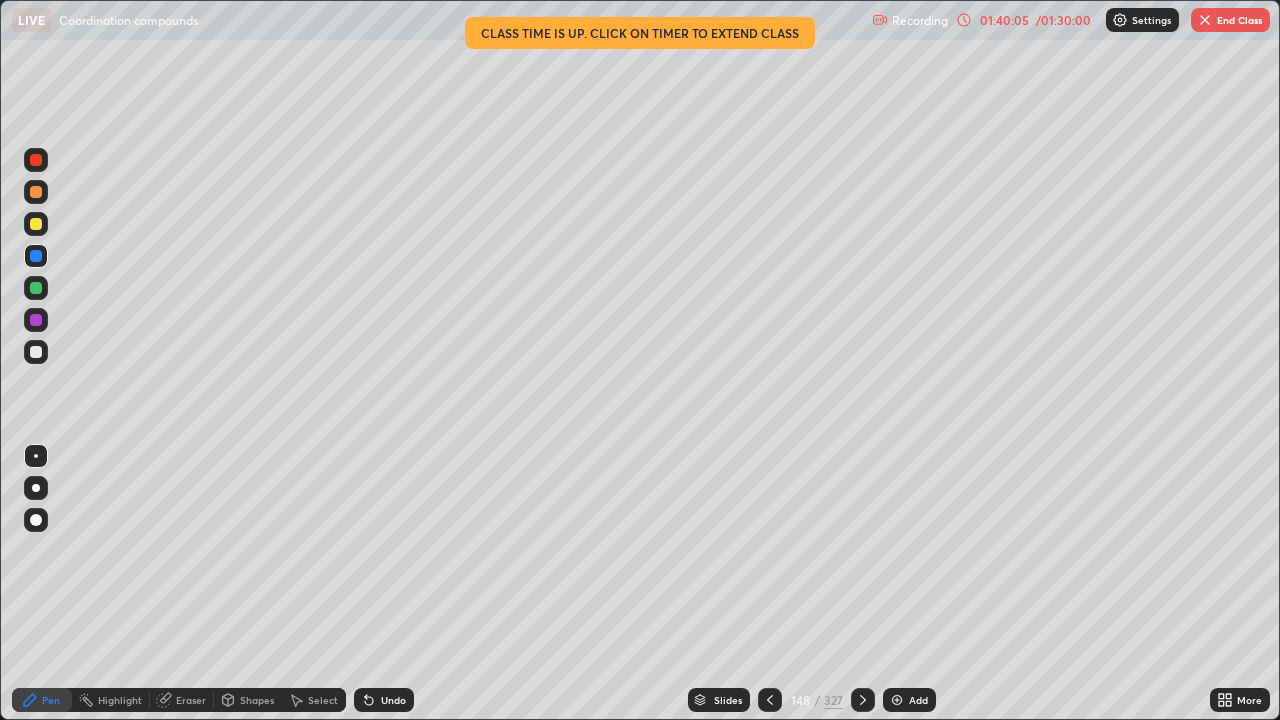 click at bounding box center (897, 700) 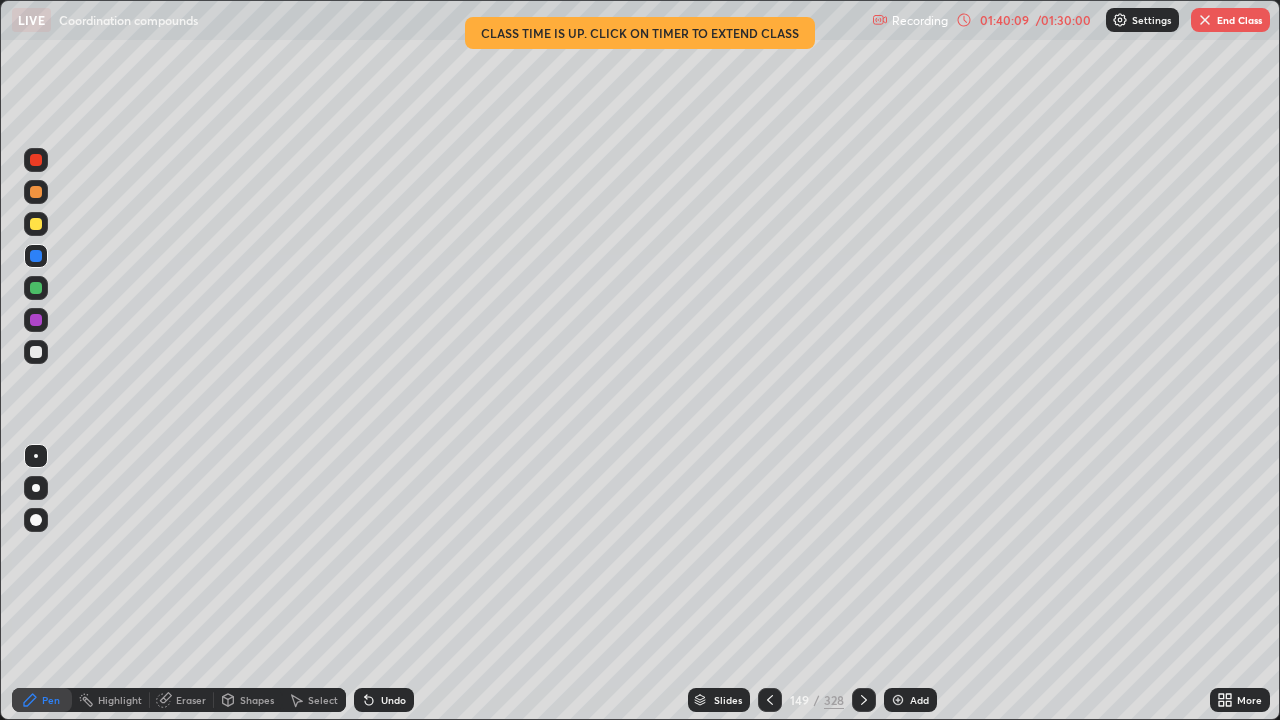 click at bounding box center (36, 352) 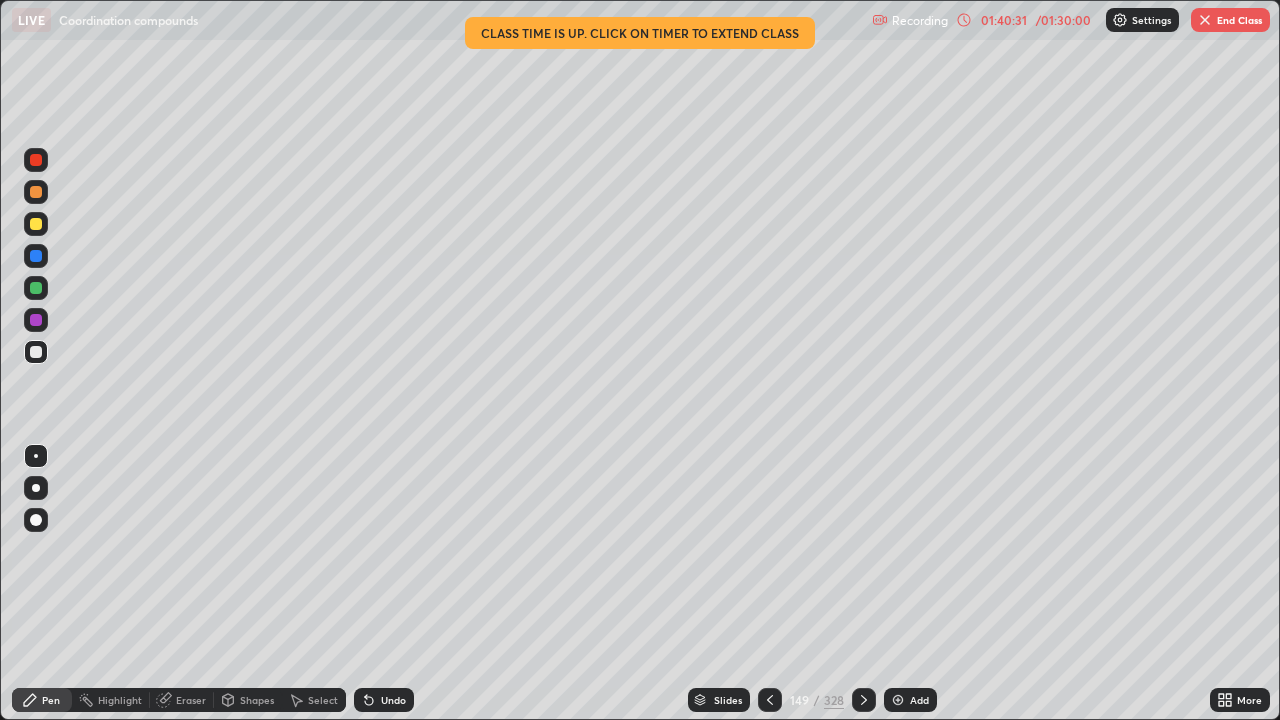 click at bounding box center (36, 288) 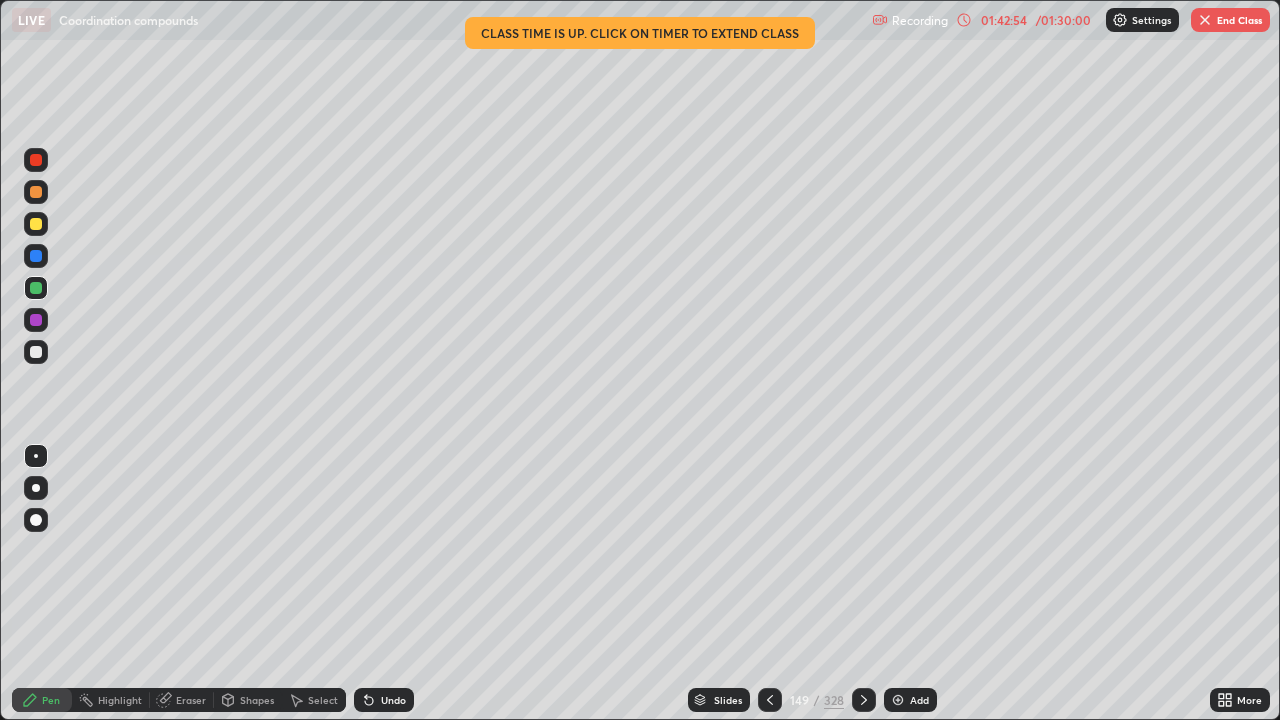 click at bounding box center [36, 256] 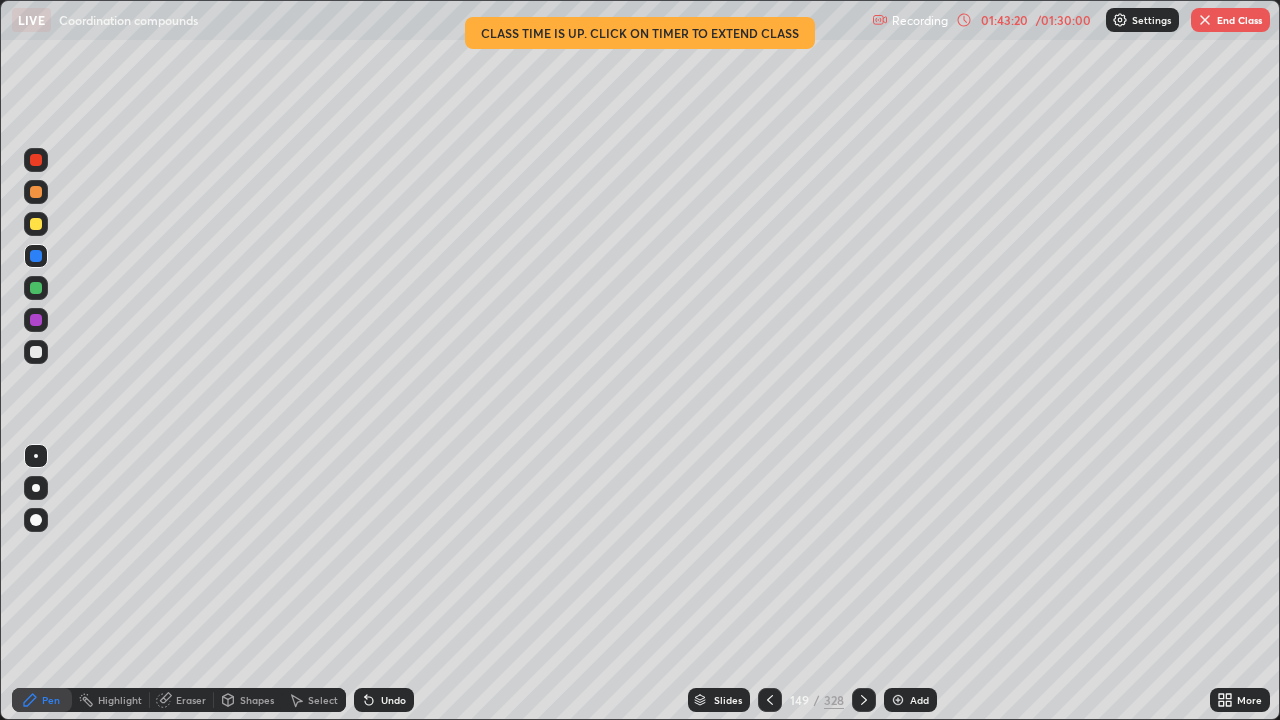 click at bounding box center [36, 288] 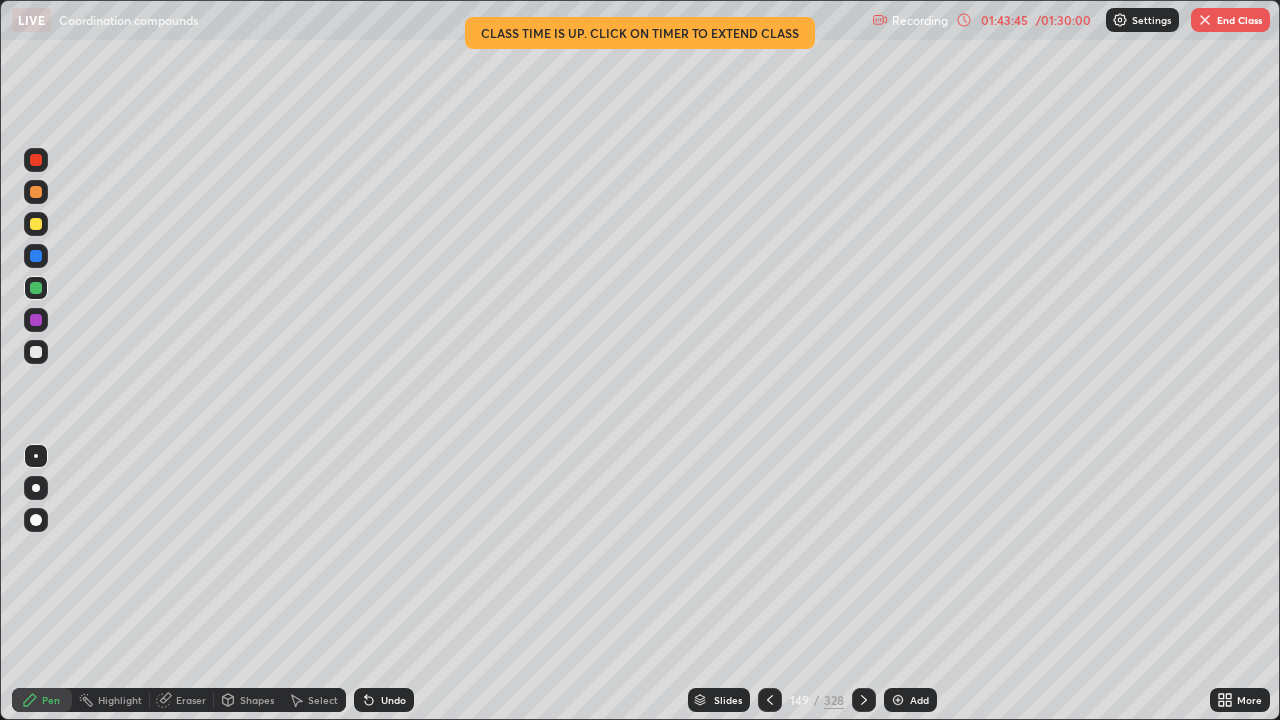 click 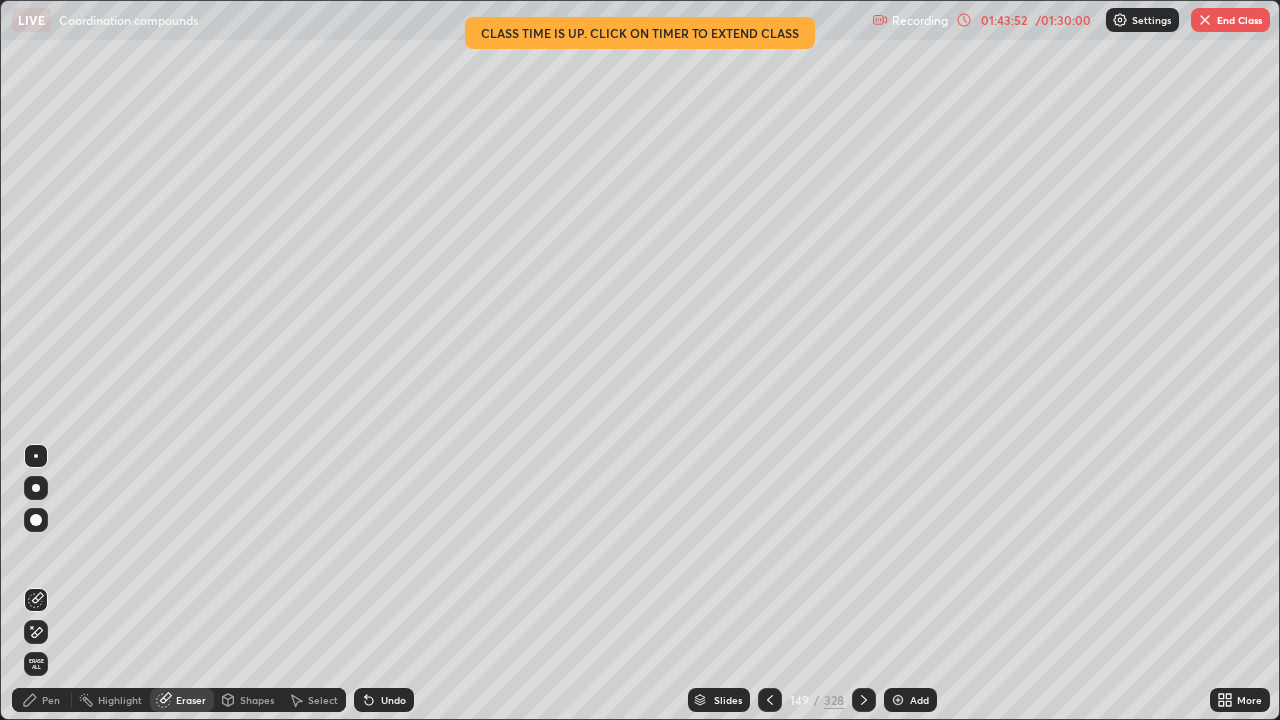 click 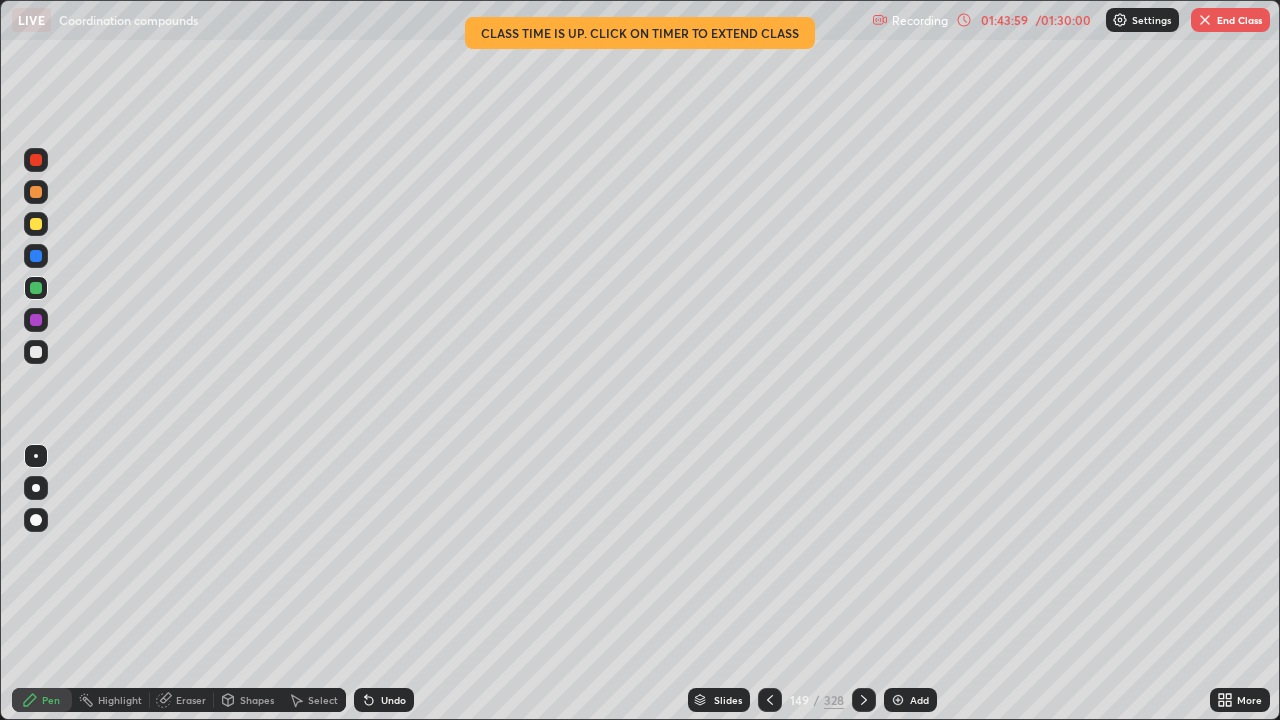 click at bounding box center [36, 320] 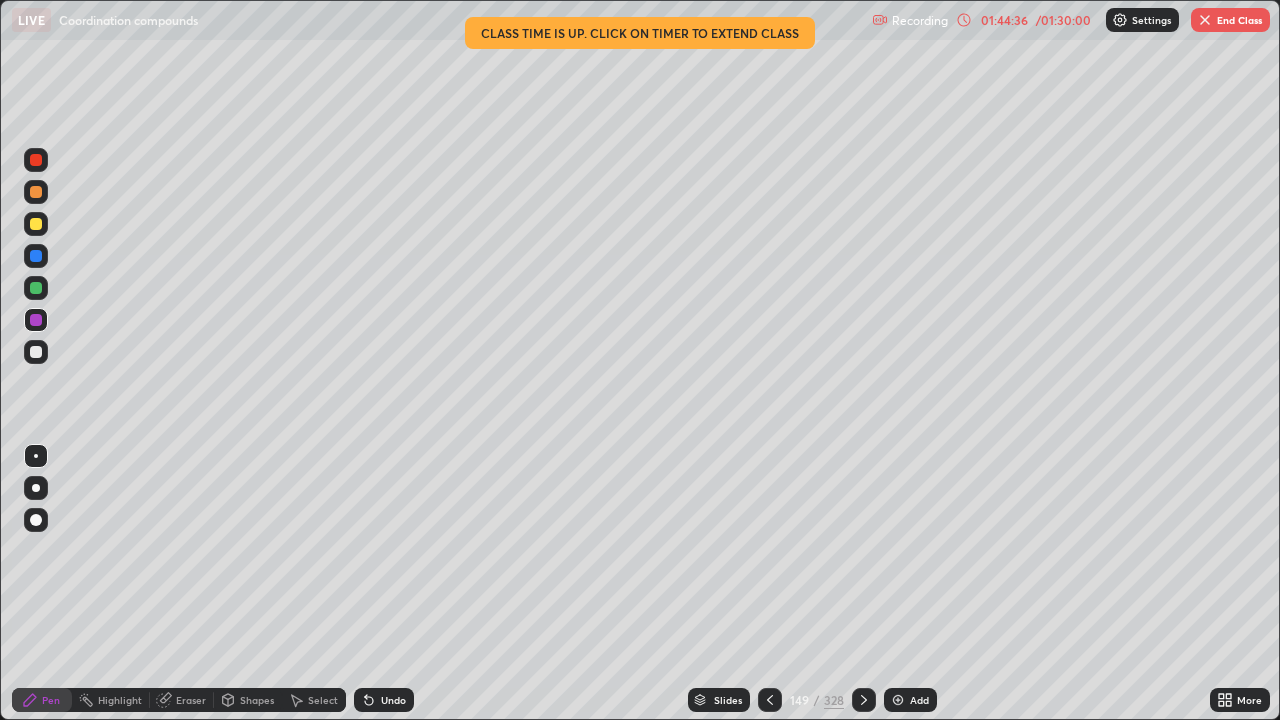 click at bounding box center (36, 160) 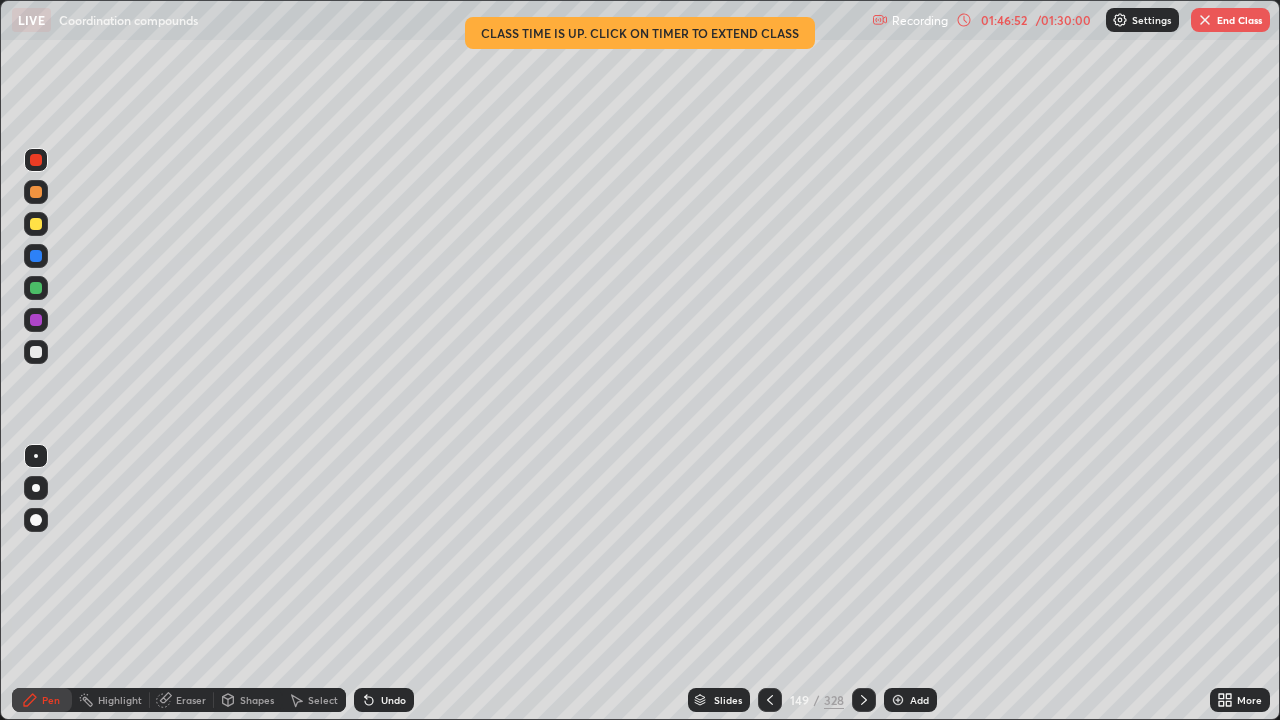 click at bounding box center (898, 700) 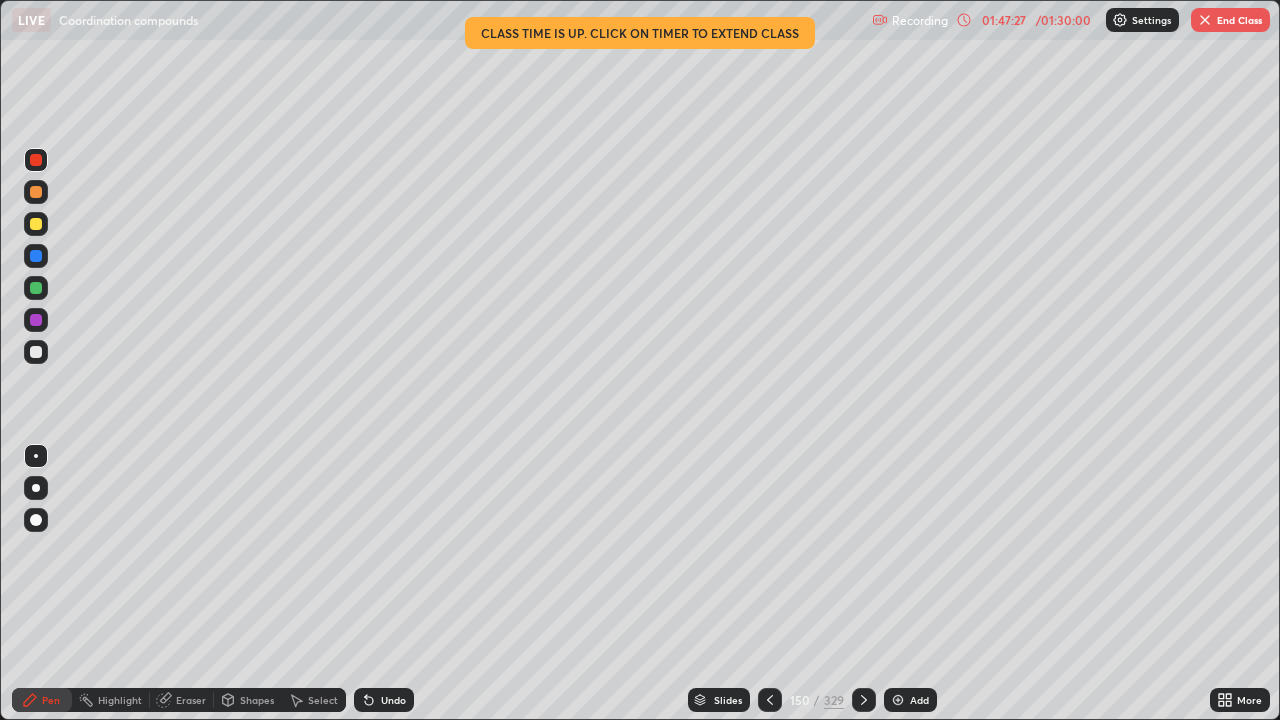 click at bounding box center (36, 352) 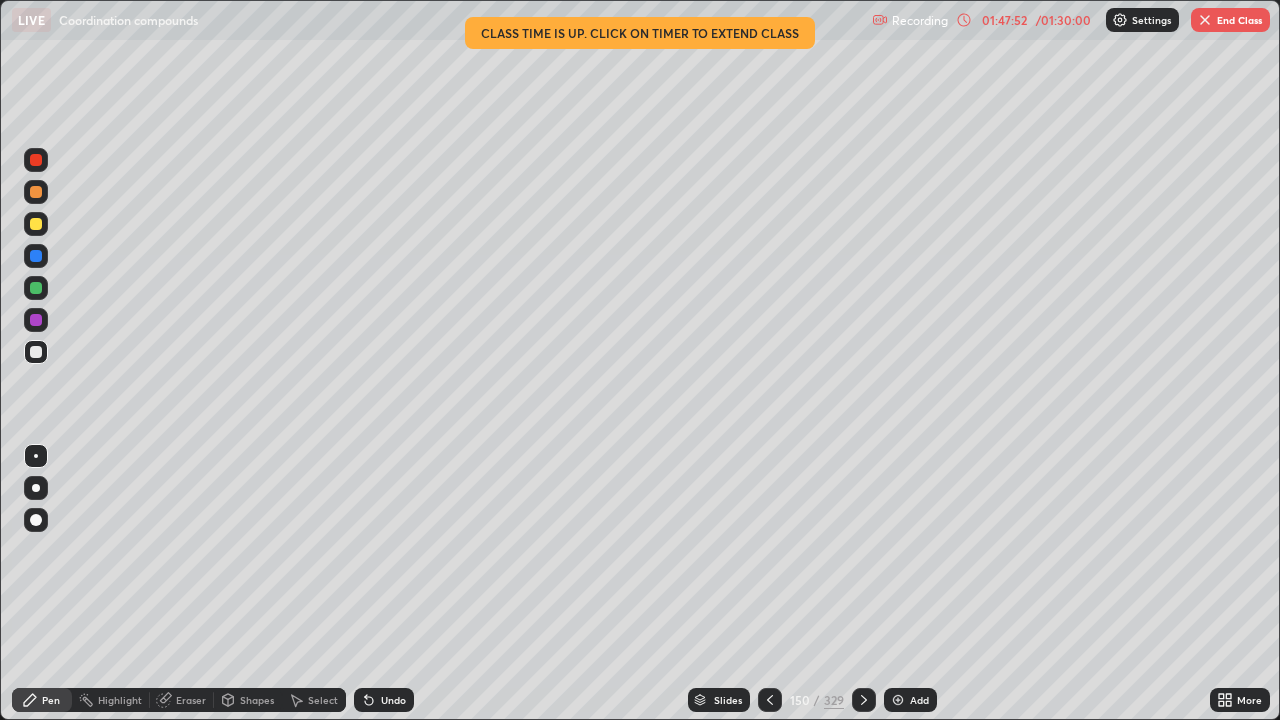 click at bounding box center [36, 288] 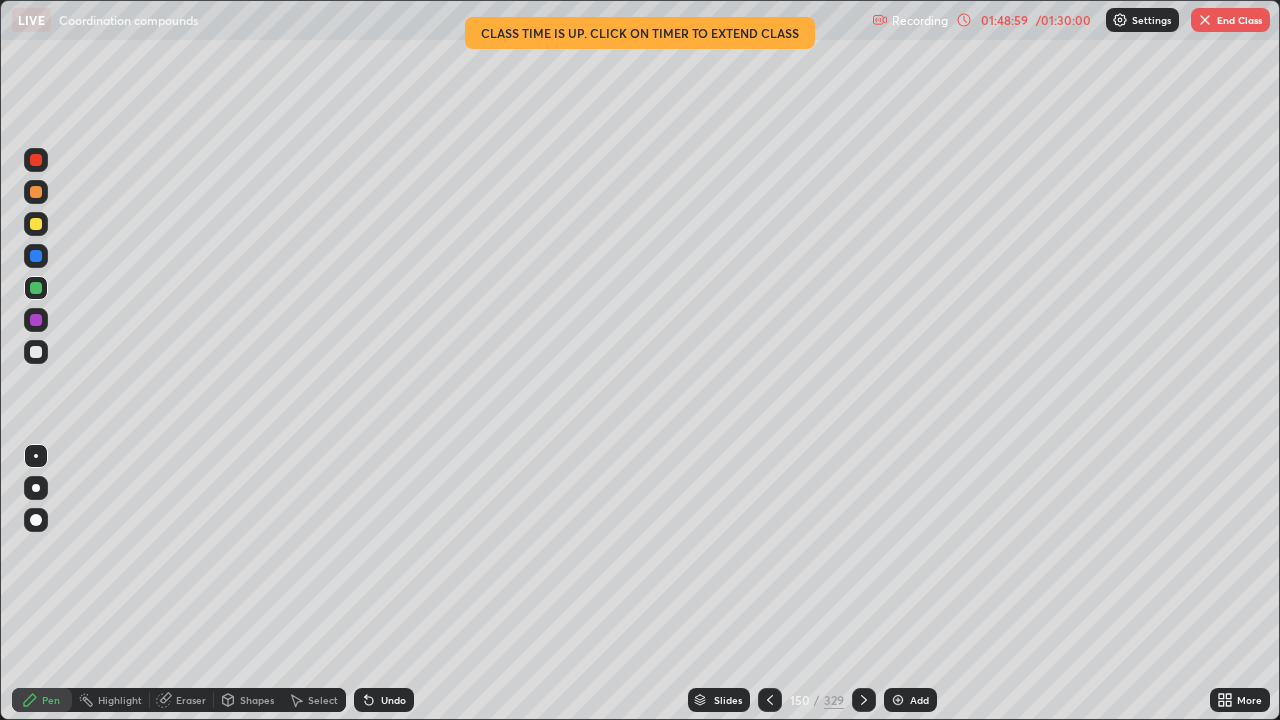 click at bounding box center (36, 320) 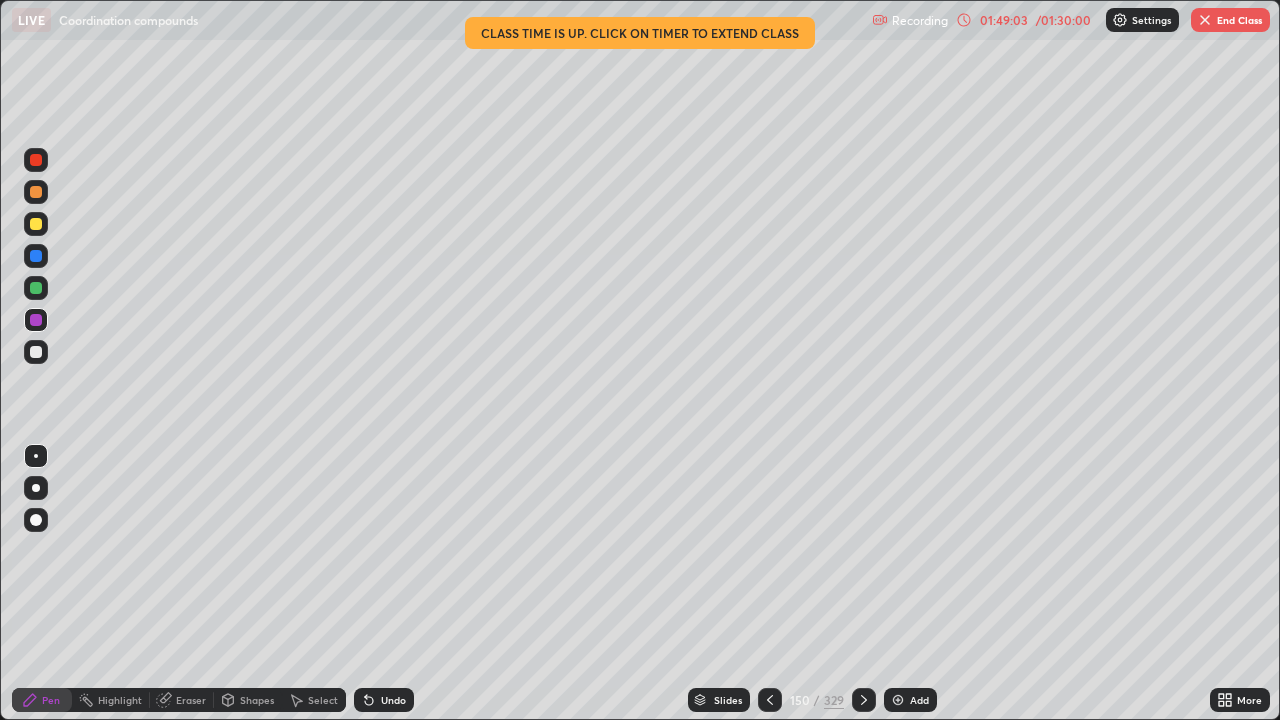 click on "Undo" at bounding box center [393, 700] 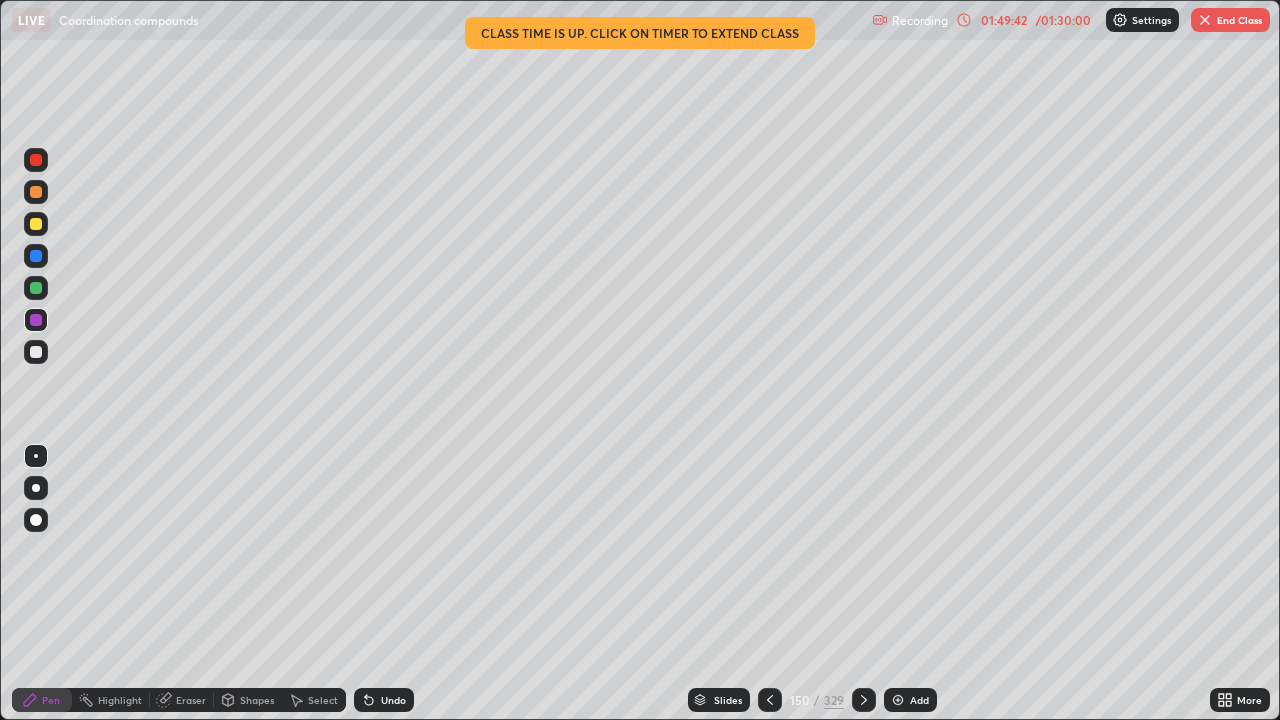click on "Eraser" at bounding box center (191, 700) 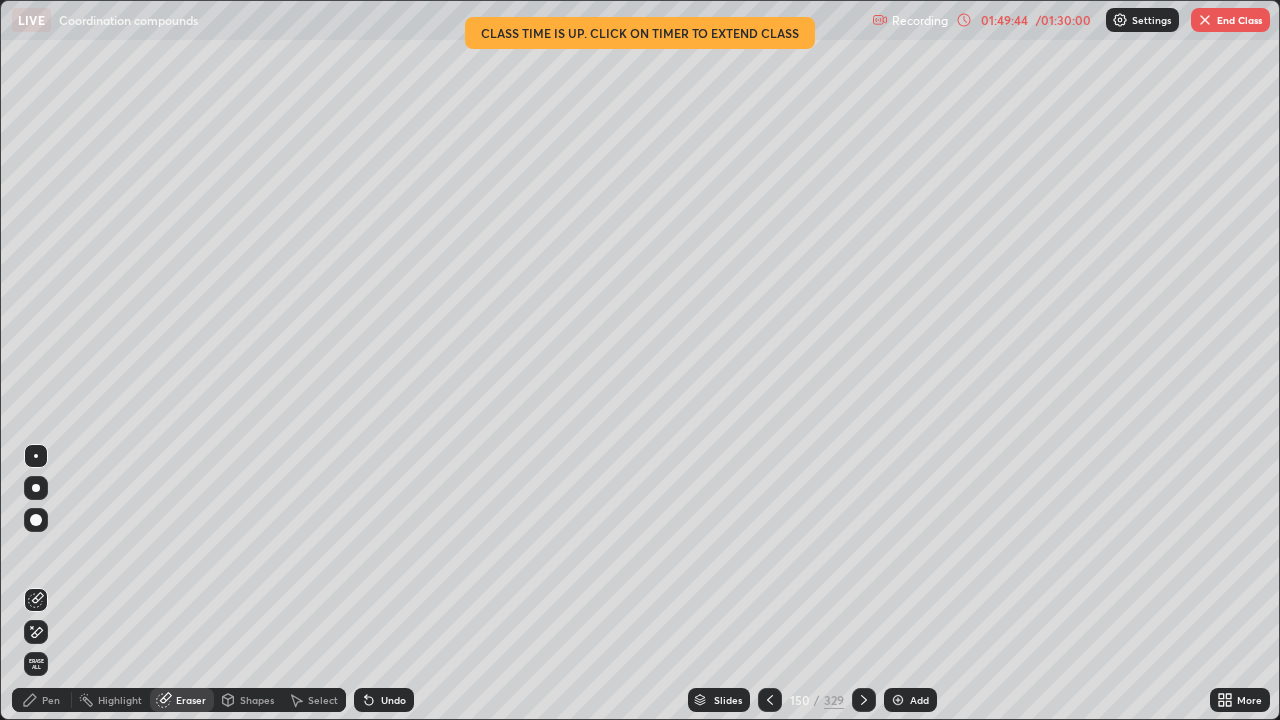 click on "Pen" at bounding box center (51, 700) 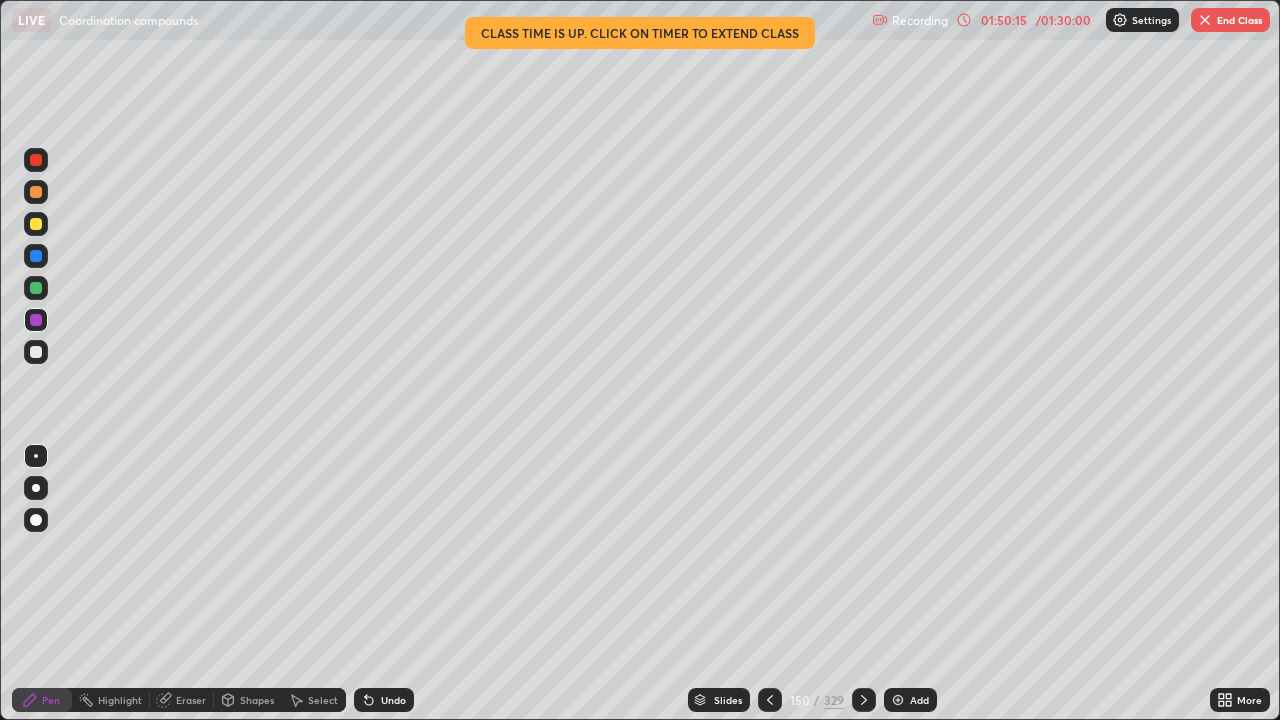 click at bounding box center (36, 224) 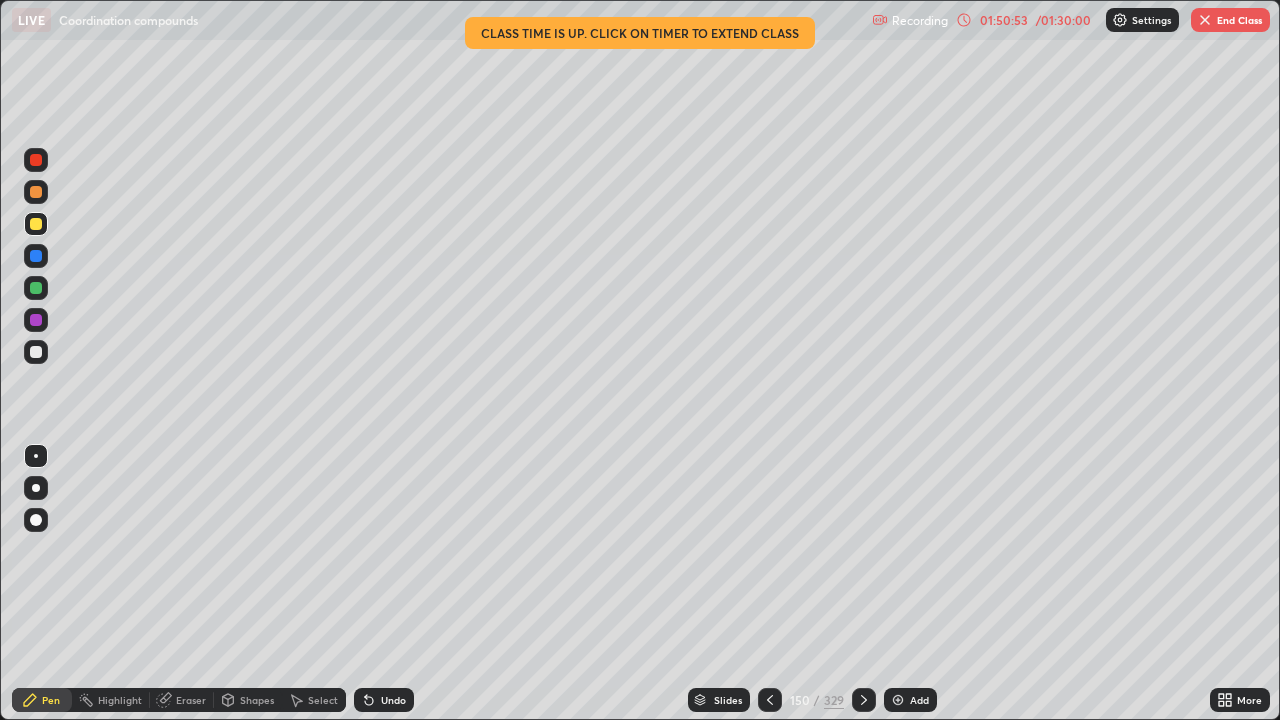 click 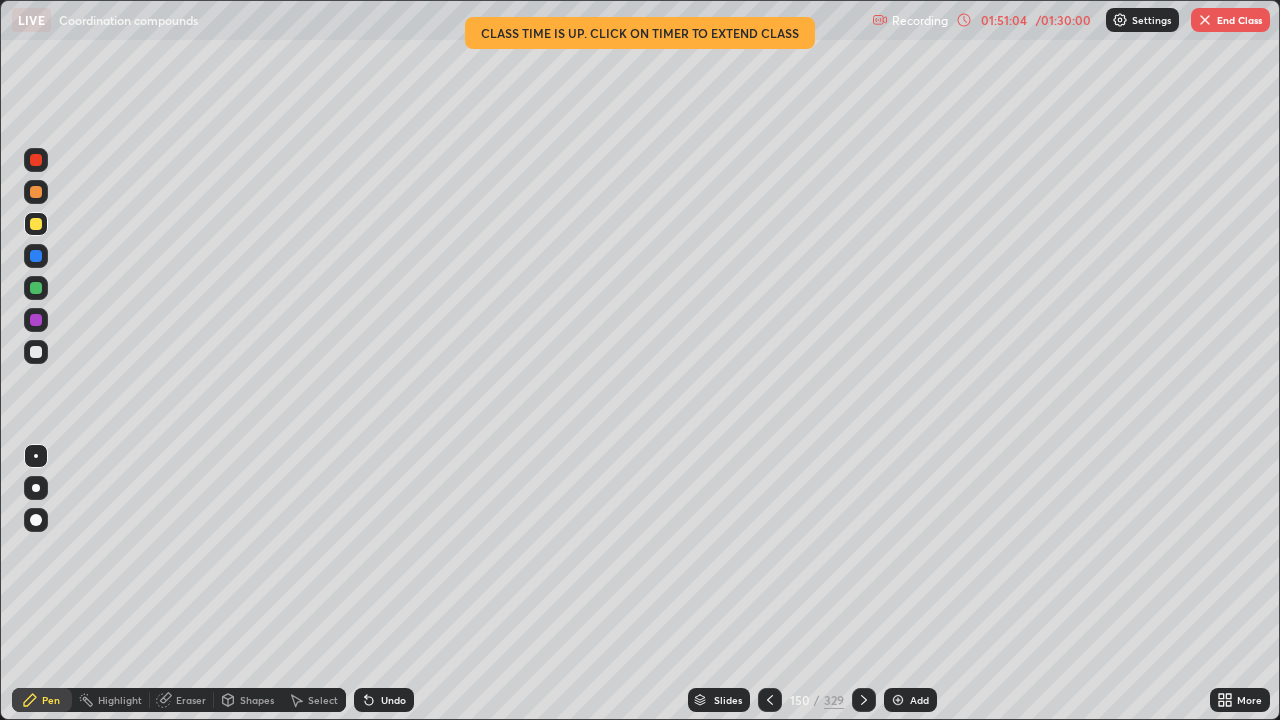 click on "Undo" at bounding box center (384, 700) 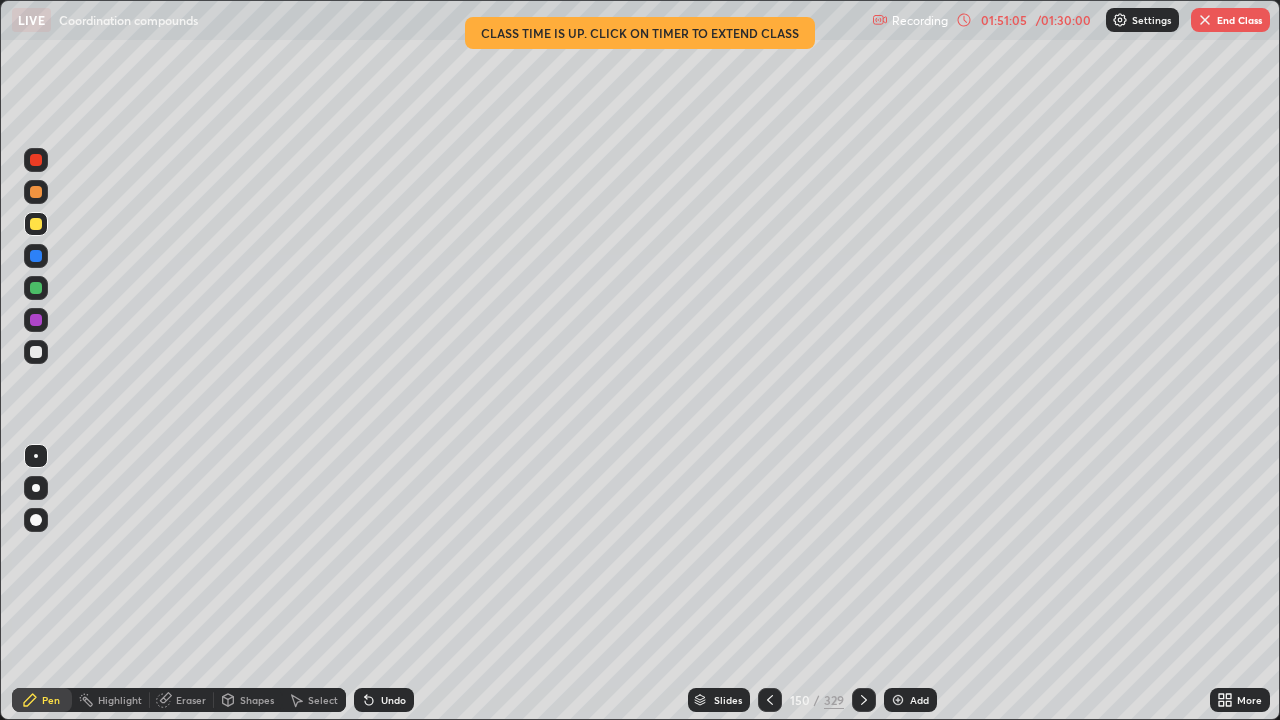 click 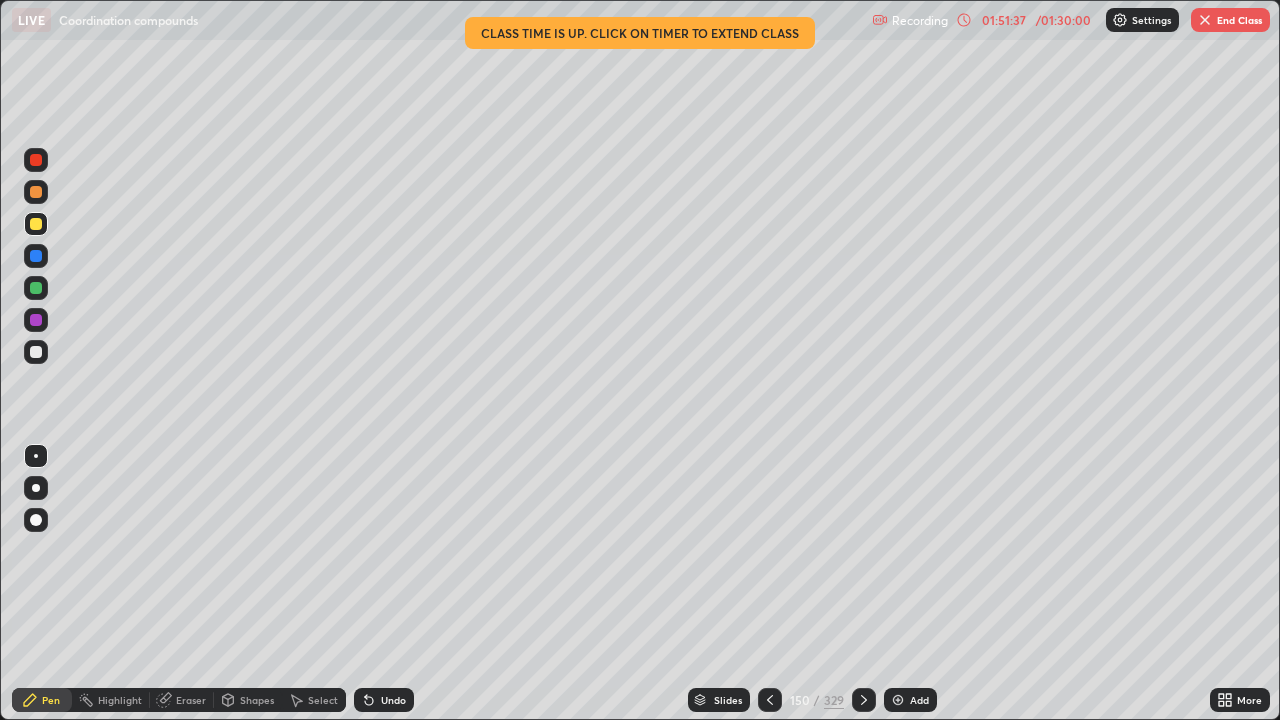 click 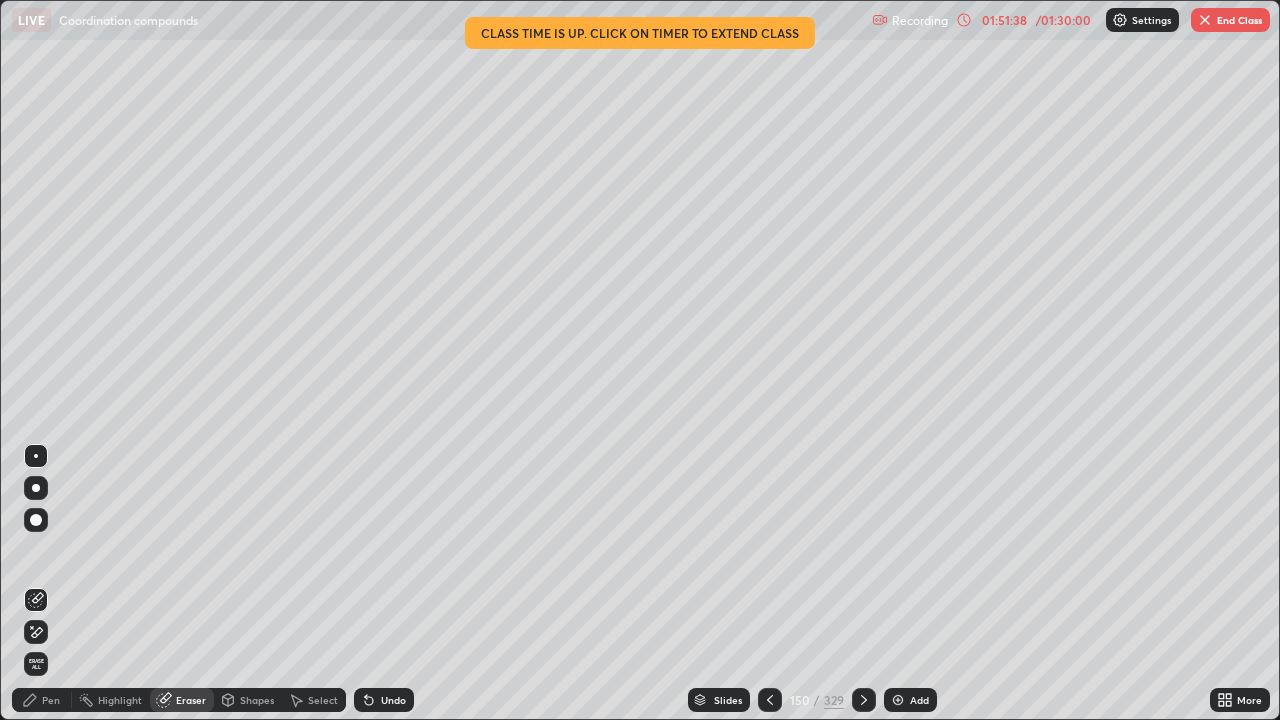 click at bounding box center [36, 632] 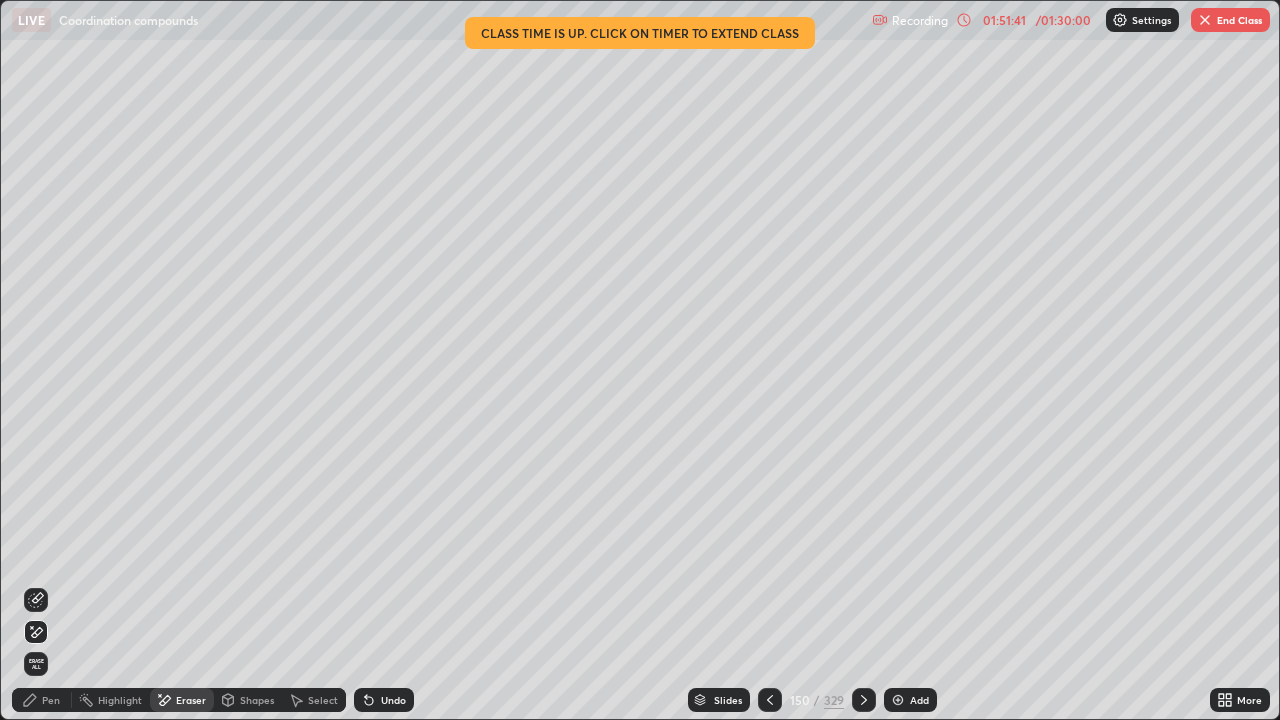 click 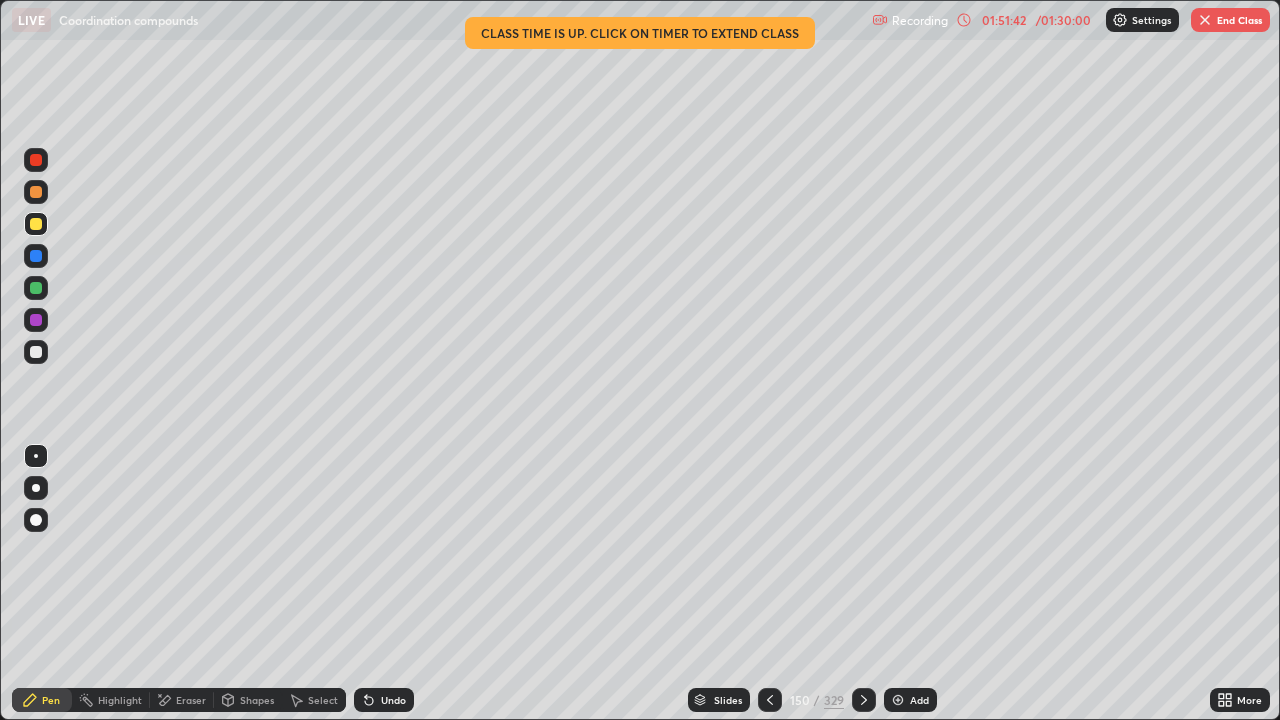 click at bounding box center [36, 352] 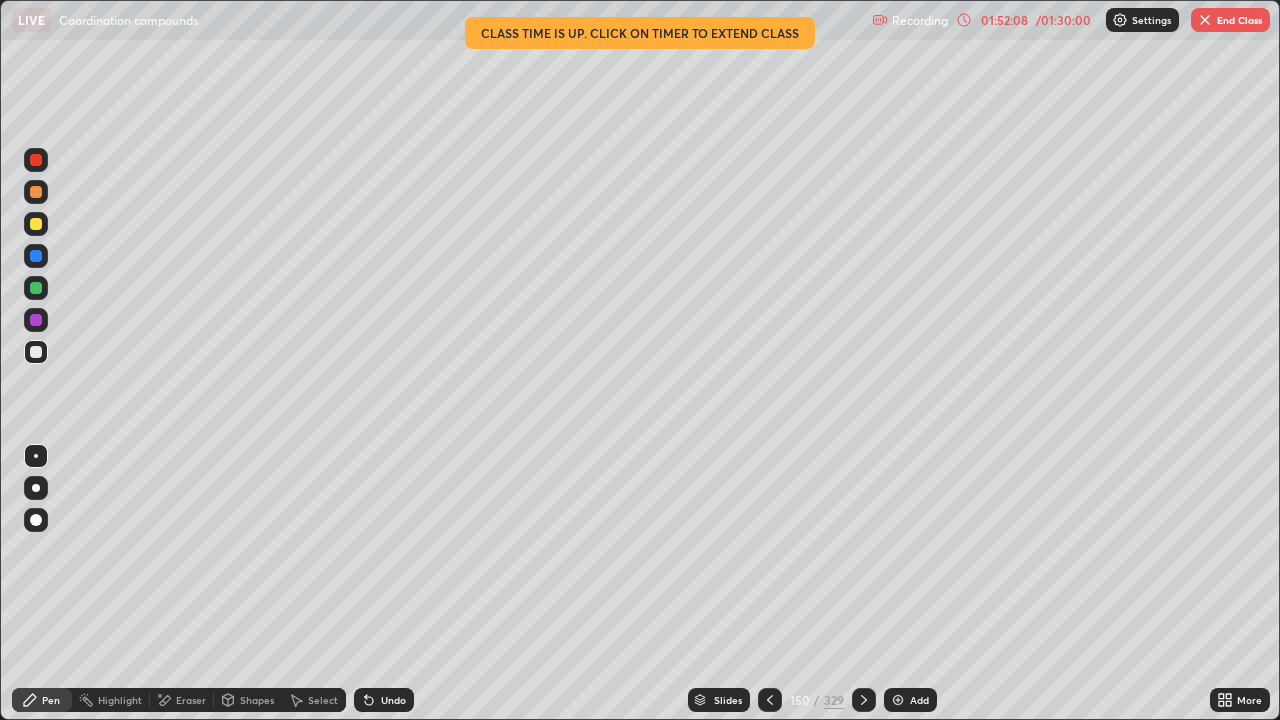 click at bounding box center (36, 160) 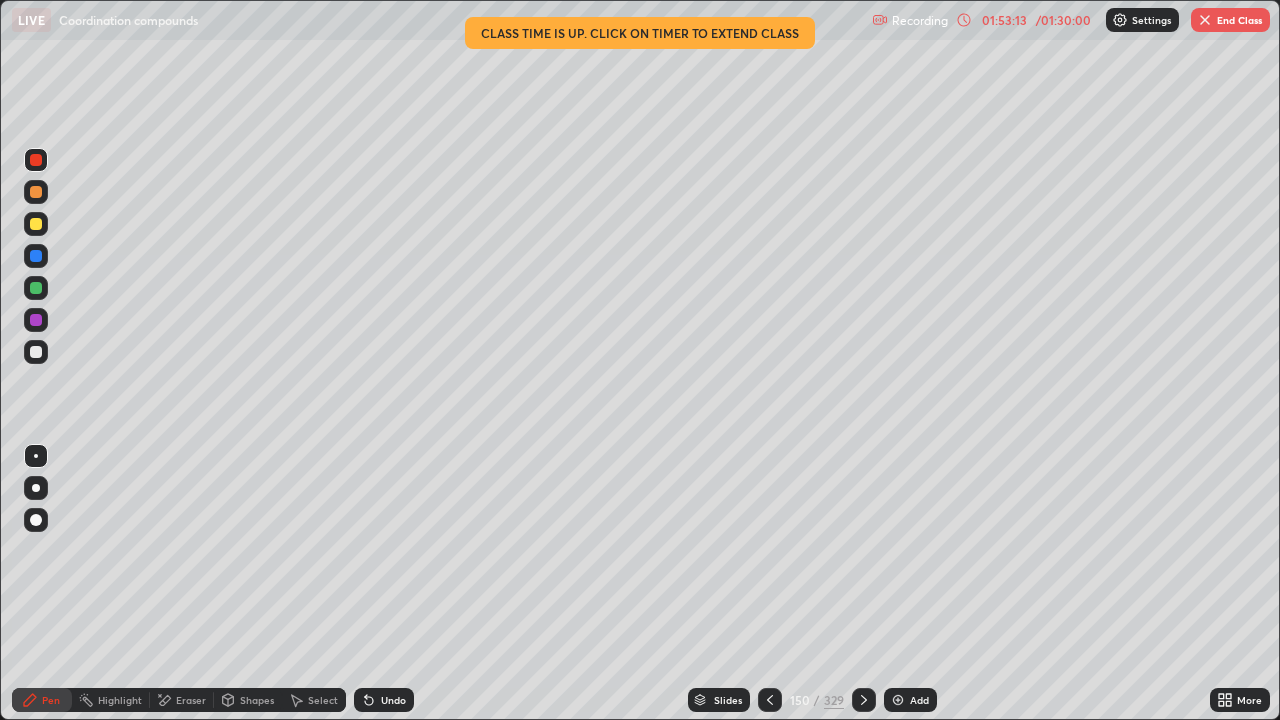 click at bounding box center [898, 700] 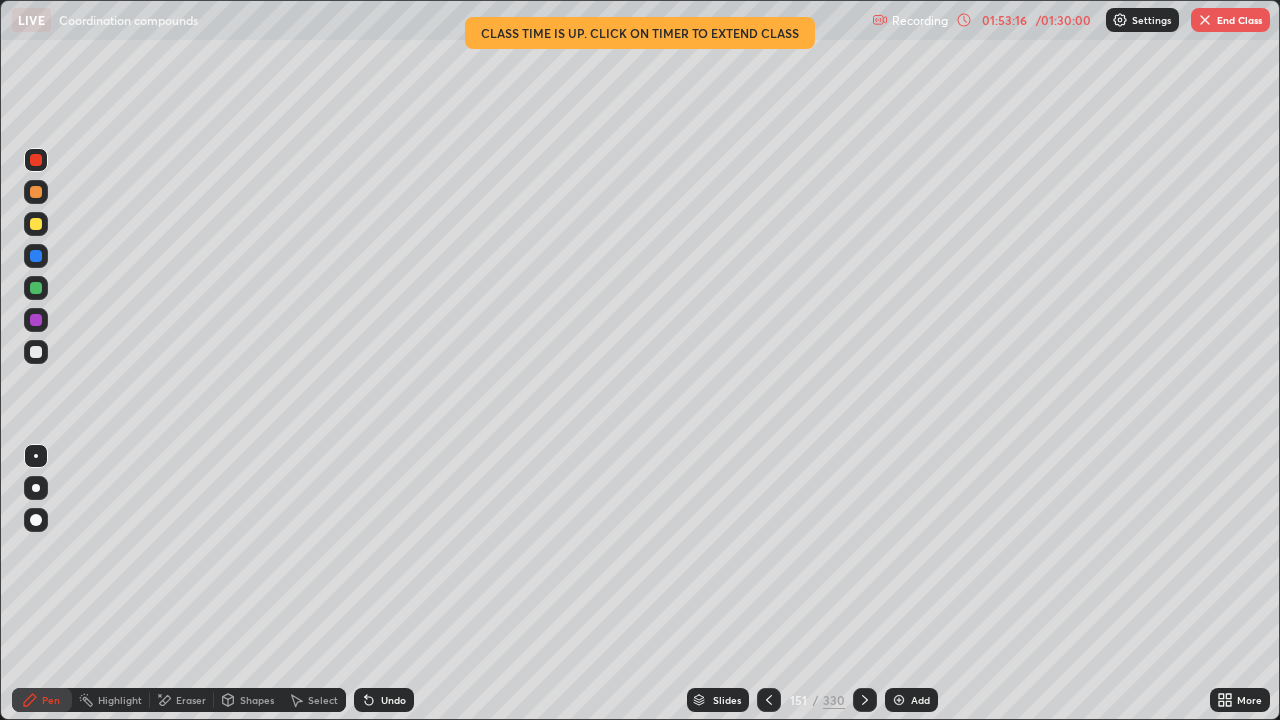 click at bounding box center [36, 352] 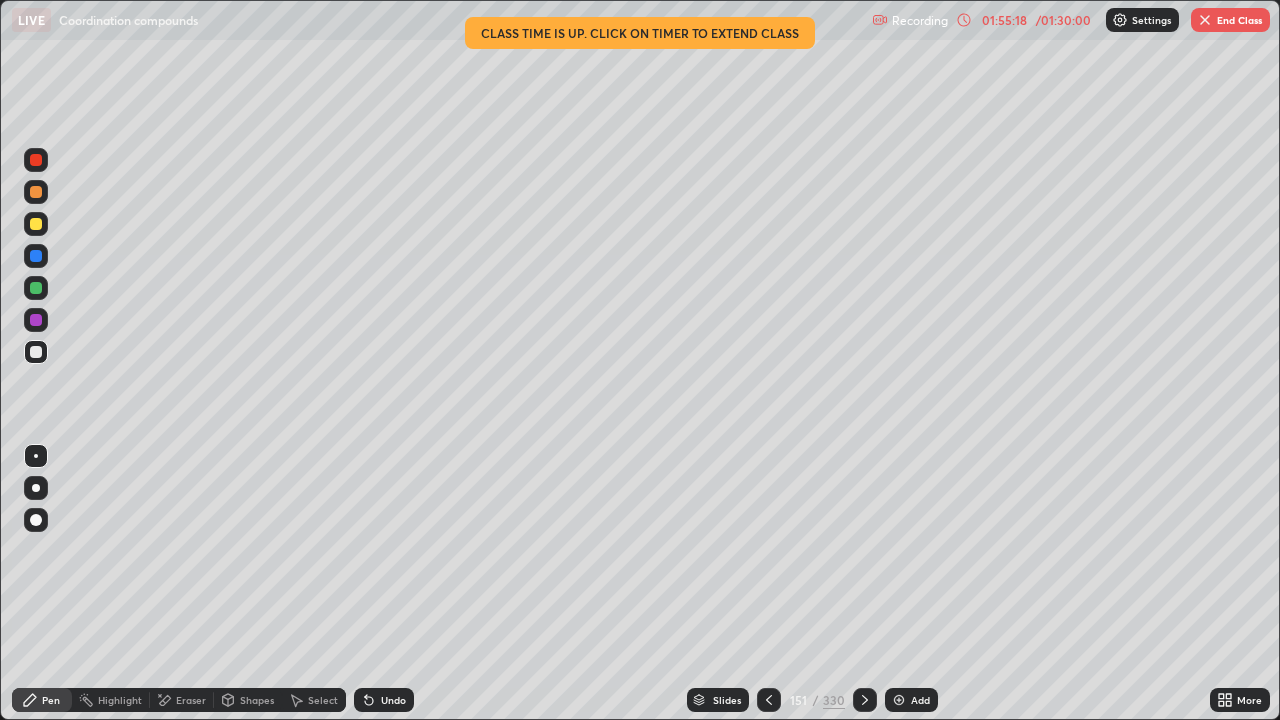 click at bounding box center (36, 256) 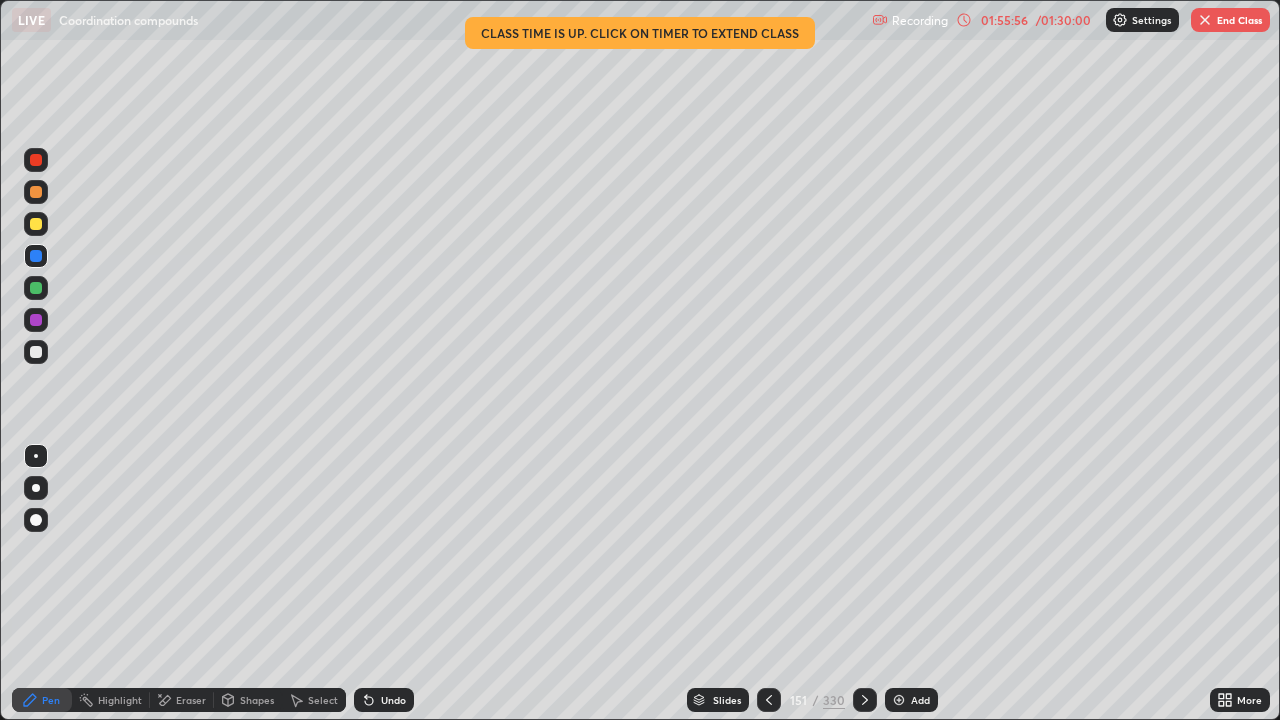 click at bounding box center (899, 700) 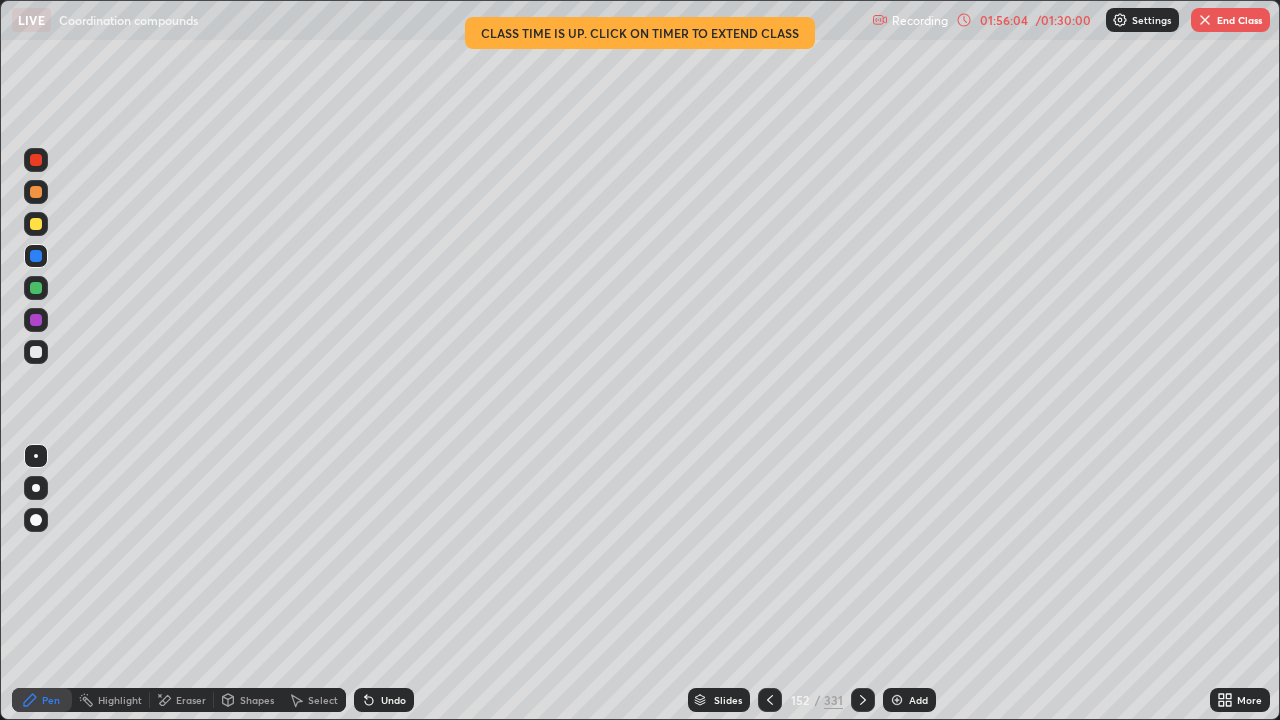 click 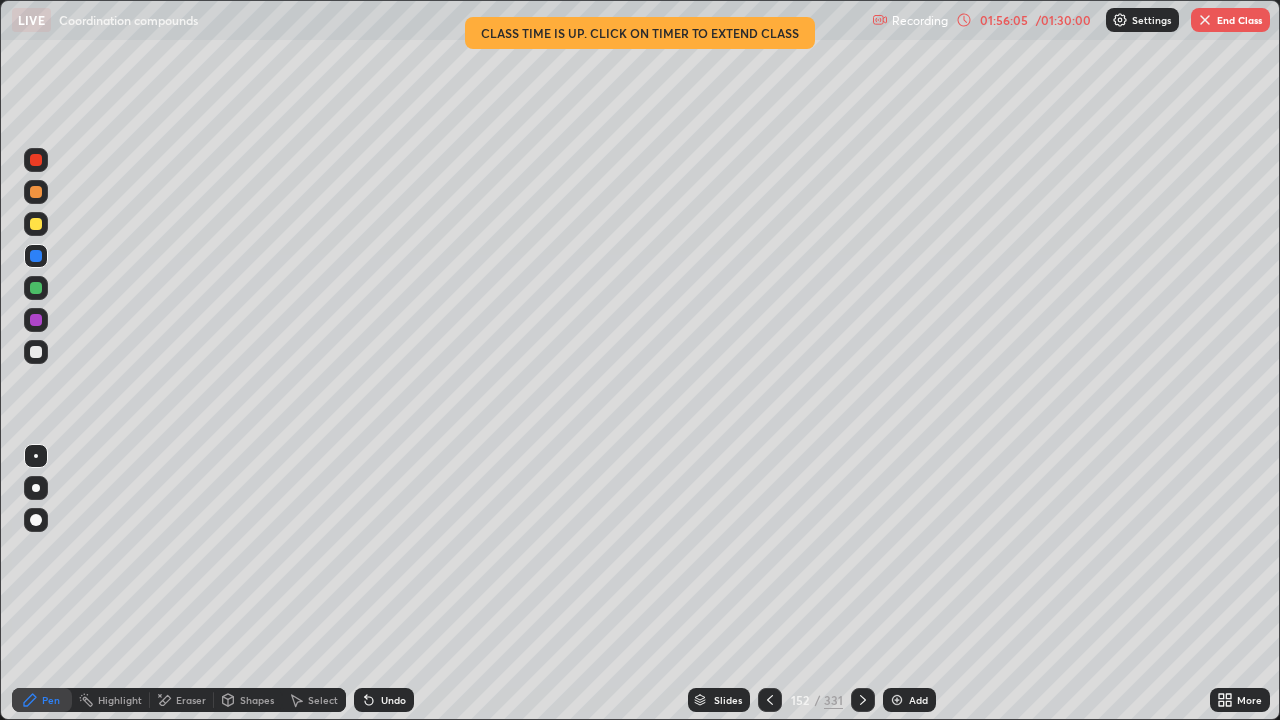 click 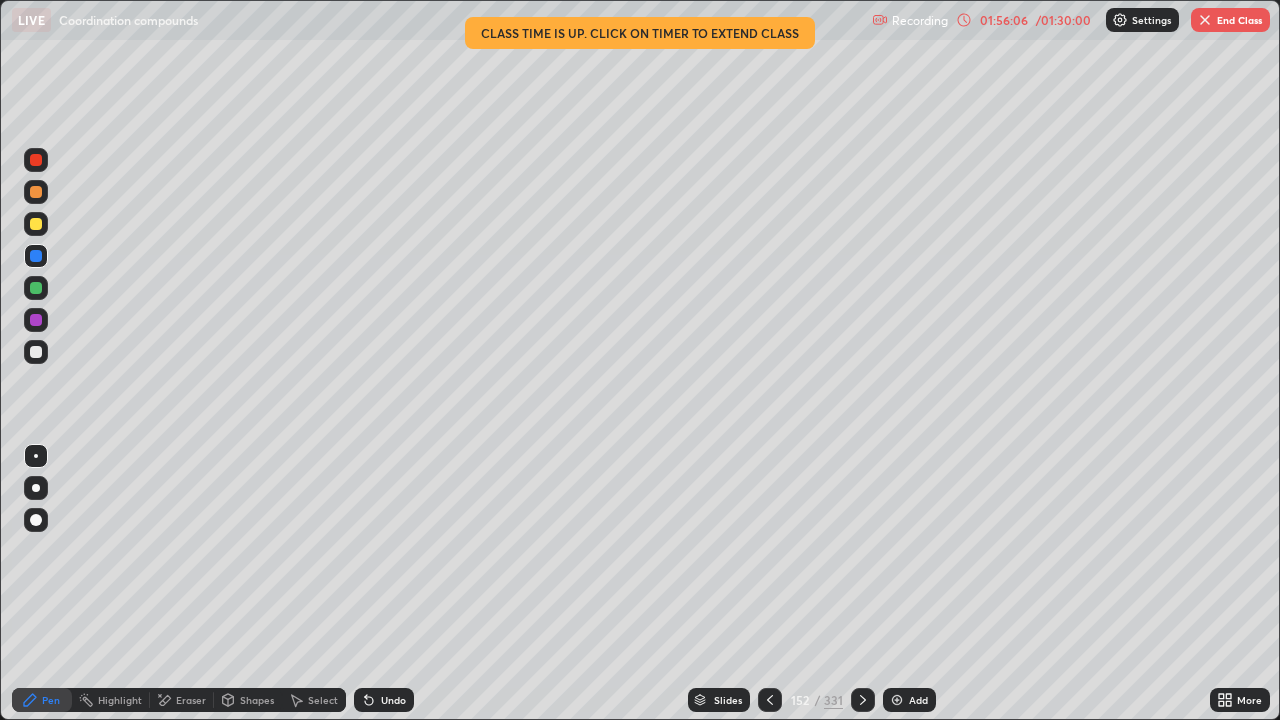 click at bounding box center (770, 700) 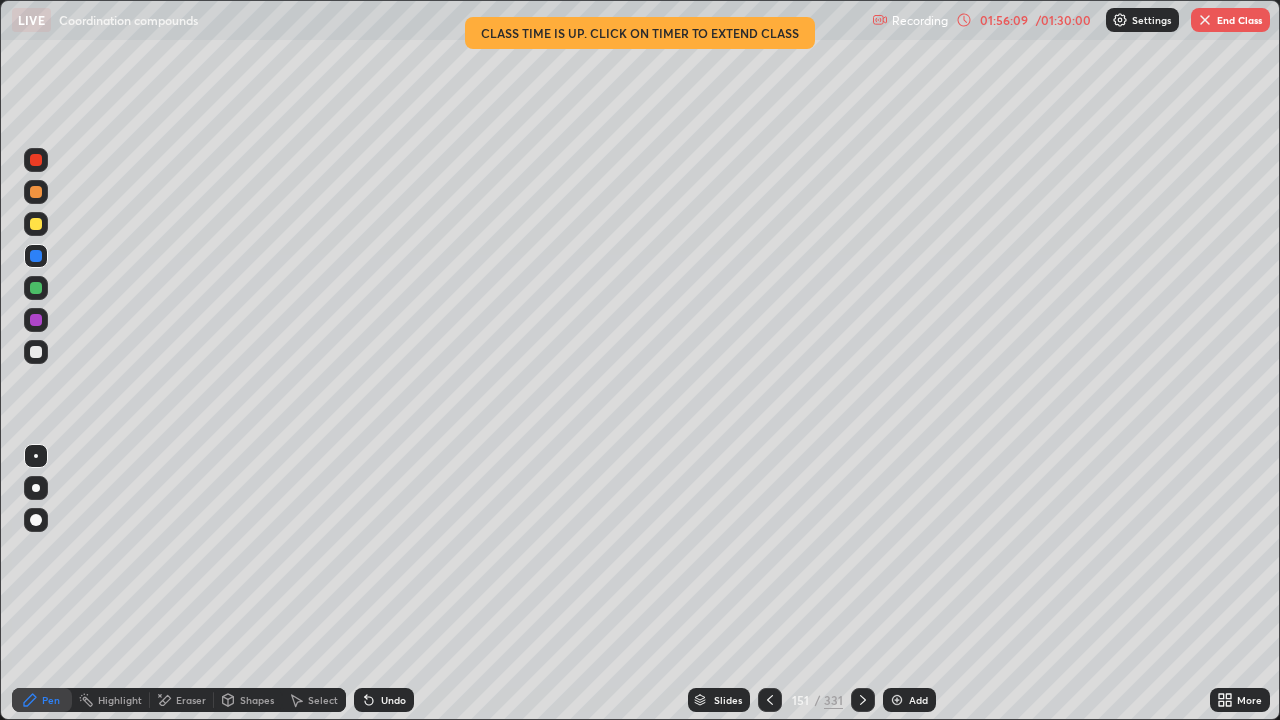 click 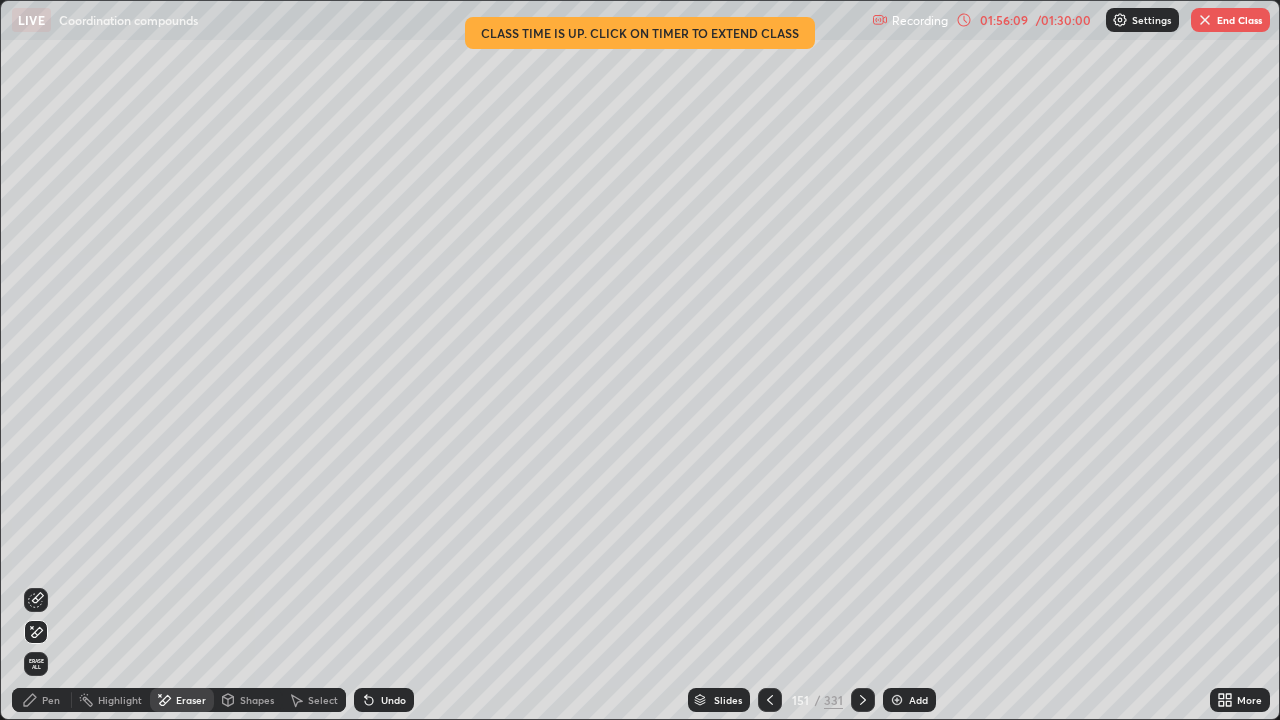 click on "Select" at bounding box center [323, 700] 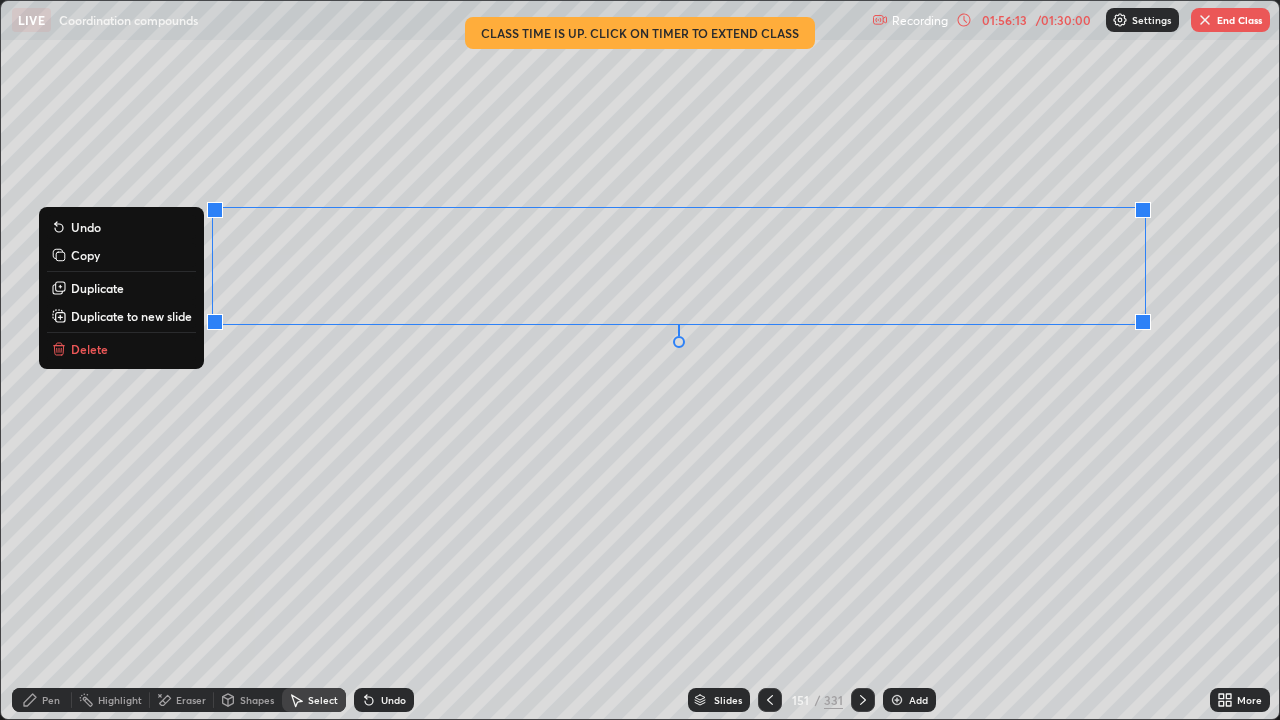 click on "Duplicate to new slide" at bounding box center [131, 316] 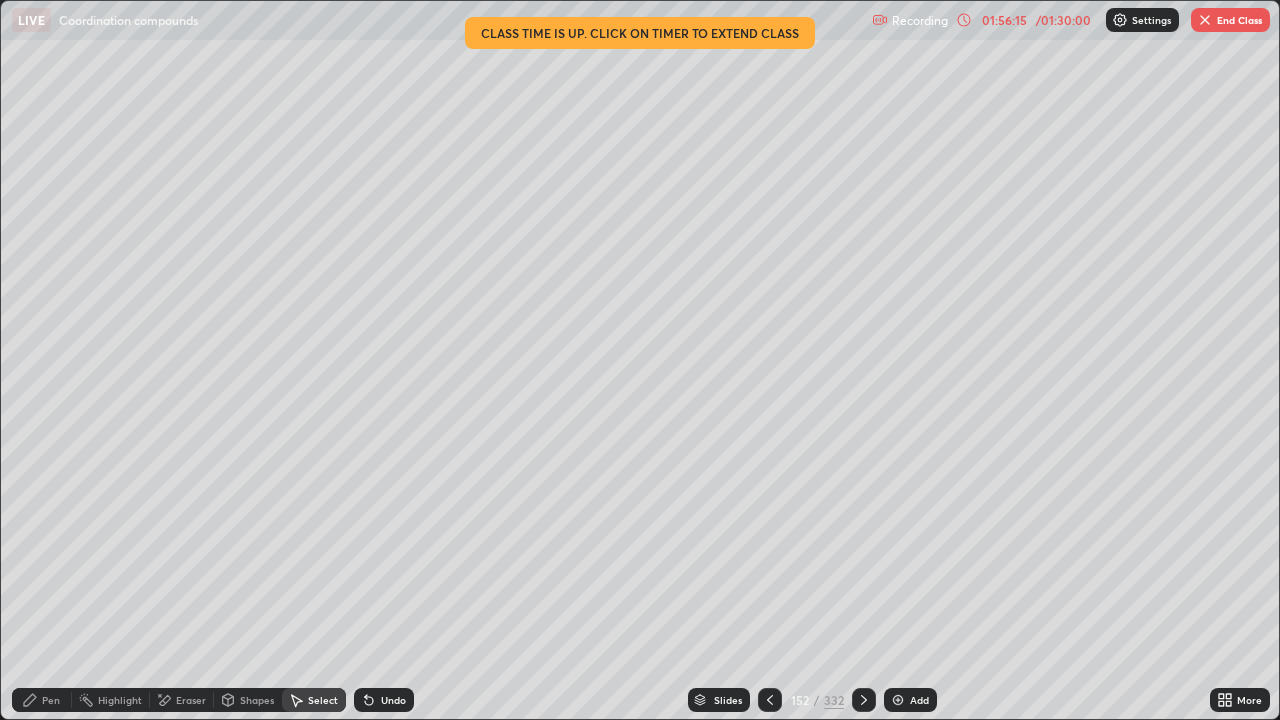 click on "Eraser" at bounding box center [182, 700] 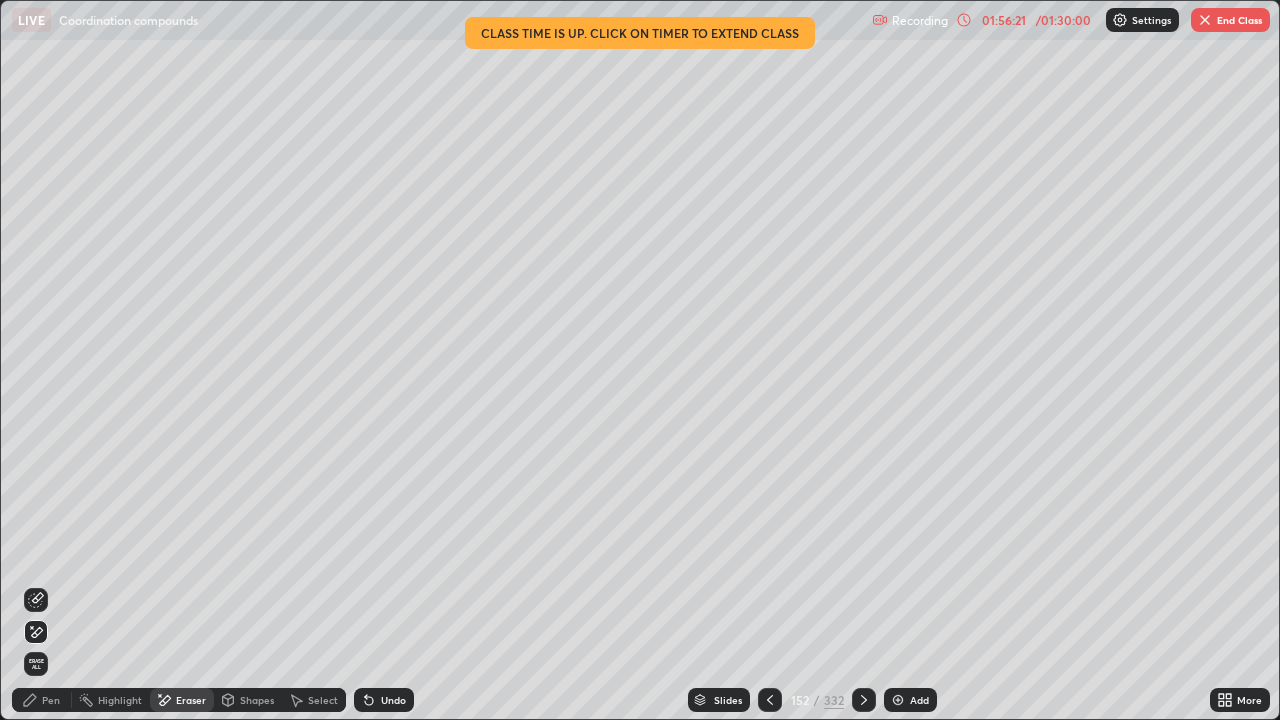 click on "Pen" at bounding box center (51, 700) 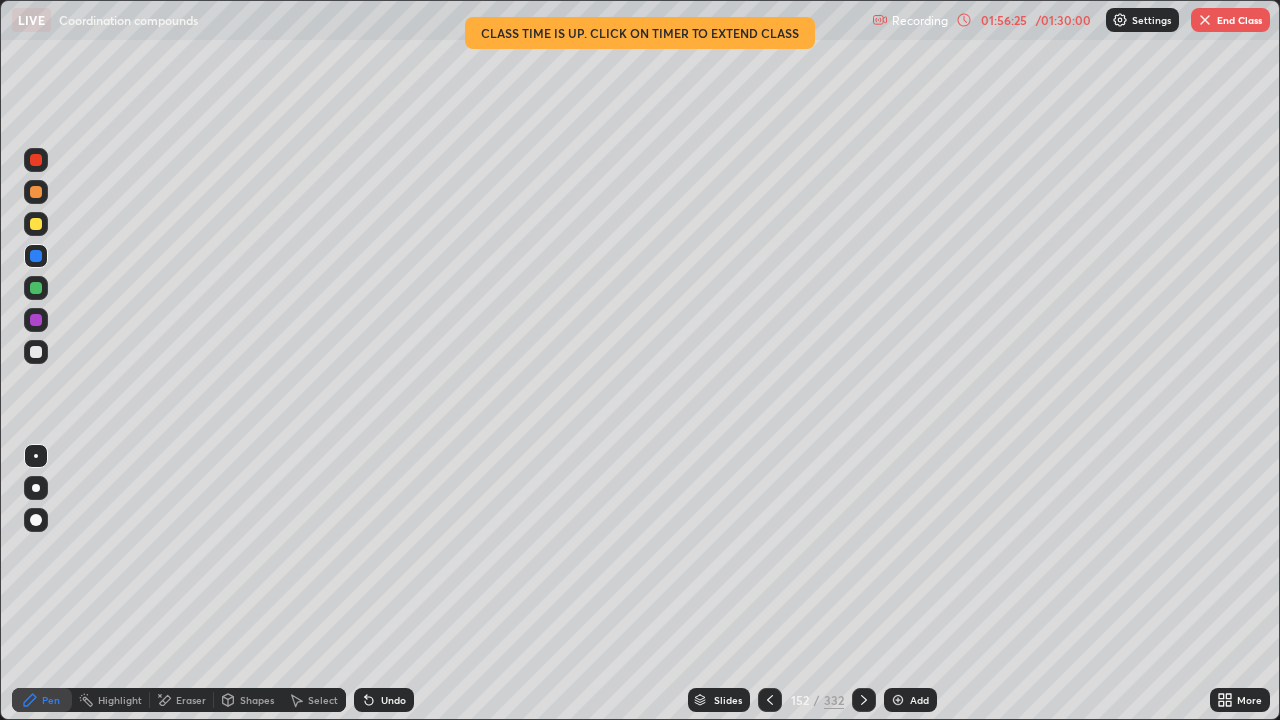 click on "Eraser" at bounding box center (182, 700) 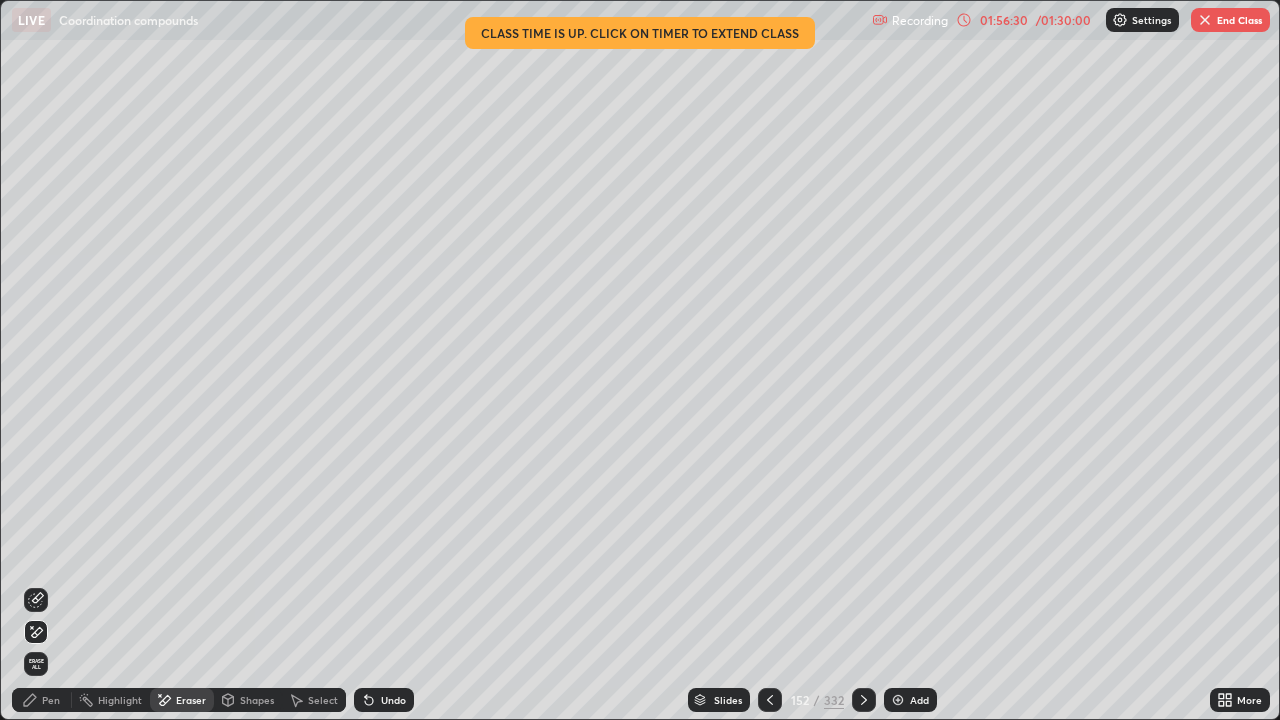 click on "Pen" at bounding box center (51, 700) 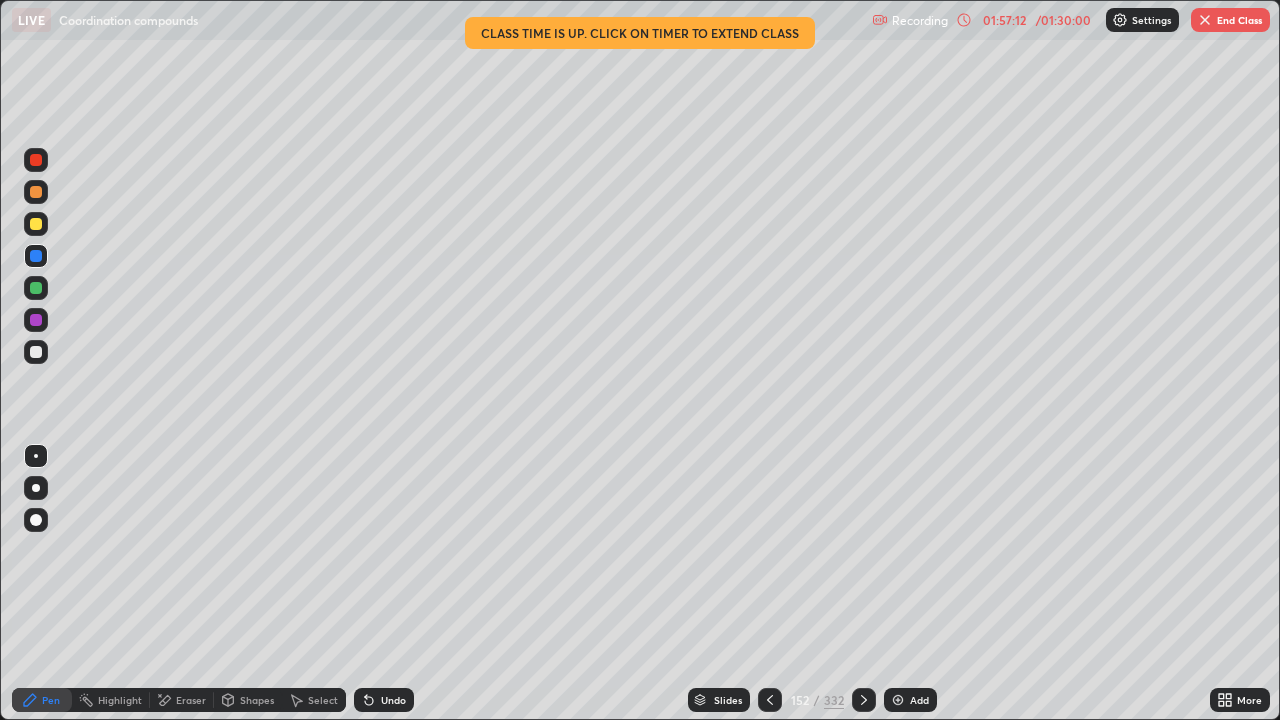 click at bounding box center (898, 700) 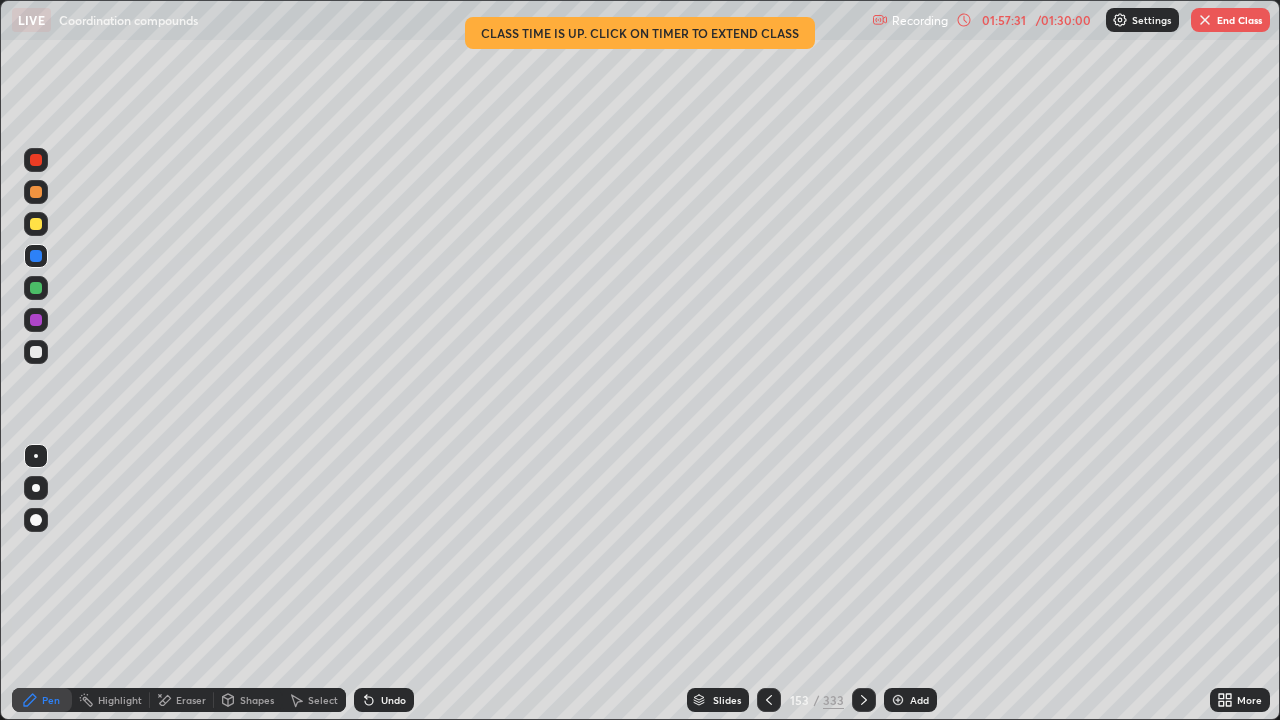 click at bounding box center [36, 224] 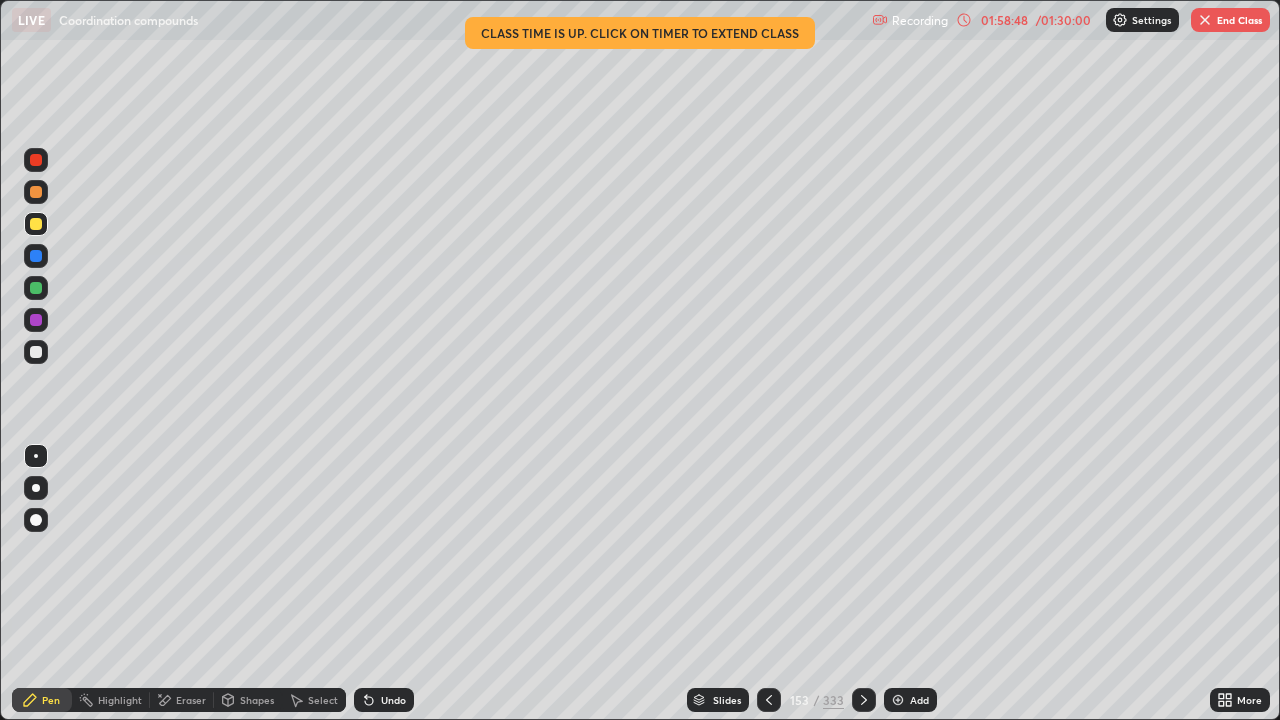 click 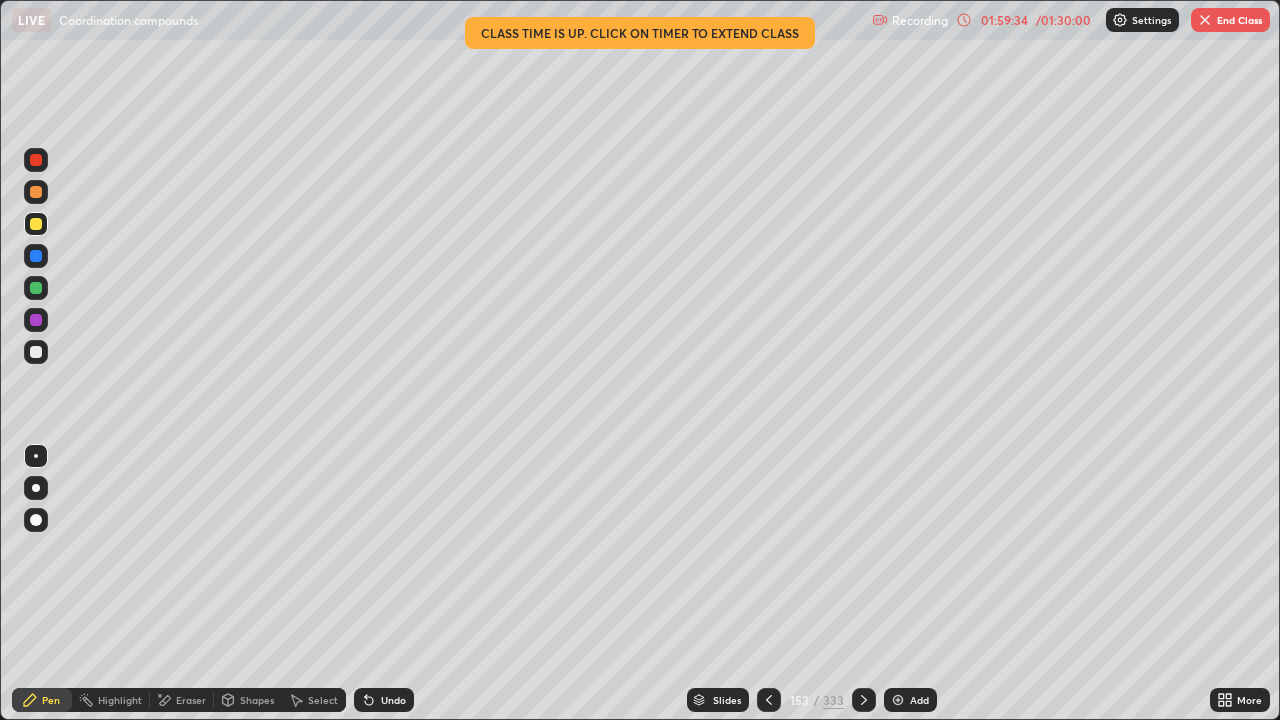 click at bounding box center (36, 288) 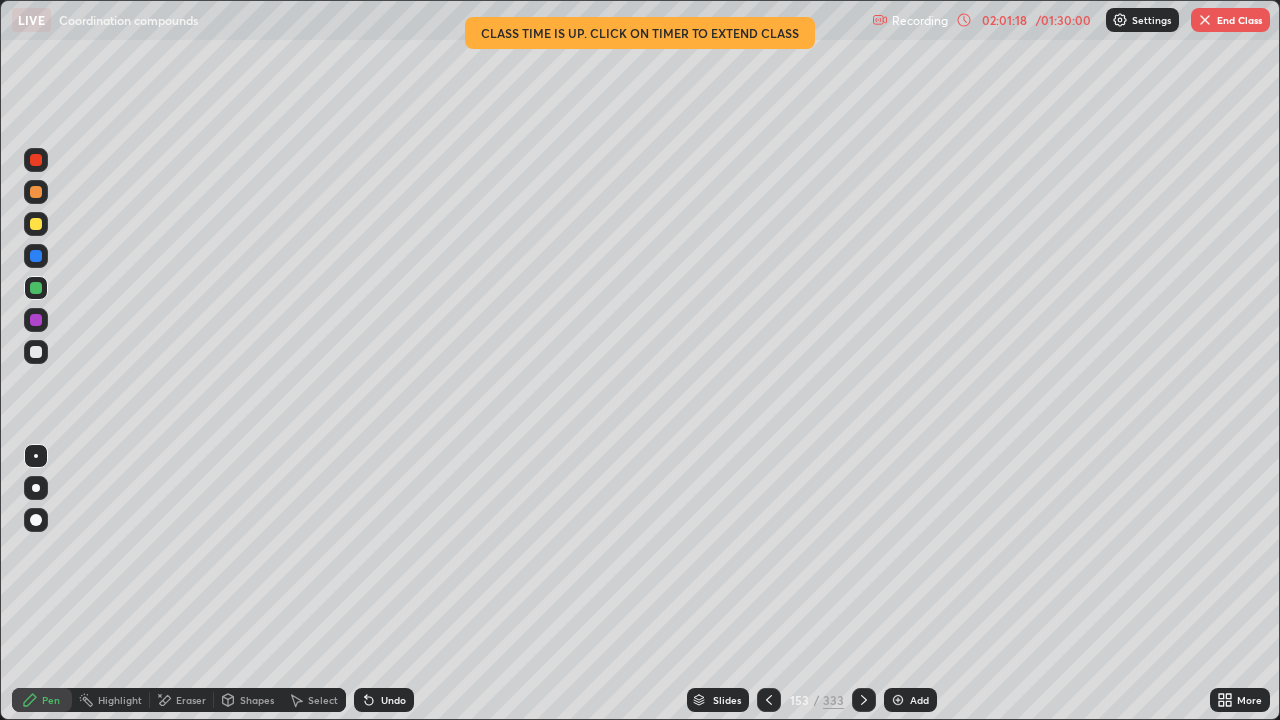 click at bounding box center (36, 256) 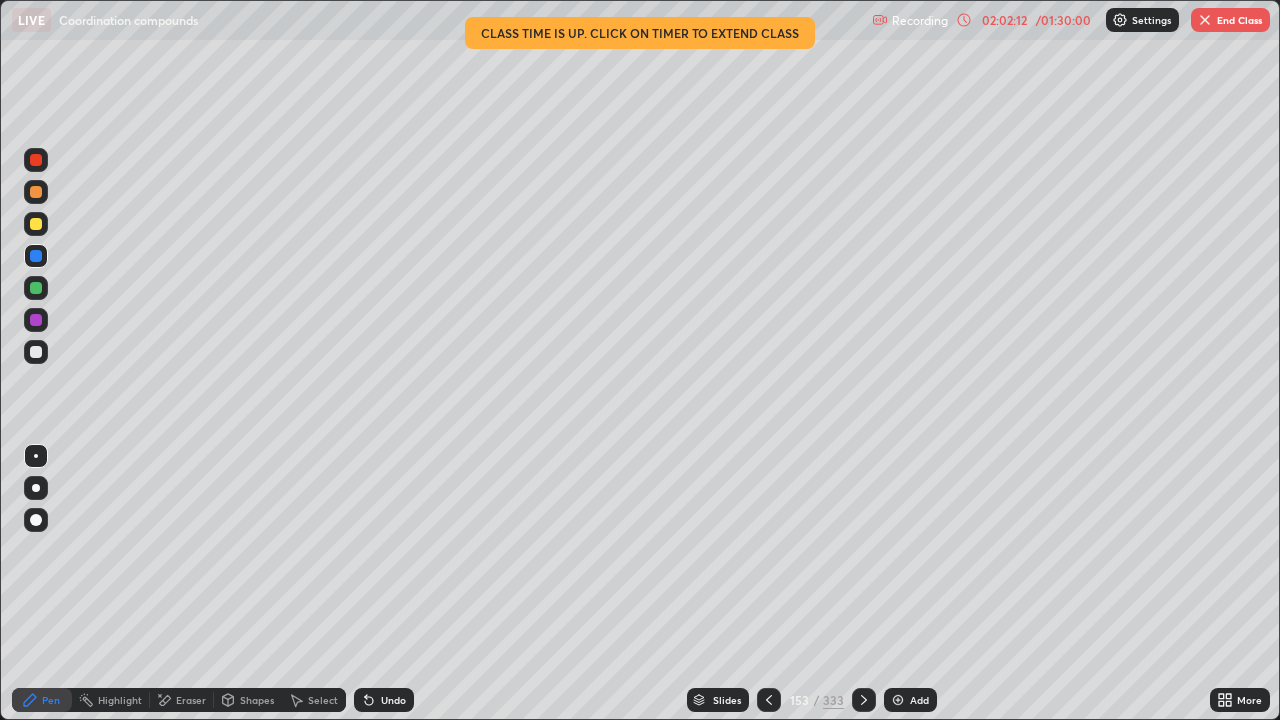 click at bounding box center [36, 288] 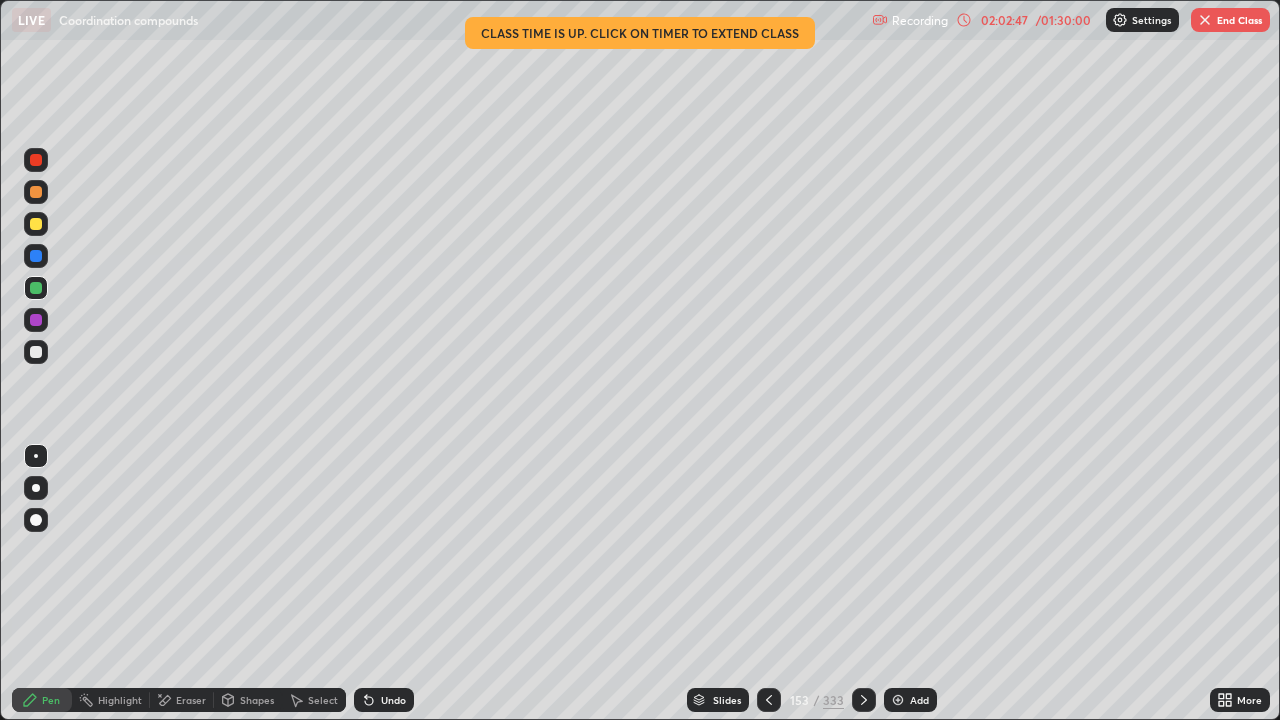 click 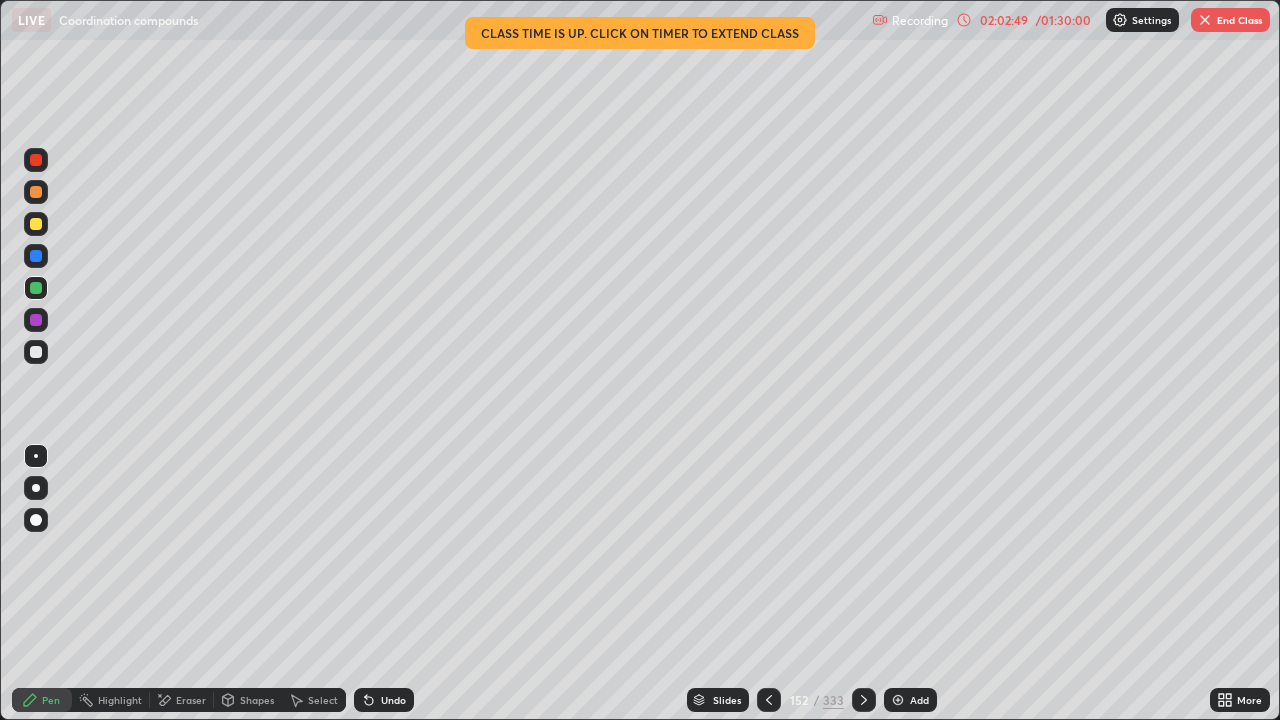 click 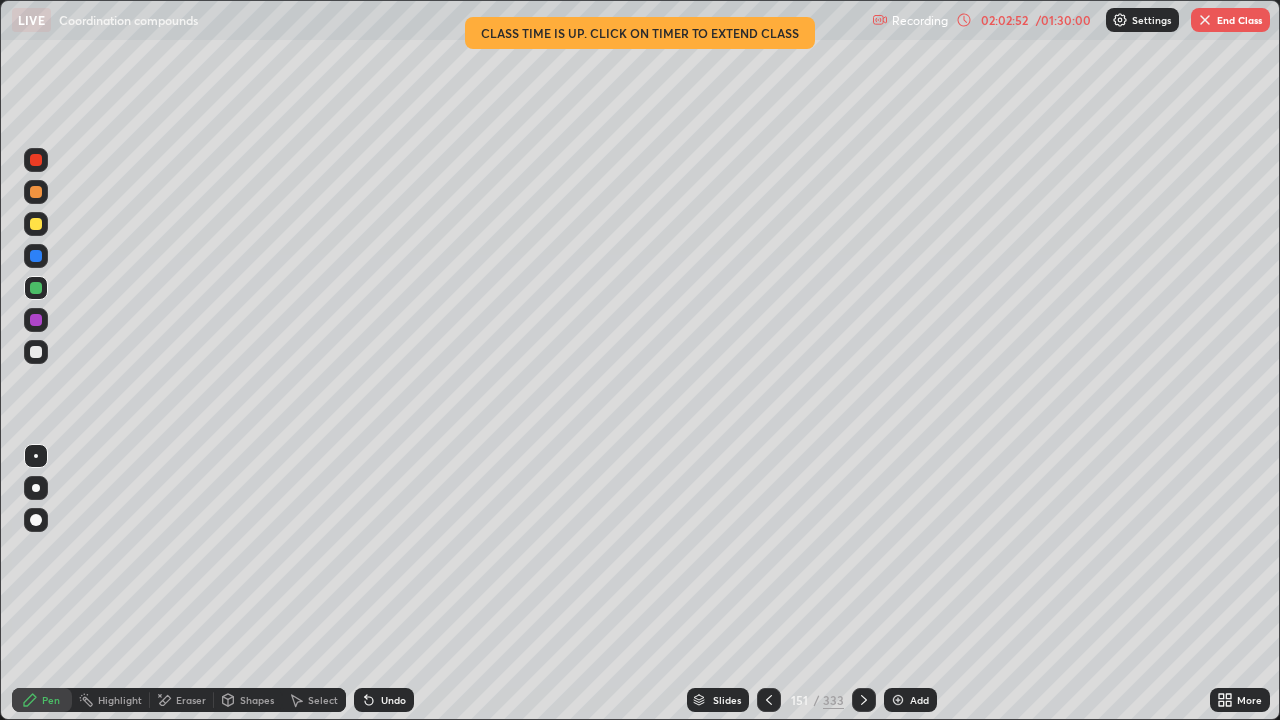 click at bounding box center [769, 700] 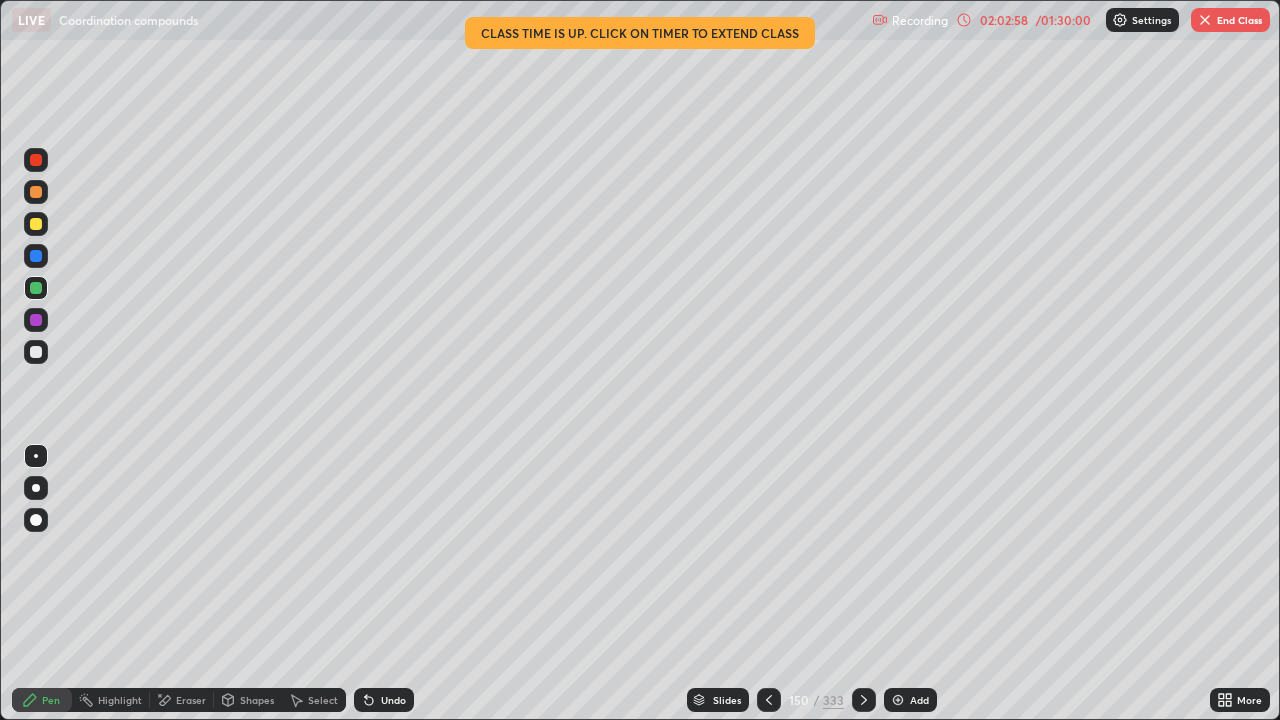 click 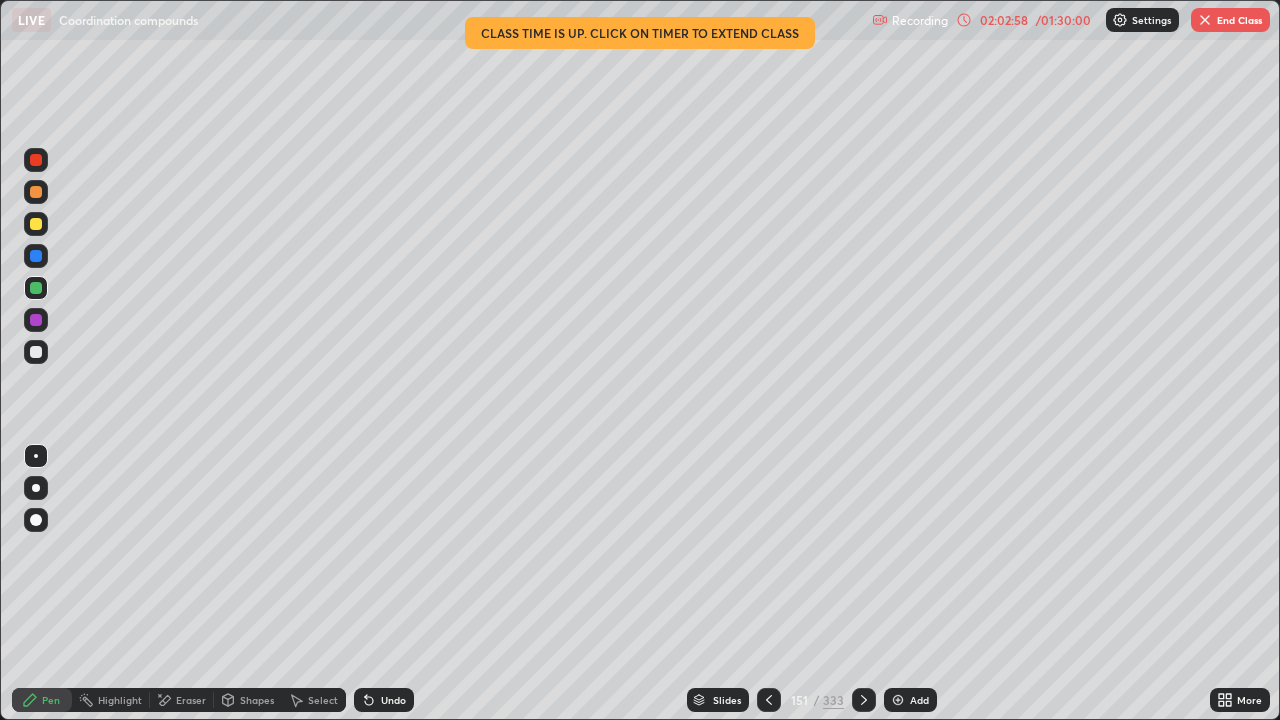 click 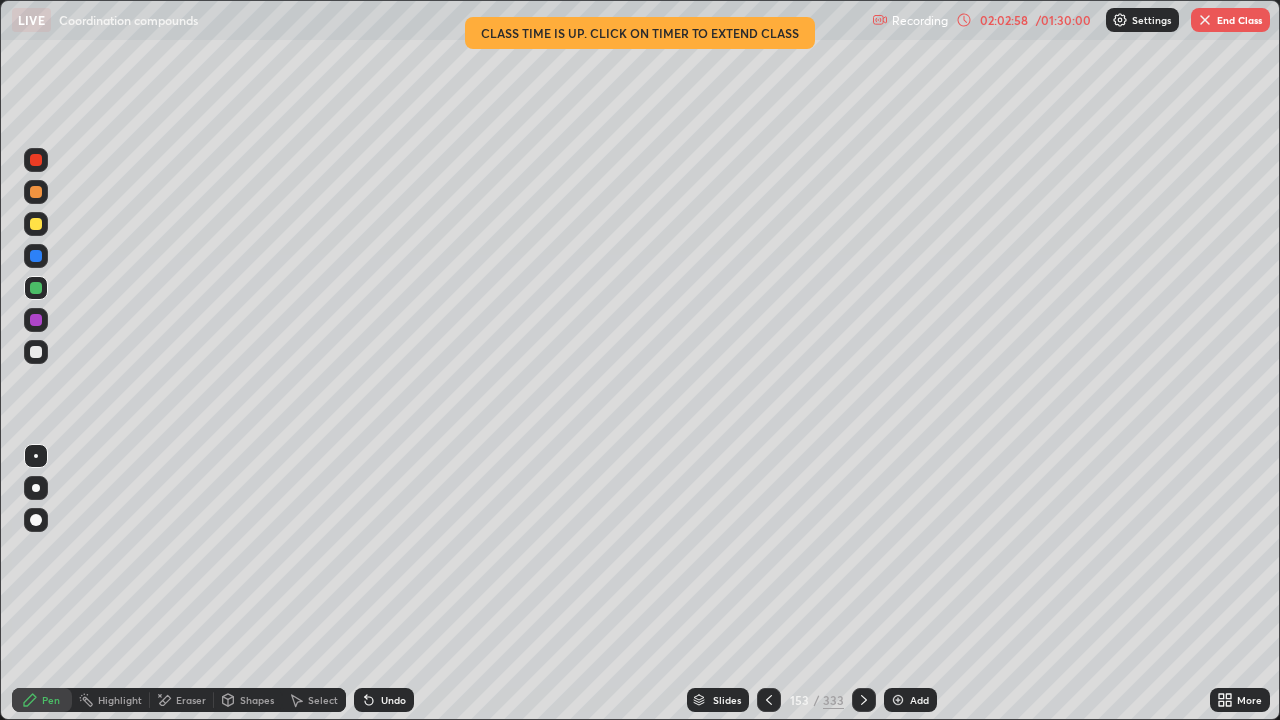 click 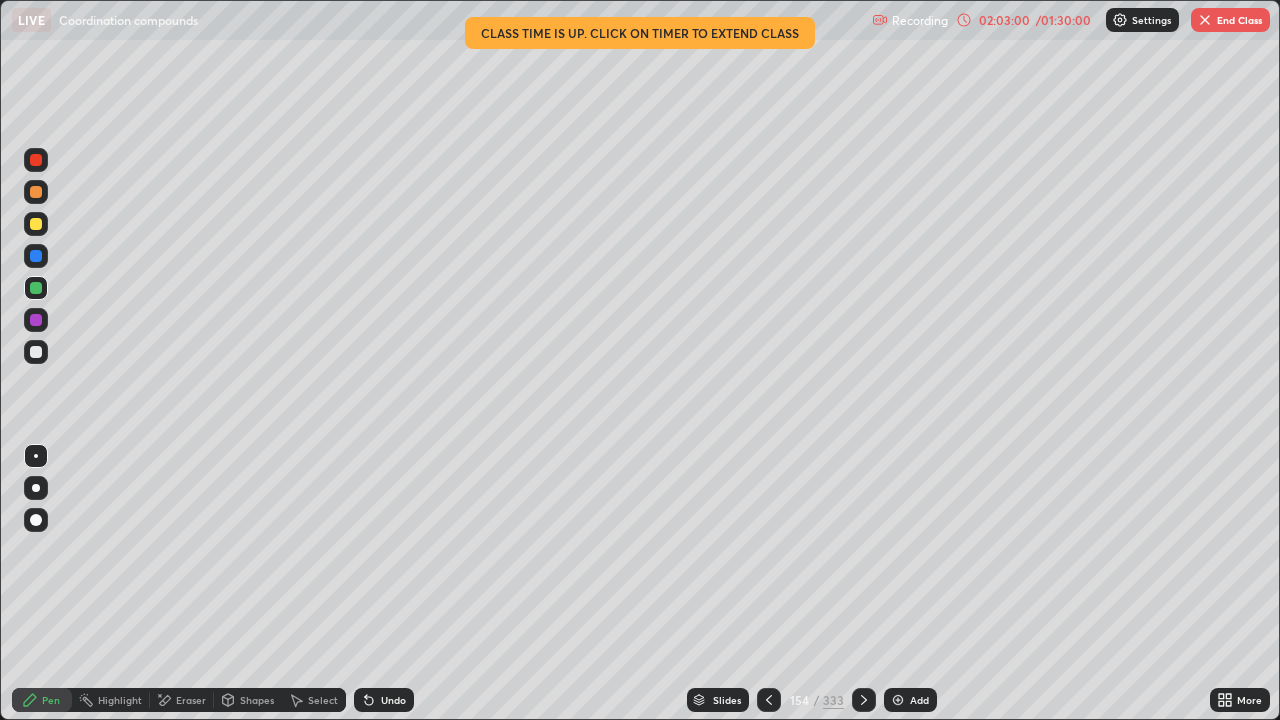 click at bounding box center (36, 352) 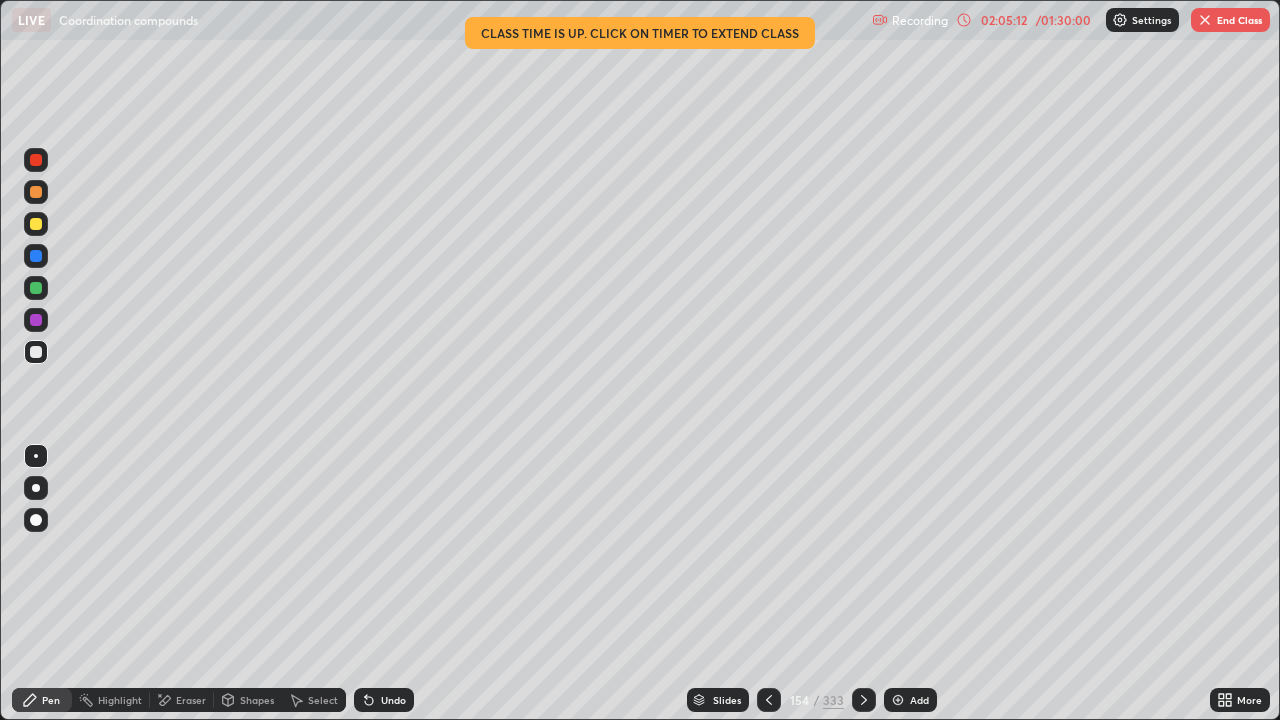 click on "End Class" at bounding box center (1230, 20) 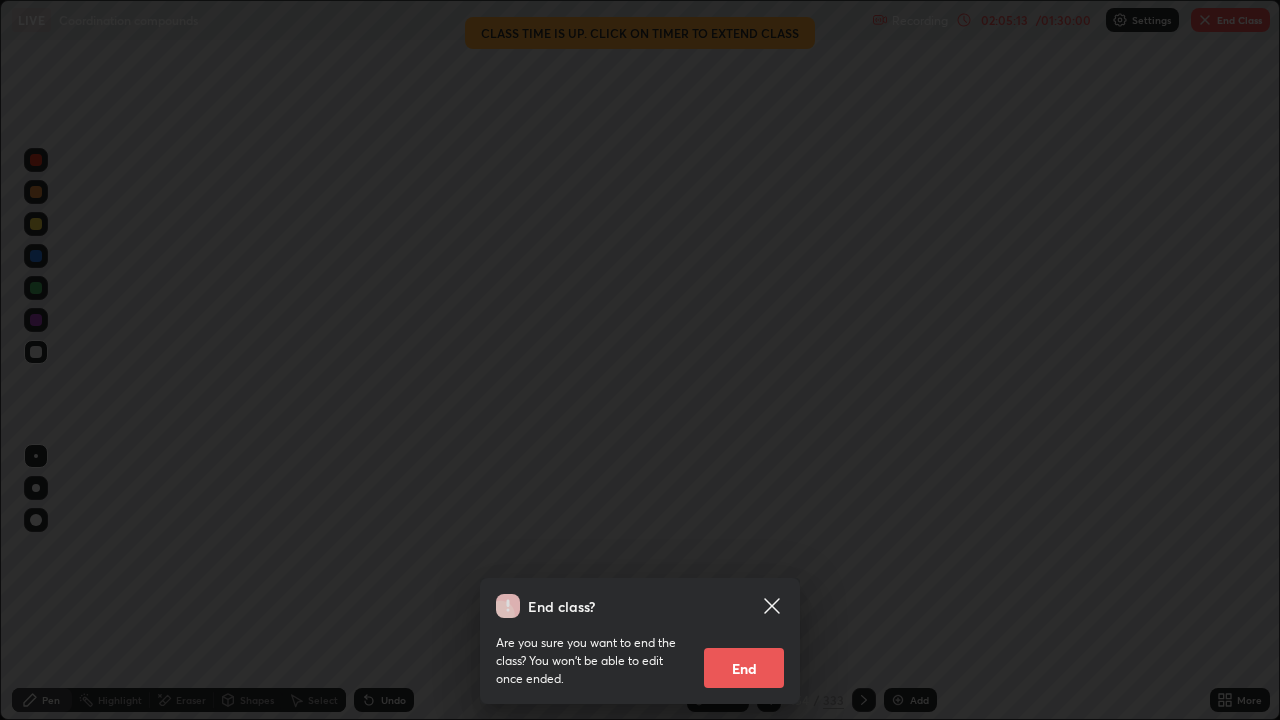 click on "End" at bounding box center [744, 668] 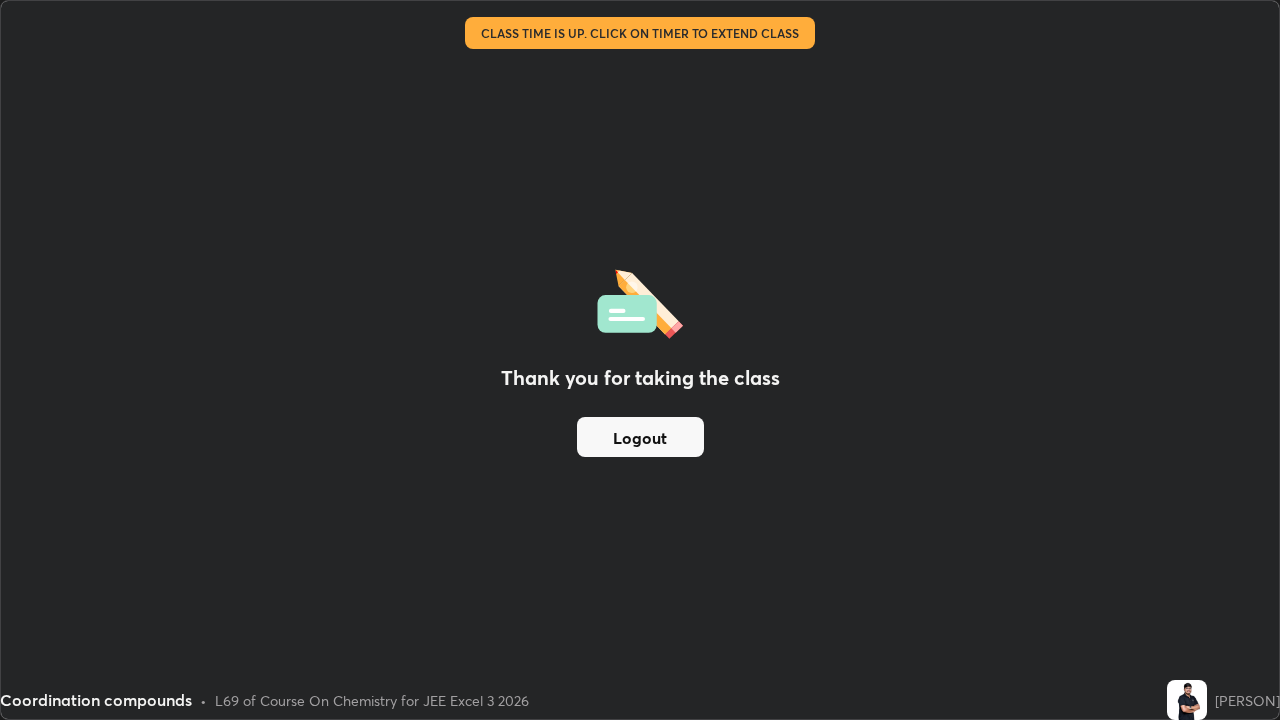 click on "Thank you for taking the class Logout" at bounding box center [640, 360] 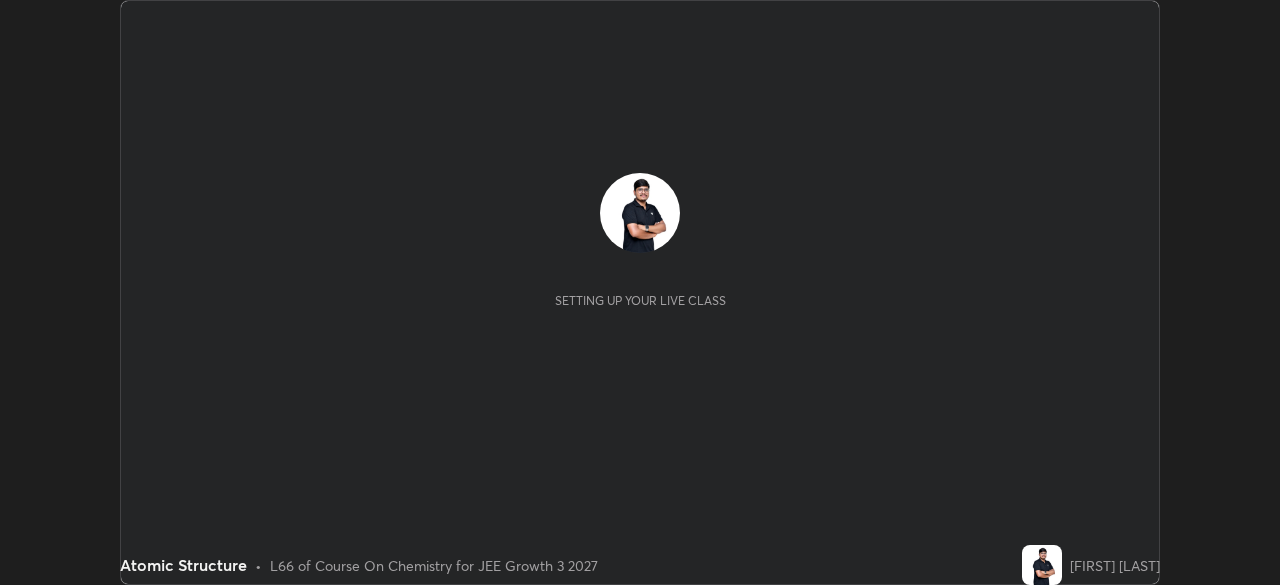 scroll, scrollTop: 0, scrollLeft: 0, axis: both 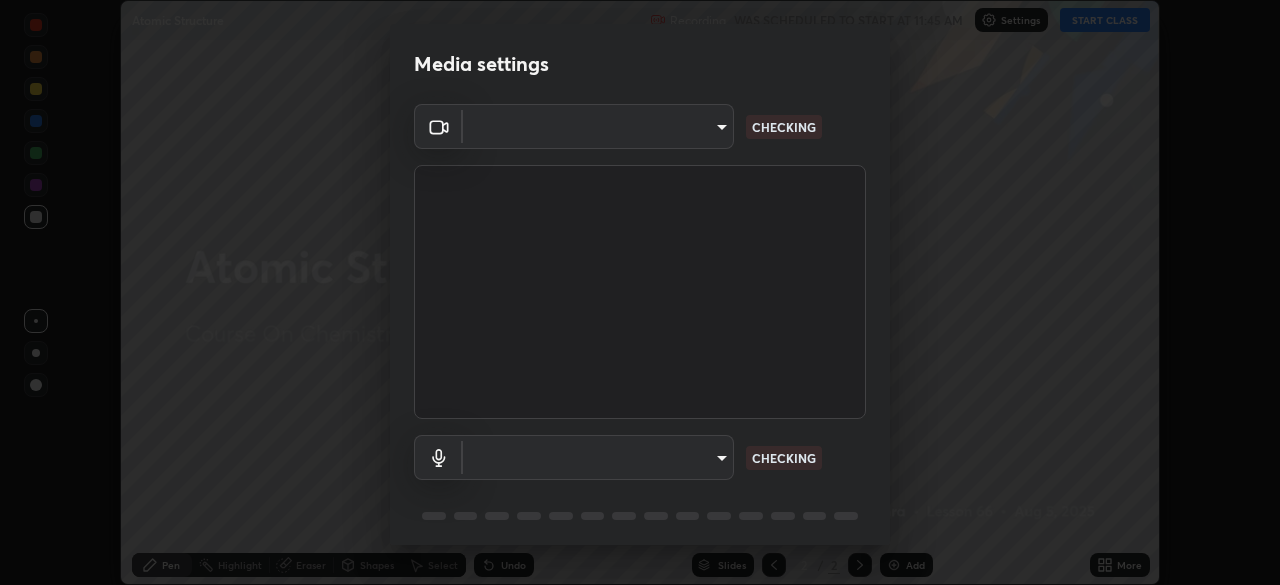 type on "0098613ca96d1cb365b3845fa694b9755ae94ec2d7c0f75973c998bbbf9ace16" 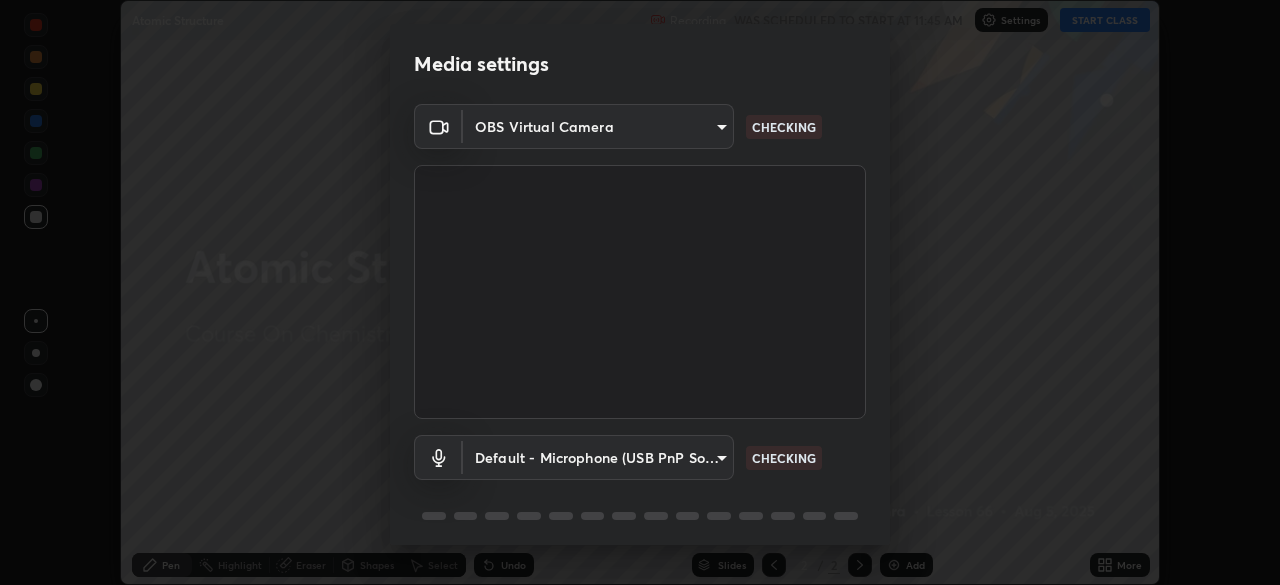 click on "Erase all Atomic Structure Recording WAS SCHEDULED TO START AT  11:45 AM Settings START CLASS Setting up your live class Atomic Structure • L66 of Course On Chemistry for JEE Growth 3 2027 [FIRST] [LAST] Pen Highlight Eraser Shapes Select Undo Slides 2 / 2 Add More No doubts shared Encourage your learners to ask a doubt for better clarity Report an issue Reason for reporting Buffering Chat not working Audio - Video sync issue Educator video quality low ​ Attach an image Report Media settings OBS Virtual Camera 0098613ca96d1cb365b3845fa694b9755ae94ec2d7c0f75973c998bbbf9ace16 CHECKING Default - Microphone (USB PnP Sound Device) default CHECKING 1 / 5 Next" at bounding box center (640, 292) 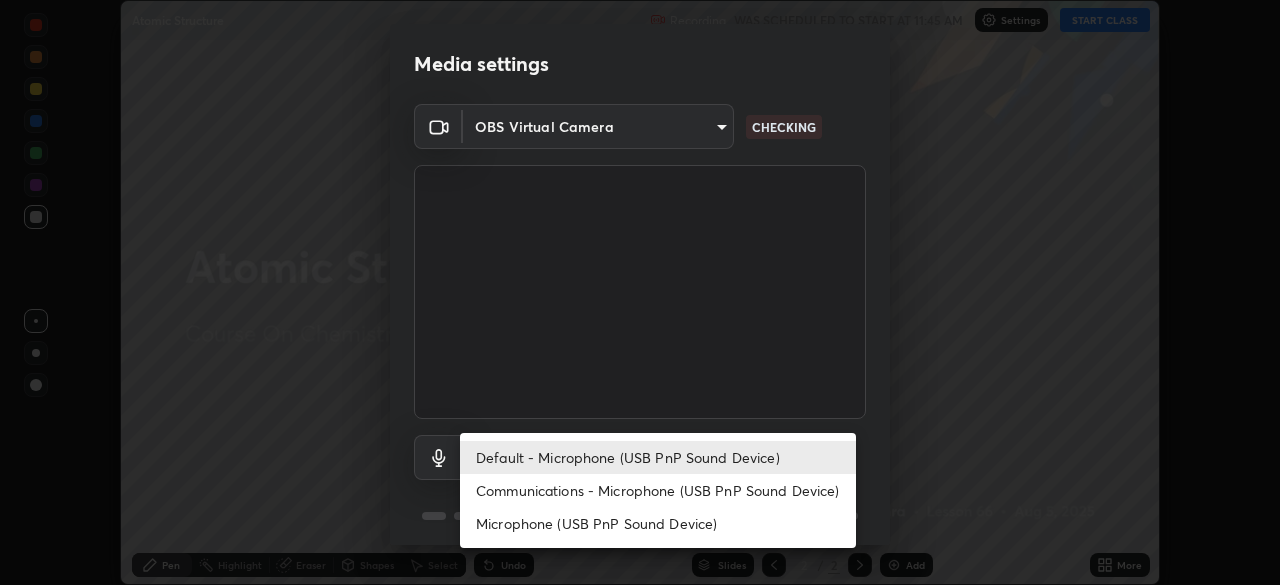 click on "Communications - Microphone (USB PnP Sound Device)" at bounding box center [658, 490] 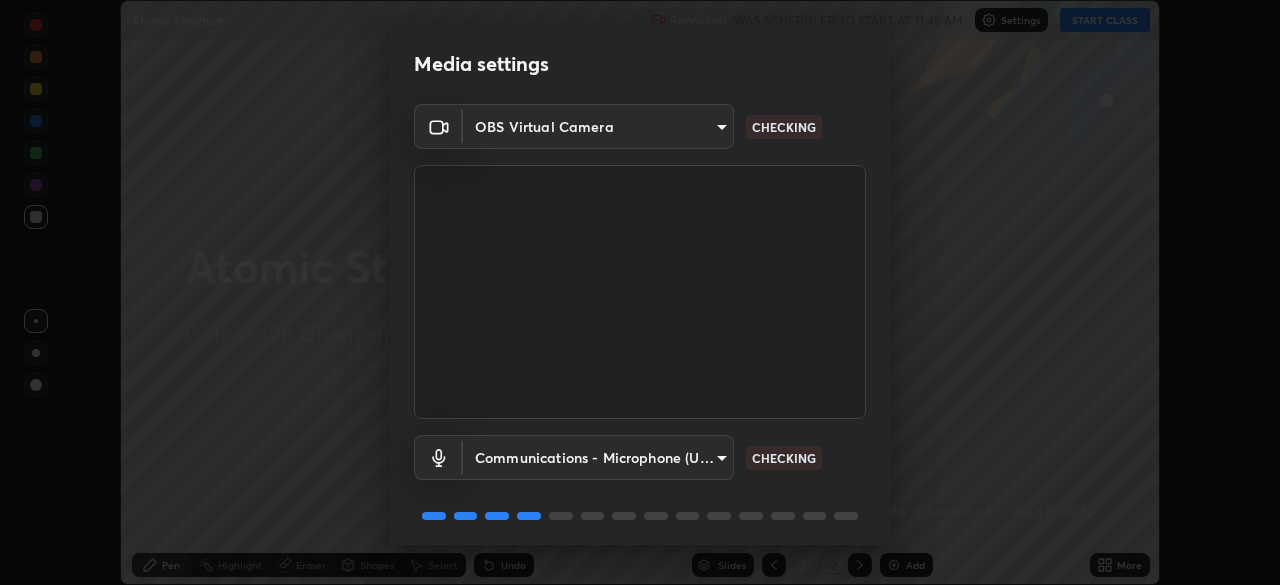 click on "Erase all Atomic Structure Recording WAS SCHEDULED TO START AT  11:45 AM Settings START CLASS Setting up your live class Atomic Structure • L66 of Course On Chemistry for JEE Growth 3 2027 Devesh Mishra Pen Highlight Eraser Shapes Select Undo Slides 2 / 2 Add More No doubts shared Encourage your learners to ask a doubt for better clarity Report an issue Reason for reporting Buffering Chat not working Audio - Video sync issue Educator video quality low ​ Attach an image Report Media settings OBS Virtual Camera 0098613ca96d1cb365b3845fa694b9755ae94ec2d7c0f75973c998bbbf9ace16 CHECKING Communications - Microphone (USB PnP Sound Device) communications CHECKING 1 / 5 Next" at bounding box center [640, 292] 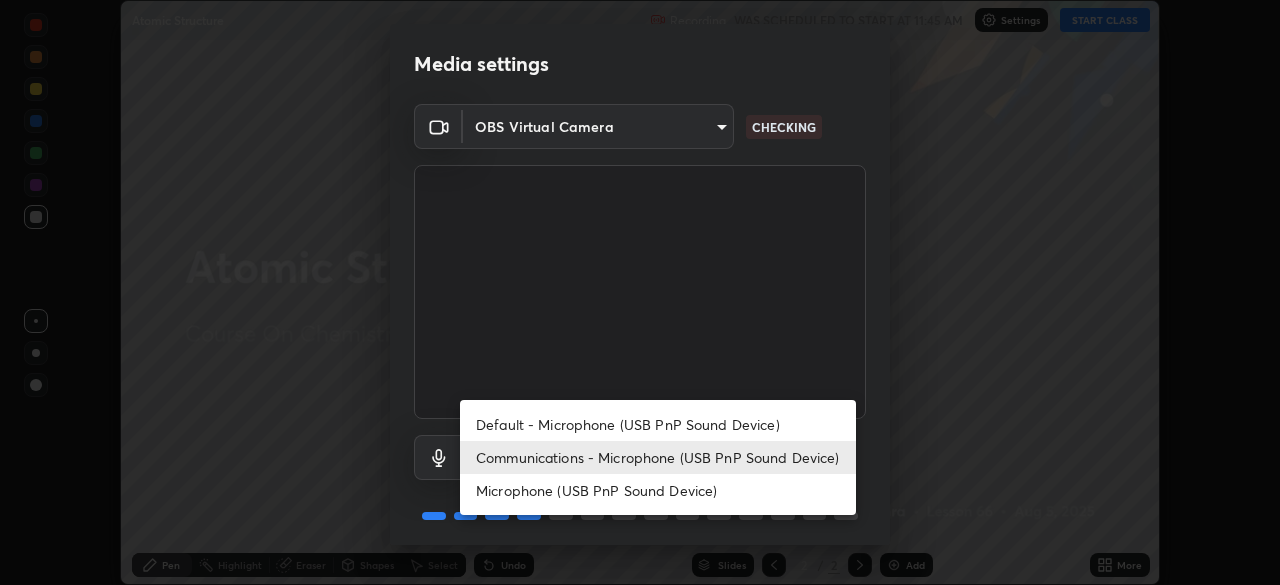 click on "Default - Microphone (USB PnP Sound Device)" at bounding box center [658, 424] 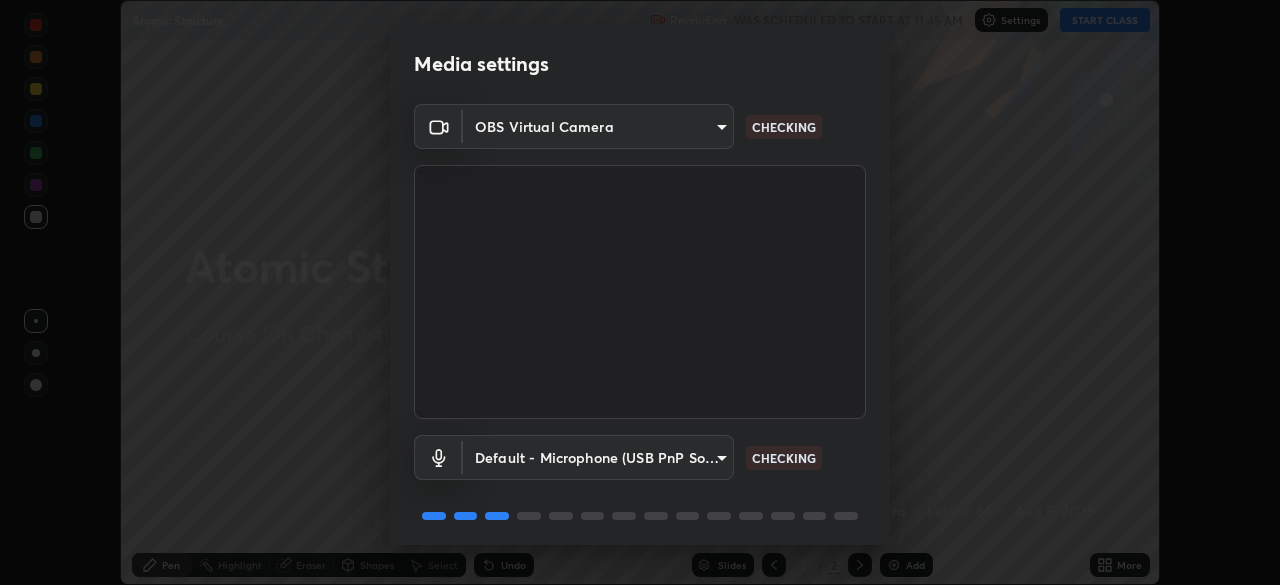 scroll, scrollTop: 71, scrollLeft: 0, axis: vertical 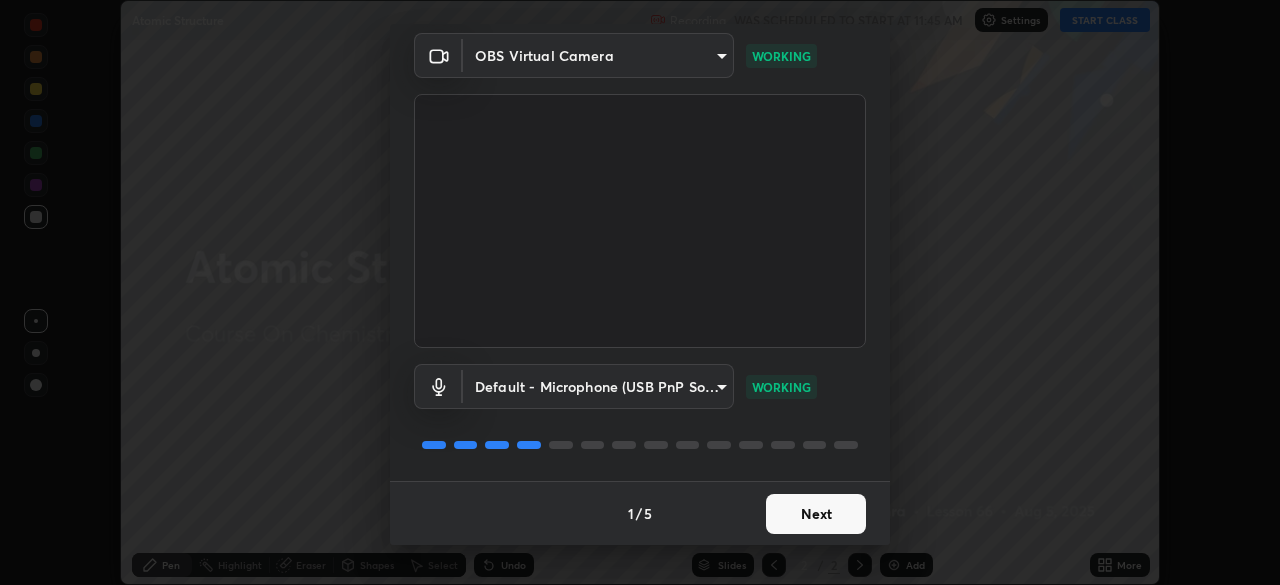 click on "Next" at bounding box center (816, 514) 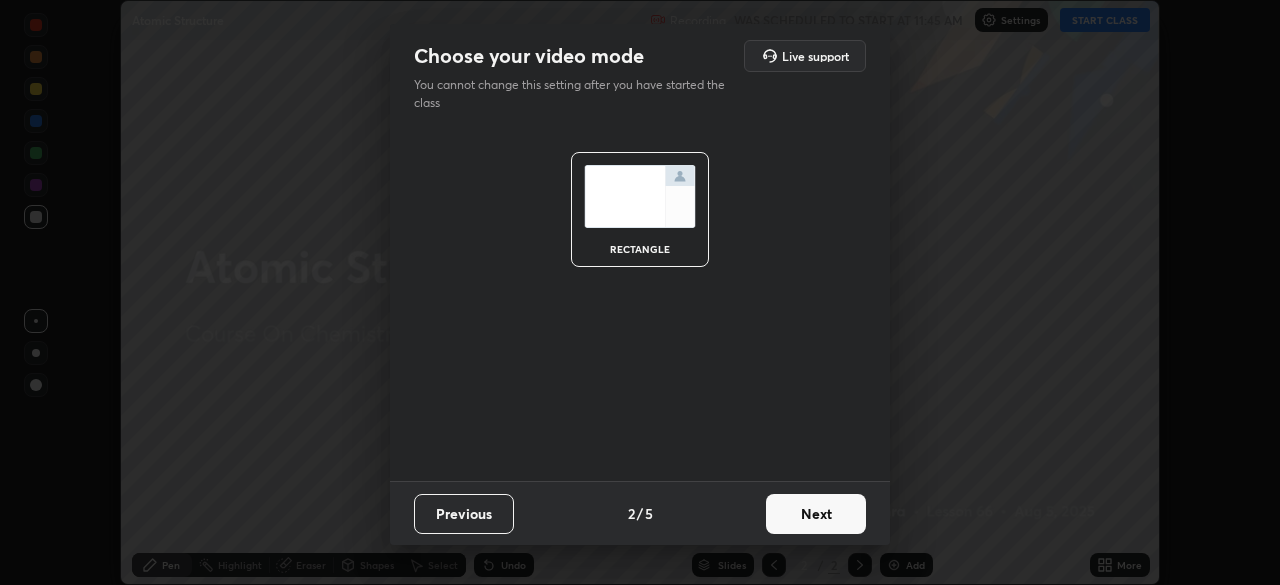scroll, scrollTop: 0, scrollLeft: 0, axis: both 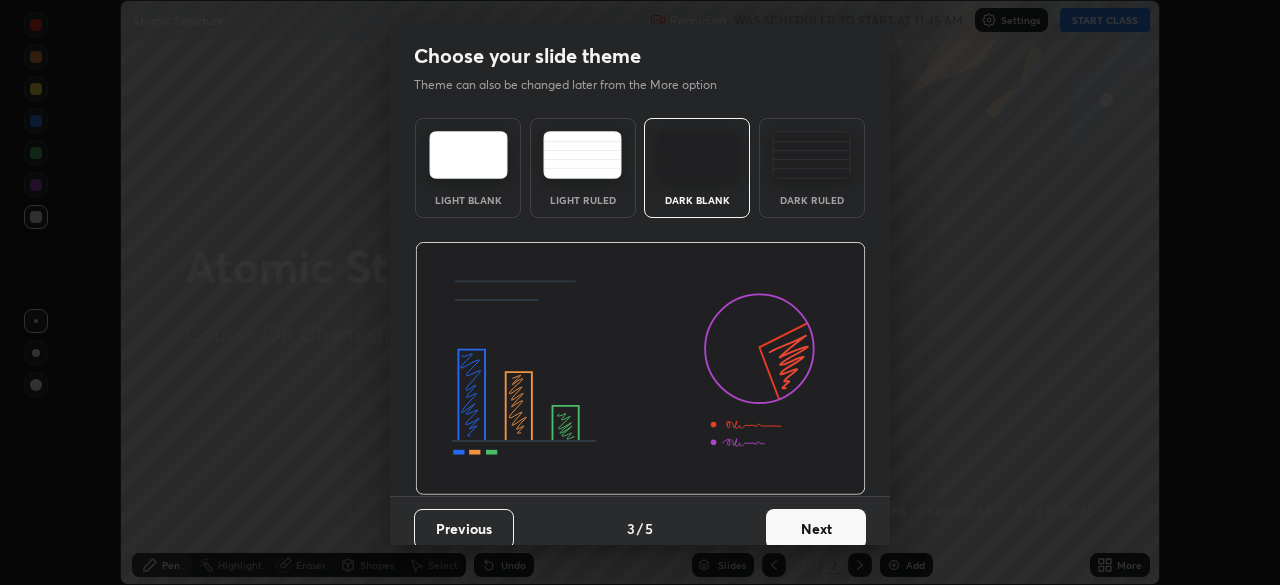 click on "Next" at bounding box center (816, 529) 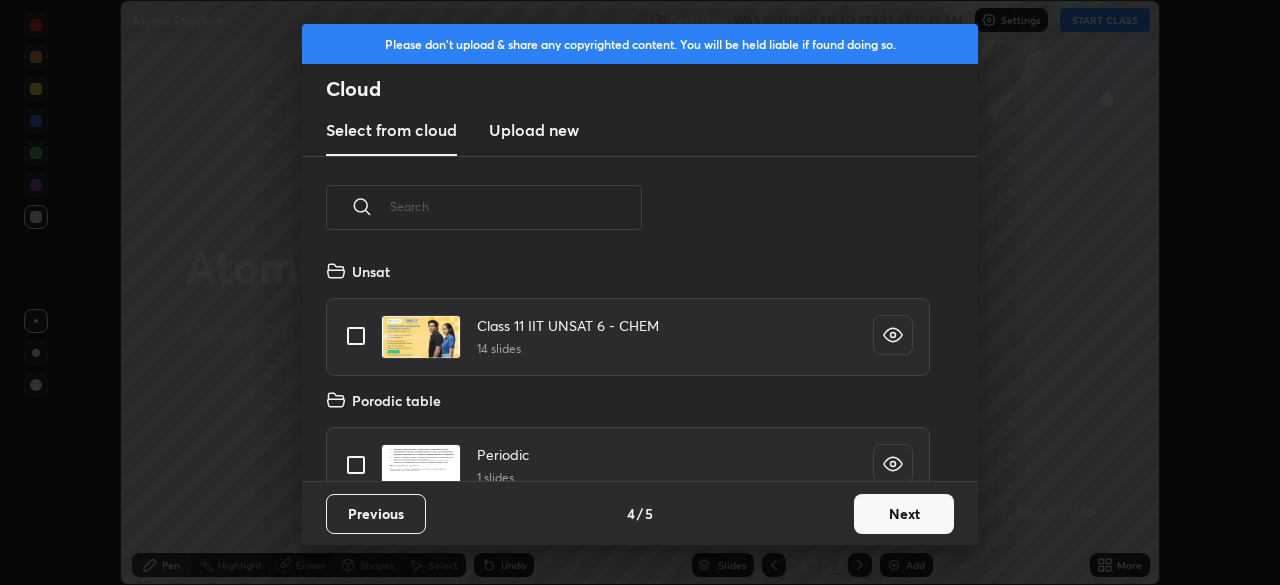 scroll, scrollTop: 7, scrollLeft: 11, axis: both 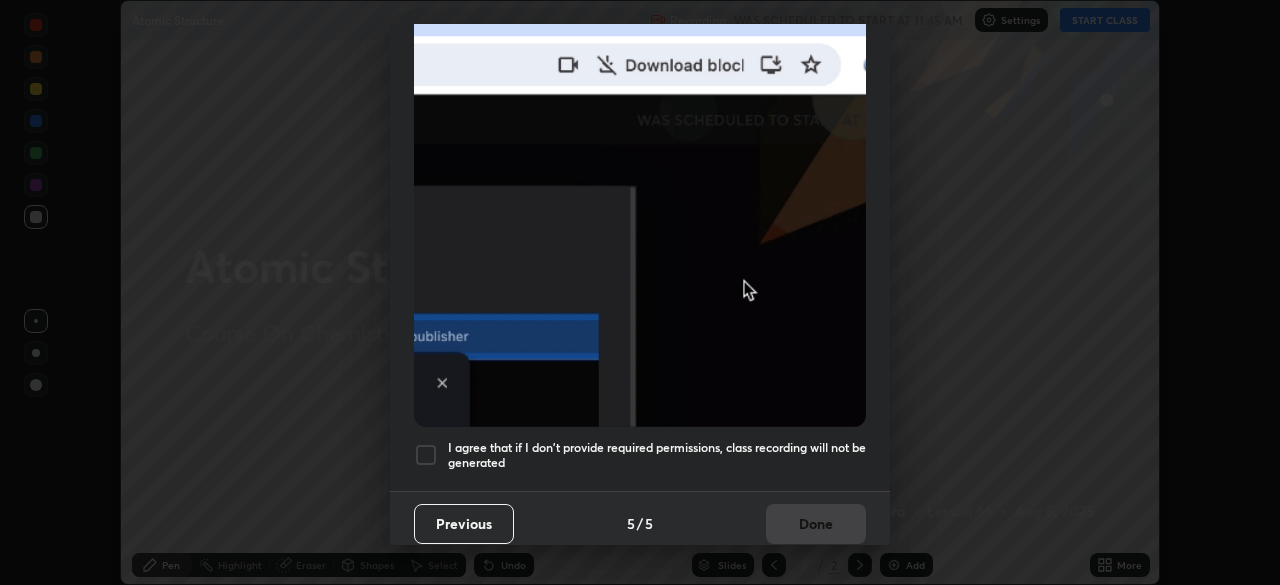 click at bounding box center (426, 455) 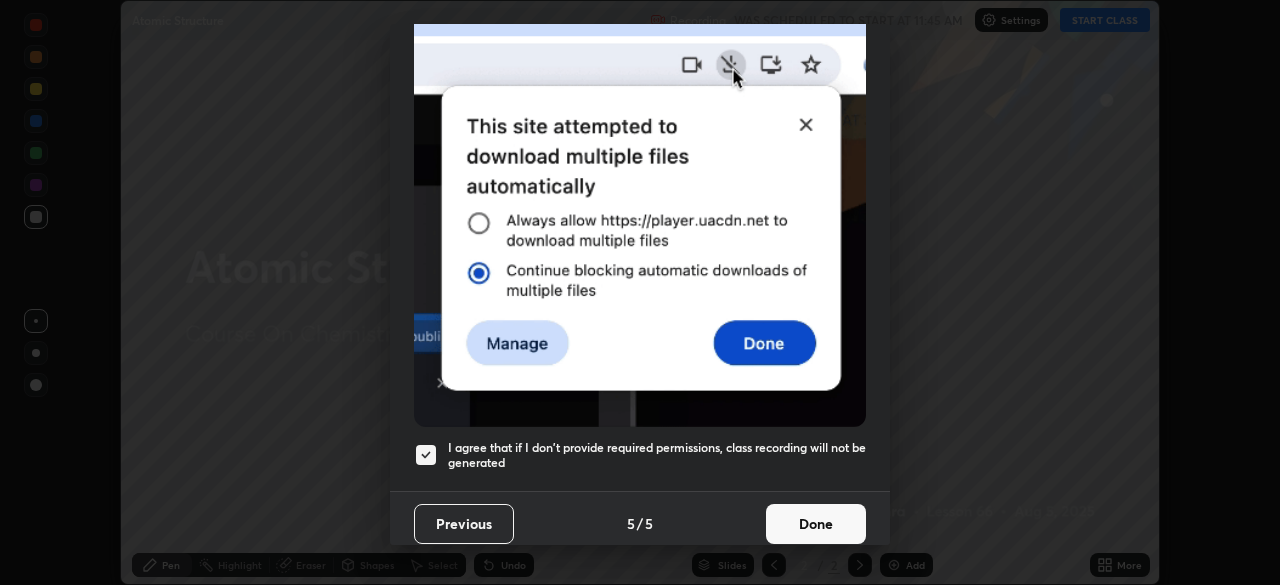 click on "Done" at bounding box center [816, 524] 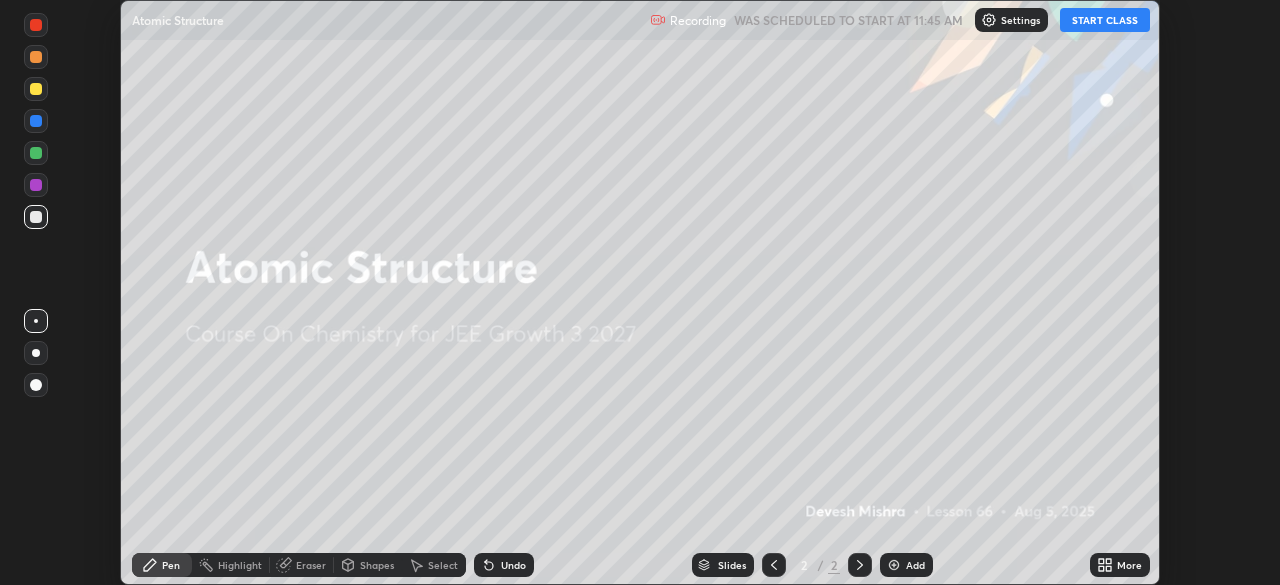 click on "START CLASS" at bounding box center [1105, 20] 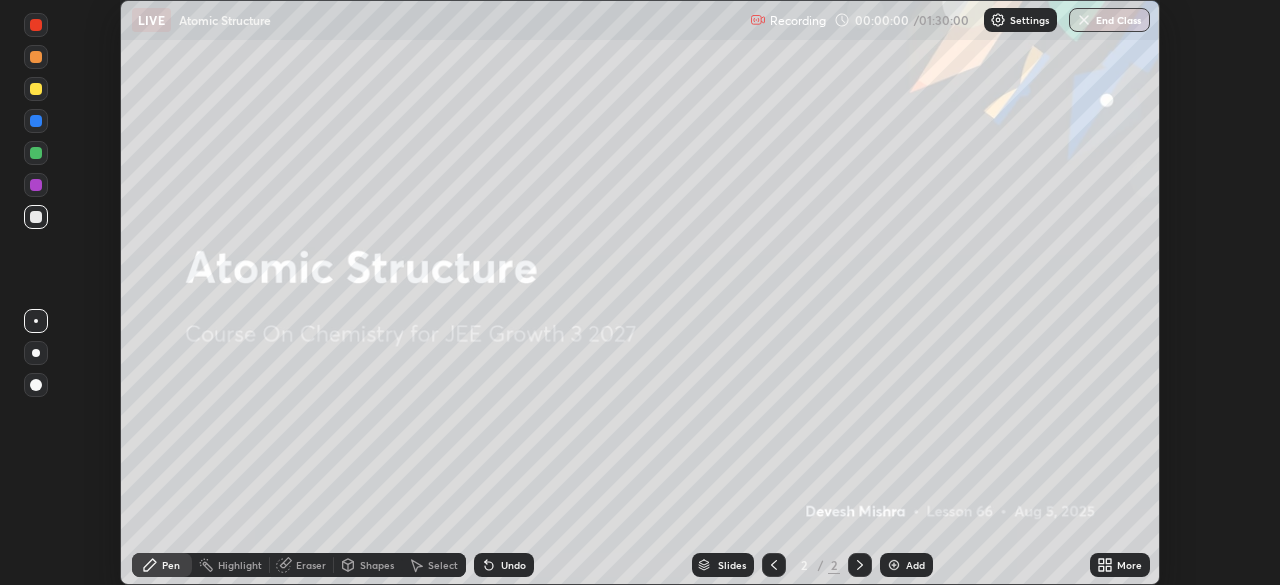 click 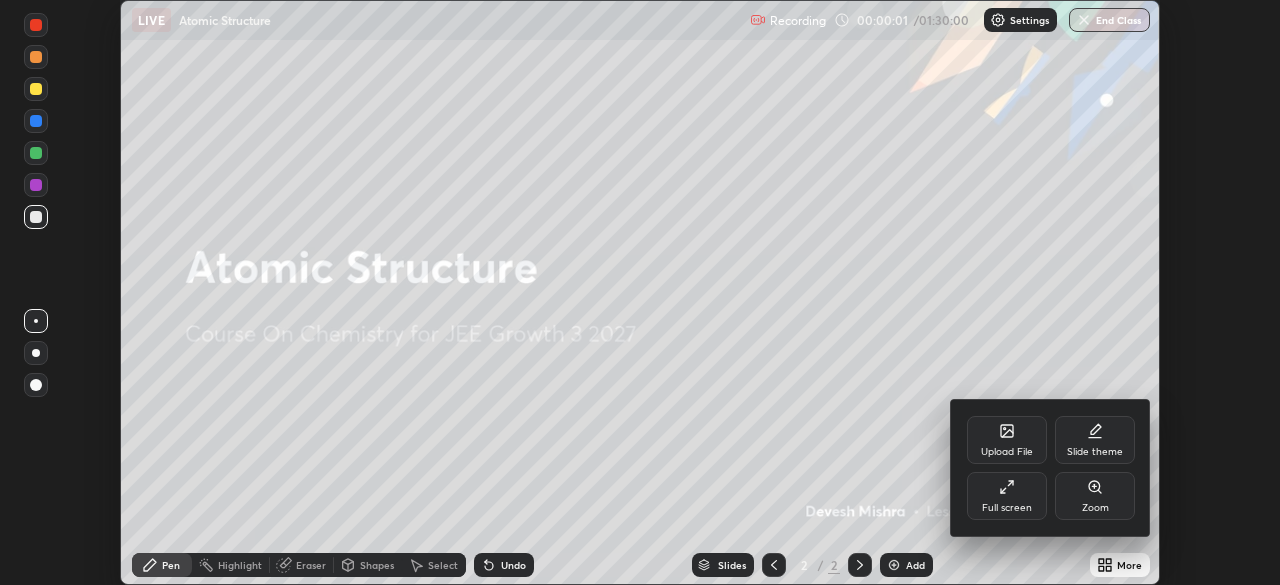 click 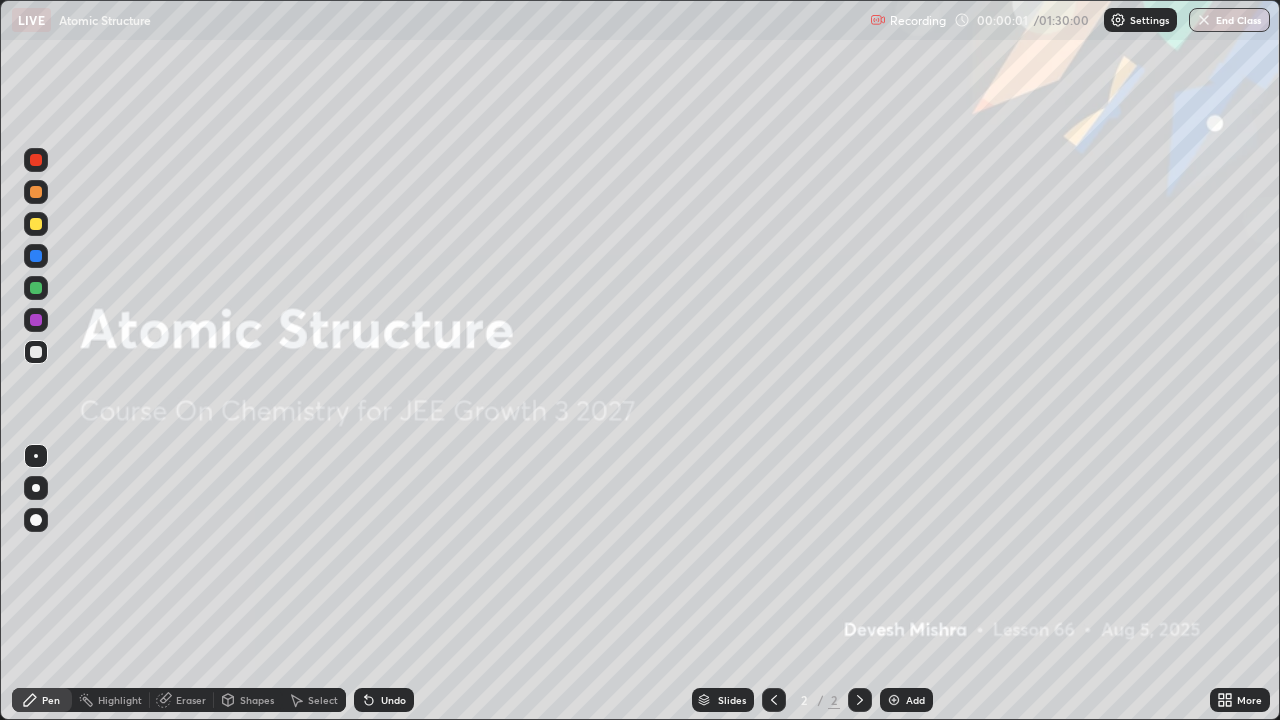 scroll, scrollTop: 99280, scrollLeft: 98720, axis: both 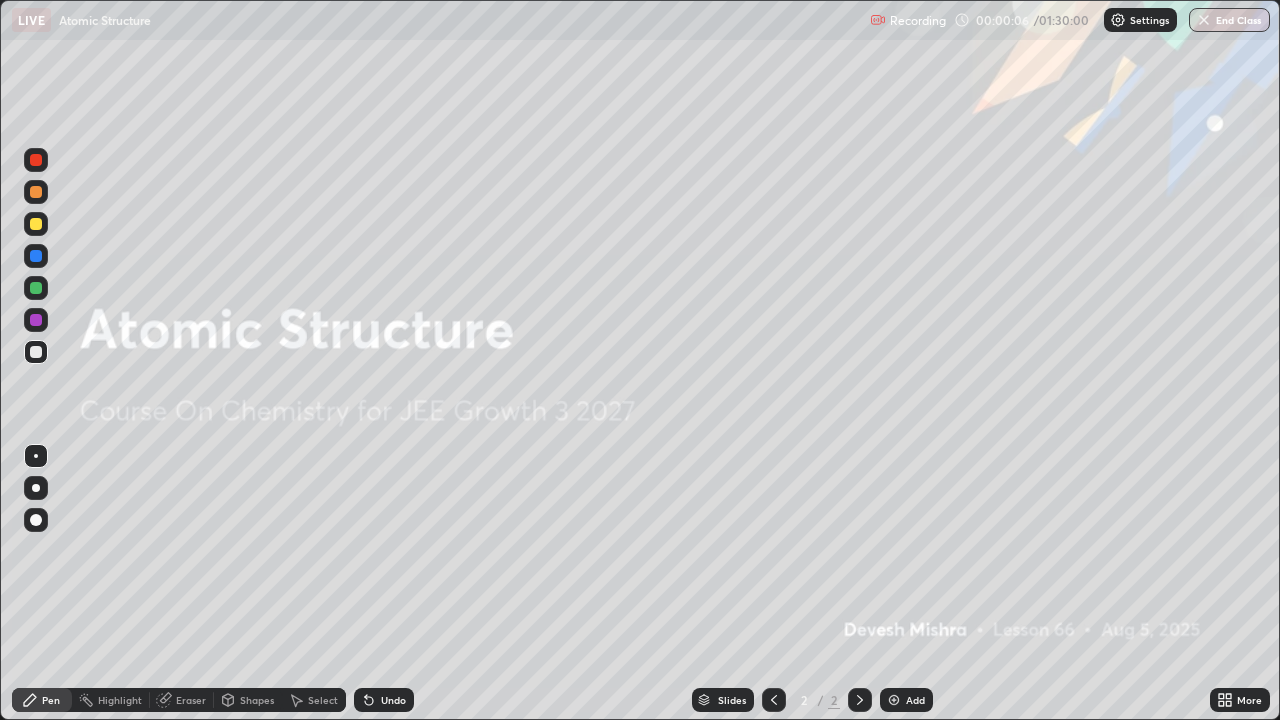 click at bounding box center (894, 700) 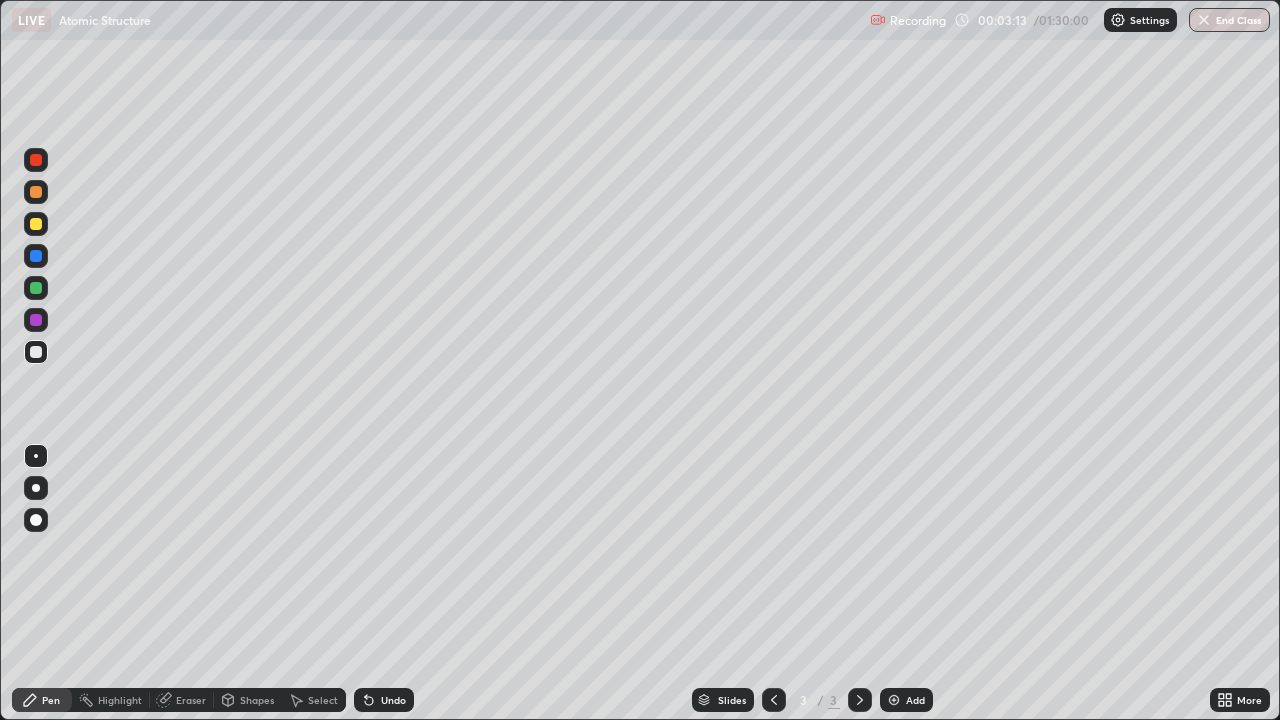 click 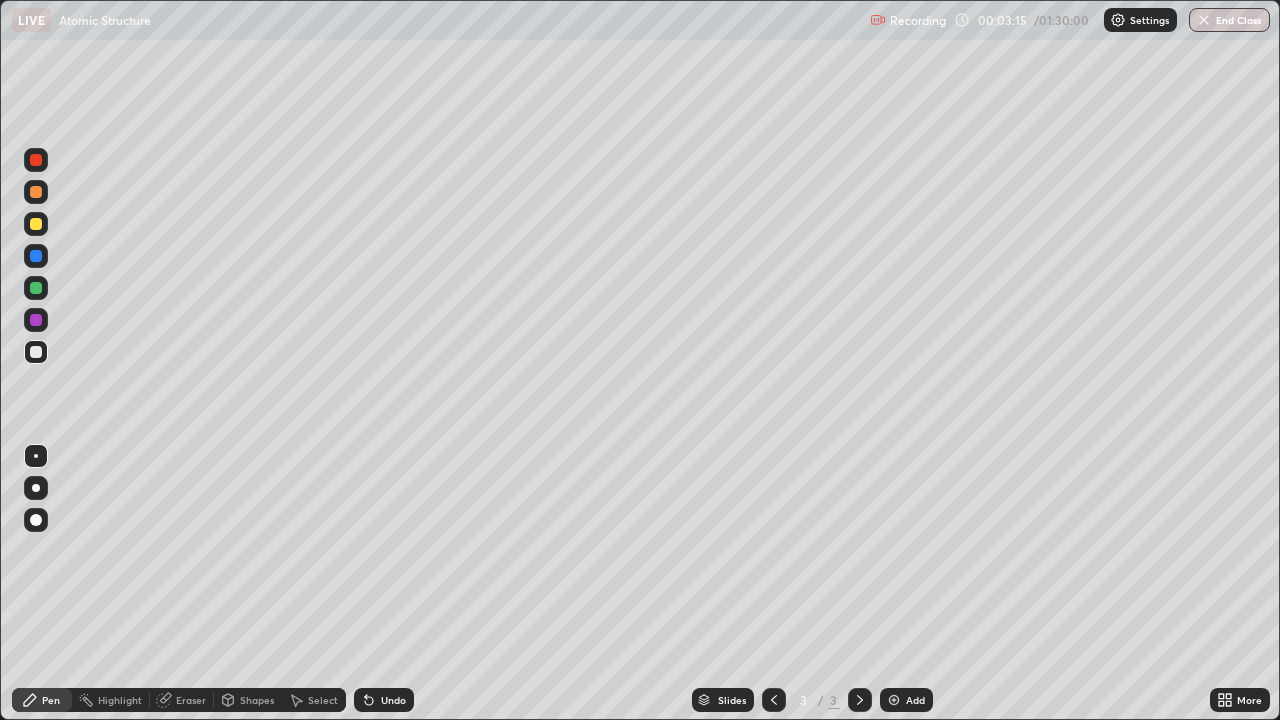 click 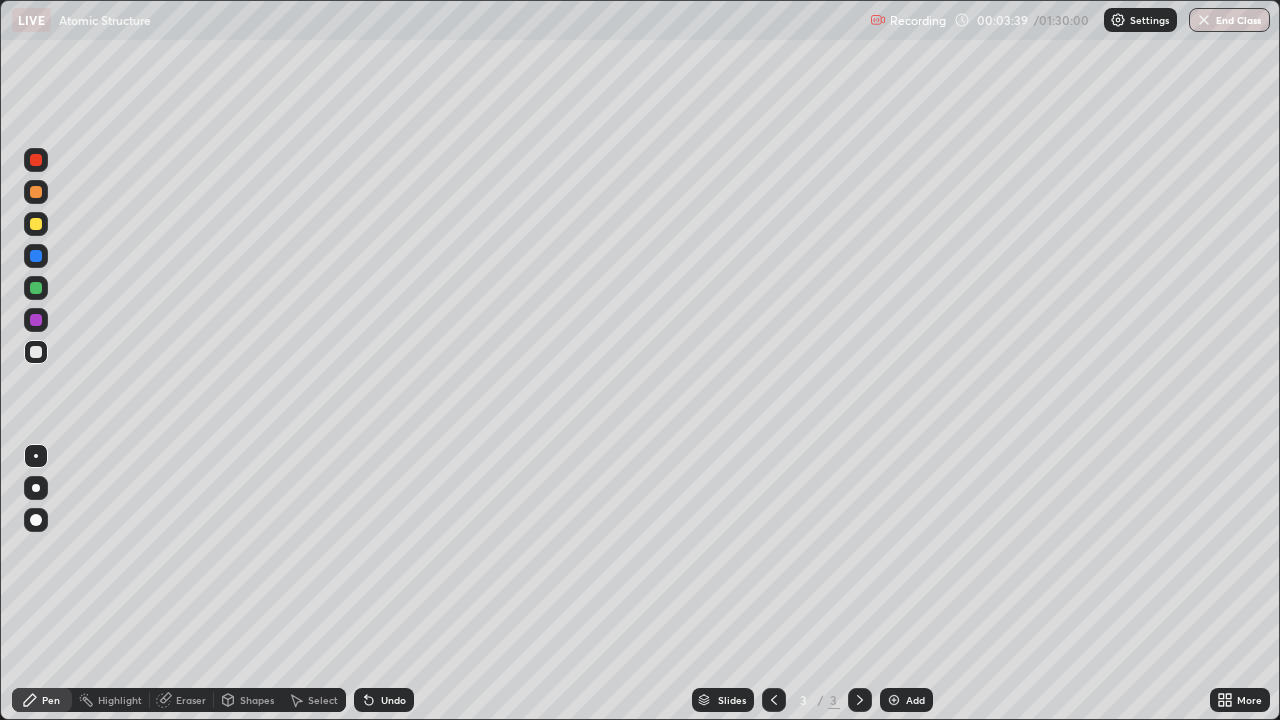 click at bounding box center (894, 700) 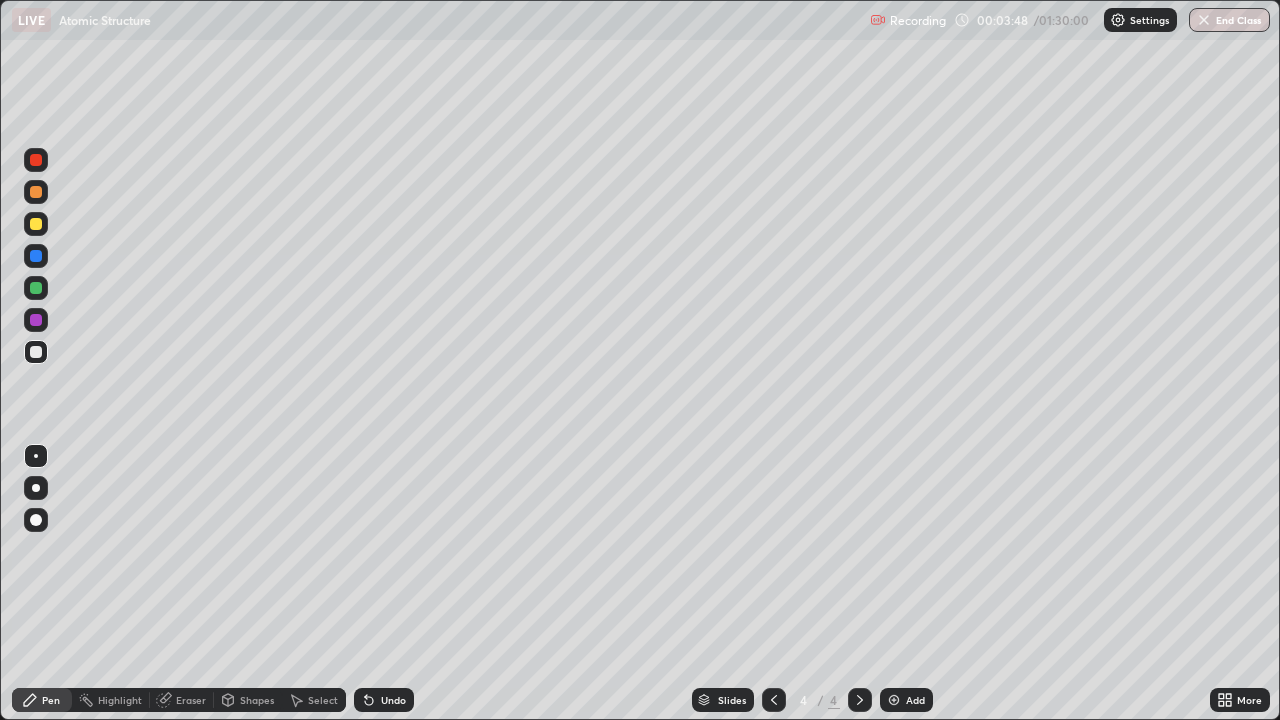 click 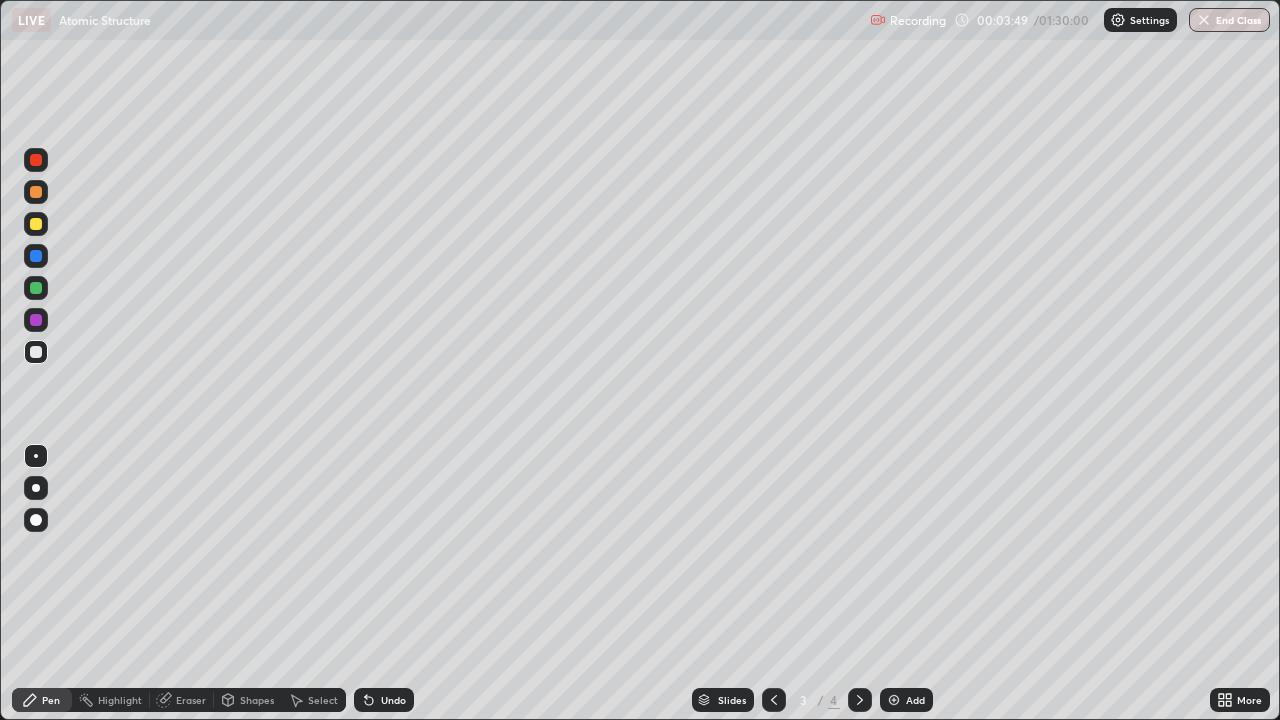 click at bounding box center [36, 320] 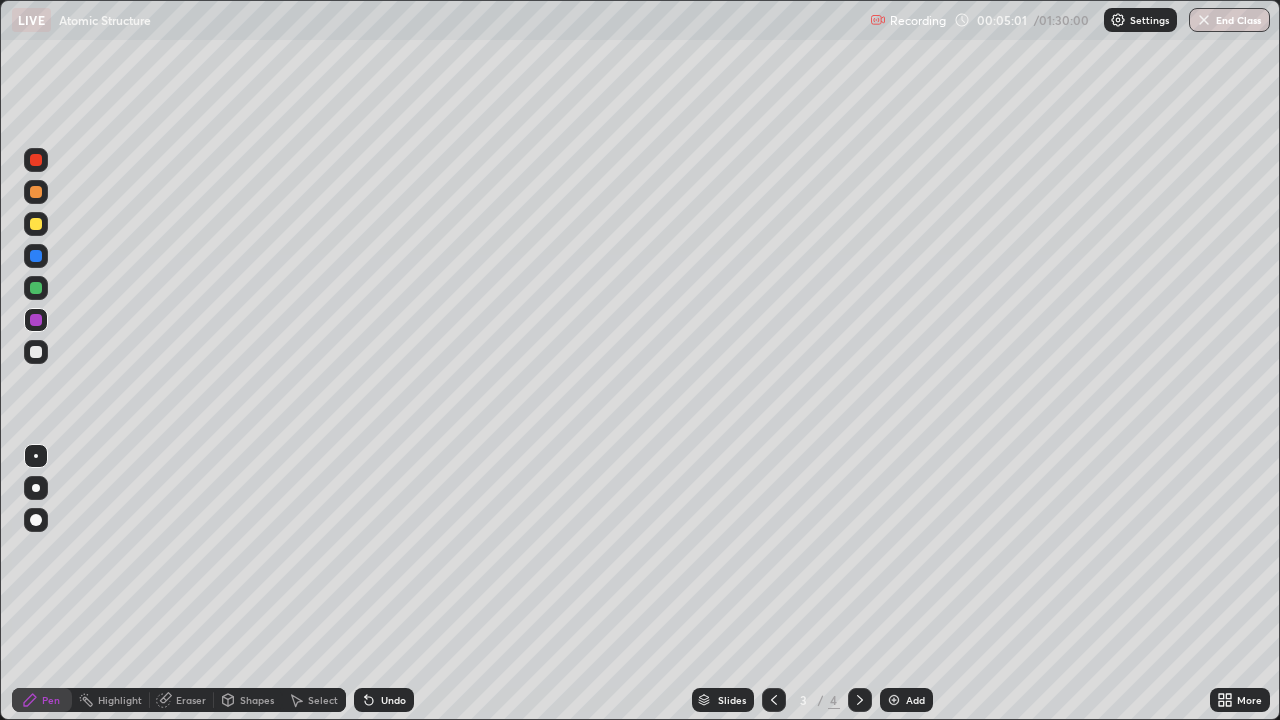 click 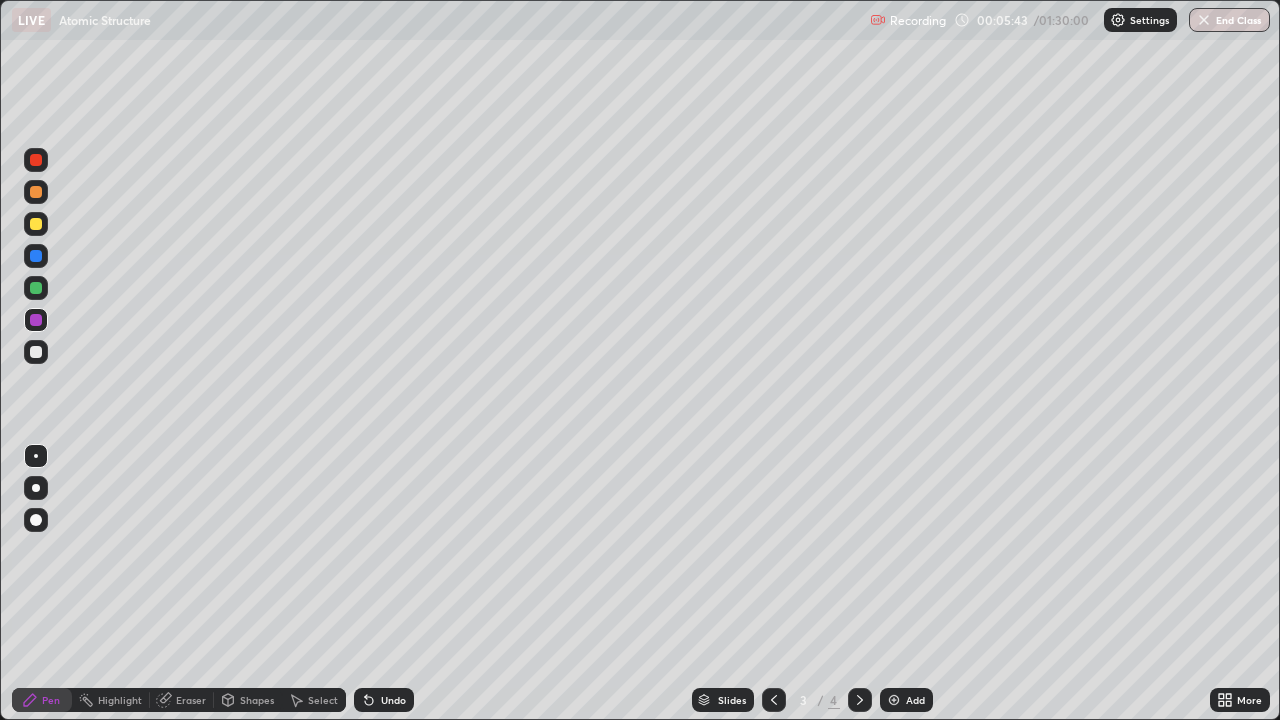click 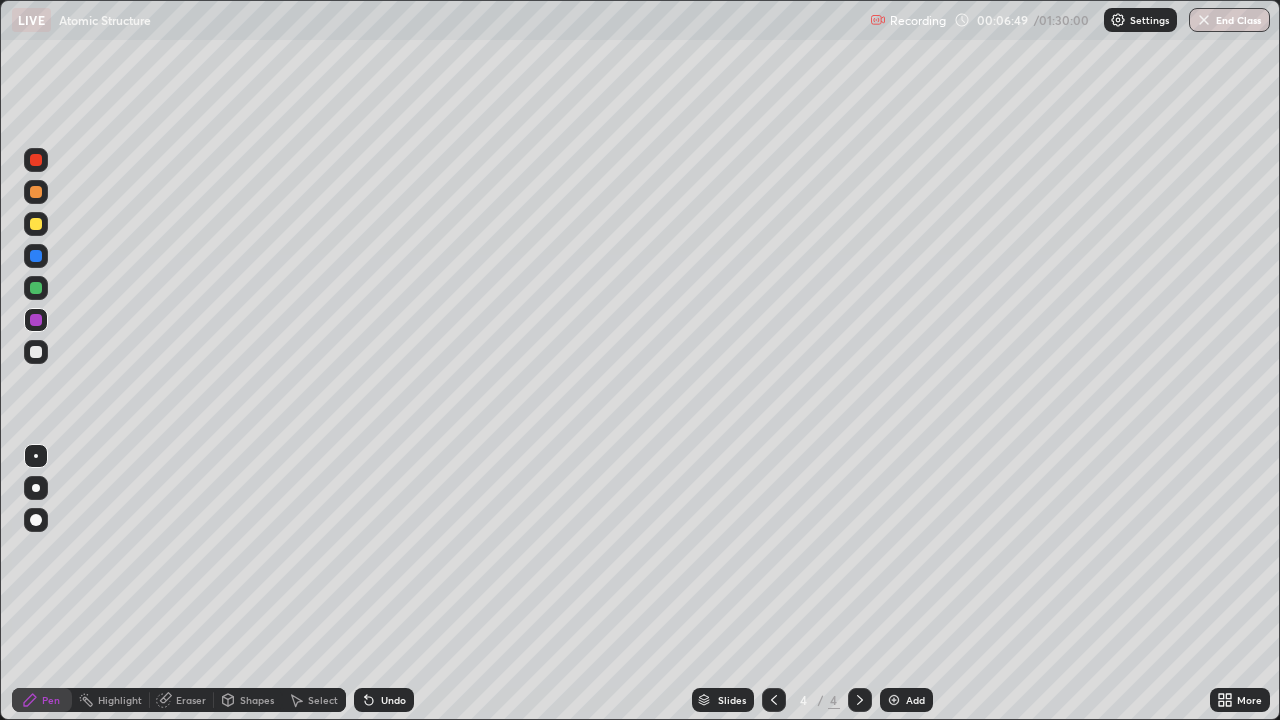 click 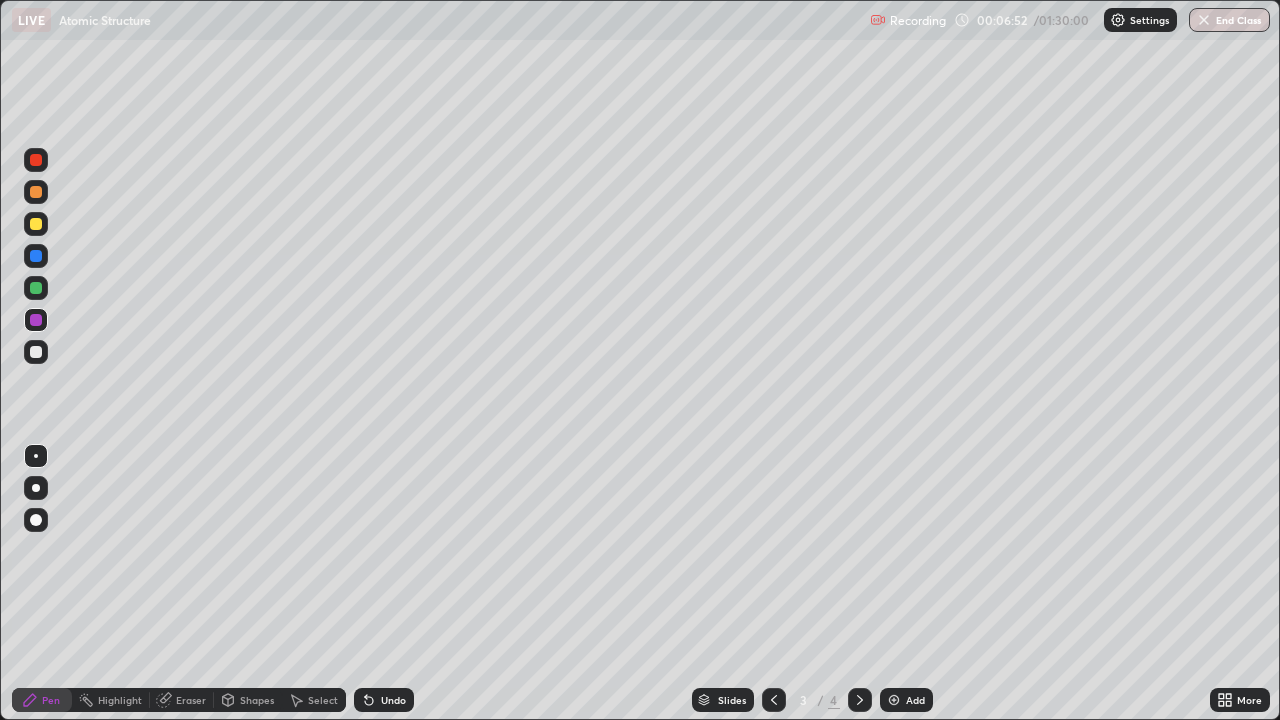 click at bounding box center (36, 224) 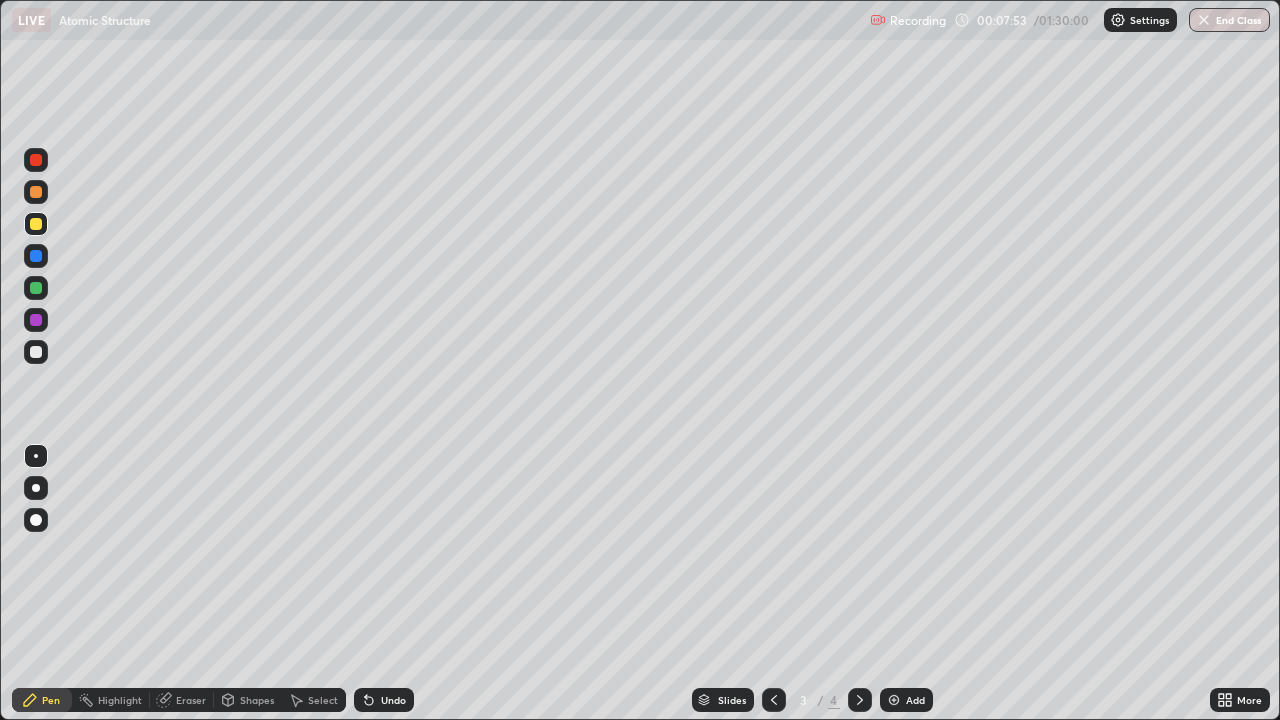 click 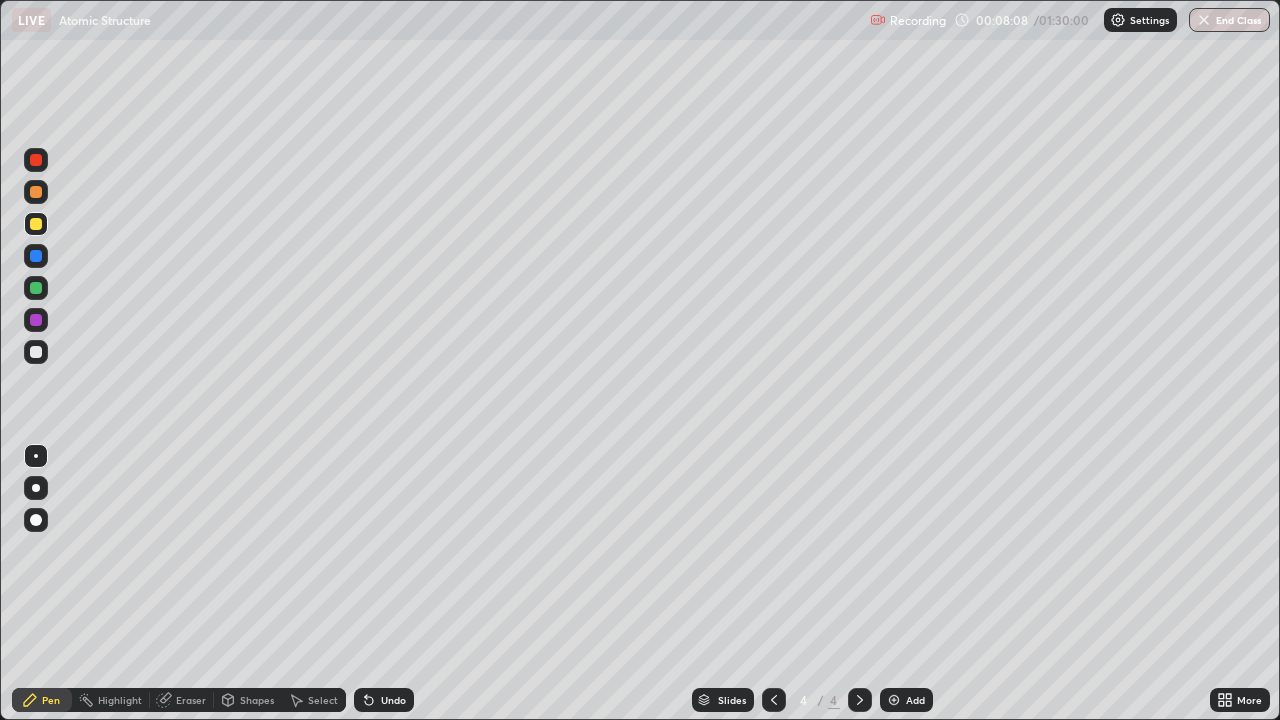 click at bounding box center (774, 700) 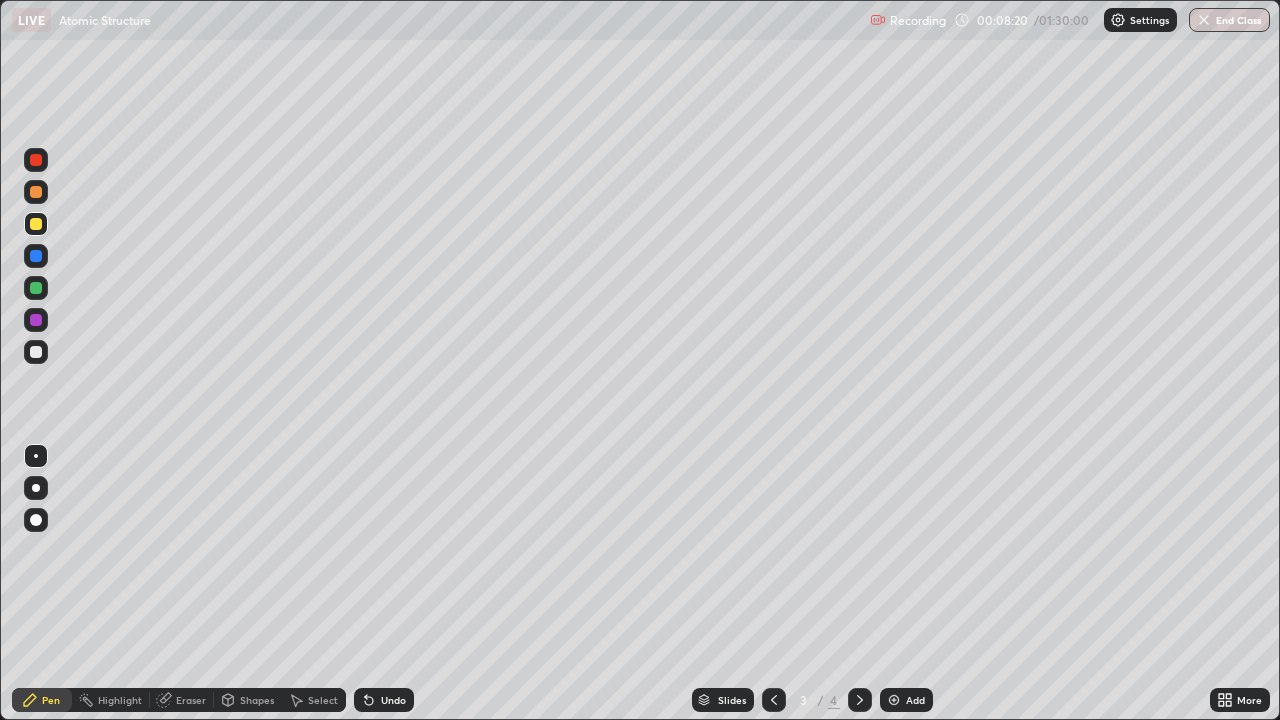 click at bounding box center [36, 160] 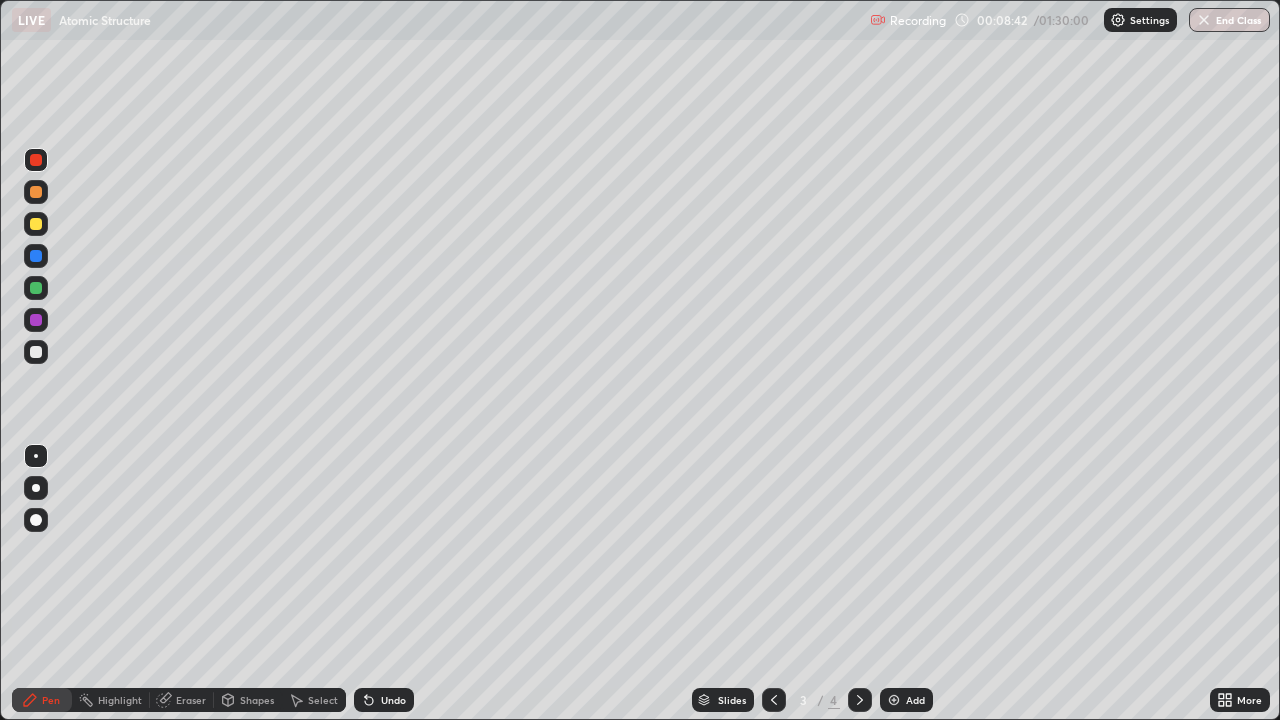 click 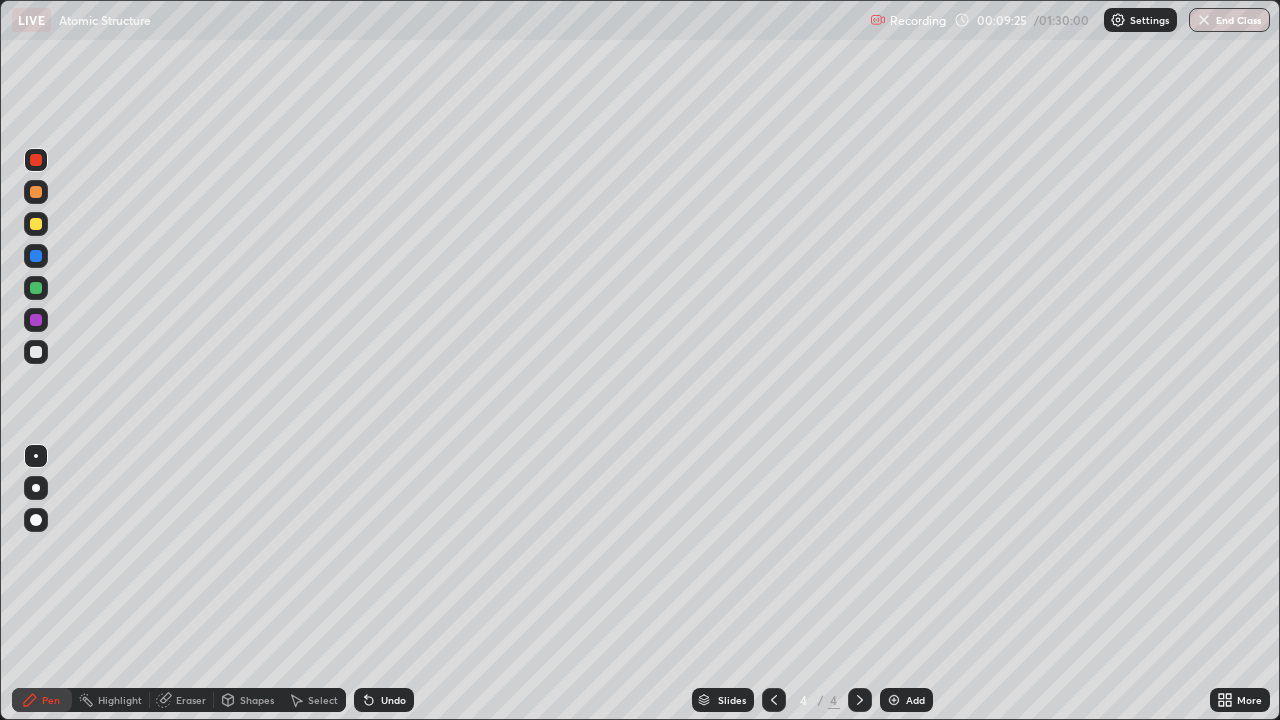 click at bounding box center (894, 700) 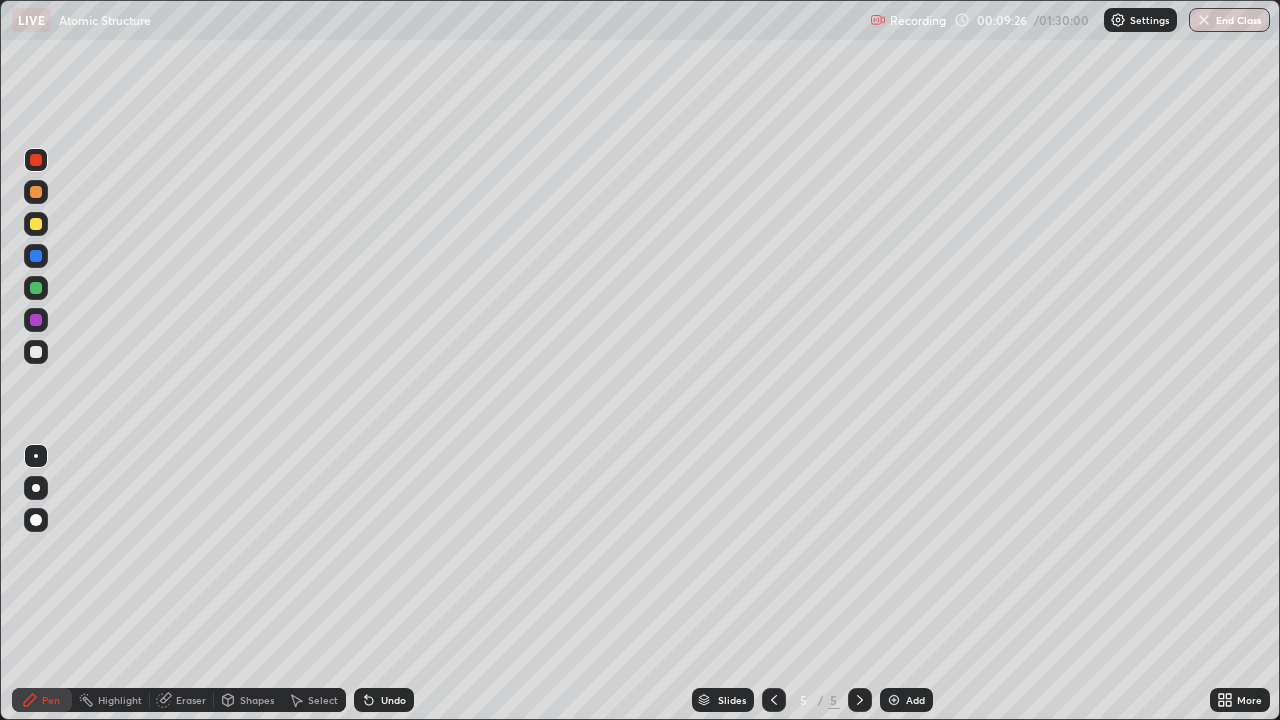 click at bounding box center (36, 352) 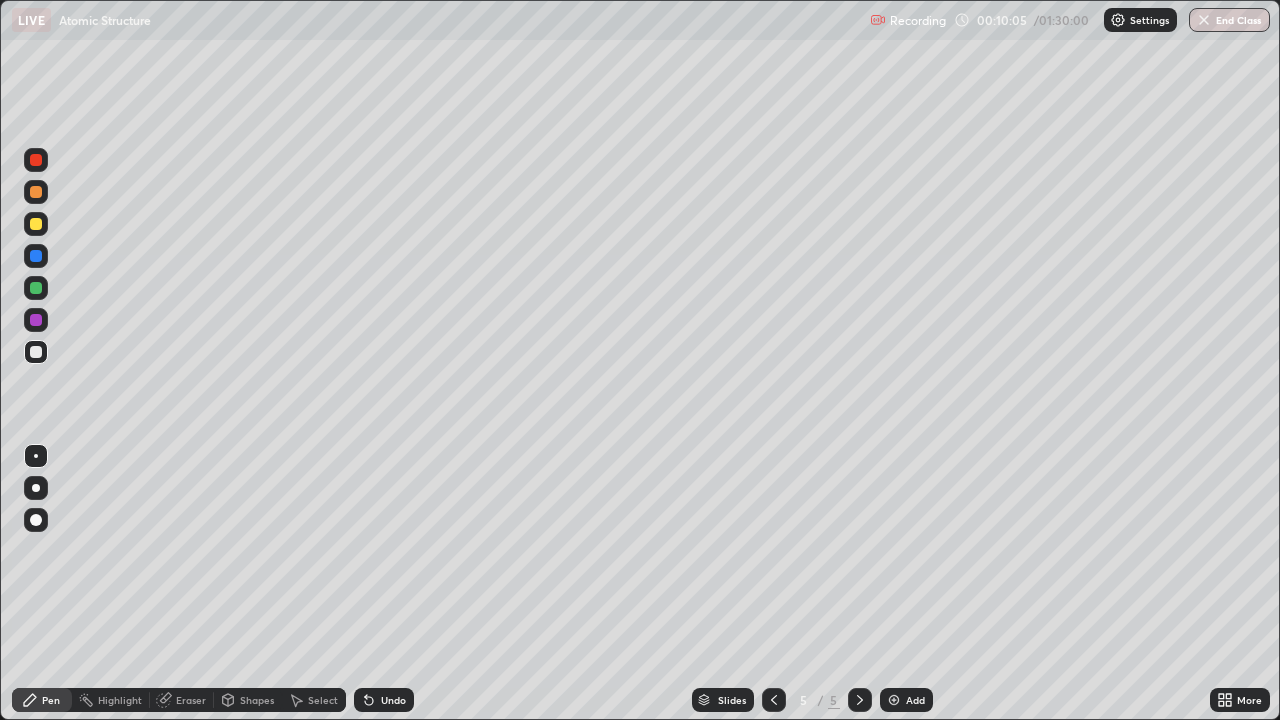 click on "Undo" at bounding box center [384, 700] 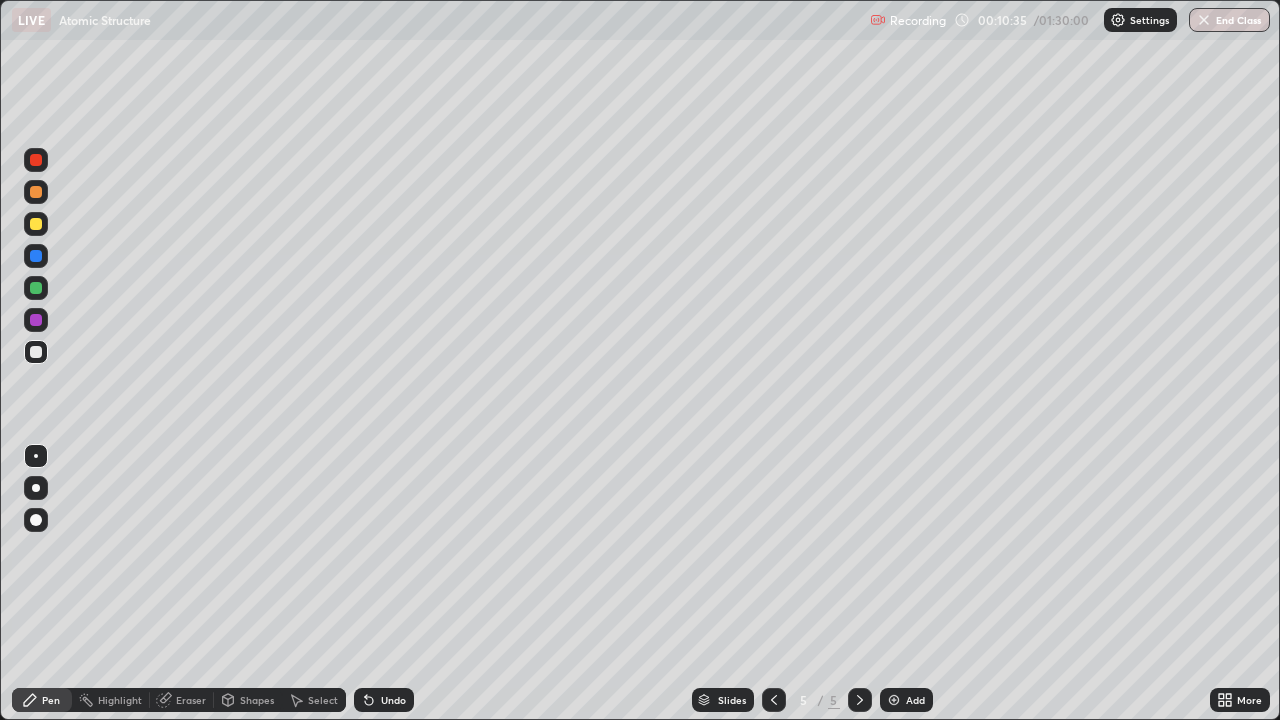 click on "Undo" at bounding box center [393, 700] 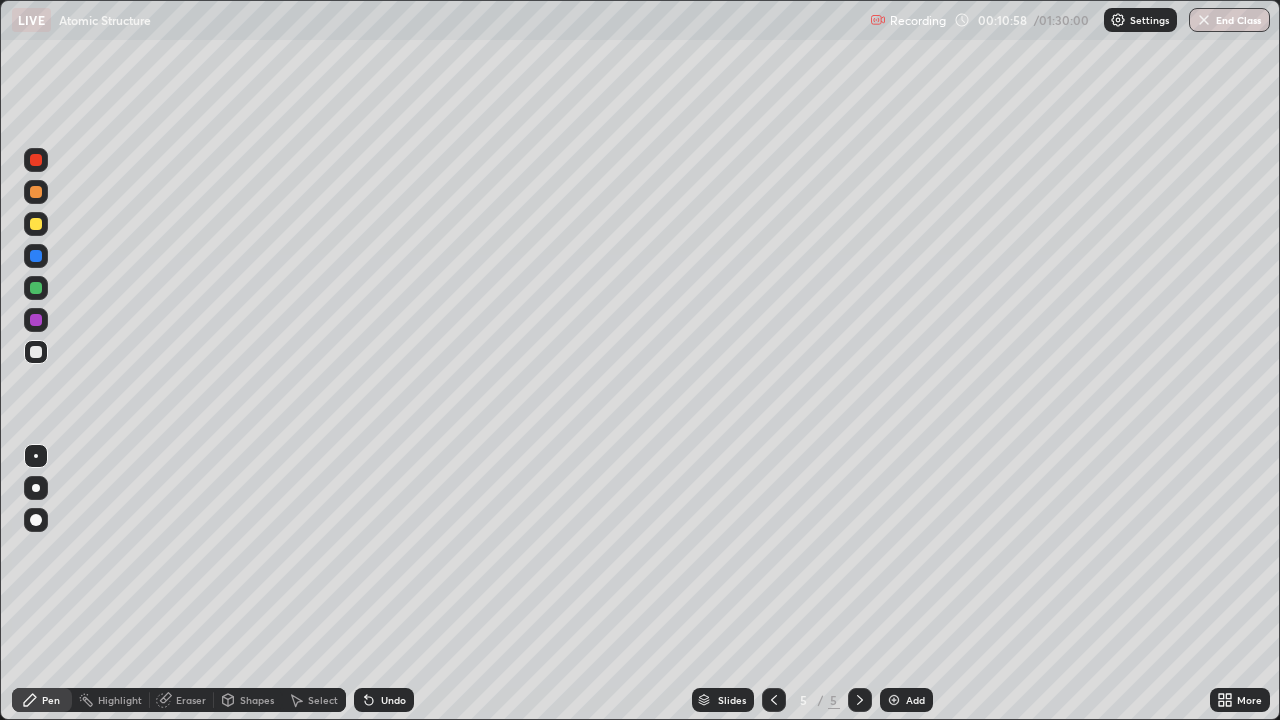 click at bounding box center (36, 288) 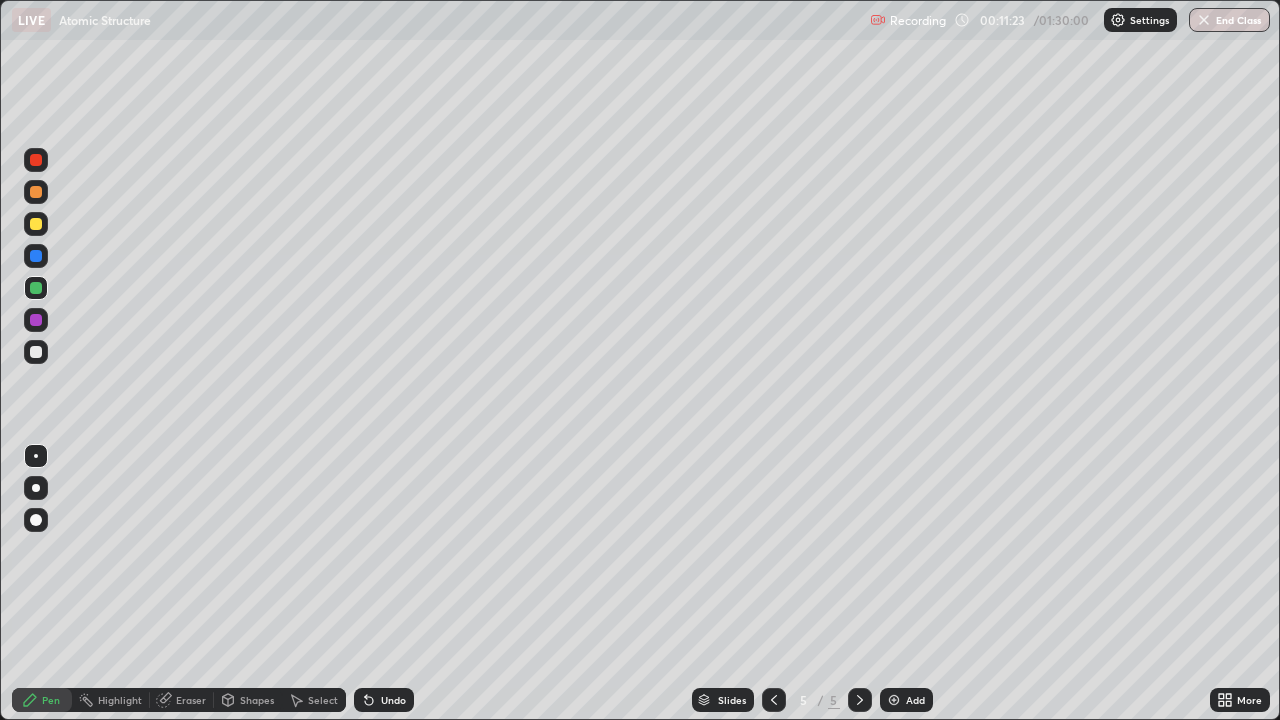 click at bounding box center (36, 352) 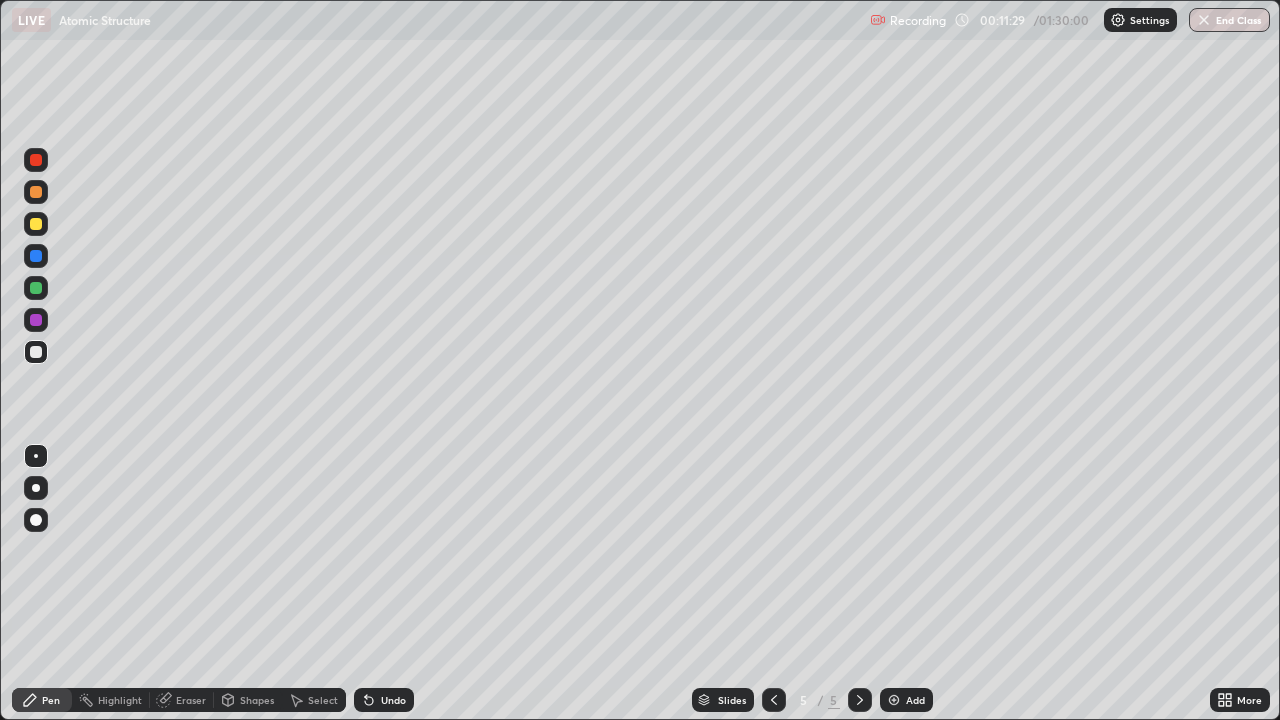 click at bounding box center [36, 288] 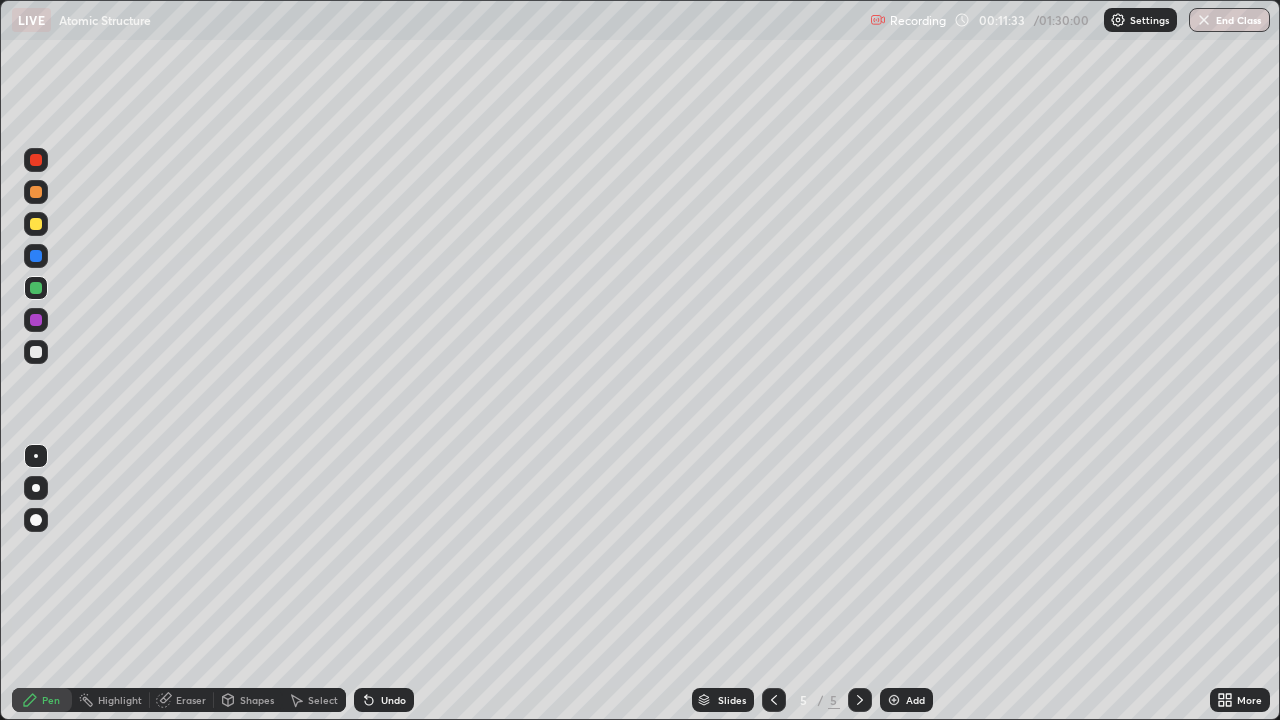 click 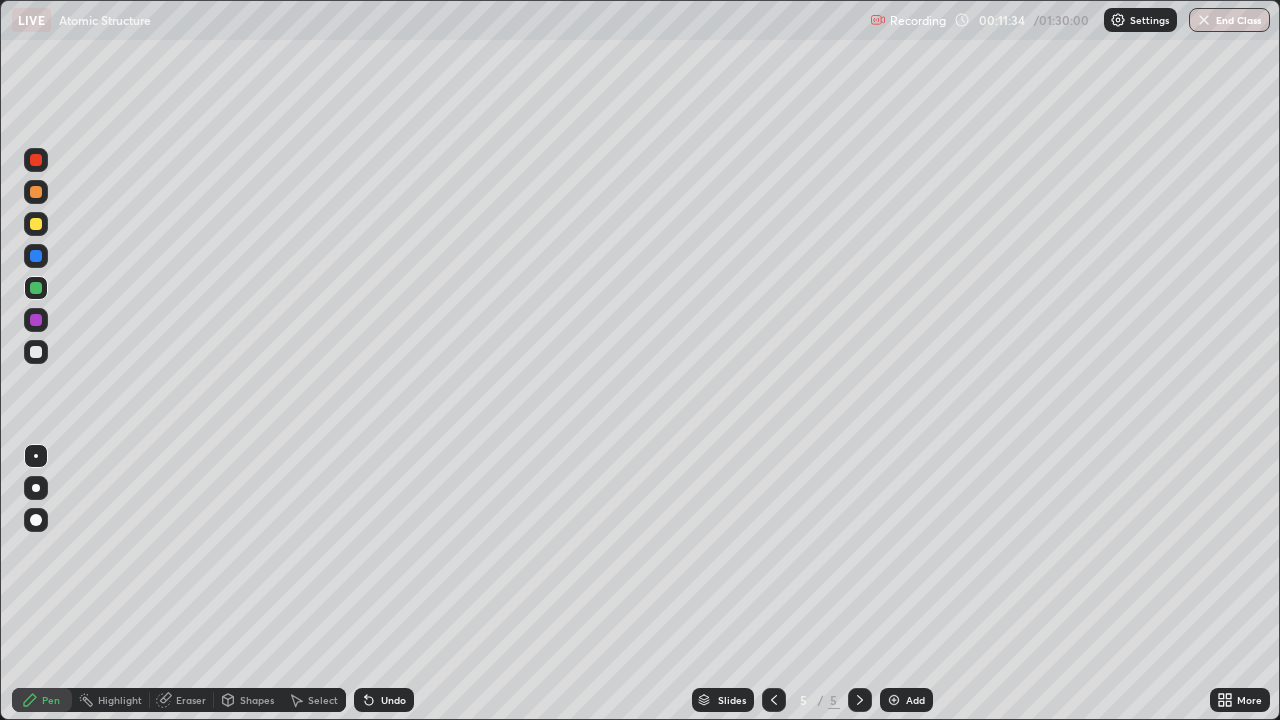 click 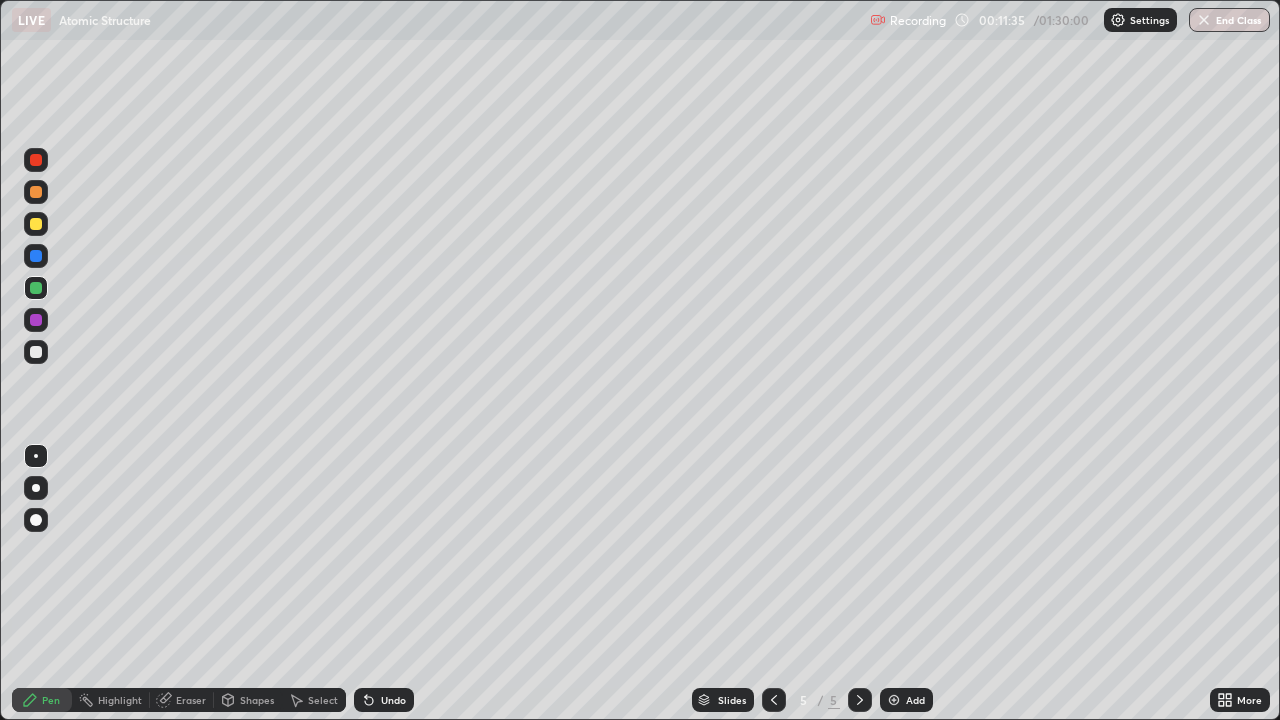 click 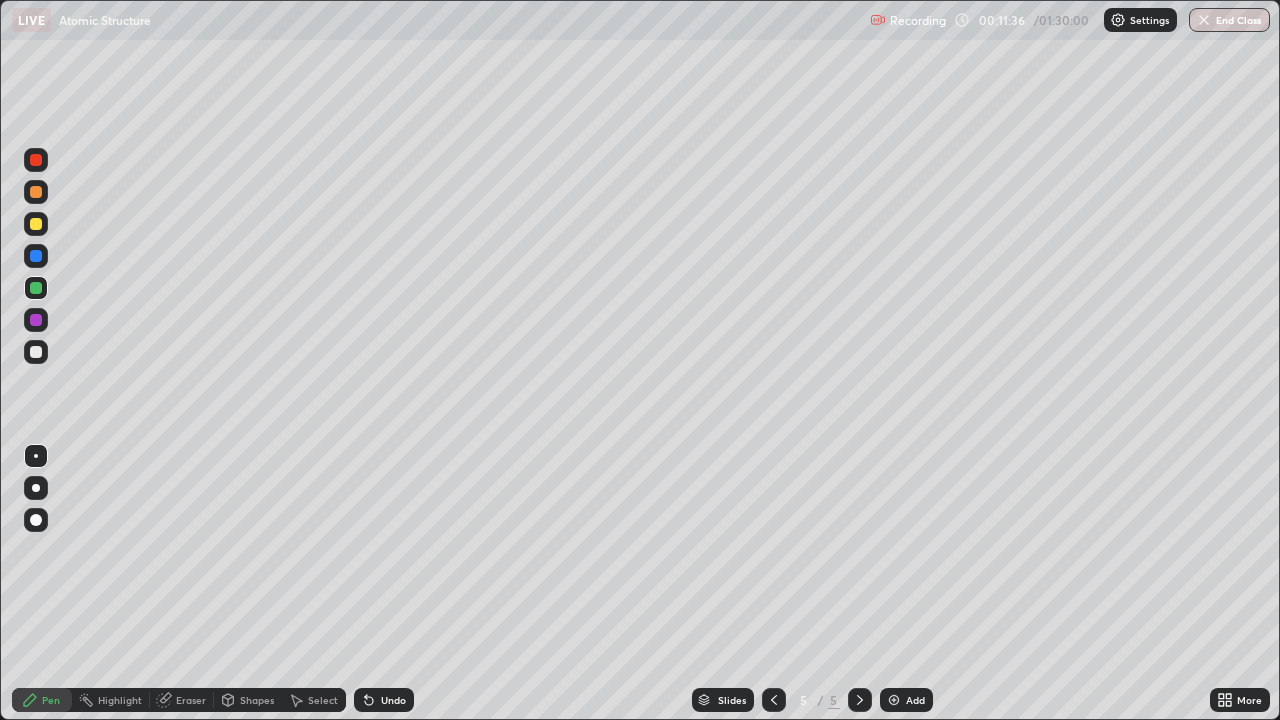 click 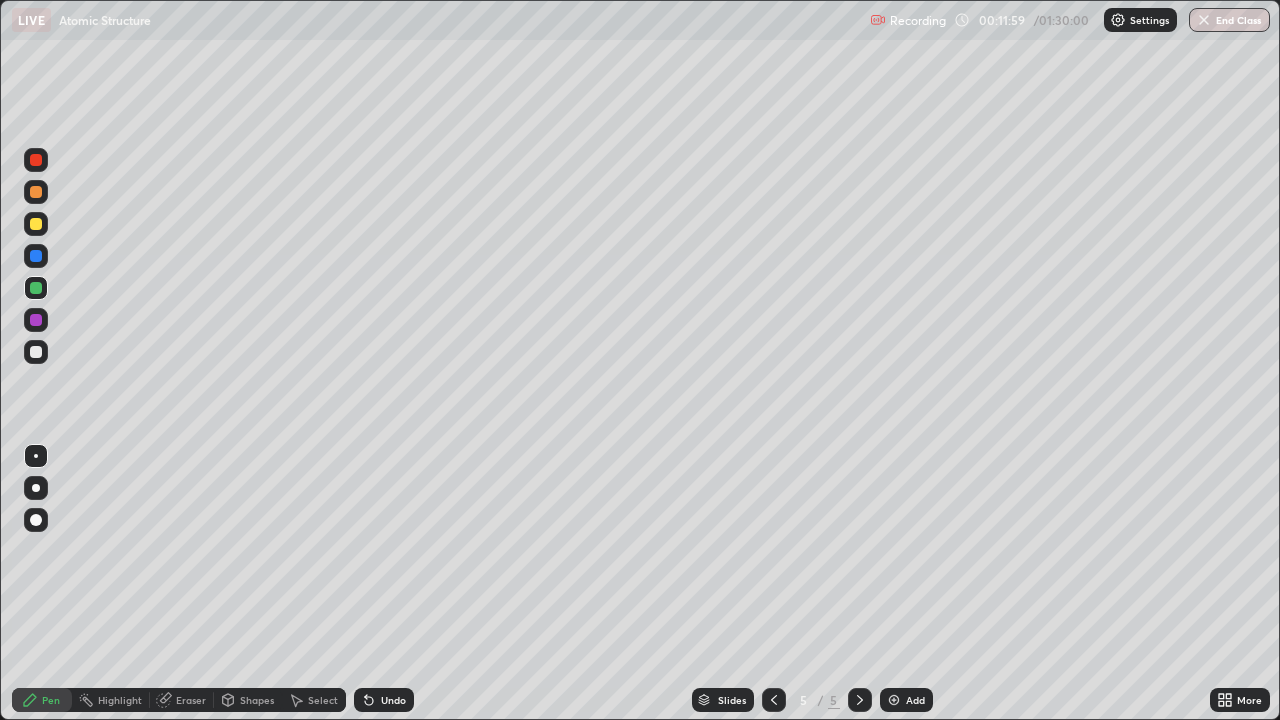 click at bounding box center [36, 352] 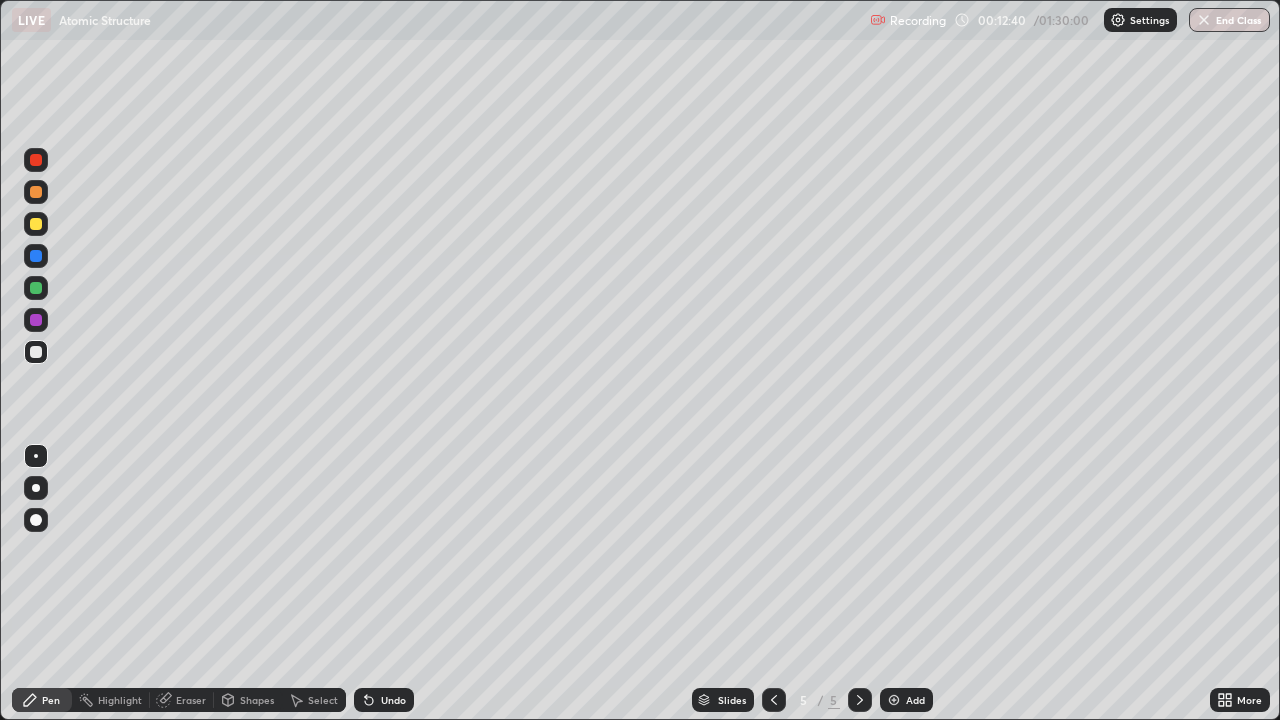 click at bounding box center (36, 320) 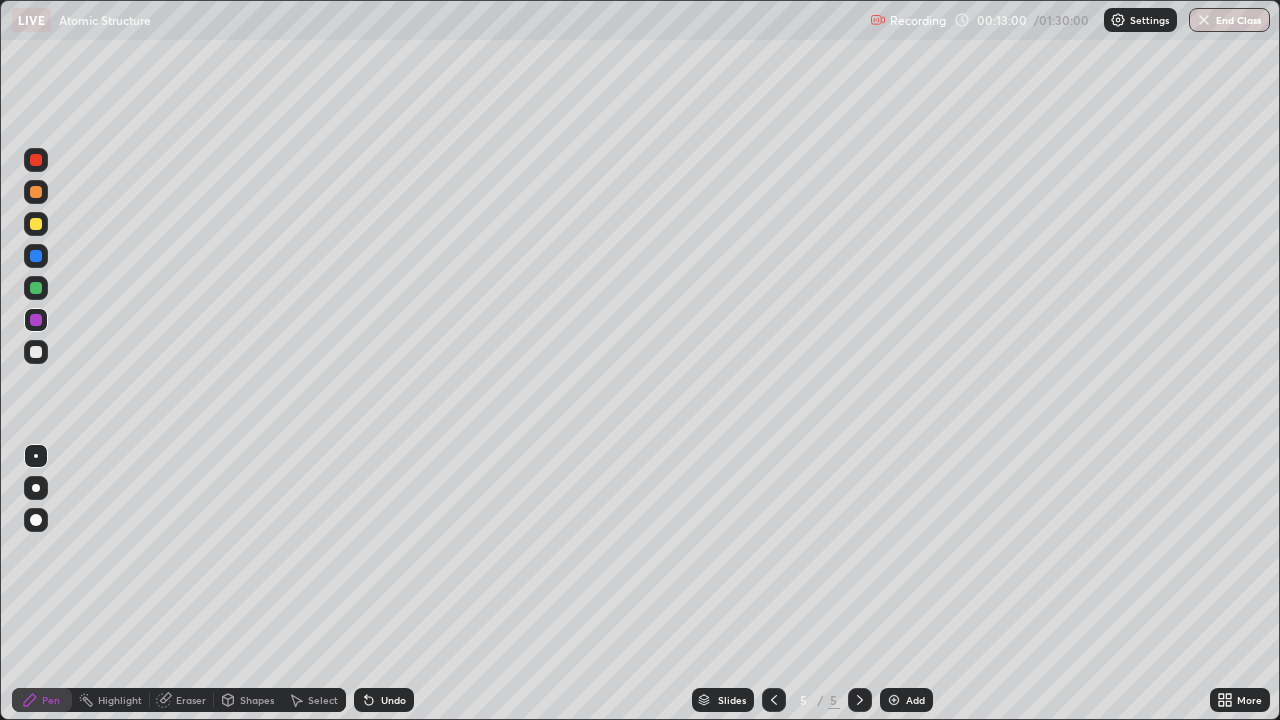 click at bounding box center [36, 256] 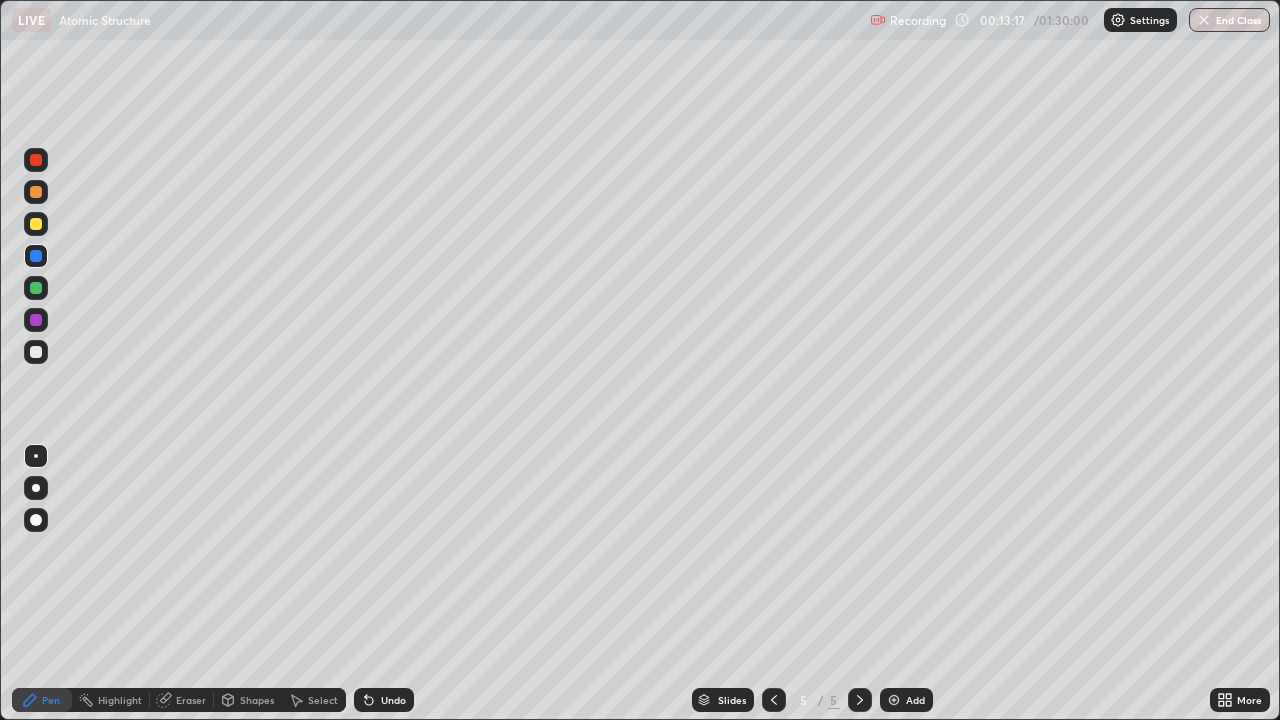 click 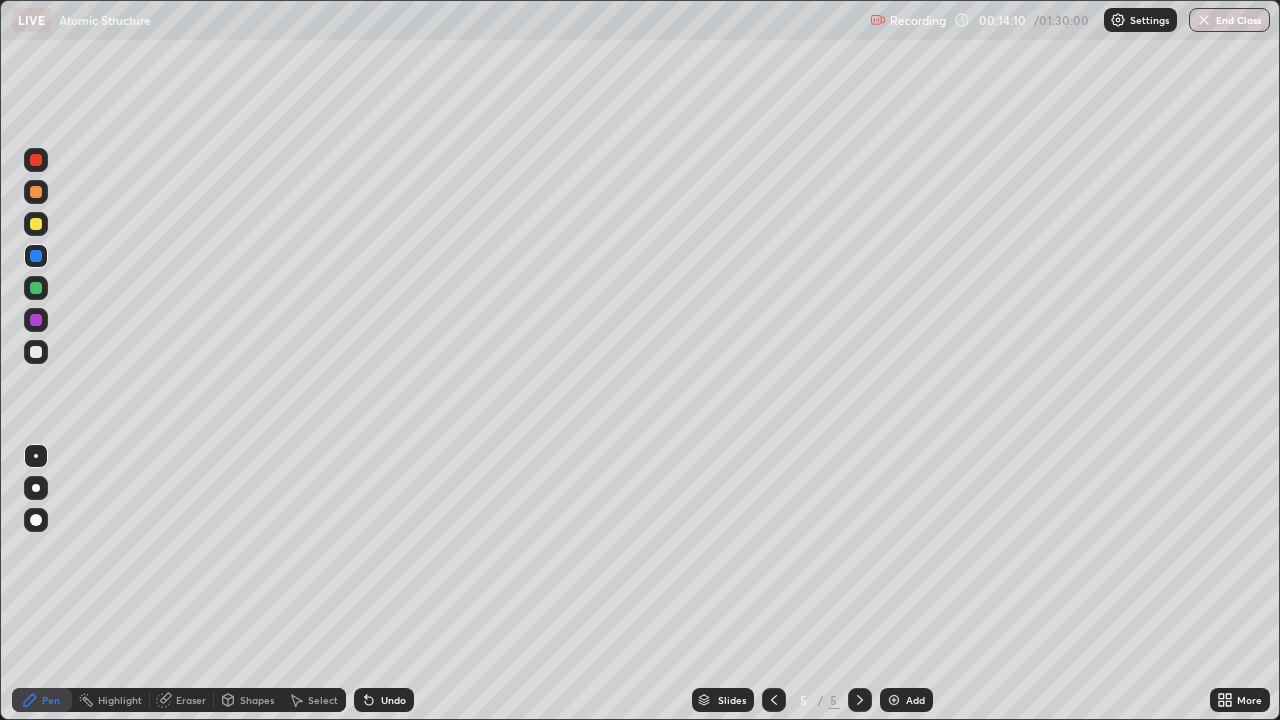 click at bounding box center [860, 700] 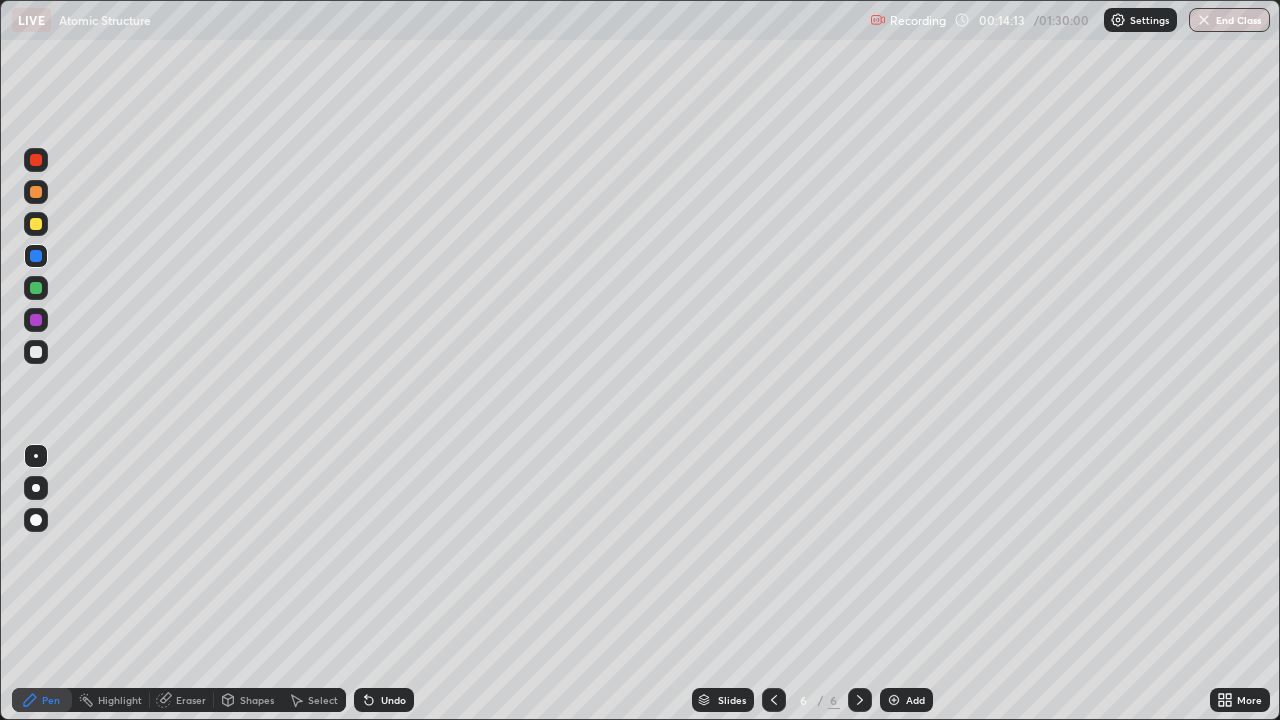 click 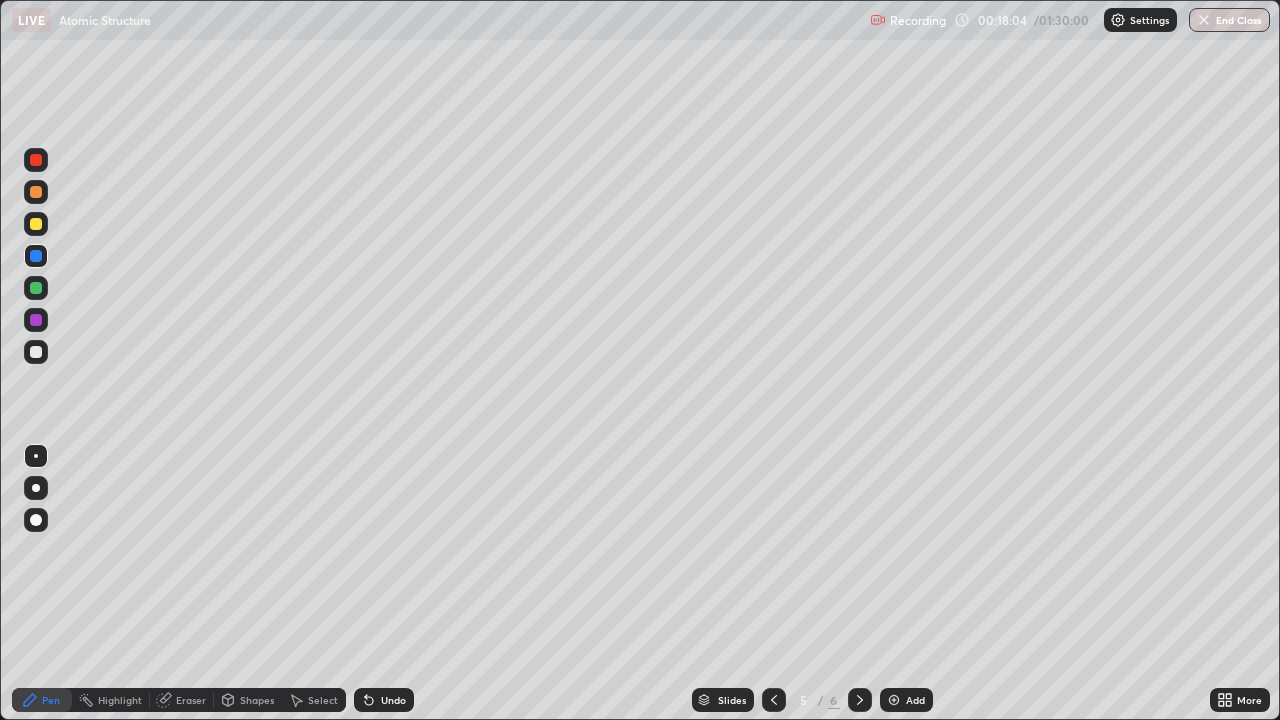 click at bounding box center (36, 160) 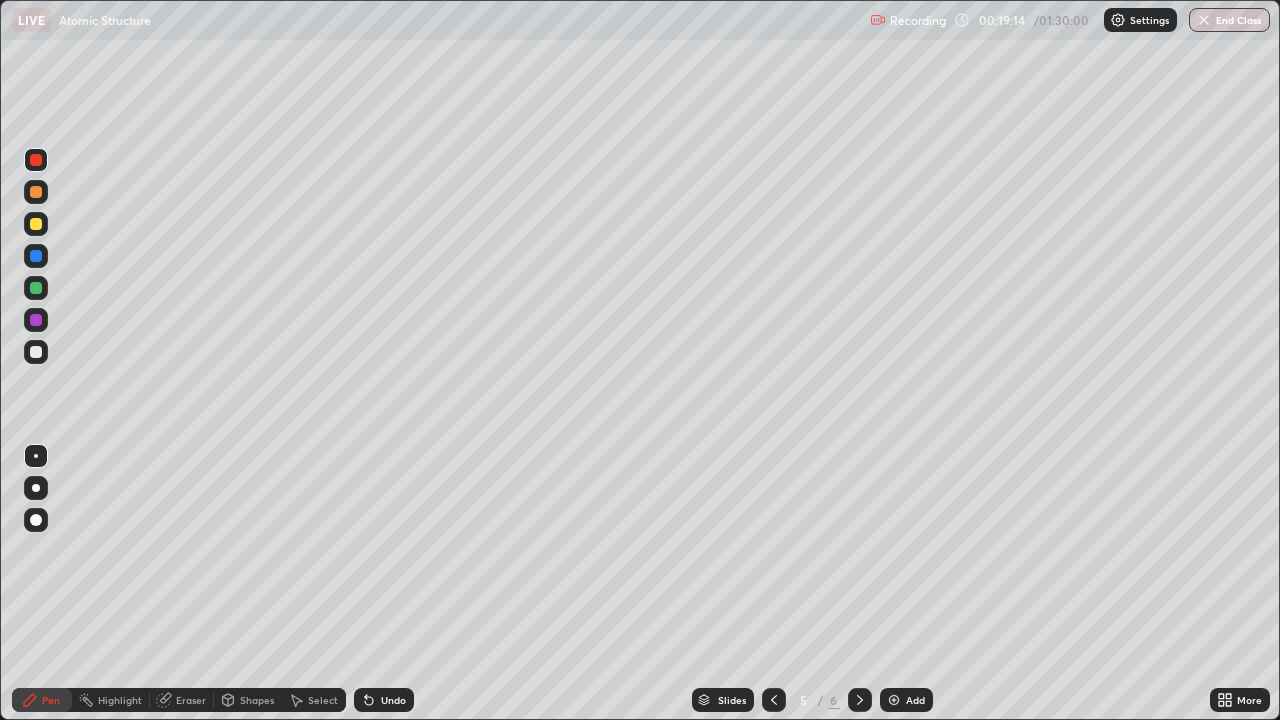 click at bounding box center [894, 700] 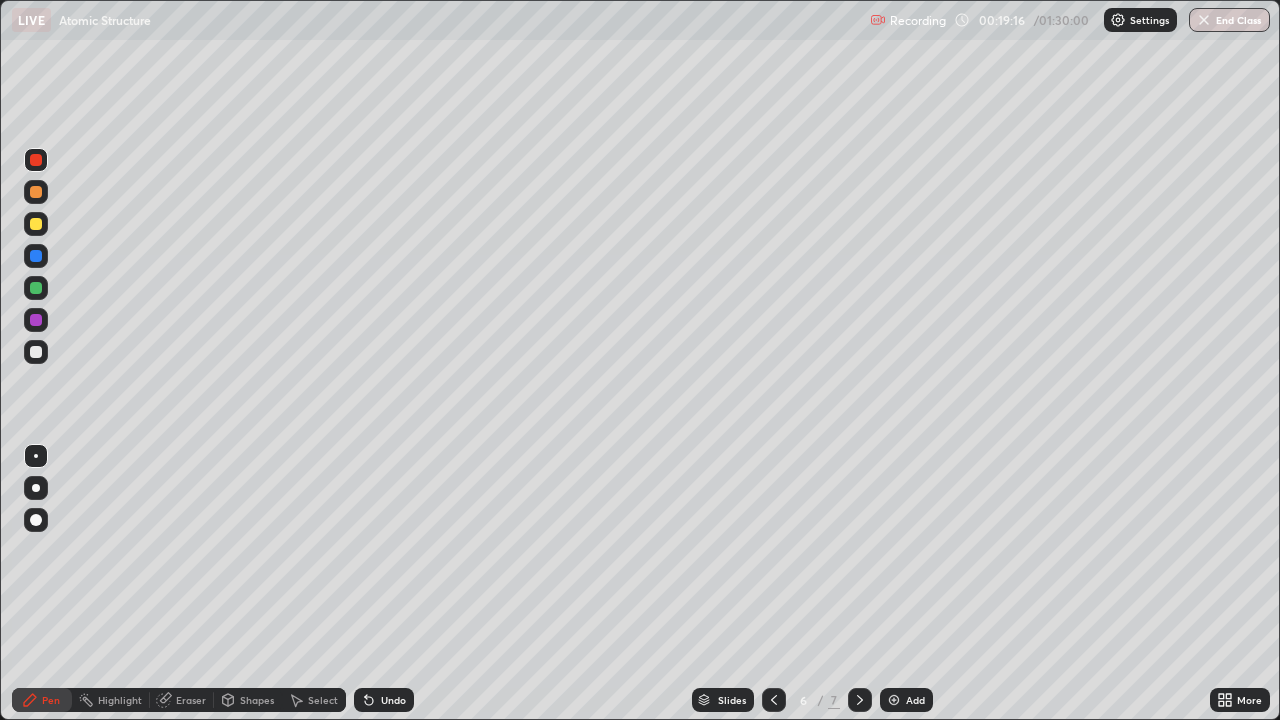 click at bounding box center (36, 352) 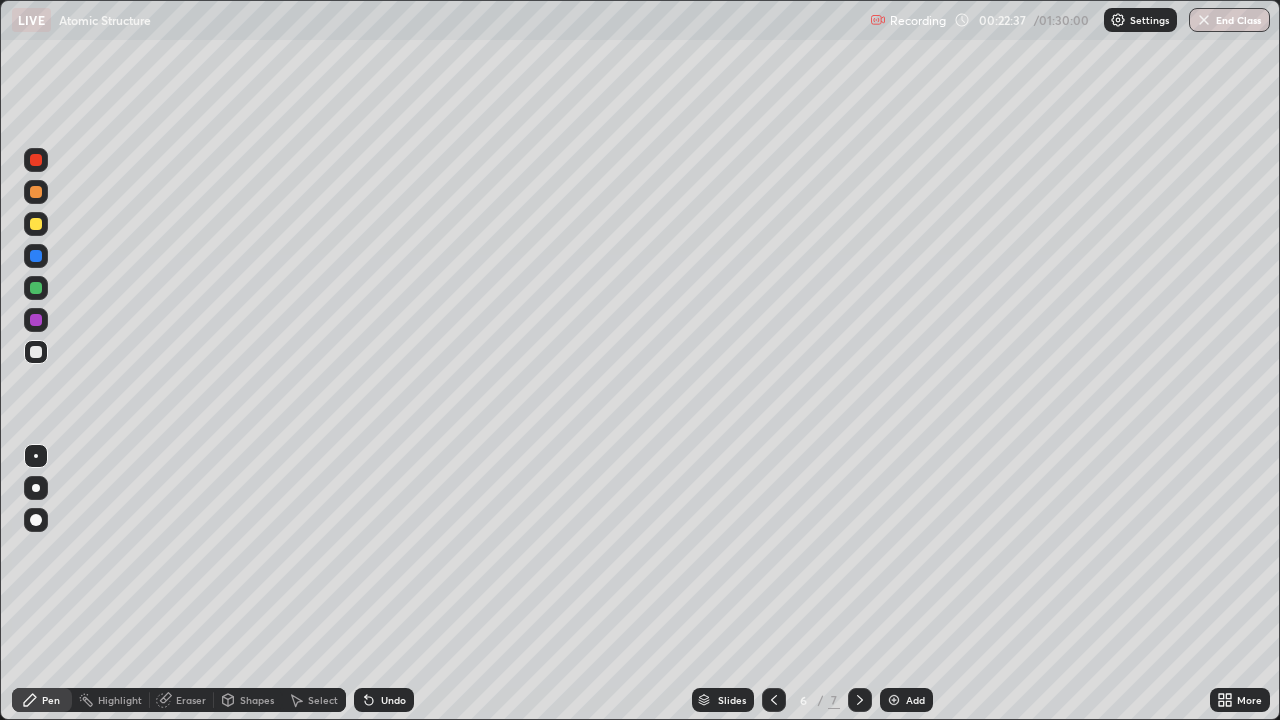 click 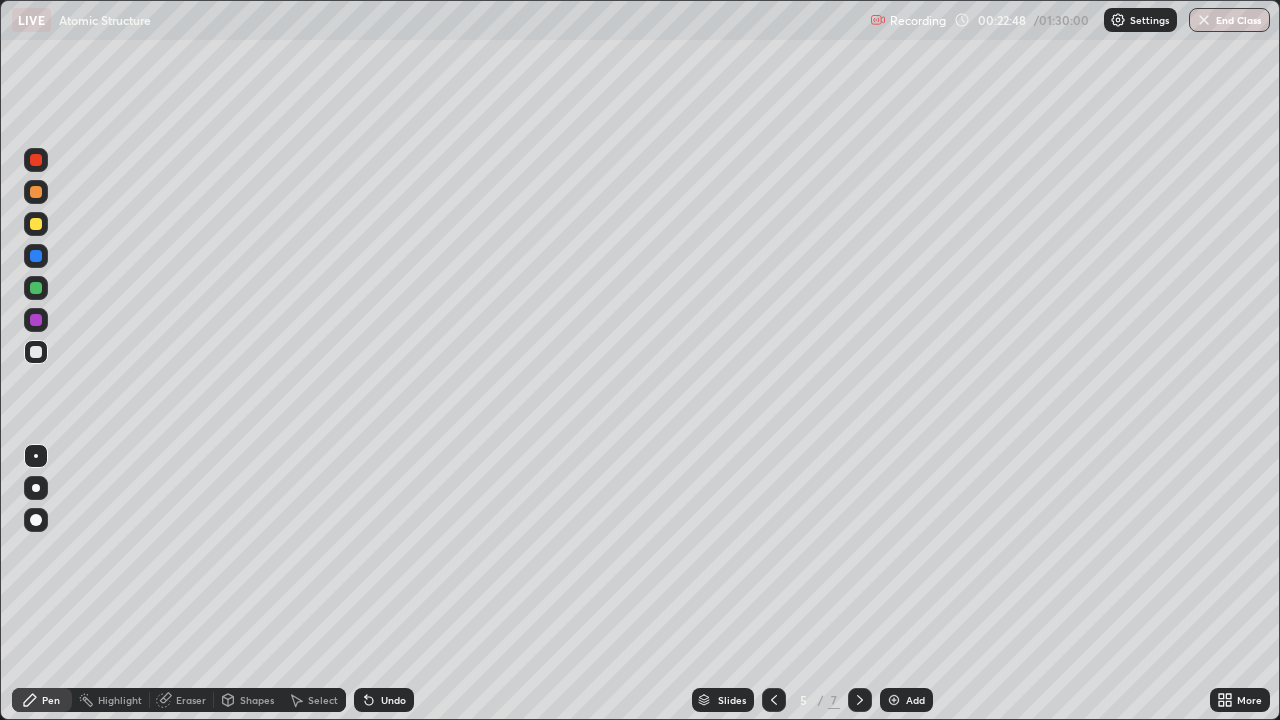 click at bounding box center (36, 224) 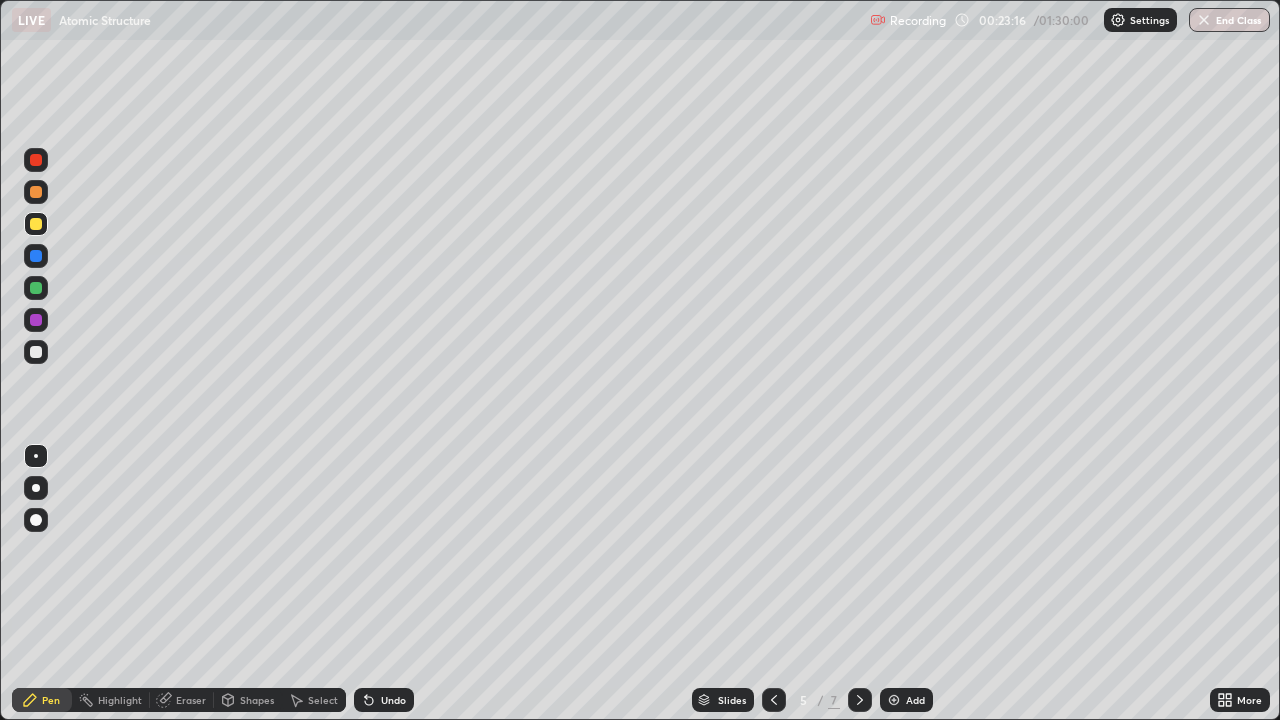 click at bounding box center (894, 700) 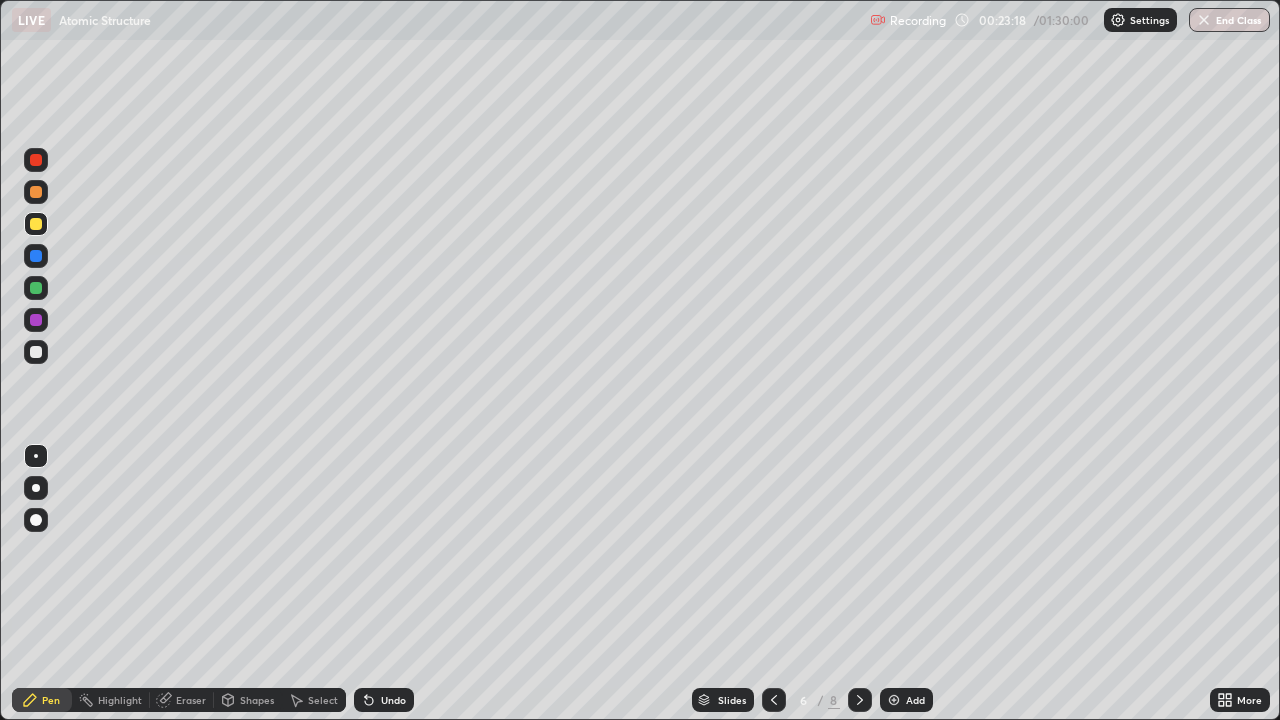 click at bounding box center (36, 352) 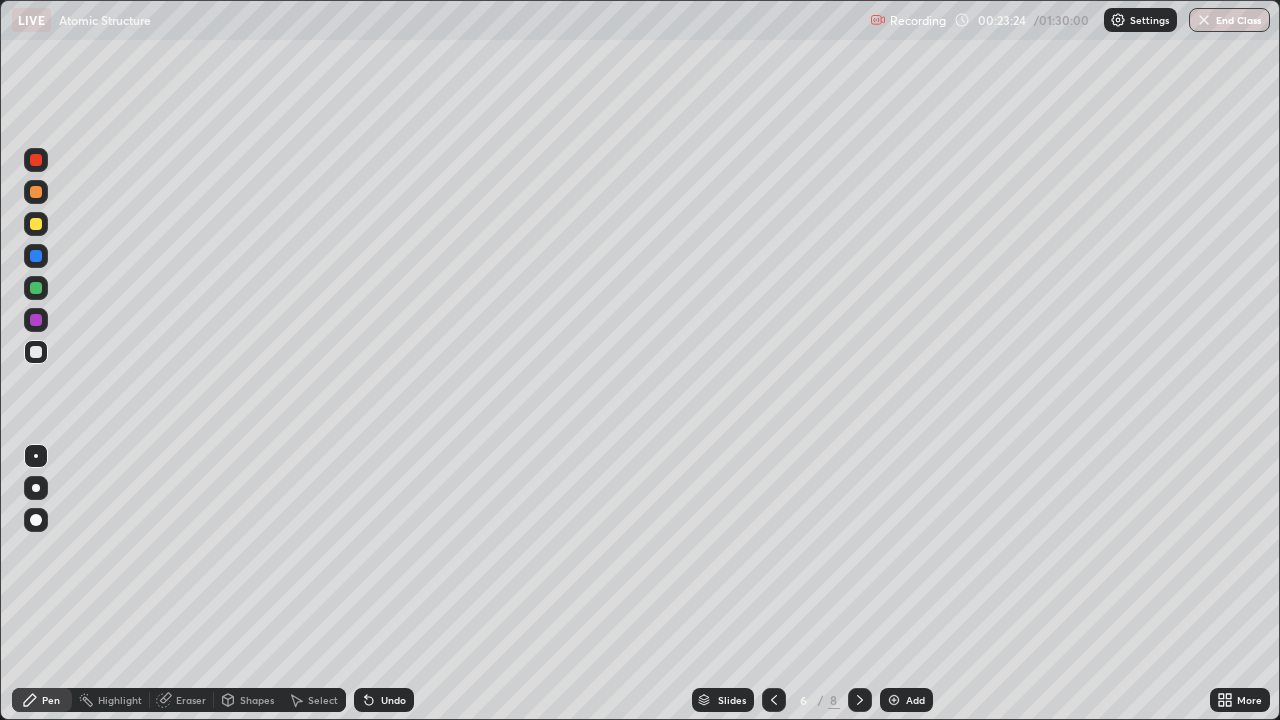 click at bounding box center [36, 288] 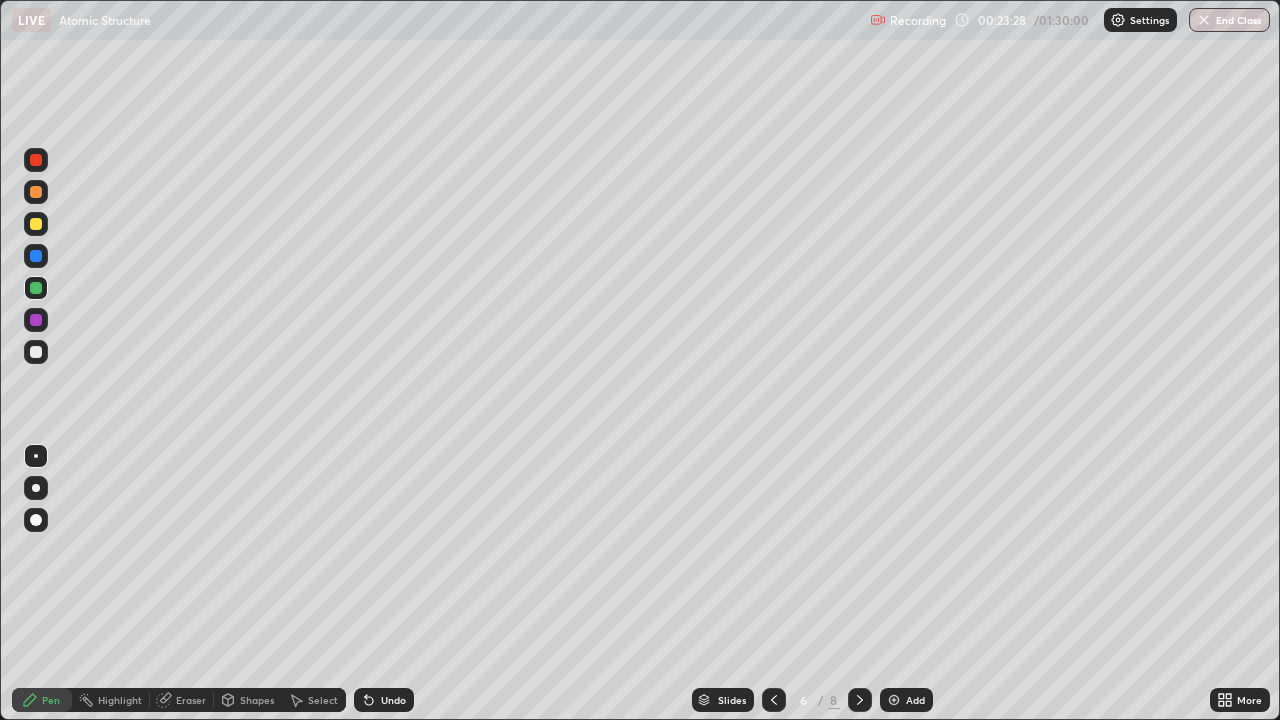 click at bounding box center (36, 352) 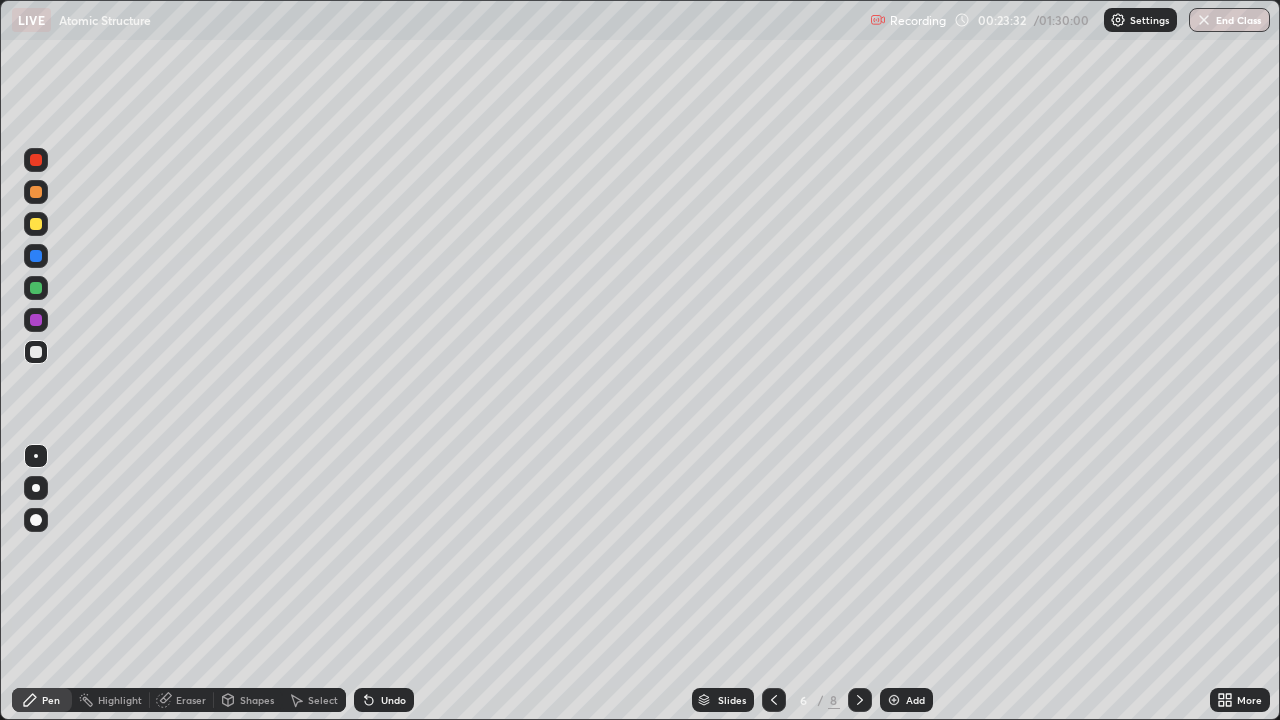 click at bounding box center (36, 288) 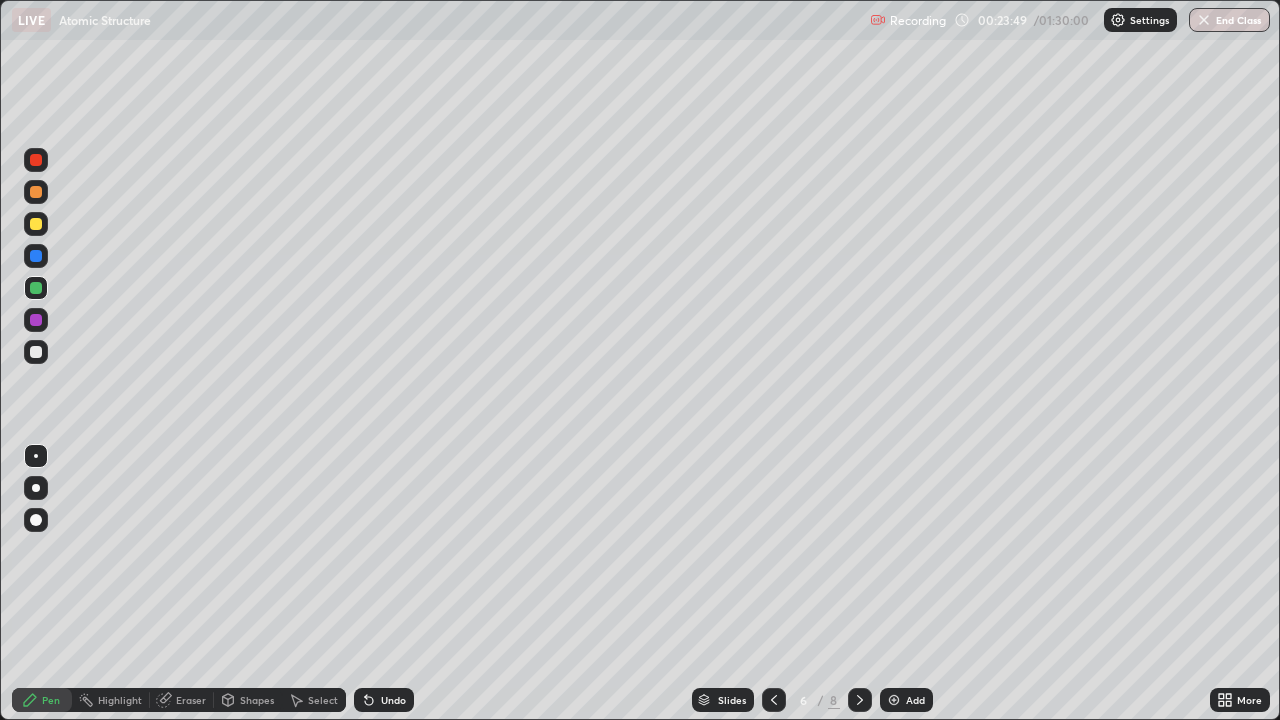 click at bounding box center (36, 256) 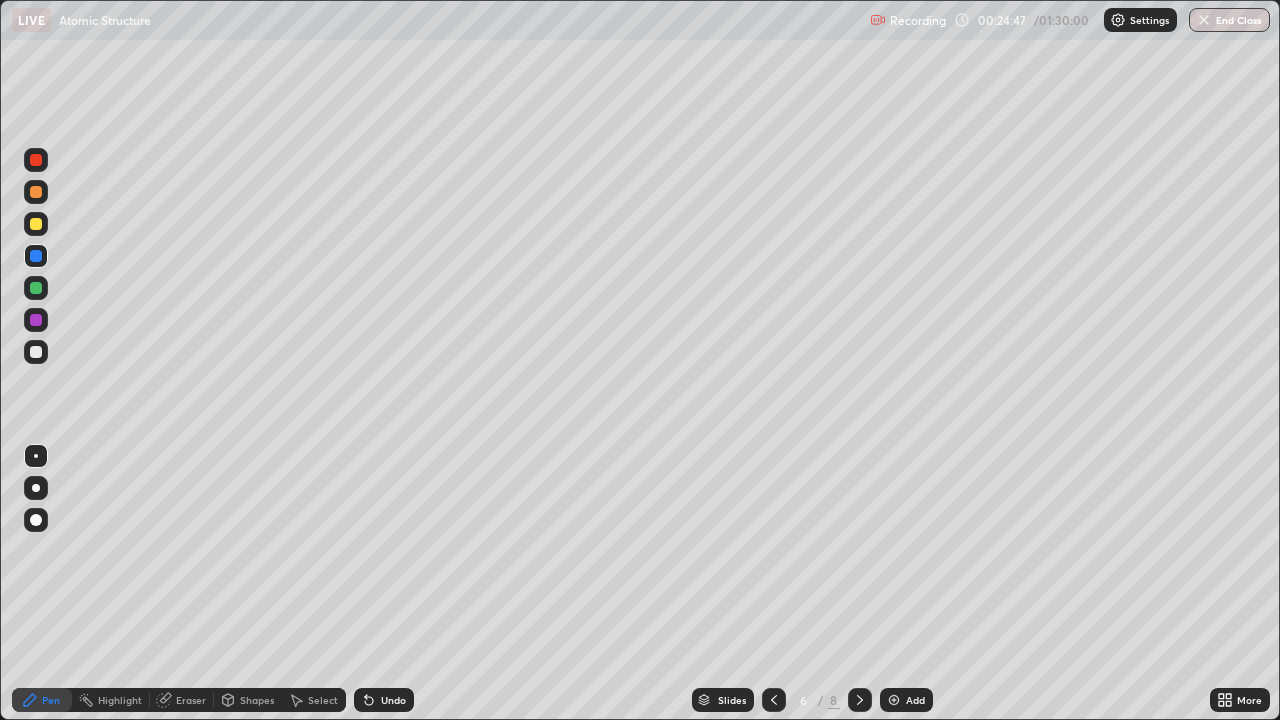 click at bounding box center (36, 160) 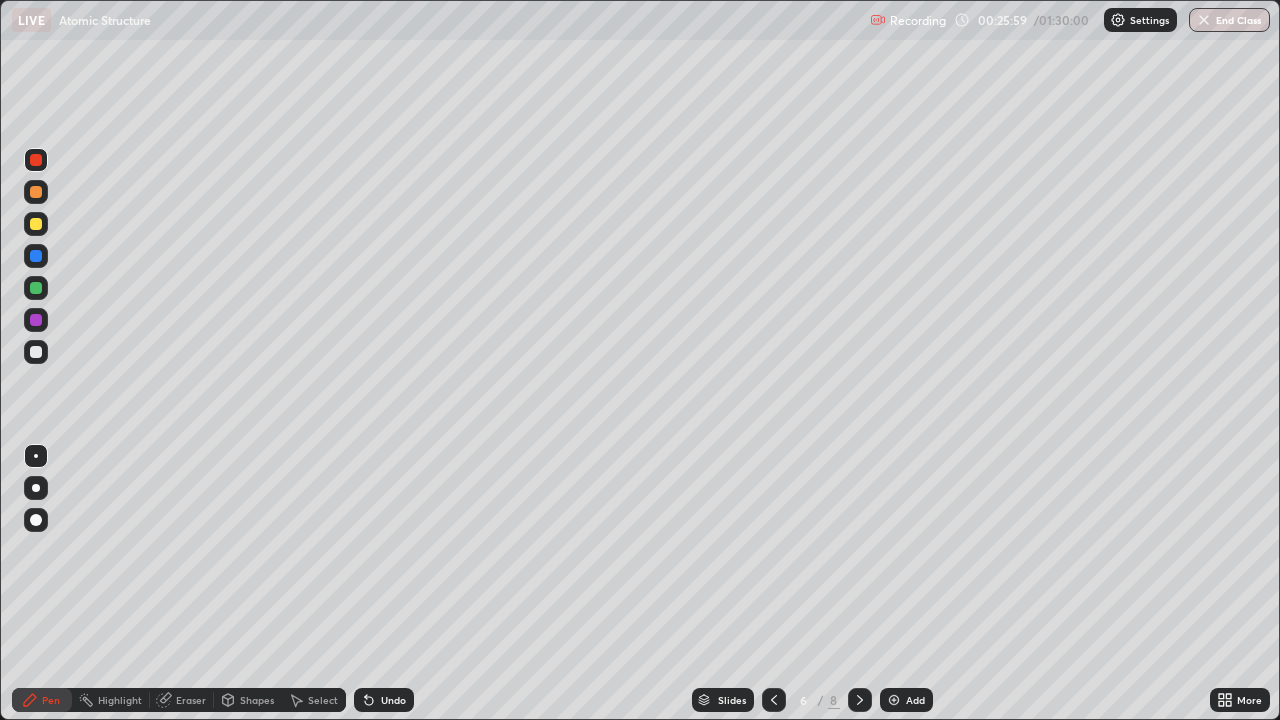 click at bounding box center (36, 320) 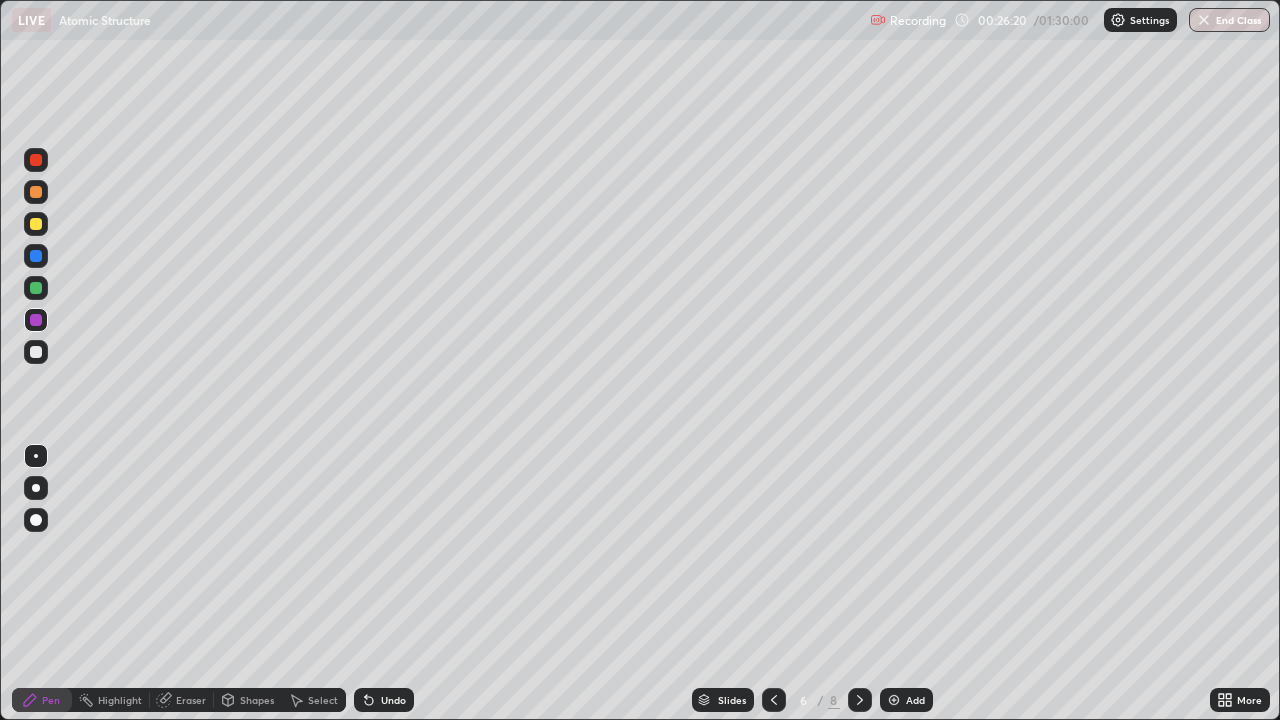 click at bounding box center (36, 288) 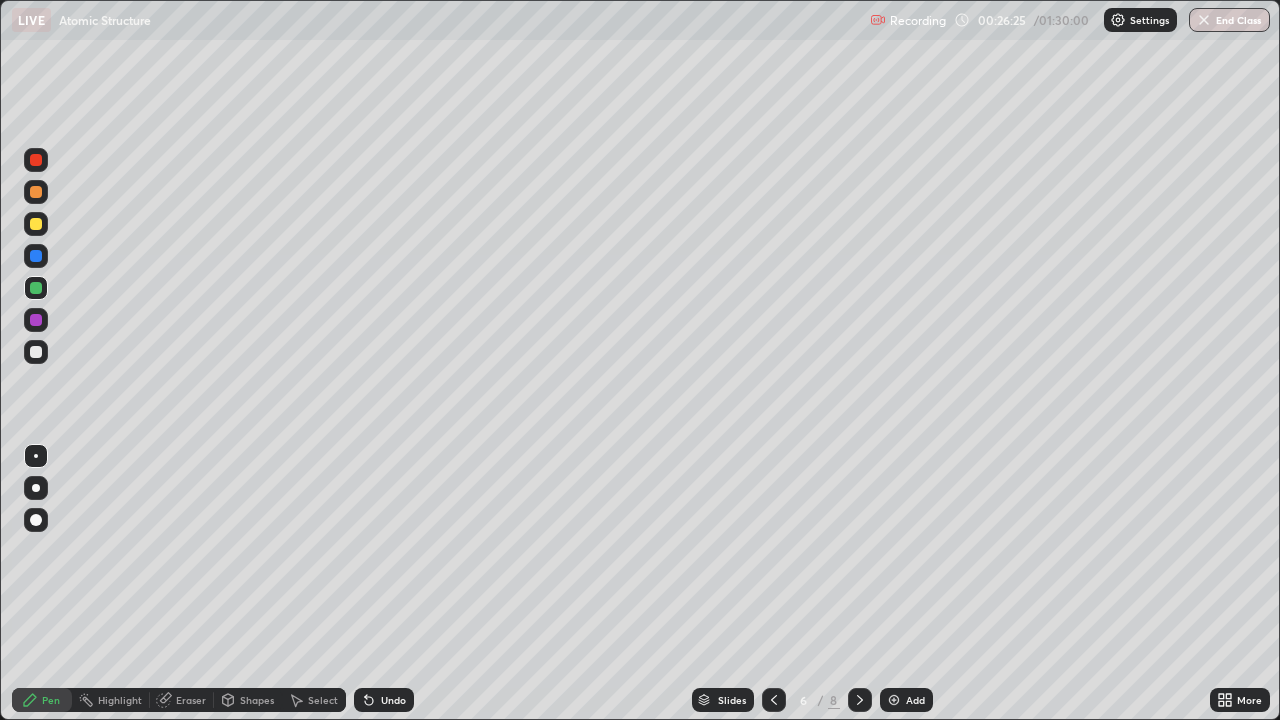 click at bounding box center (36, 224) 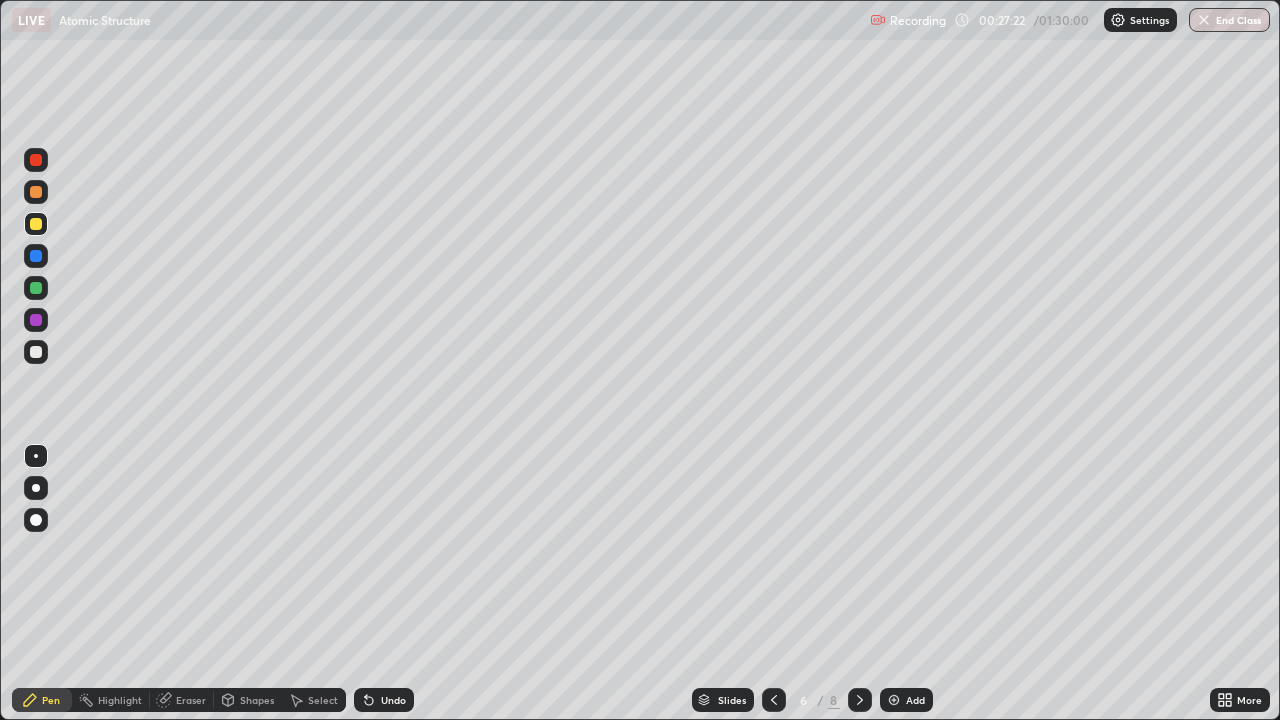 click at bounding box center (36, 320) 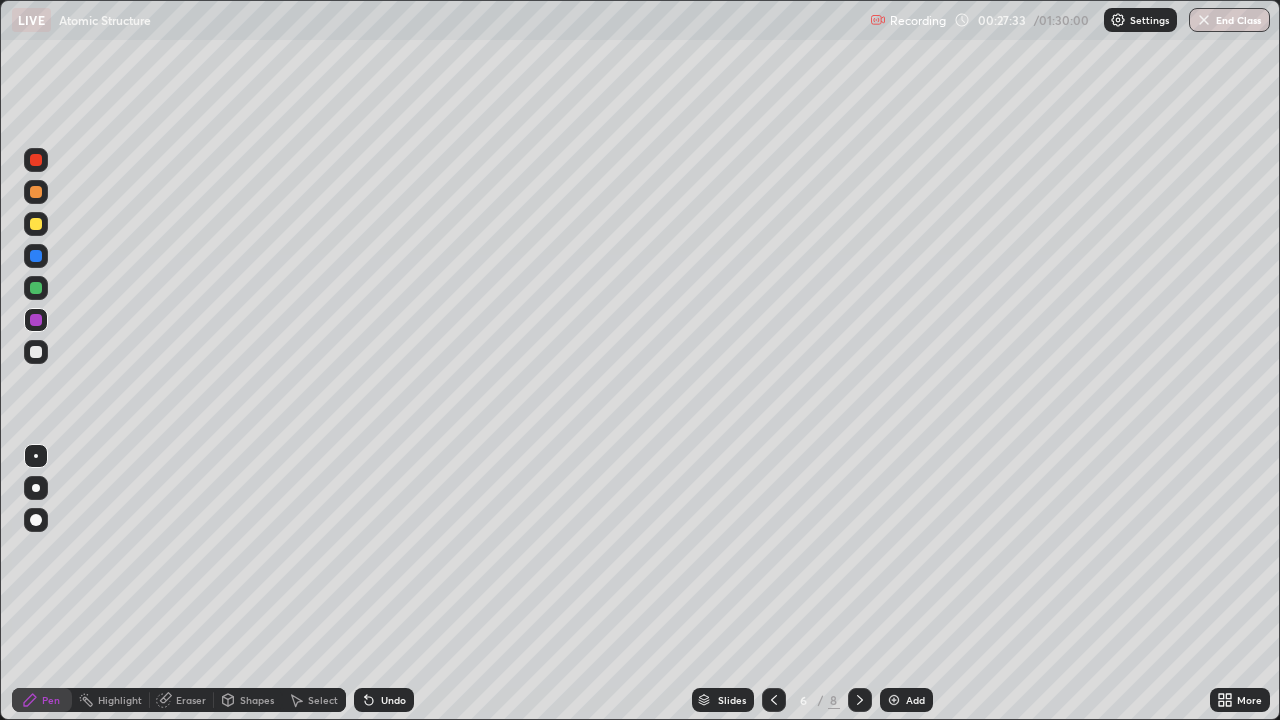 click at bounding box center (36, 160) 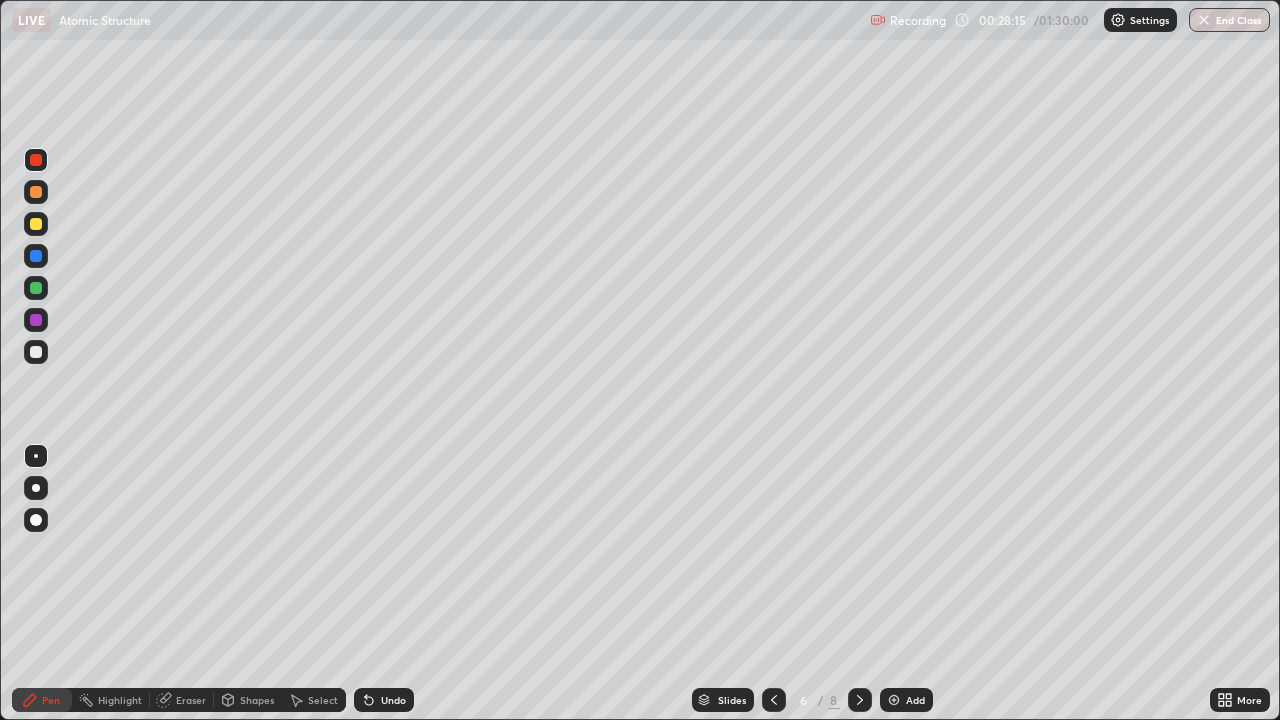 click on "Eraser" at bounding box center (182, 700) 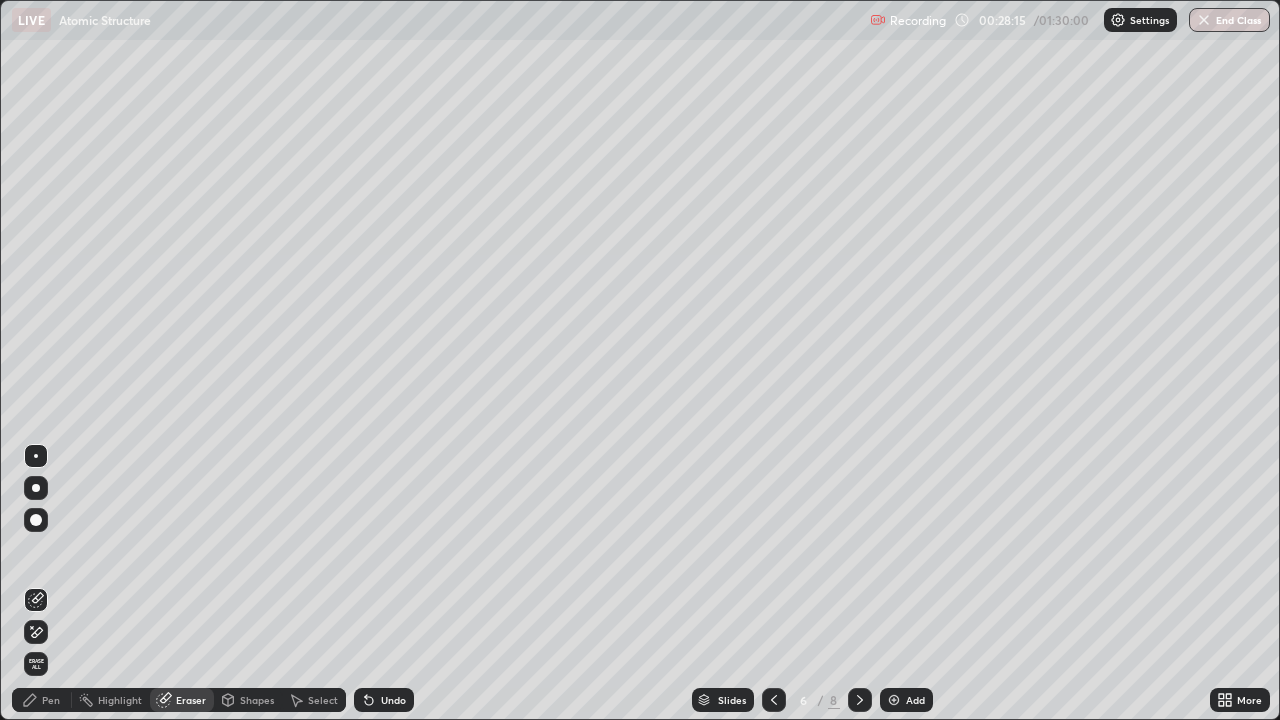click 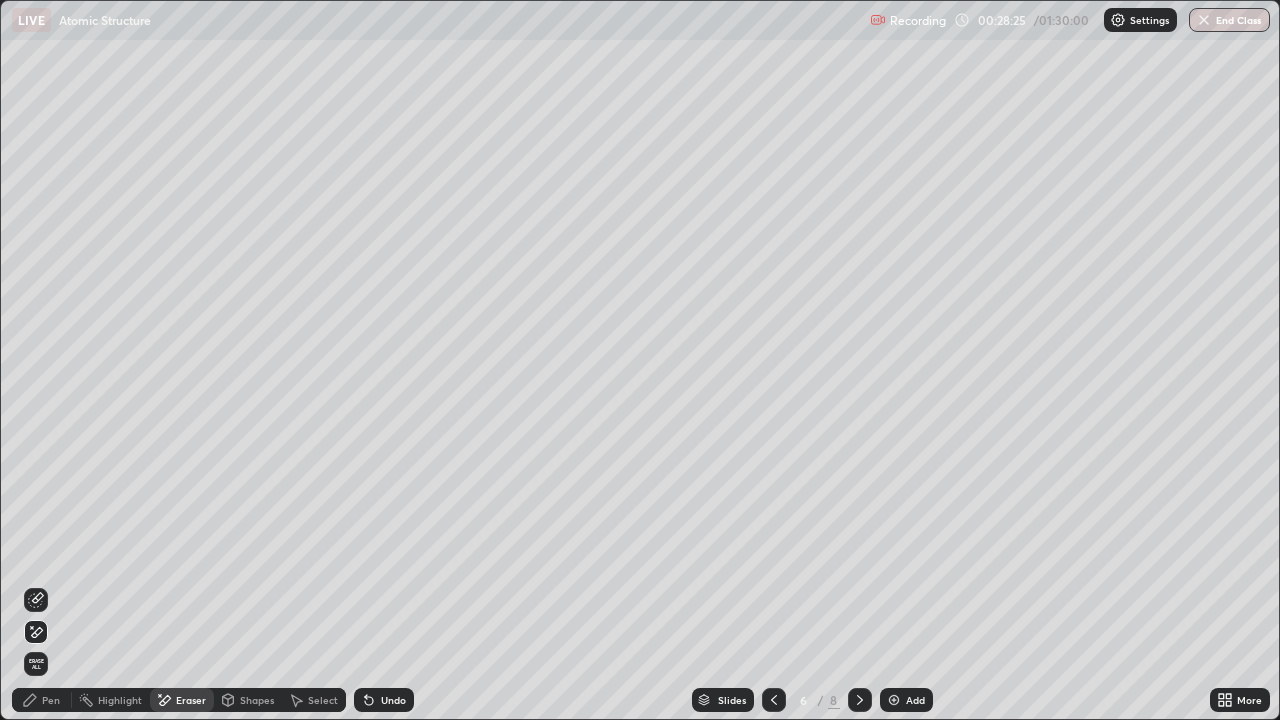 click on "Pen" at bounding box center (51, 700) 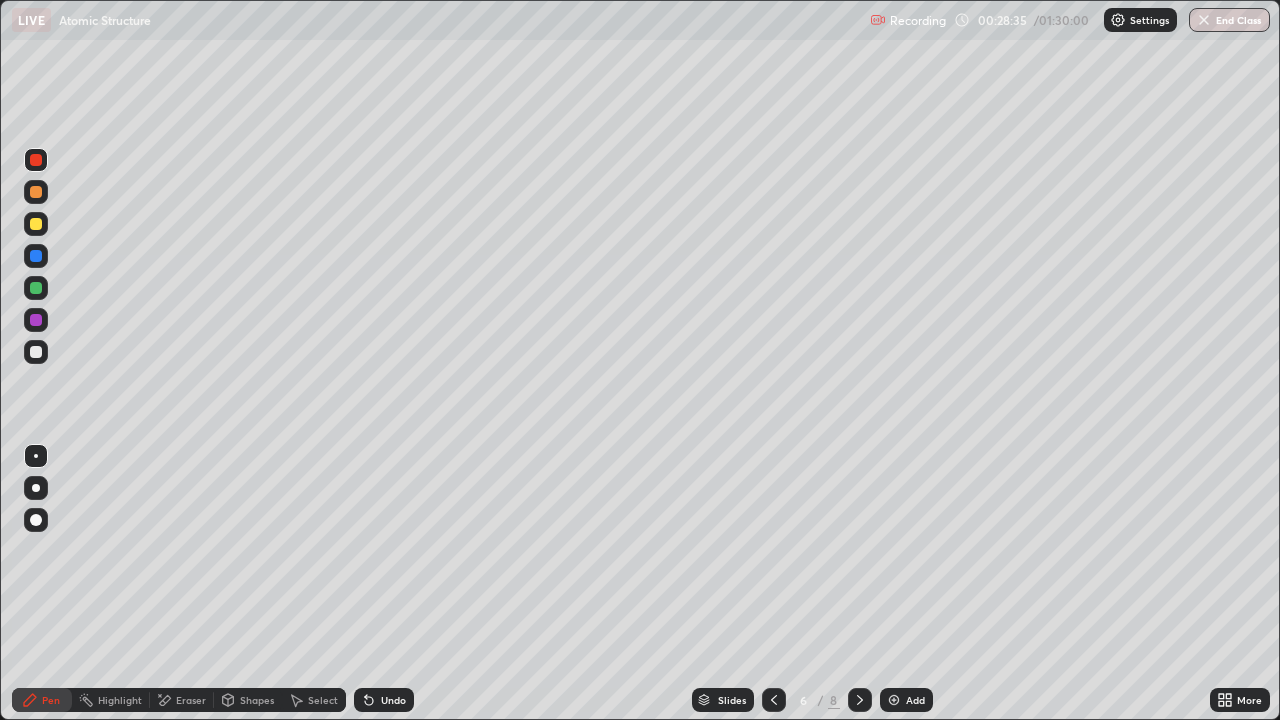 click at bounding box center (36, 320) 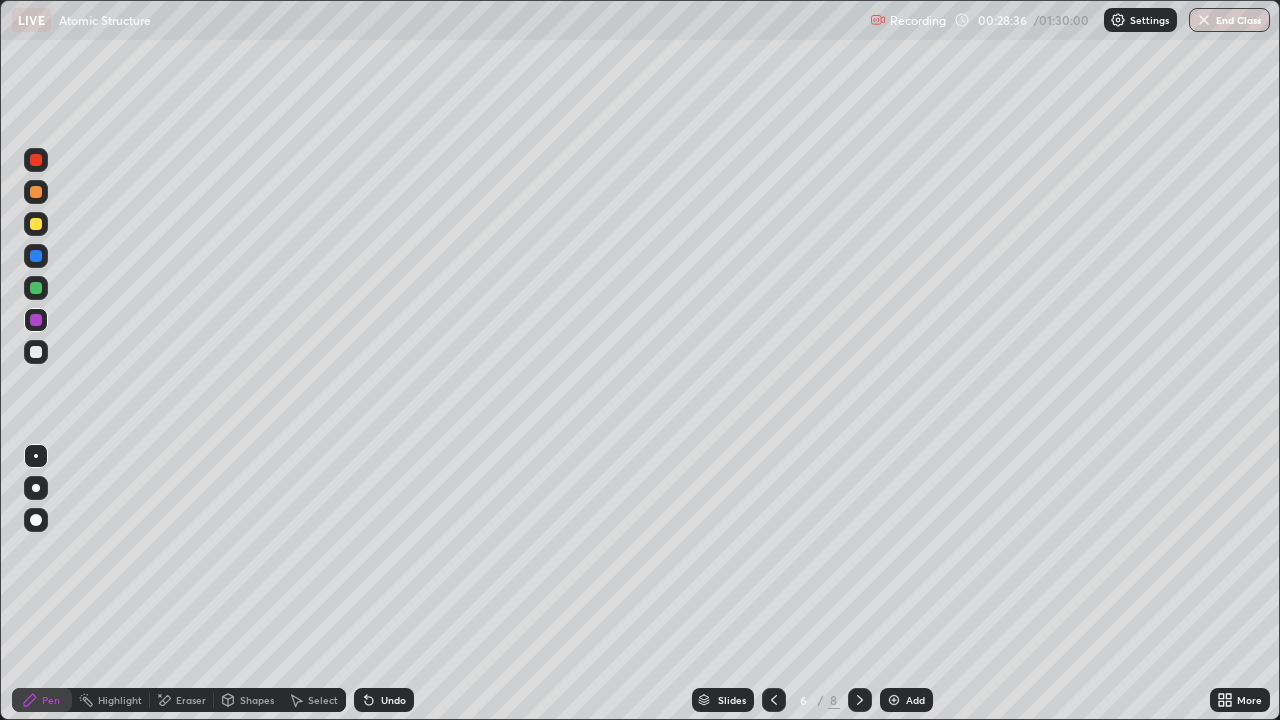 click at bounding box center (36, 352) 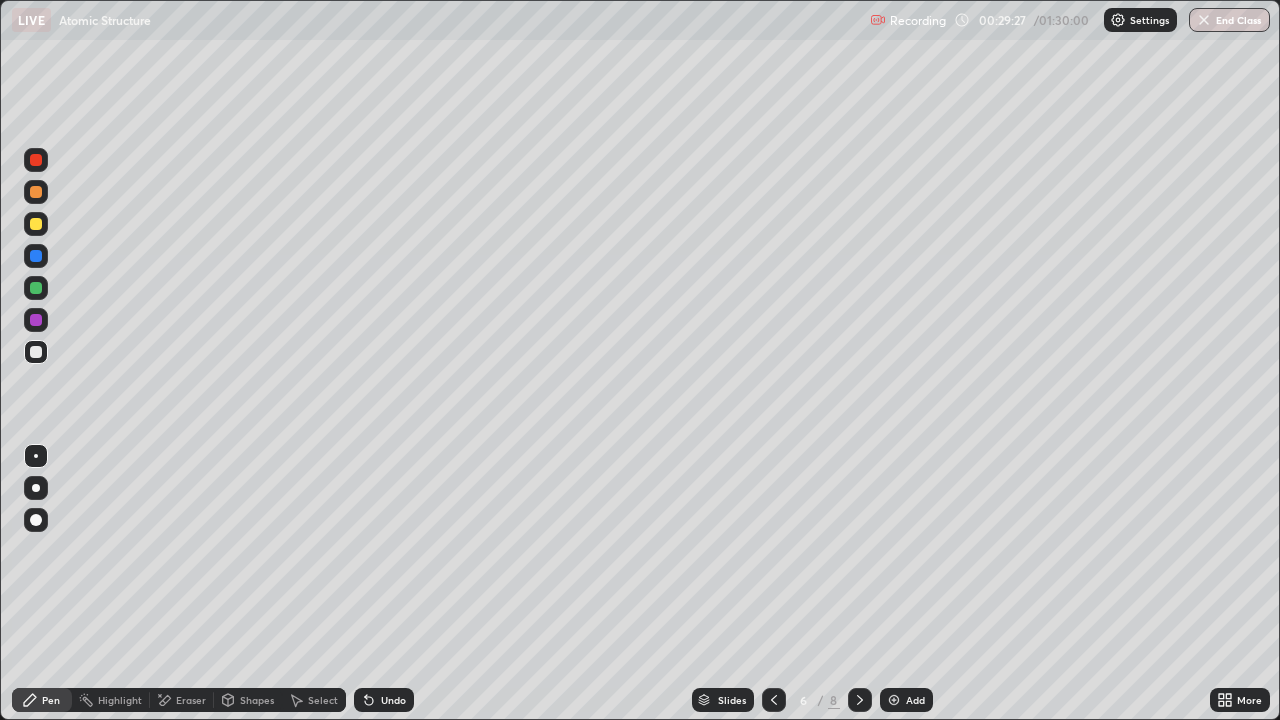 click on "Select" at bounding box center [314, 700] 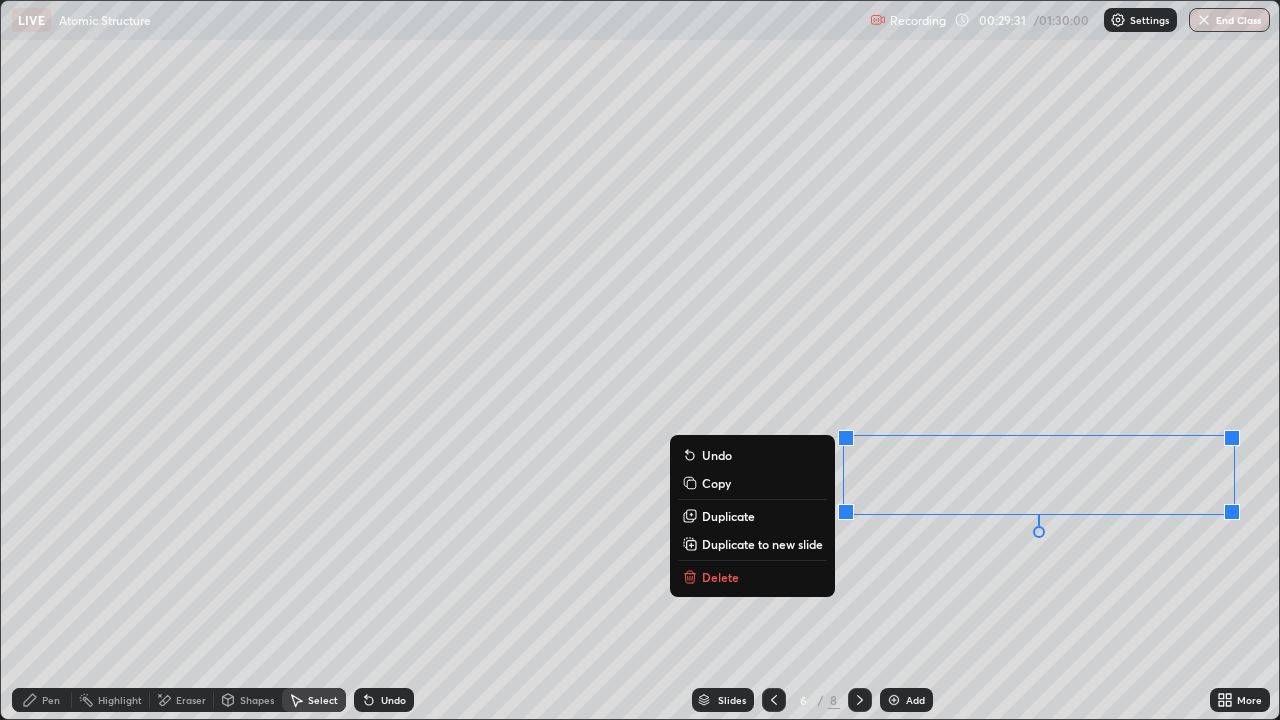 click on "Duplicate" at bounding box center [728, 516] 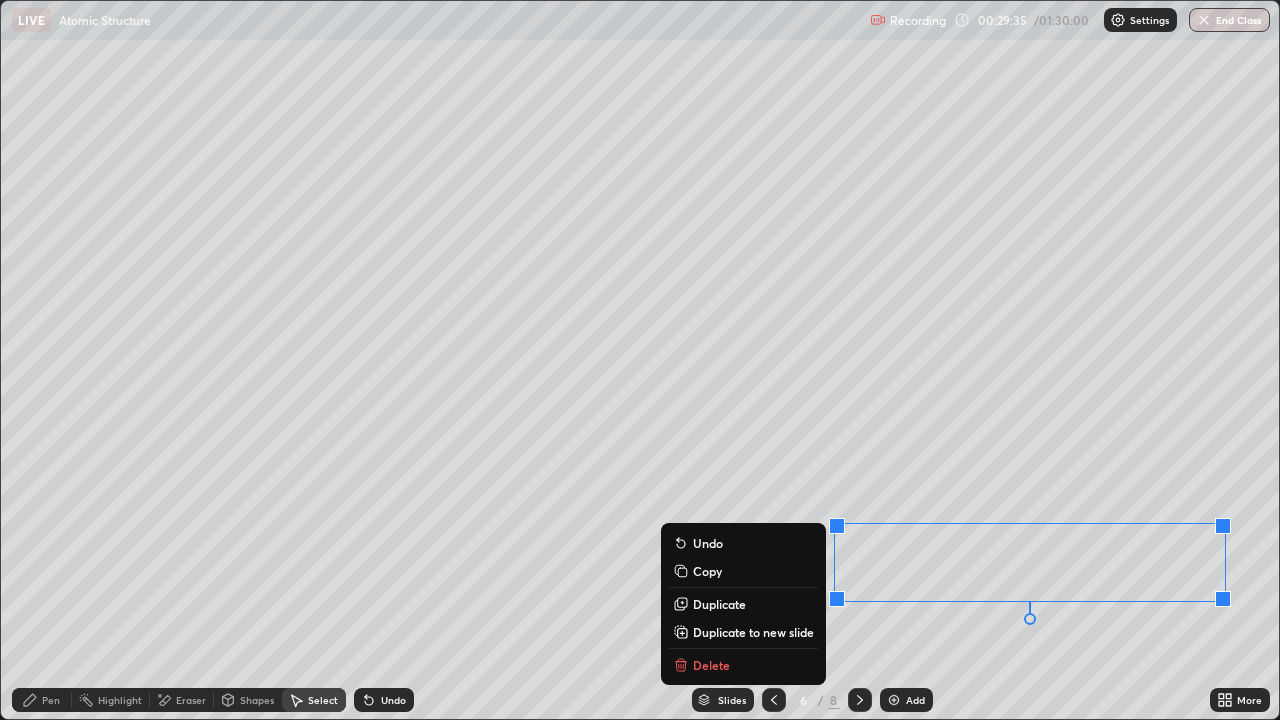 click on "Pen" at bounding box center (51, 700) 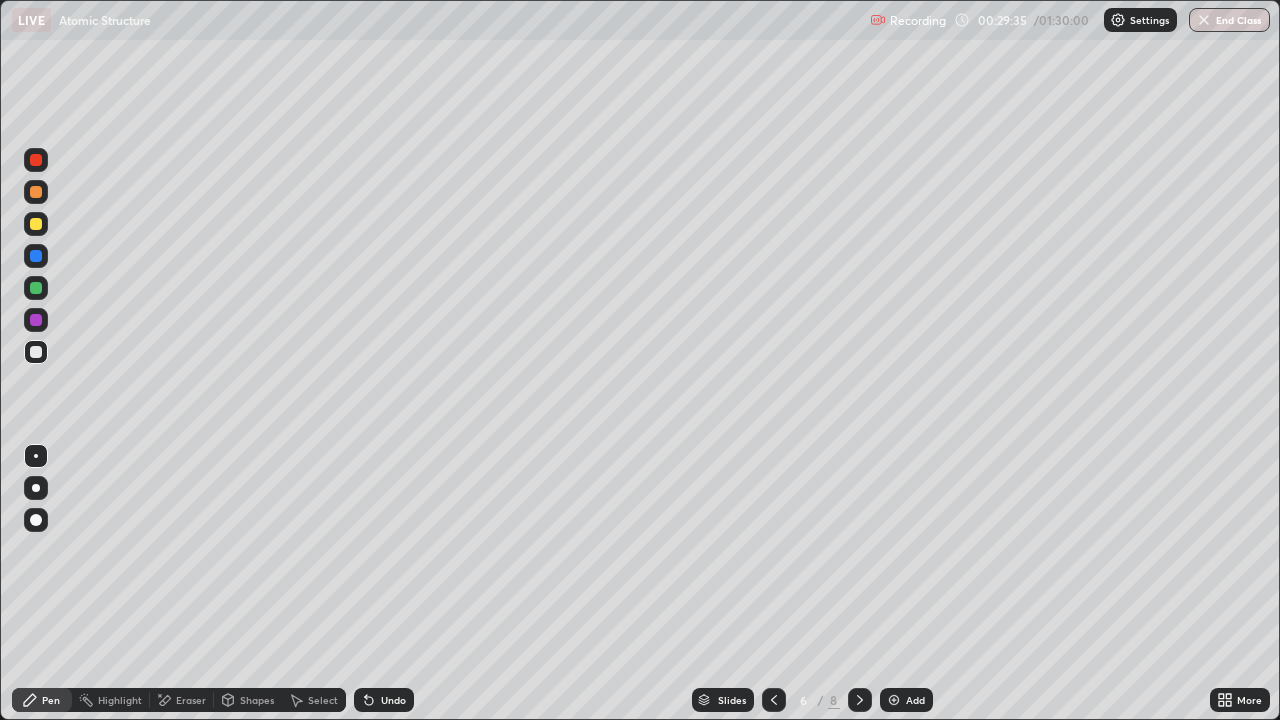 click on "Eraser" at bounding box center [191, 700] 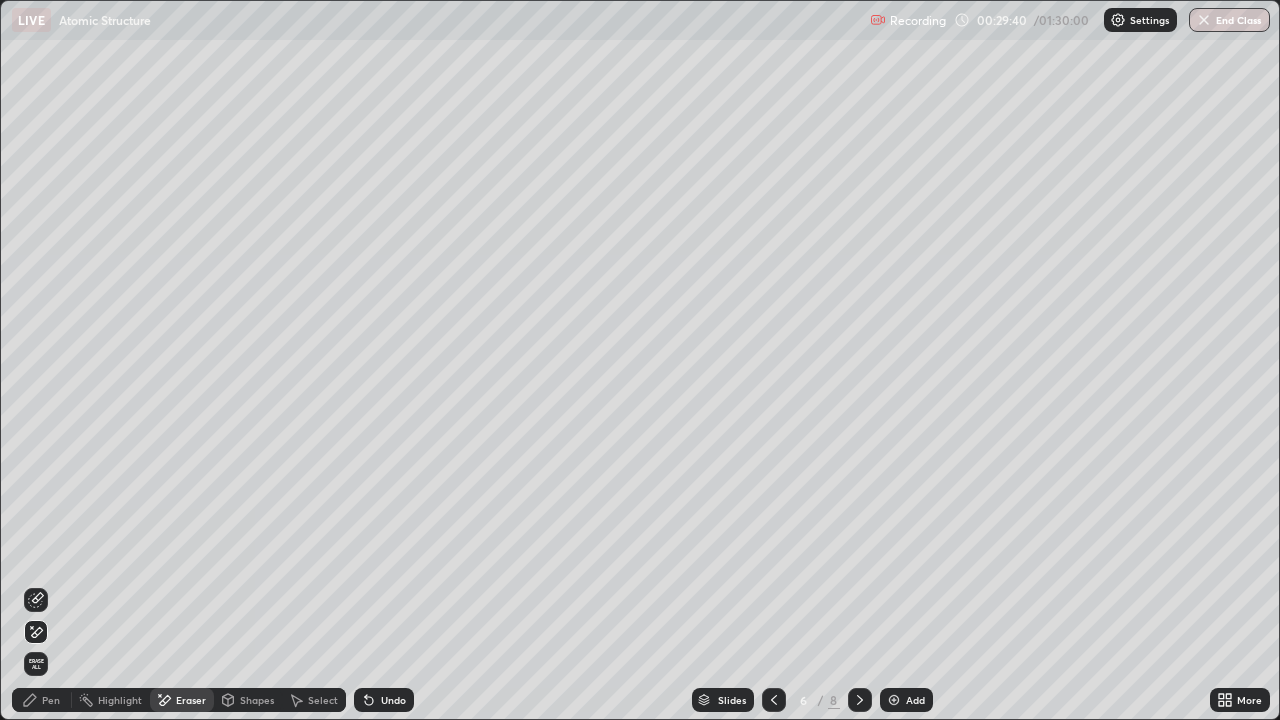 click on "Pen" at bounding box center [42, 700] 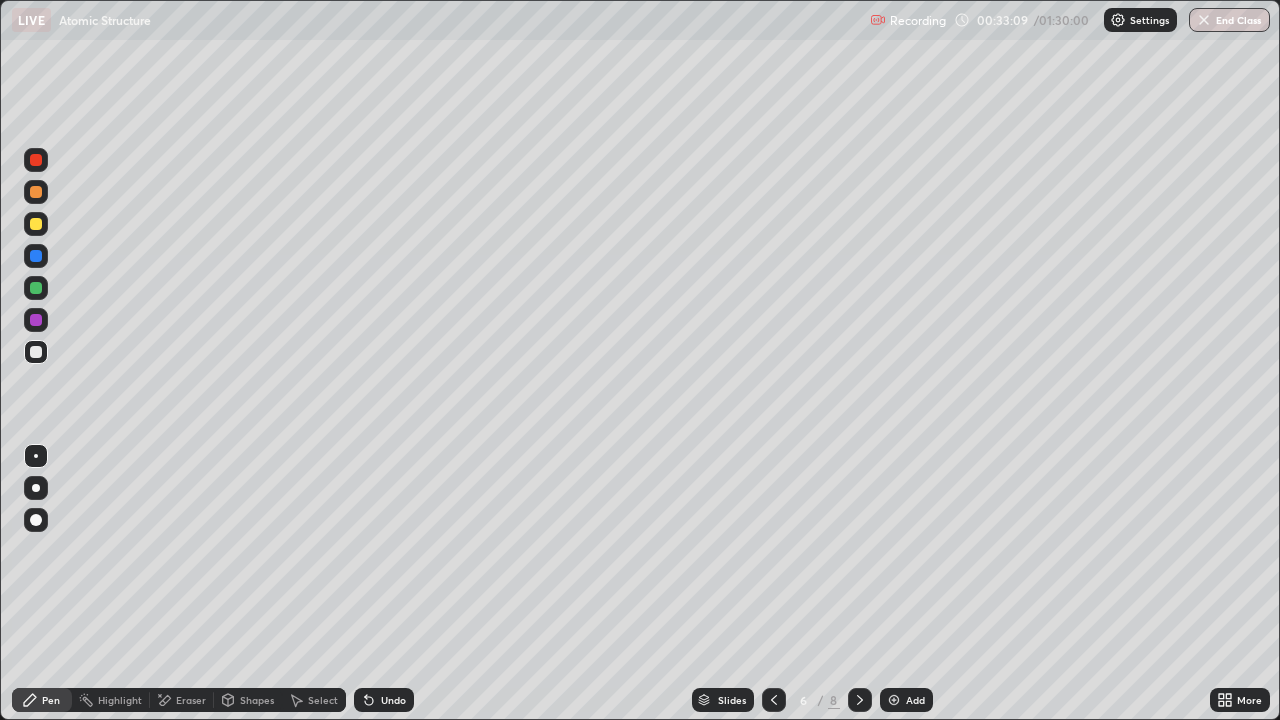 click on "Add" at bounding box center (906, 700) 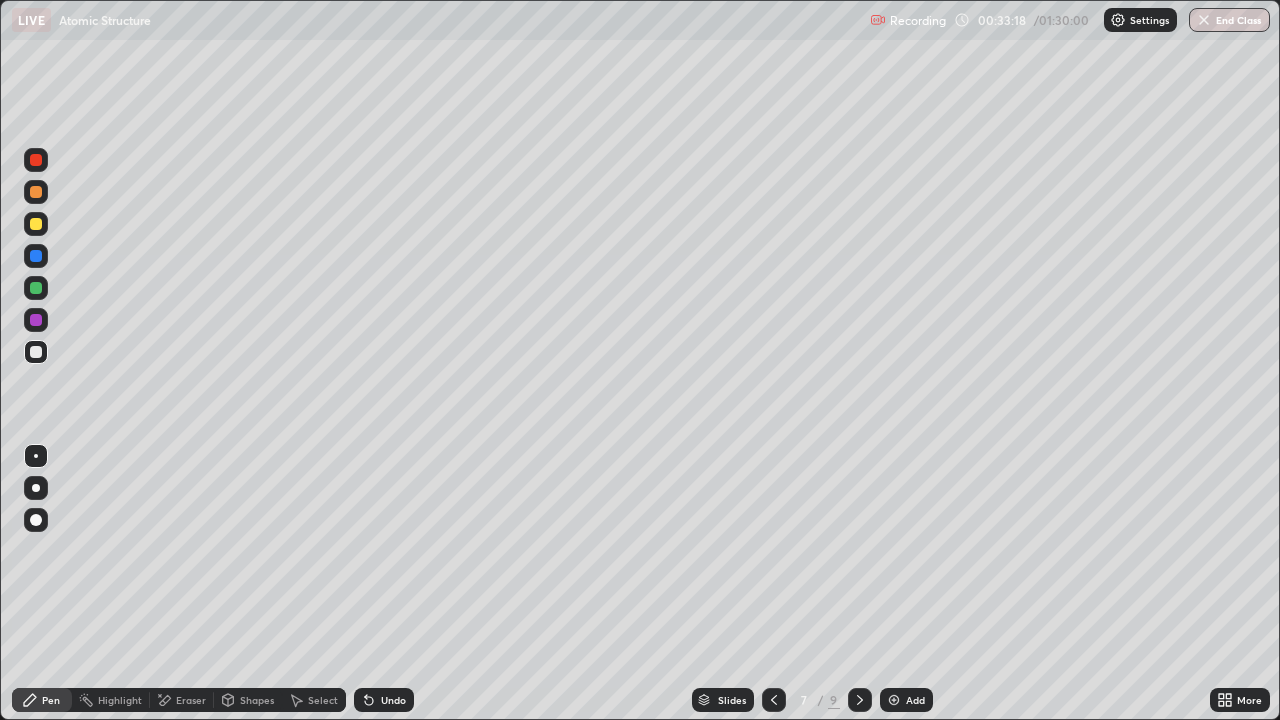 click 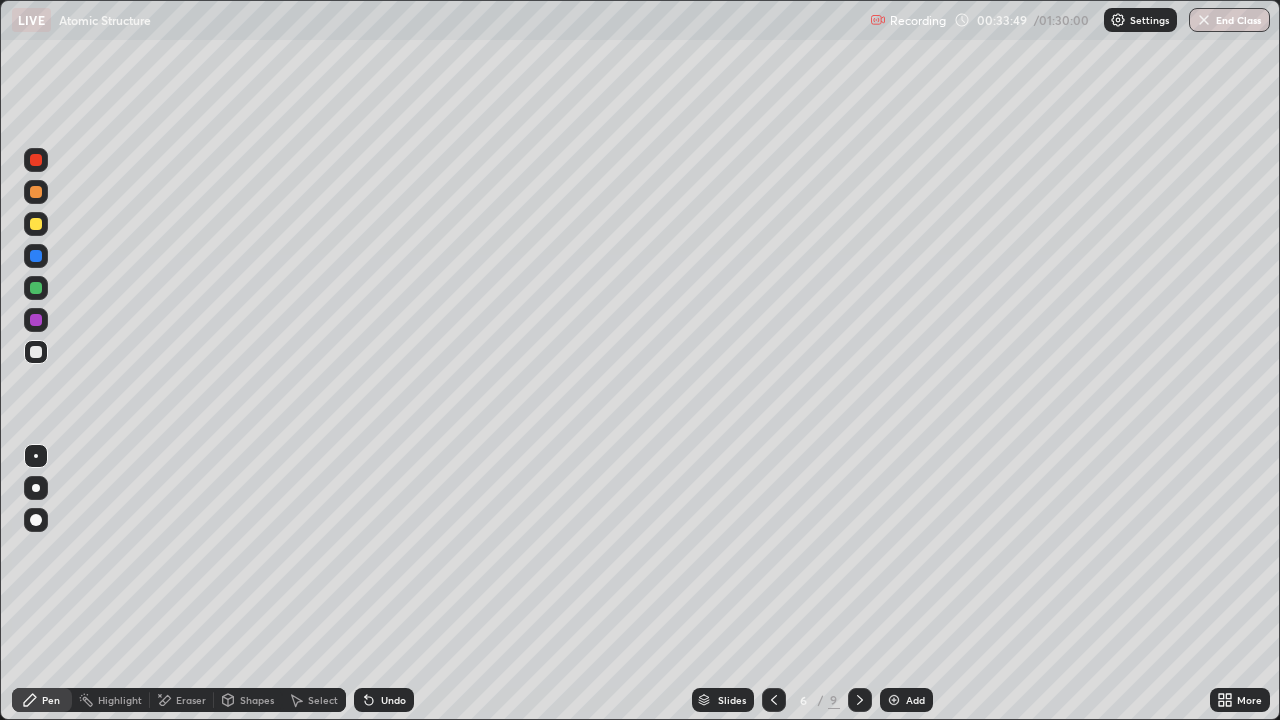 click 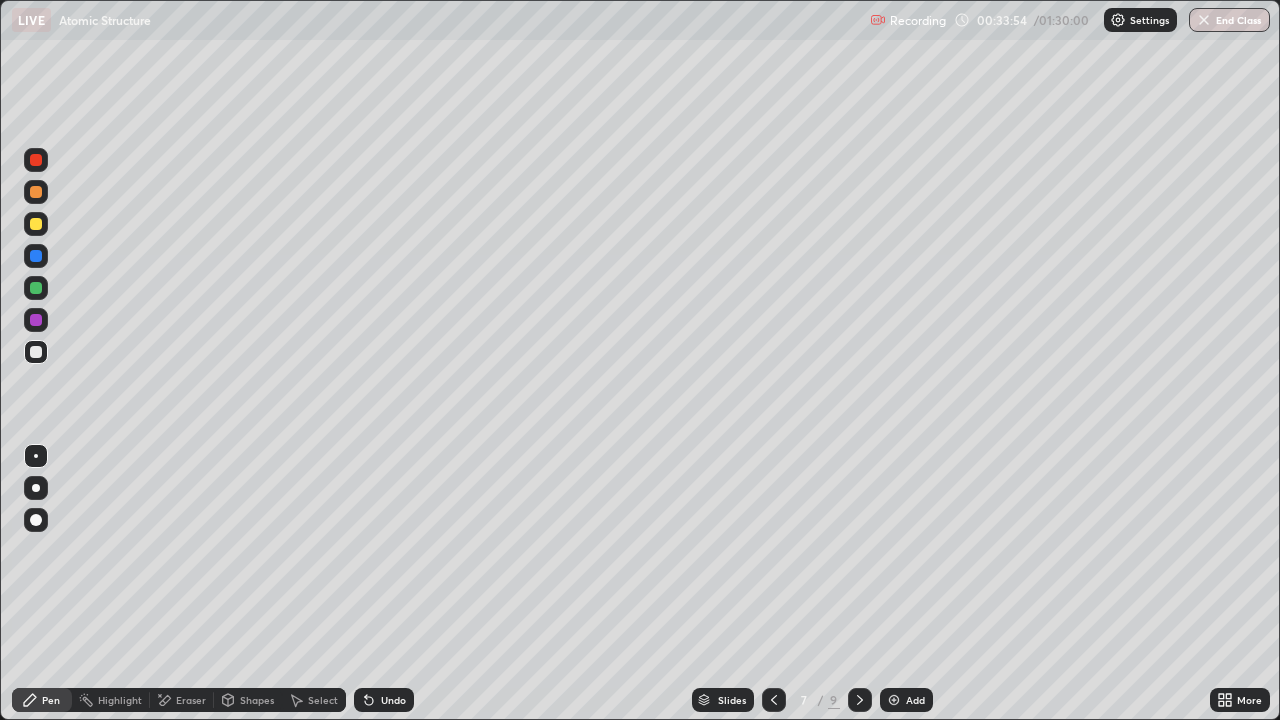 click 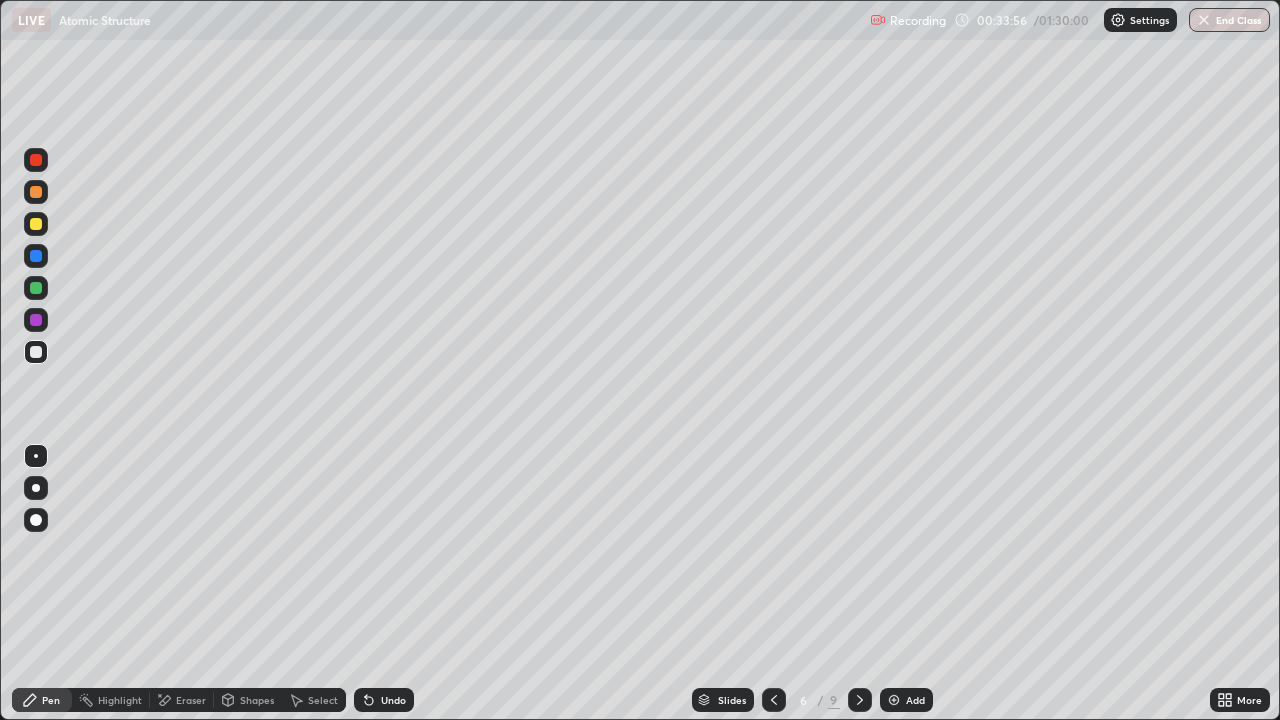 click 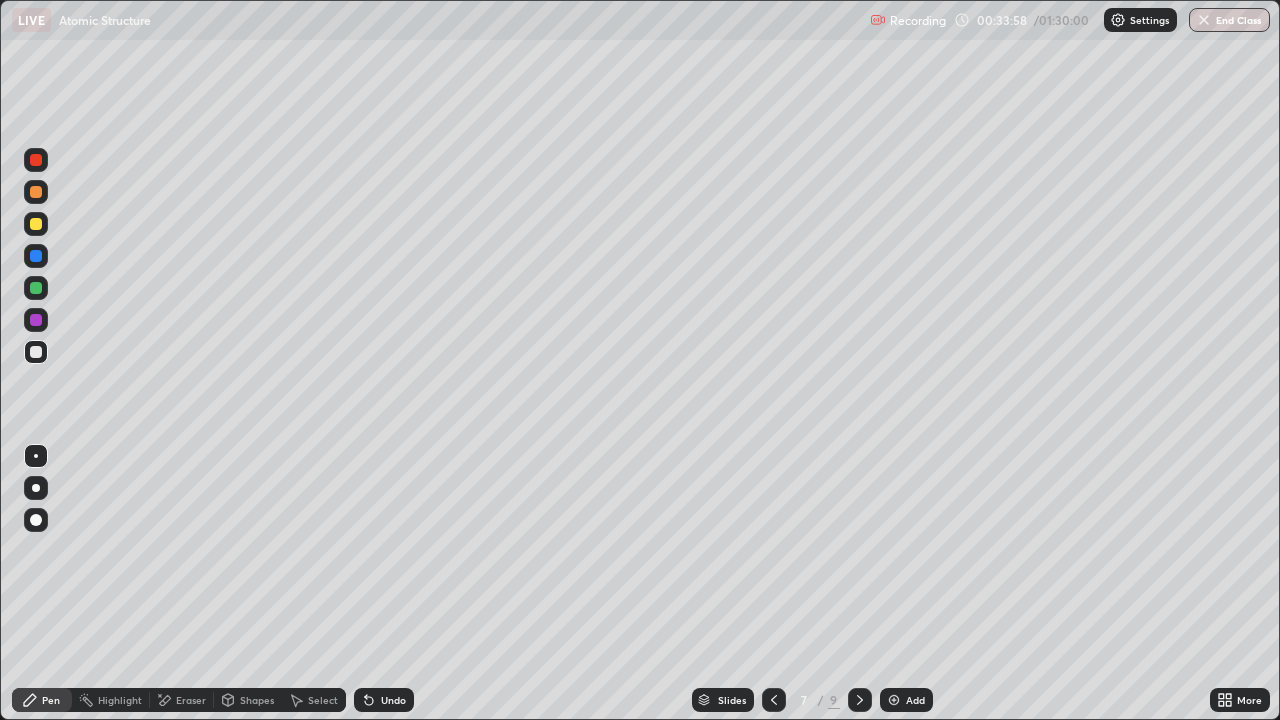 click at bounding box center (36, 352) 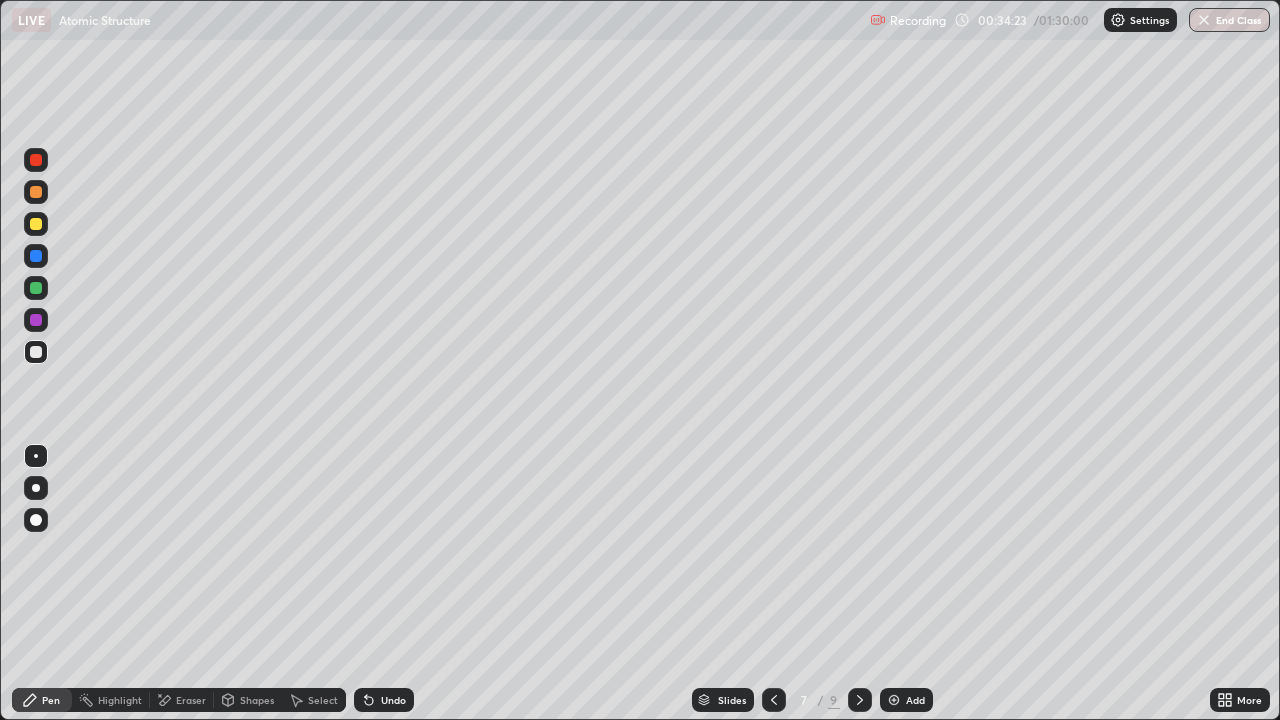 click at bounding box center [36, 288] 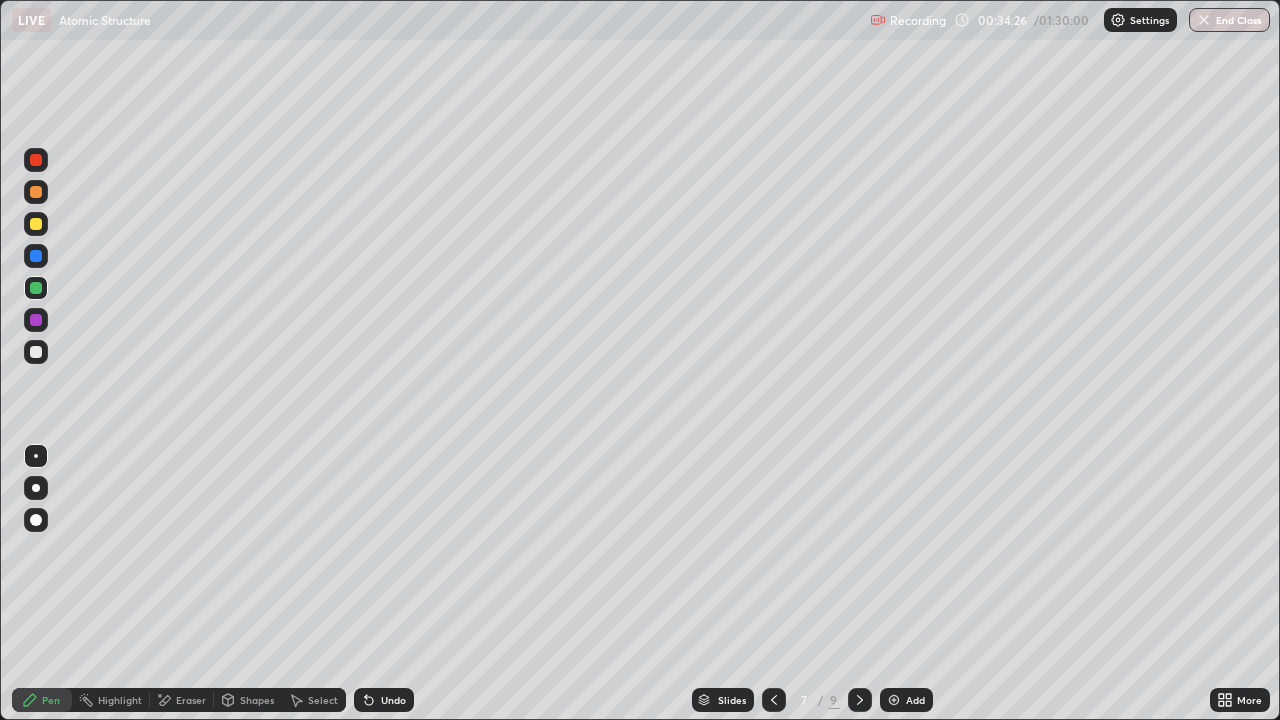 click at bounding box center (36, 352) 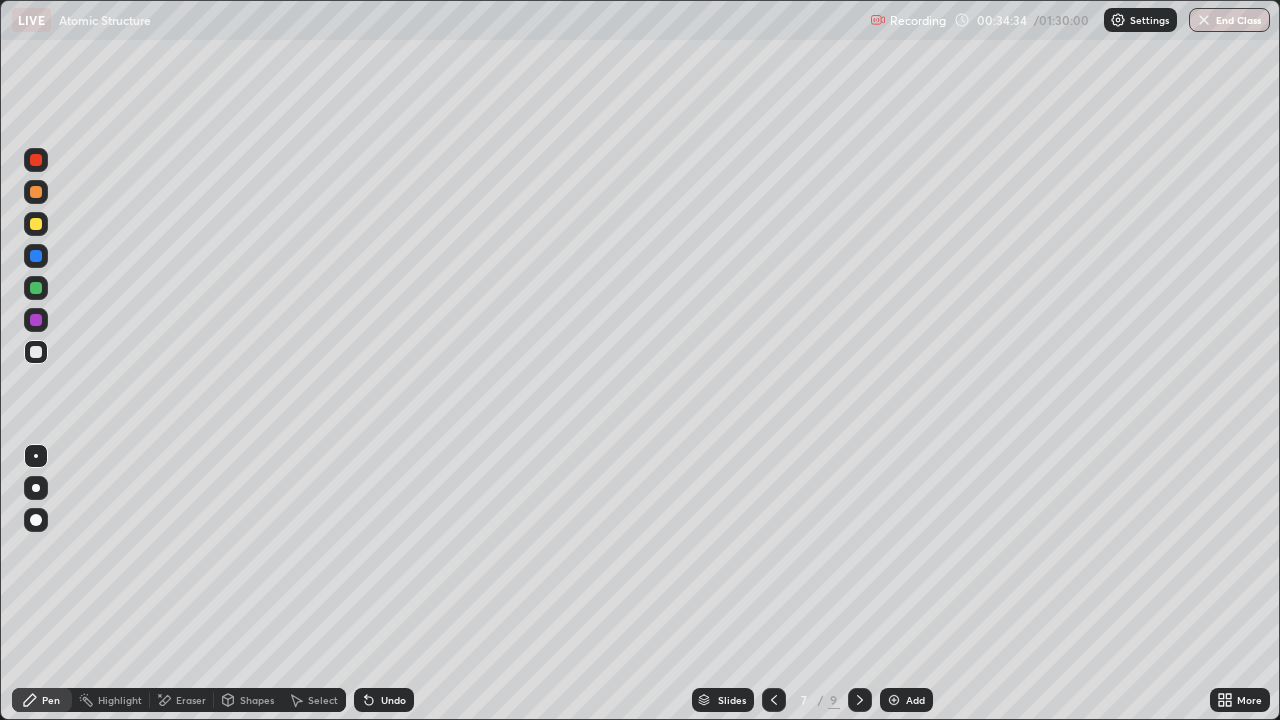 click at bounding box center (36, 288) 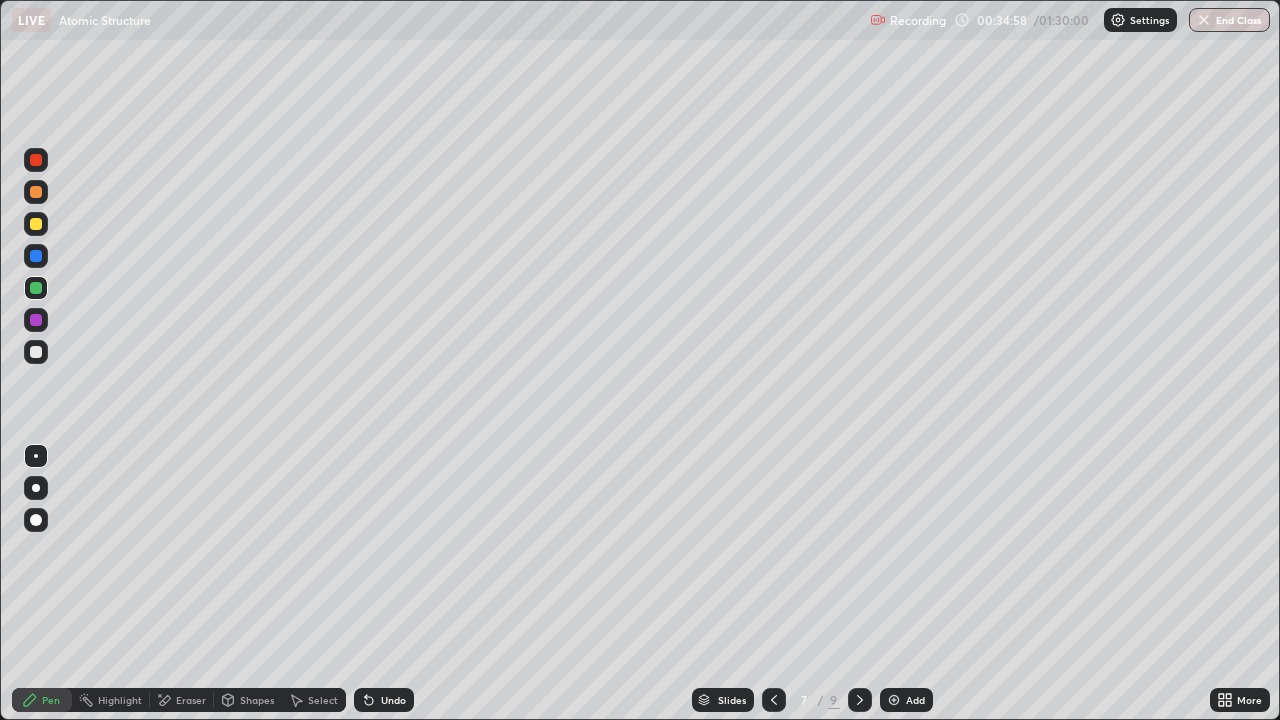 click at bounding box center (36, 224) 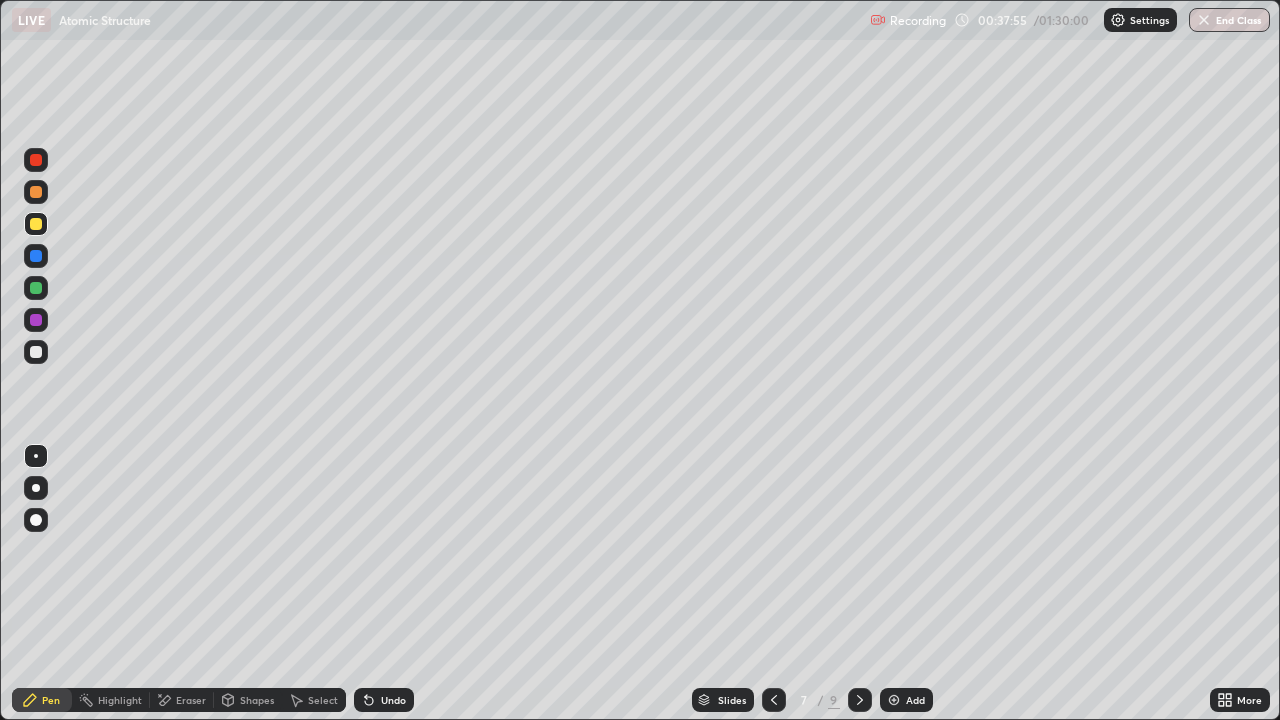 click at bounding box center (36, 320) 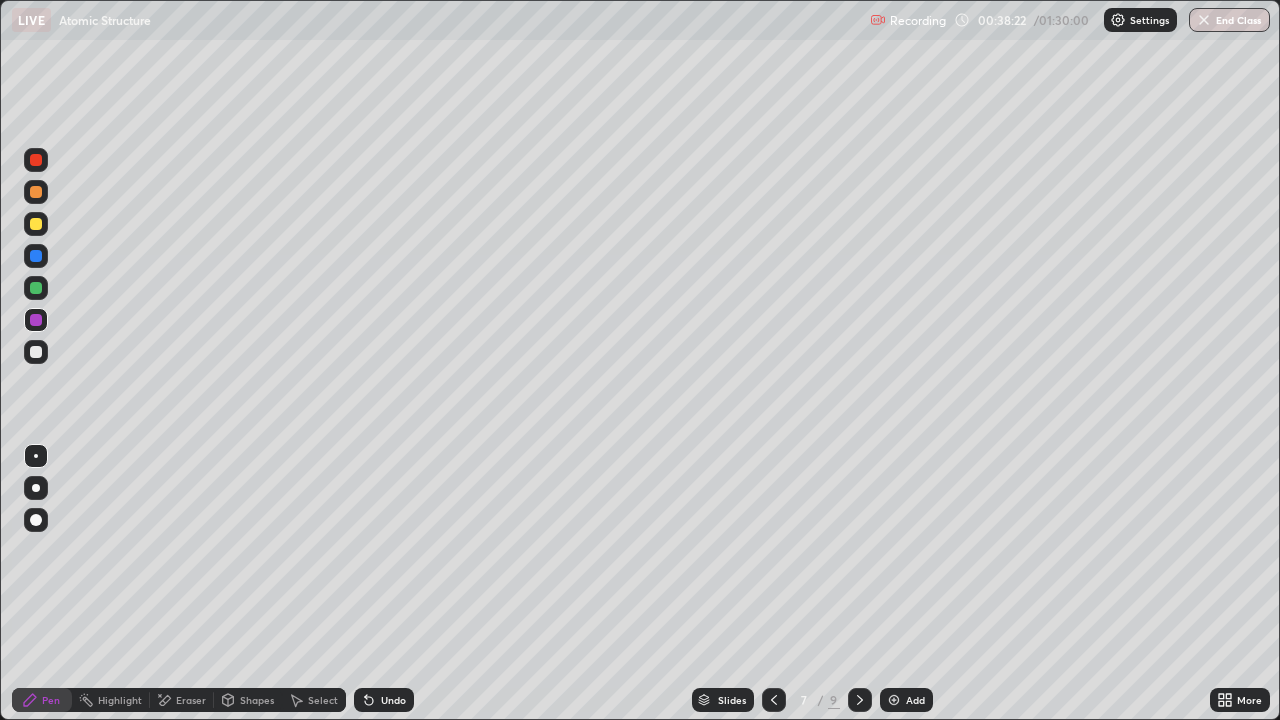 click at bounding box center (774, 700) 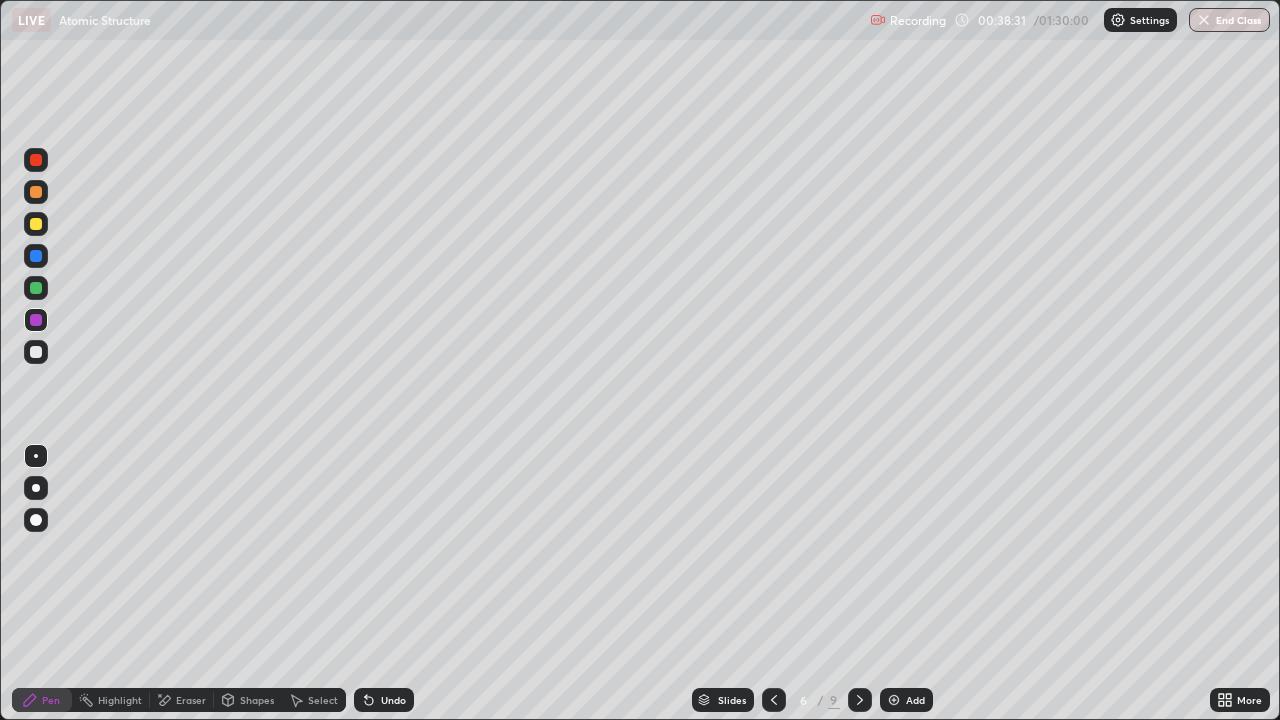 click 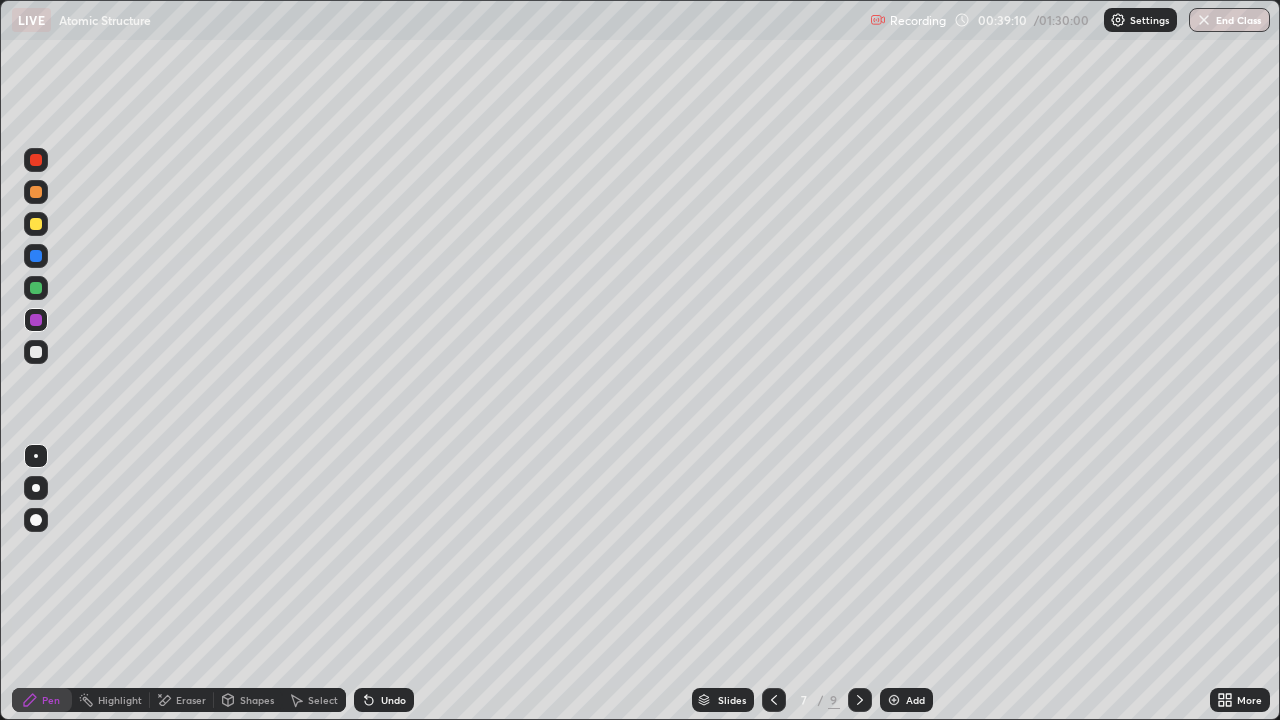 click at bounding box center [36, 256] 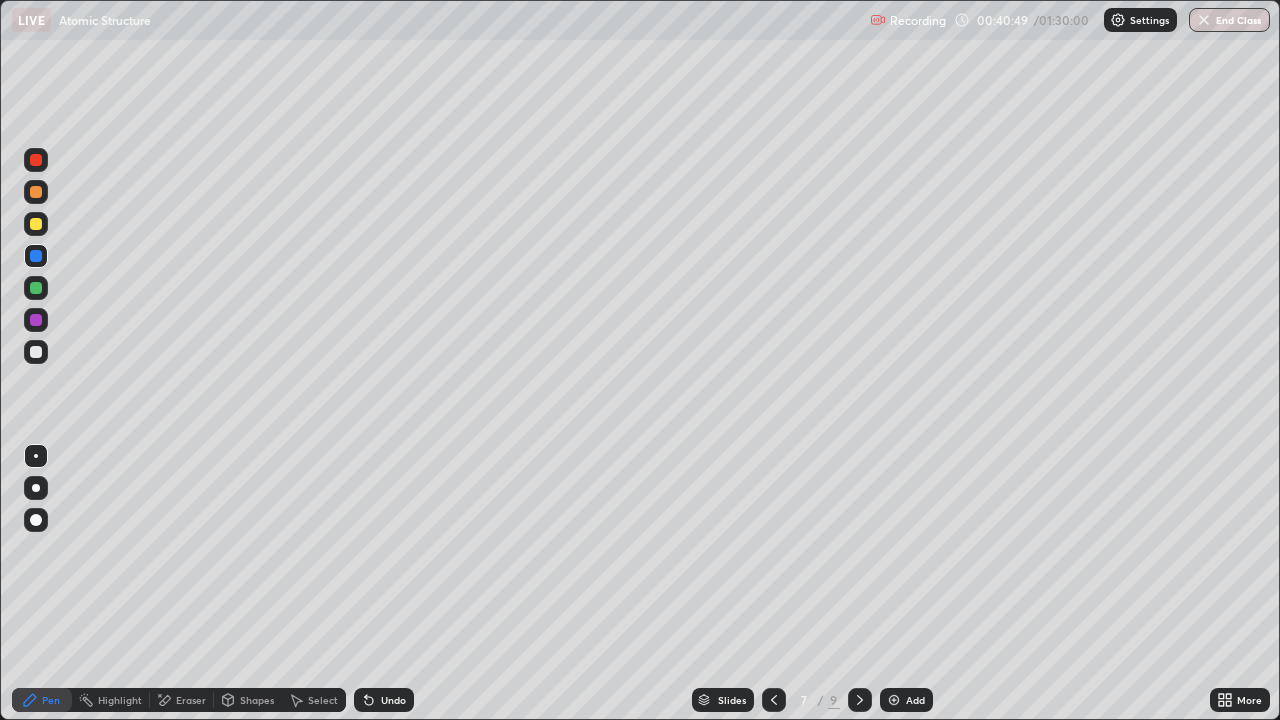 click at bounding box center [36, 160] 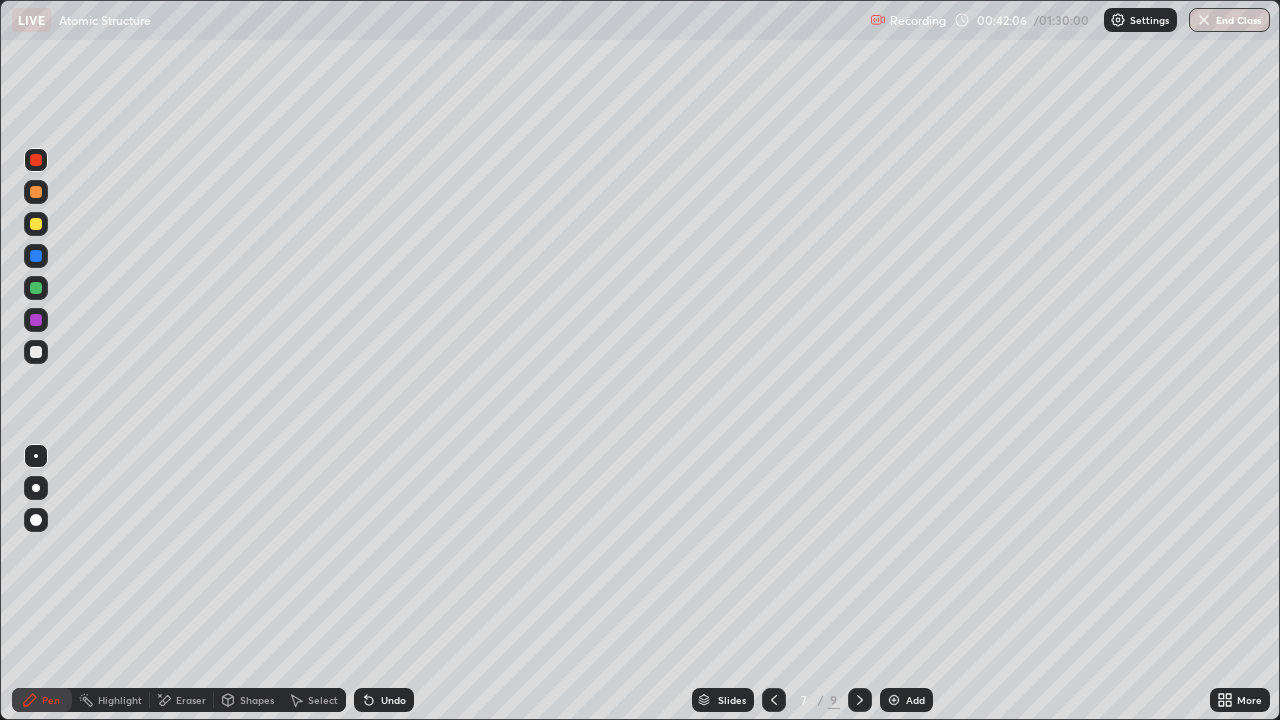 click at bounding box center (36, 288) 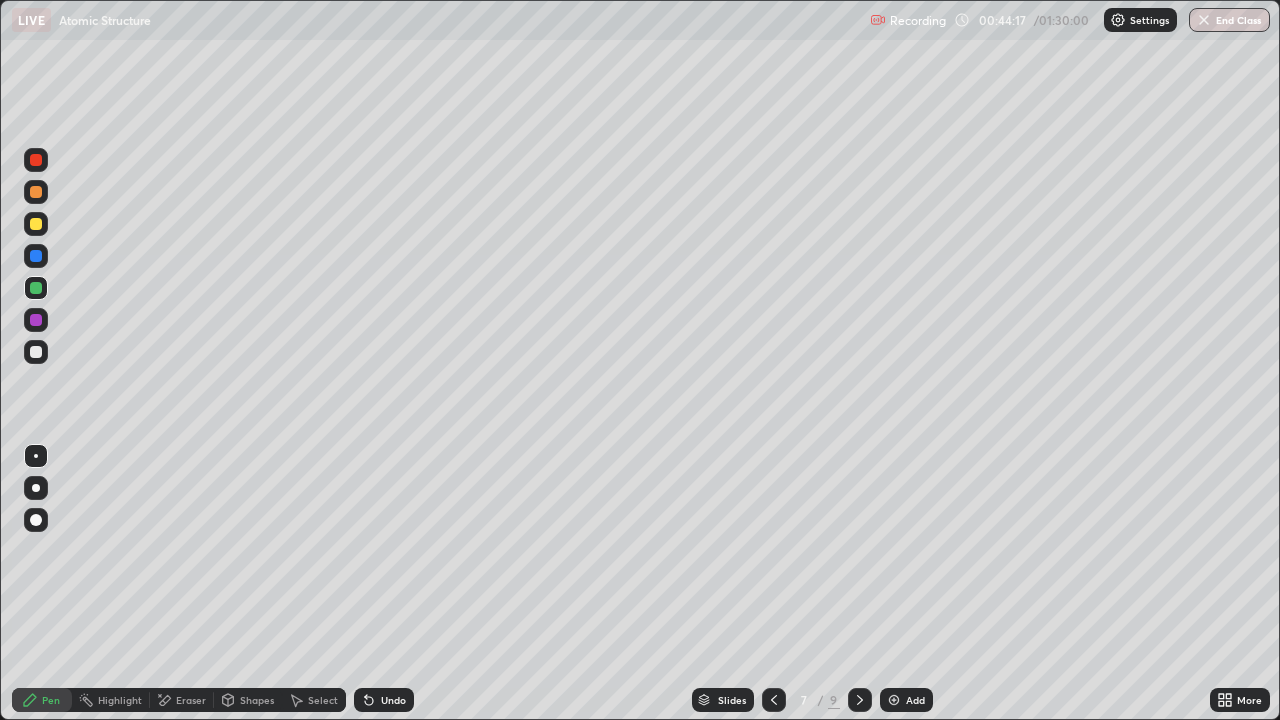 click at bounding box center (36, 352) 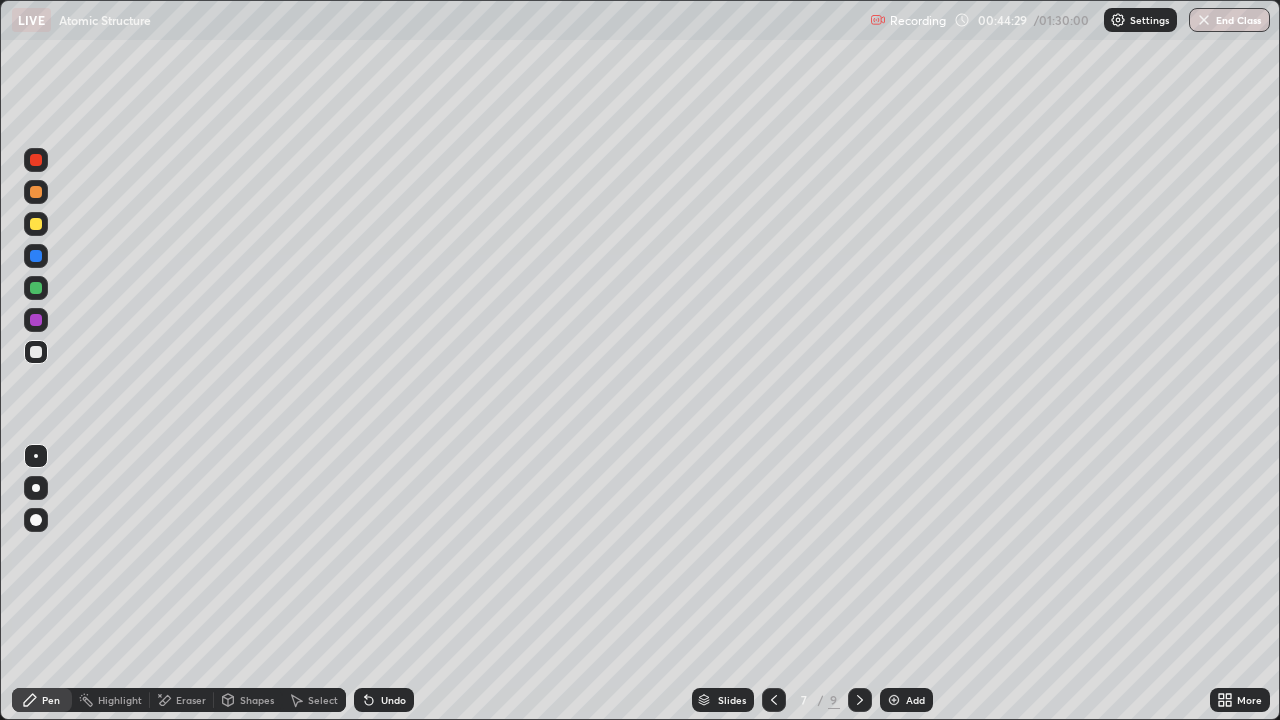 click at bounding box center (36, 160) 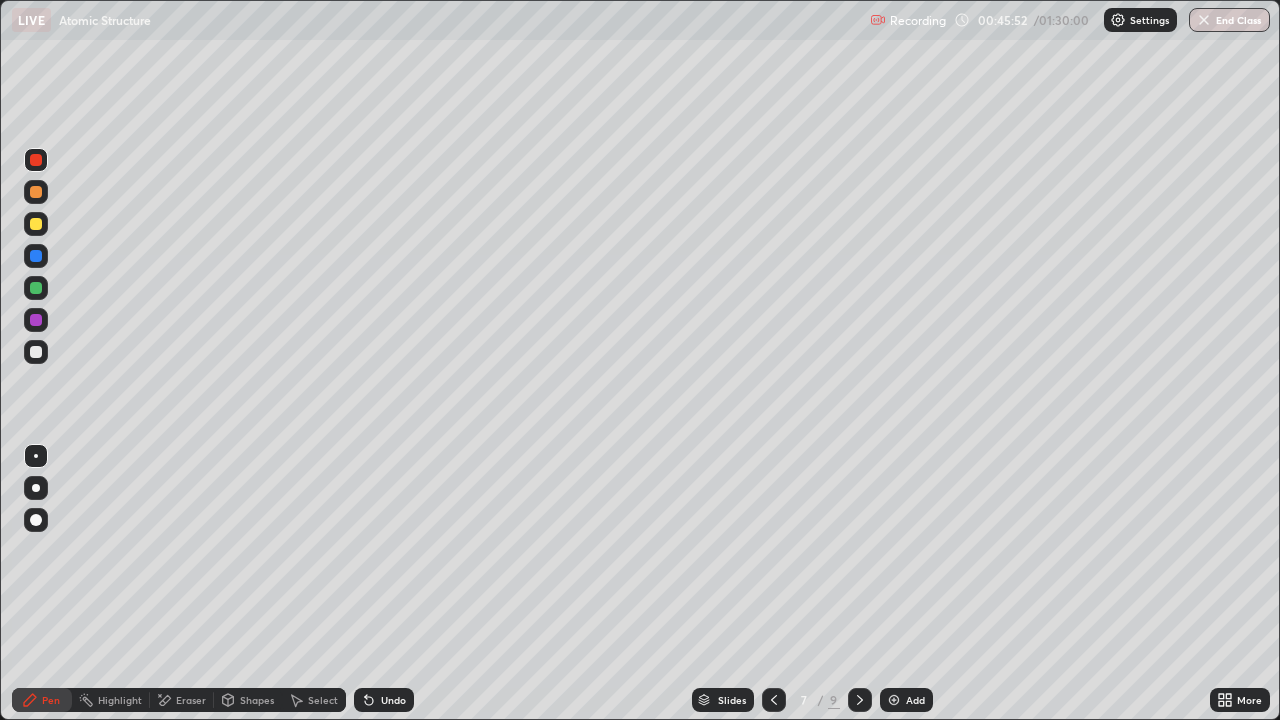 click at bounding box center [894, 700] 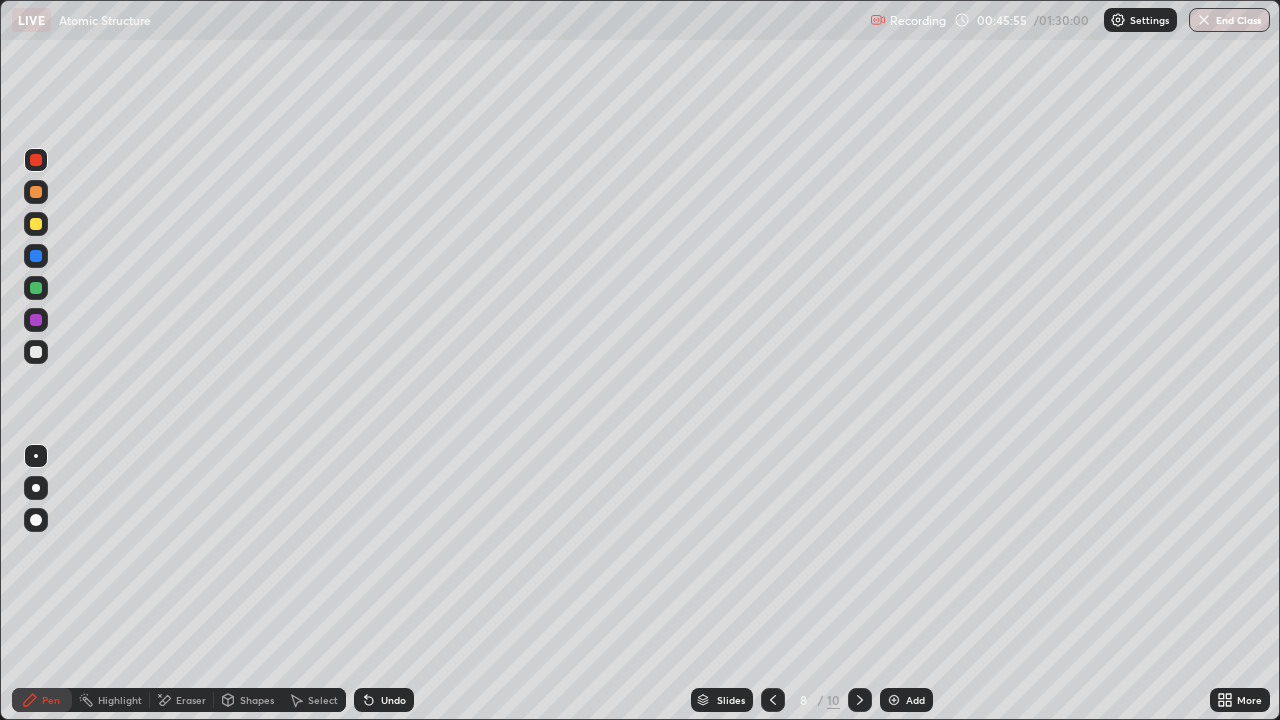 click at bounding box center (36, 288) 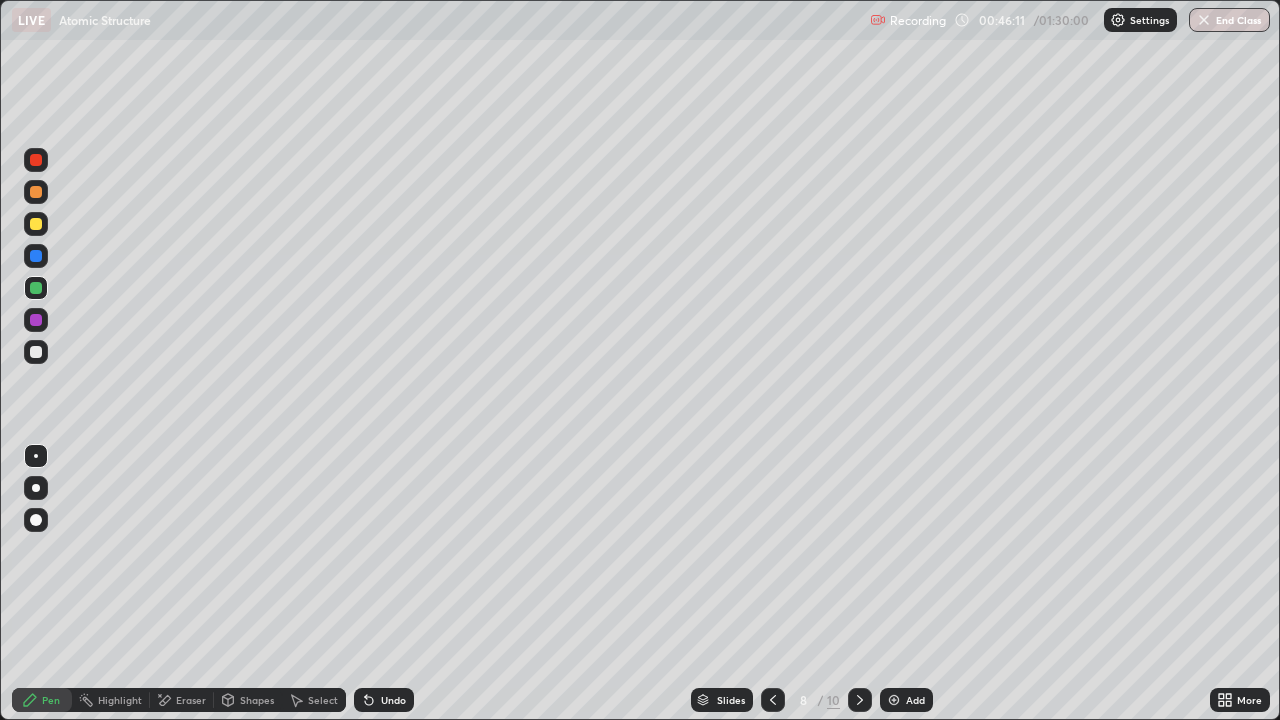 click at bounding box center (36, 256) 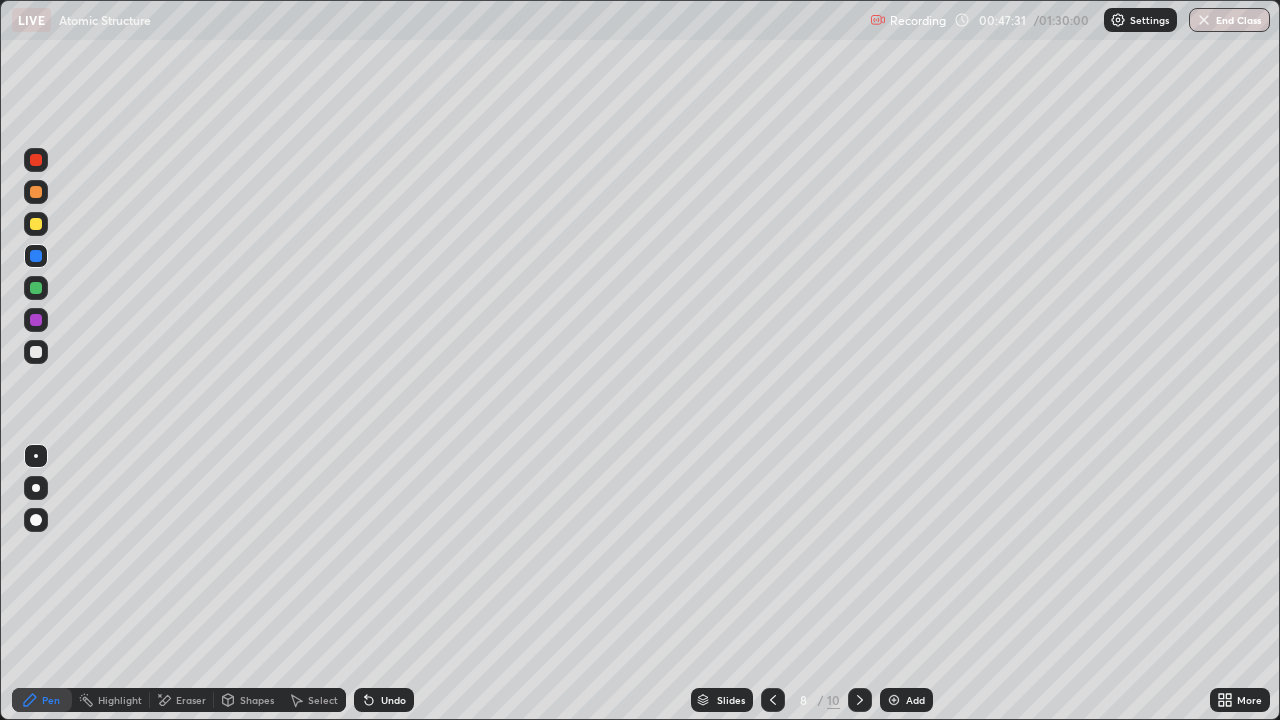 click at bounding box center (36, 224) 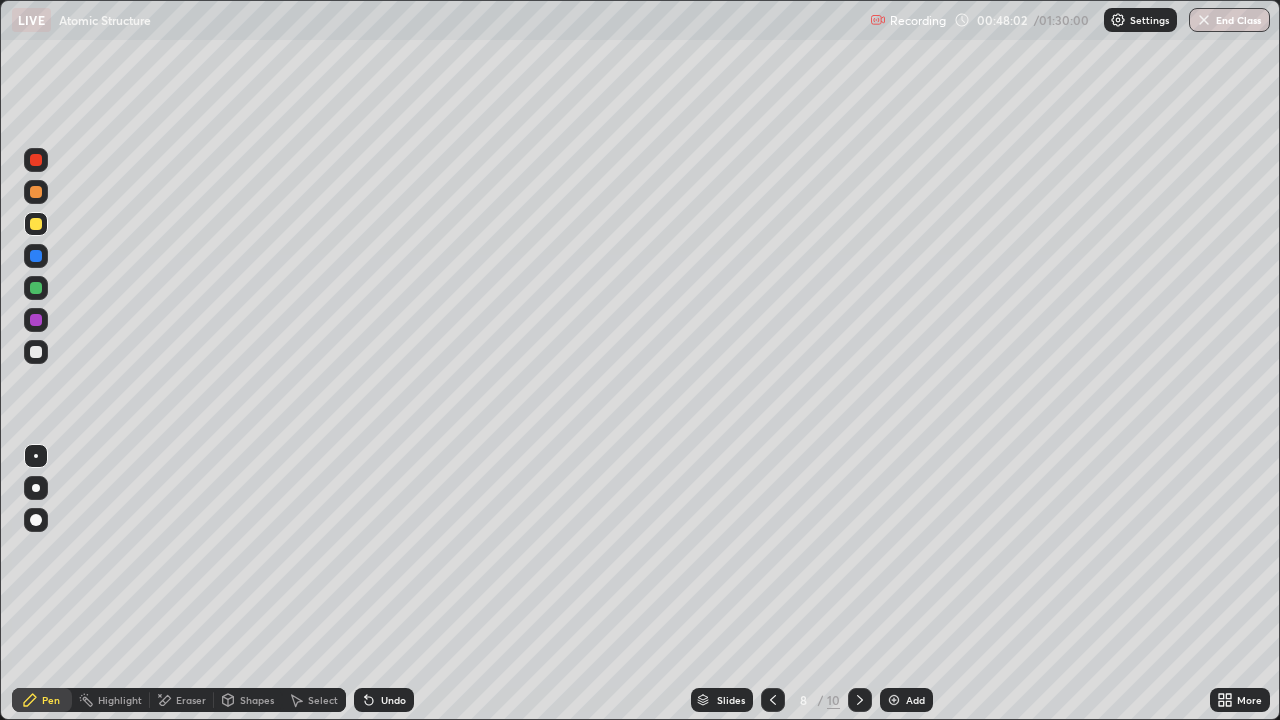 click on "Undo" at bounding box center [384, 700] 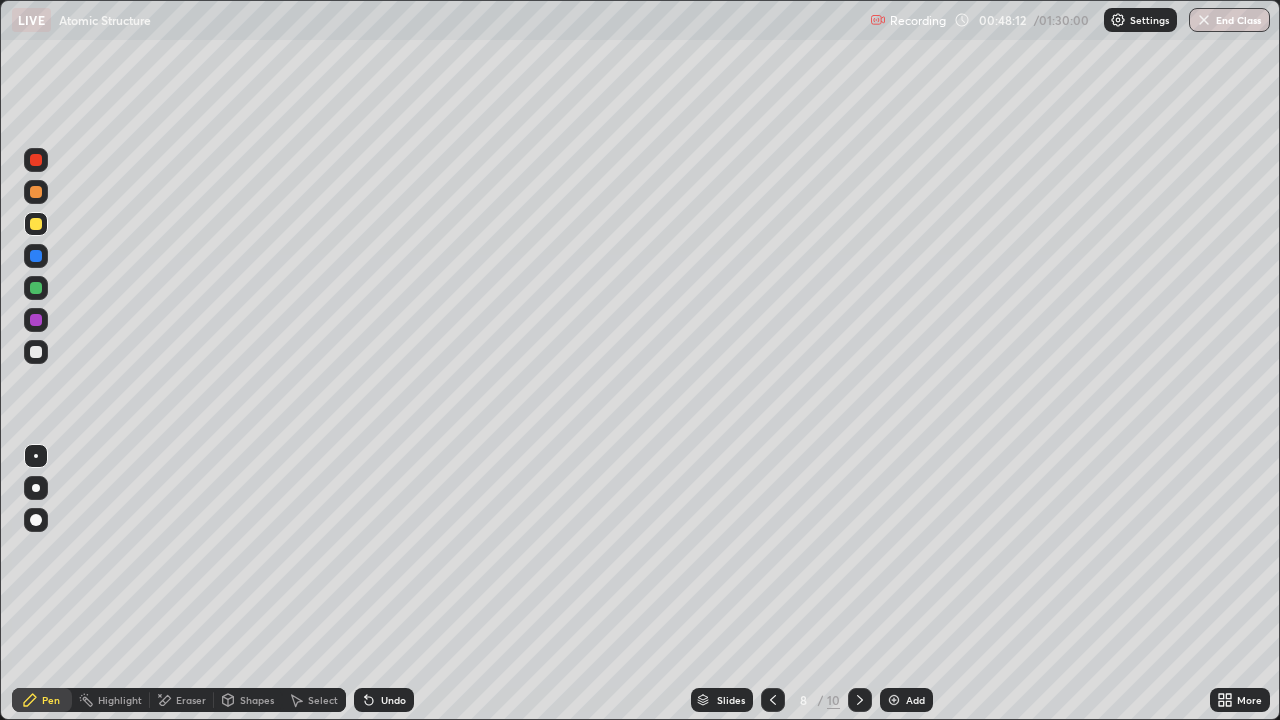 click at bounding box center (36, 160) 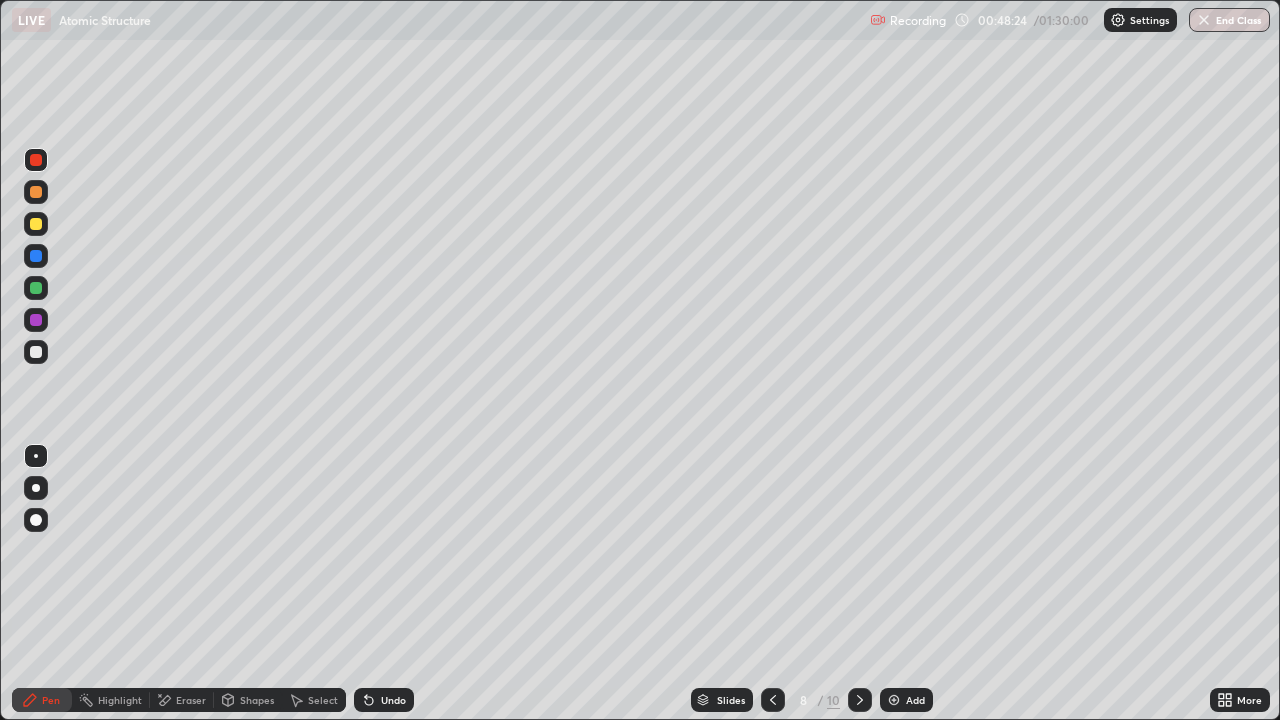 click at bounding box center (36, 352) 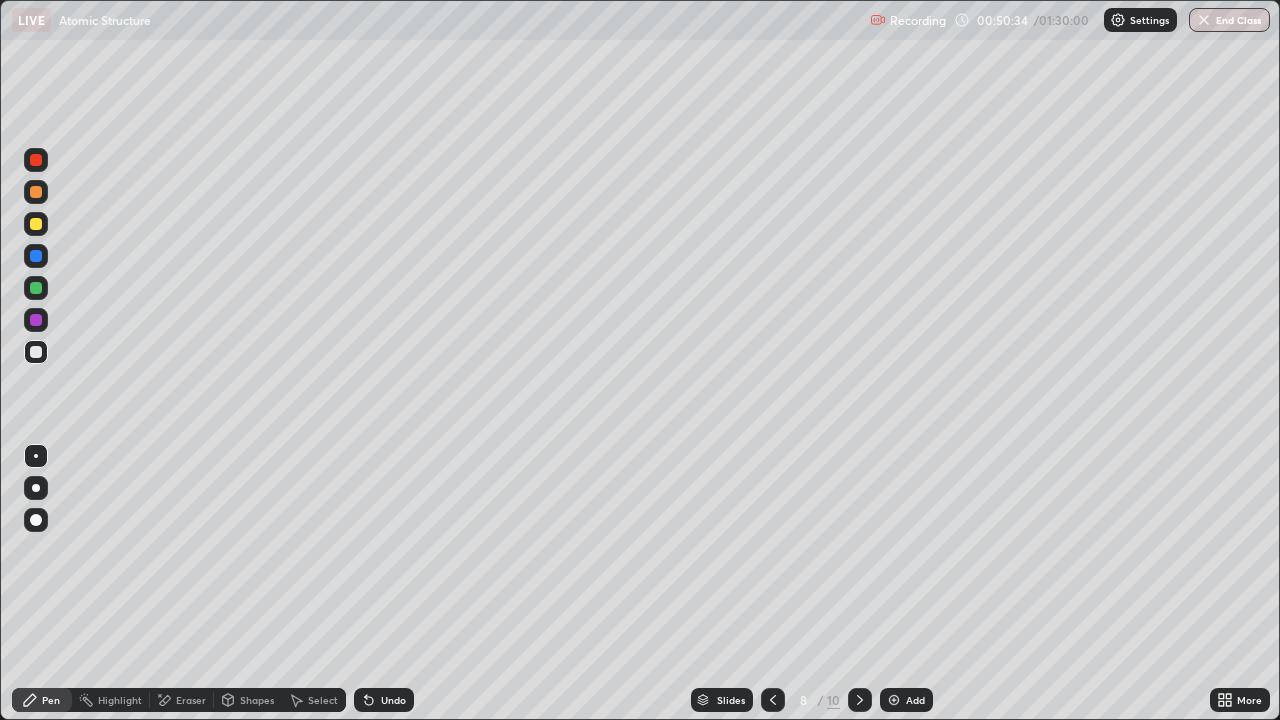 click at bounding box center (36, 288) 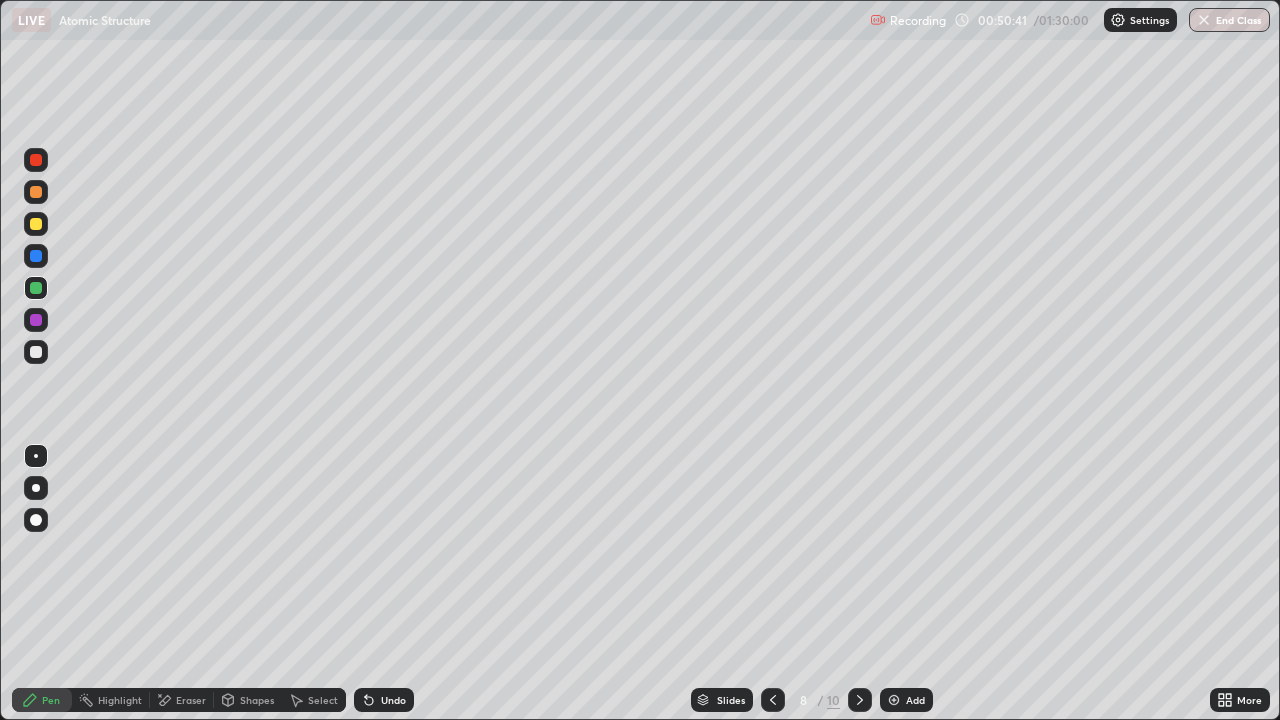 click at bounding box center (36, 256) 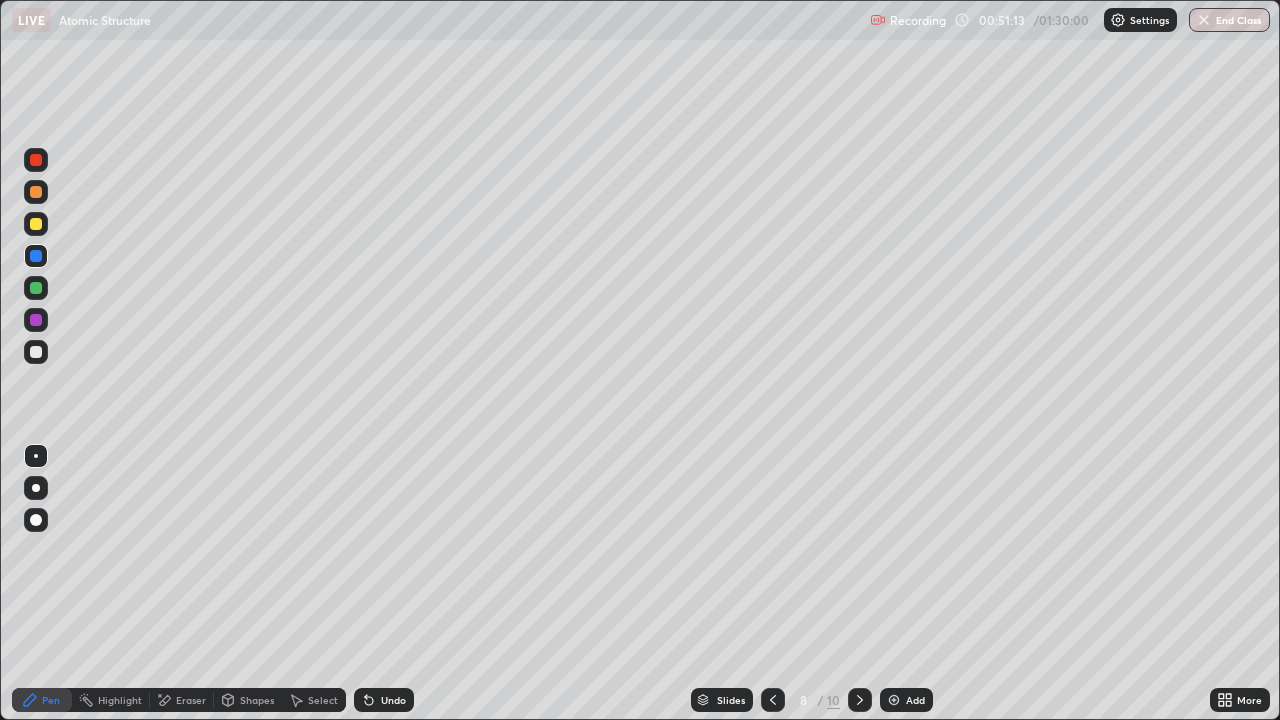 click at bounding box center (36, 224) 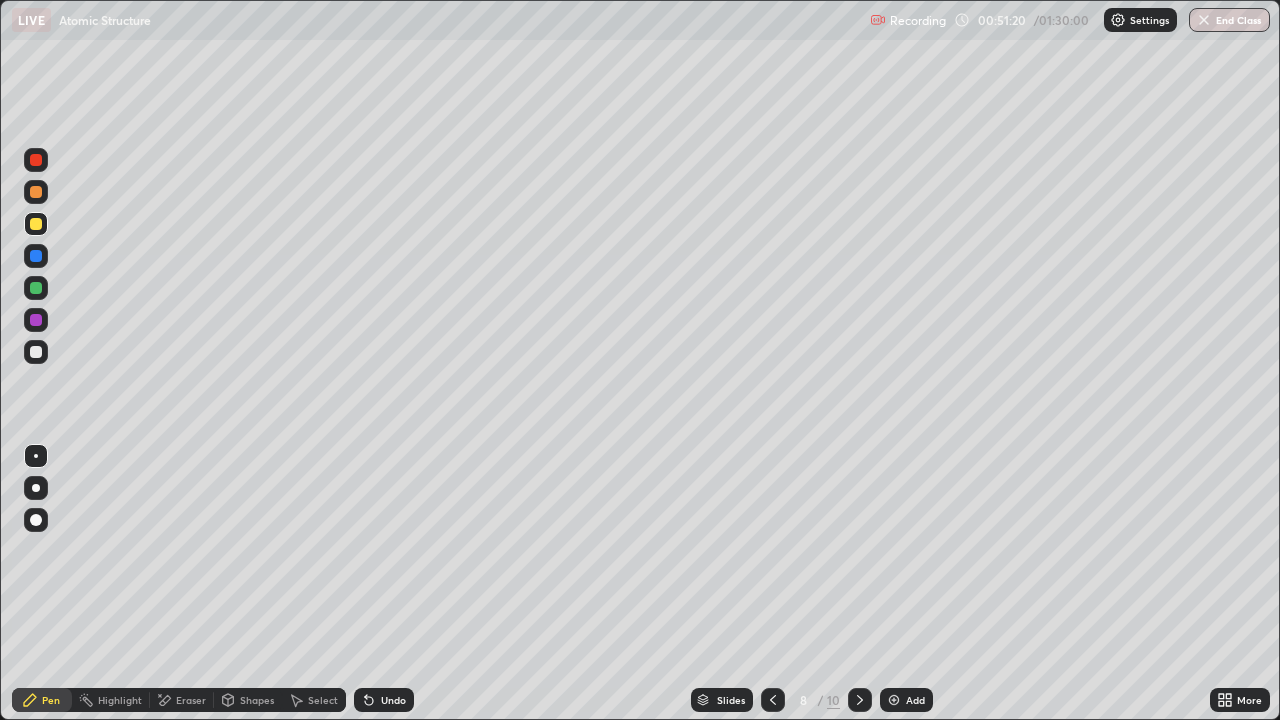 click at bounding box center [36, 320] 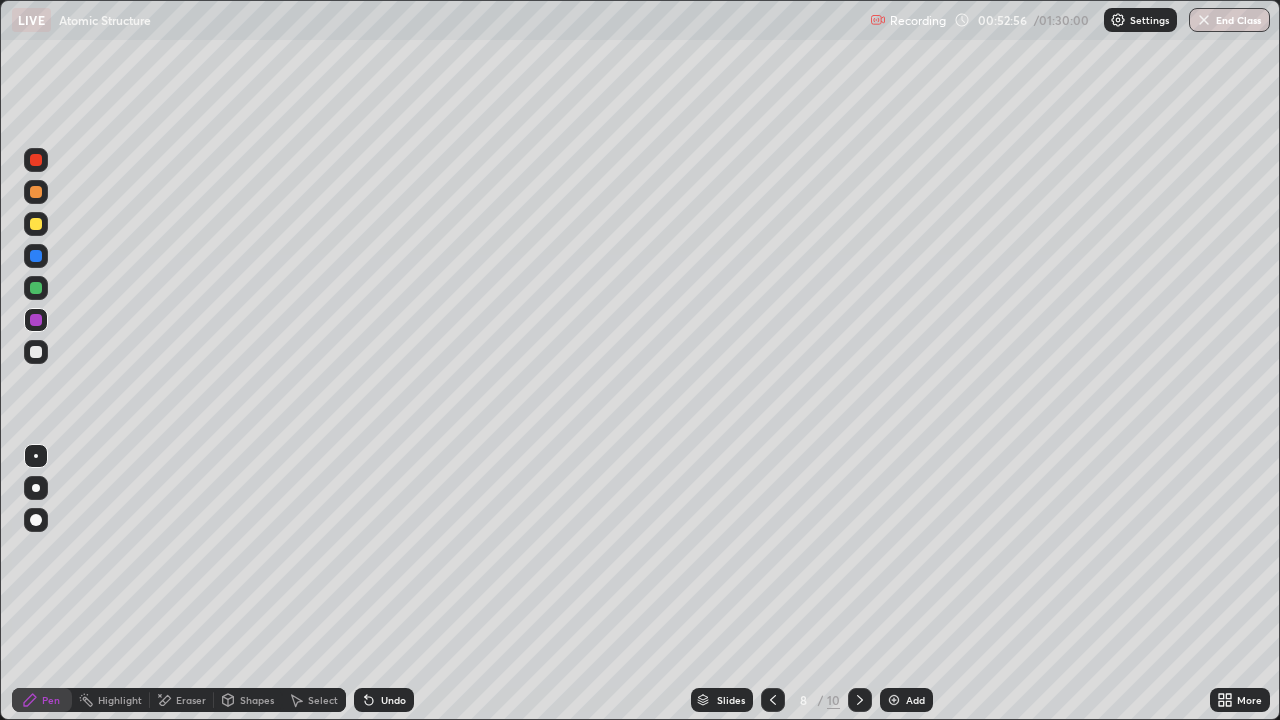 click at bounding box center [36, 224] 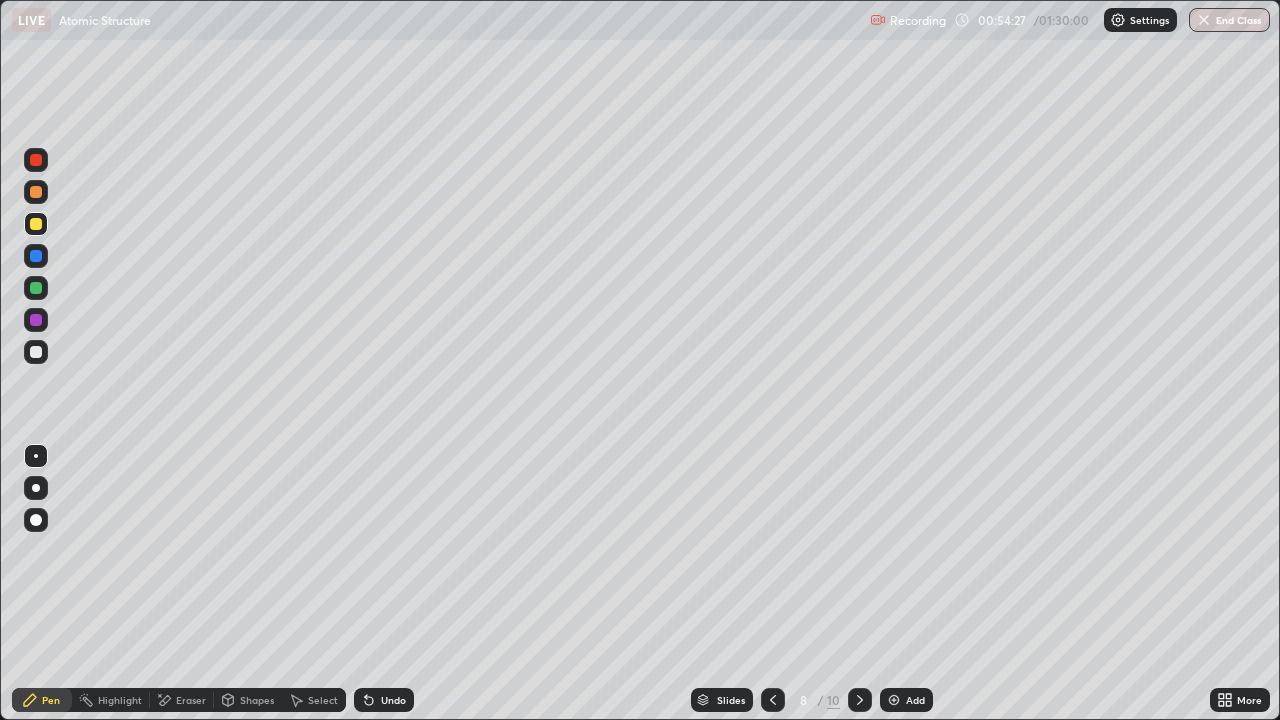 click at bounding box center (36, 256) 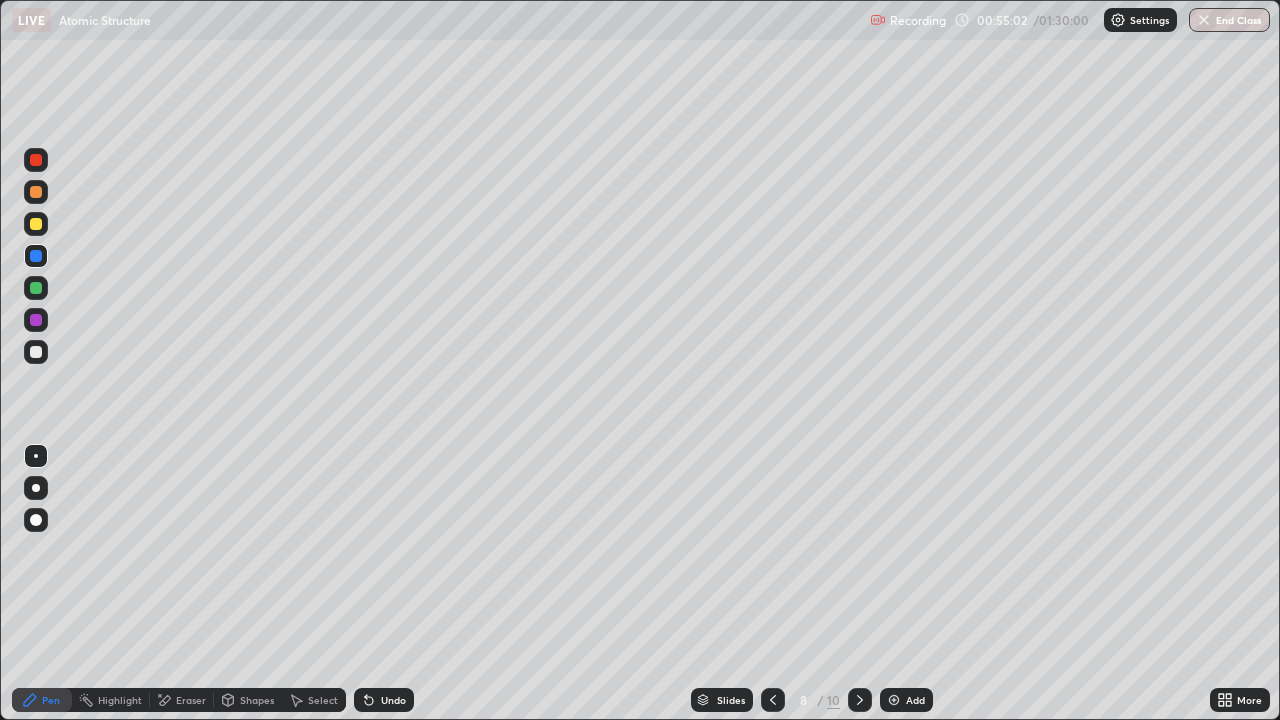 click at bounding box center (36, 160) 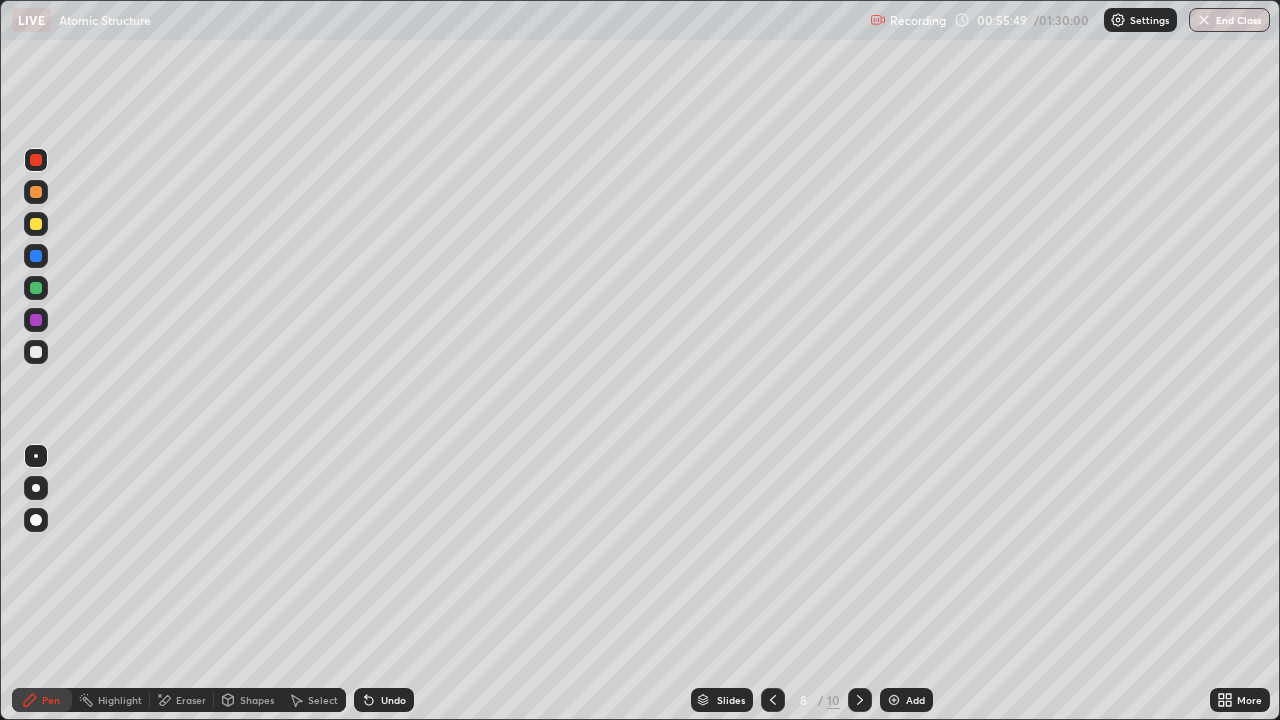 click 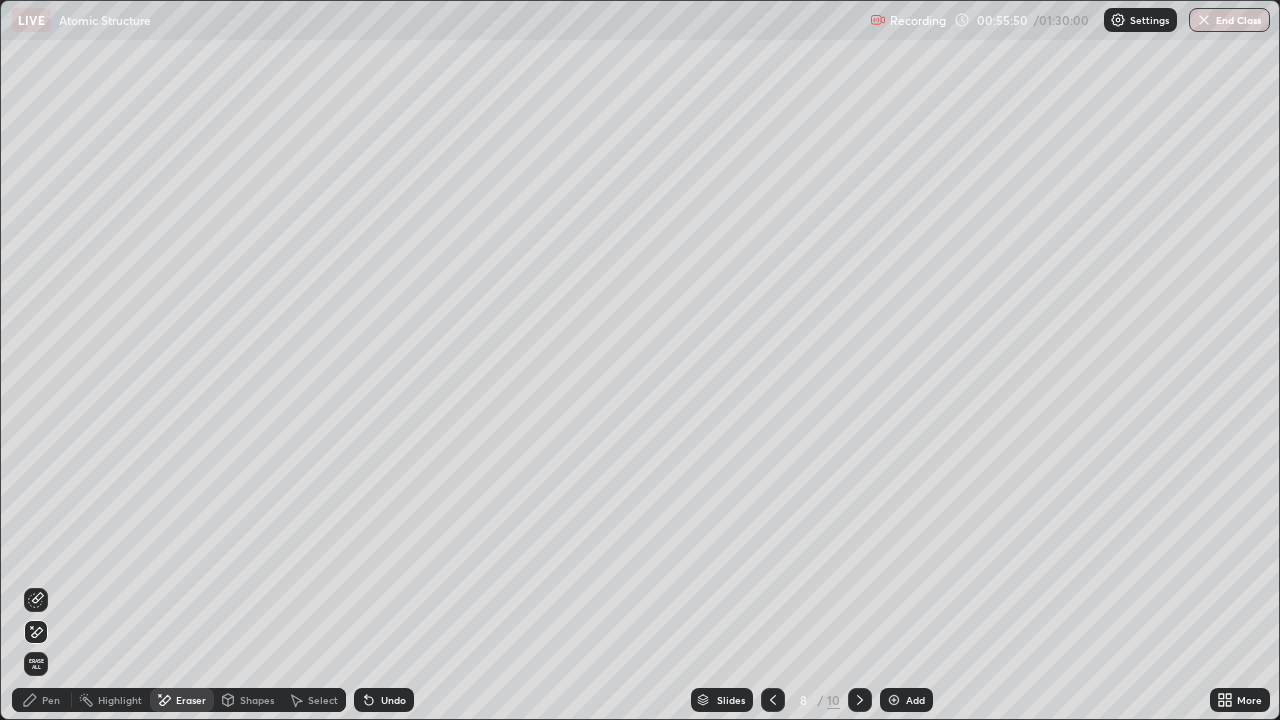 click on "Pen" at bounding box center (42, 700) 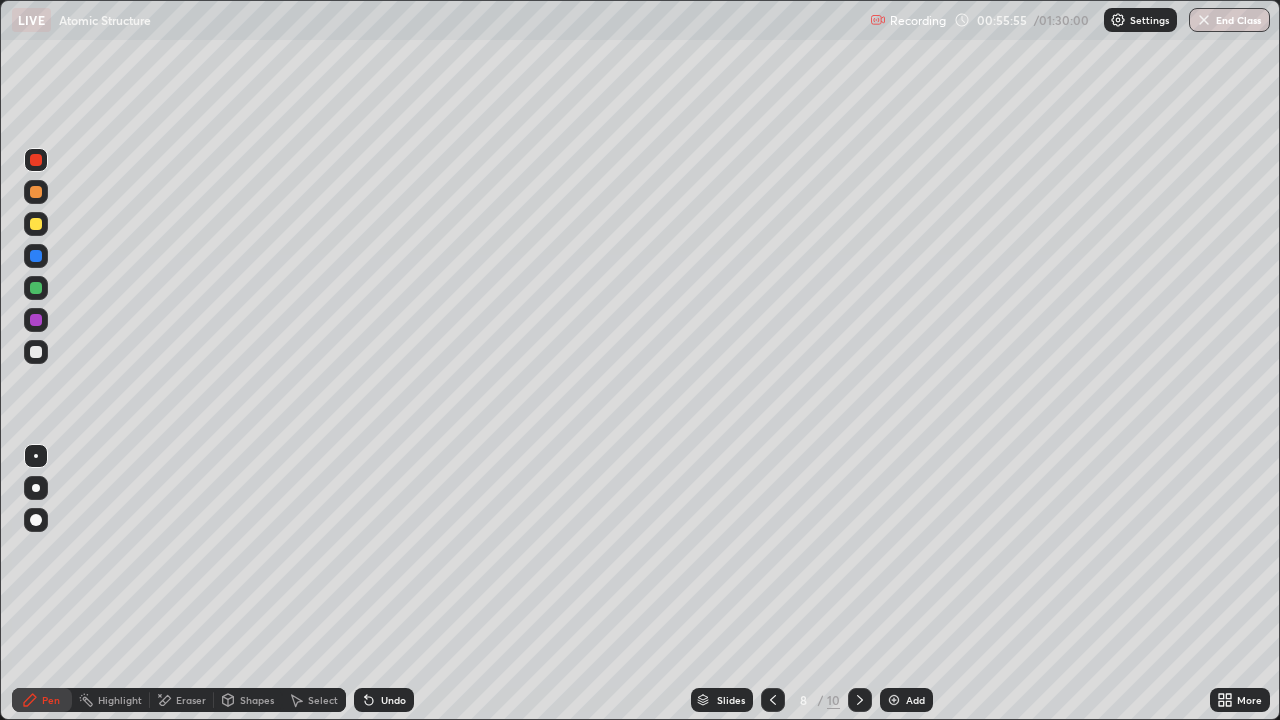click on "Select" at bounding box center (314, 700) 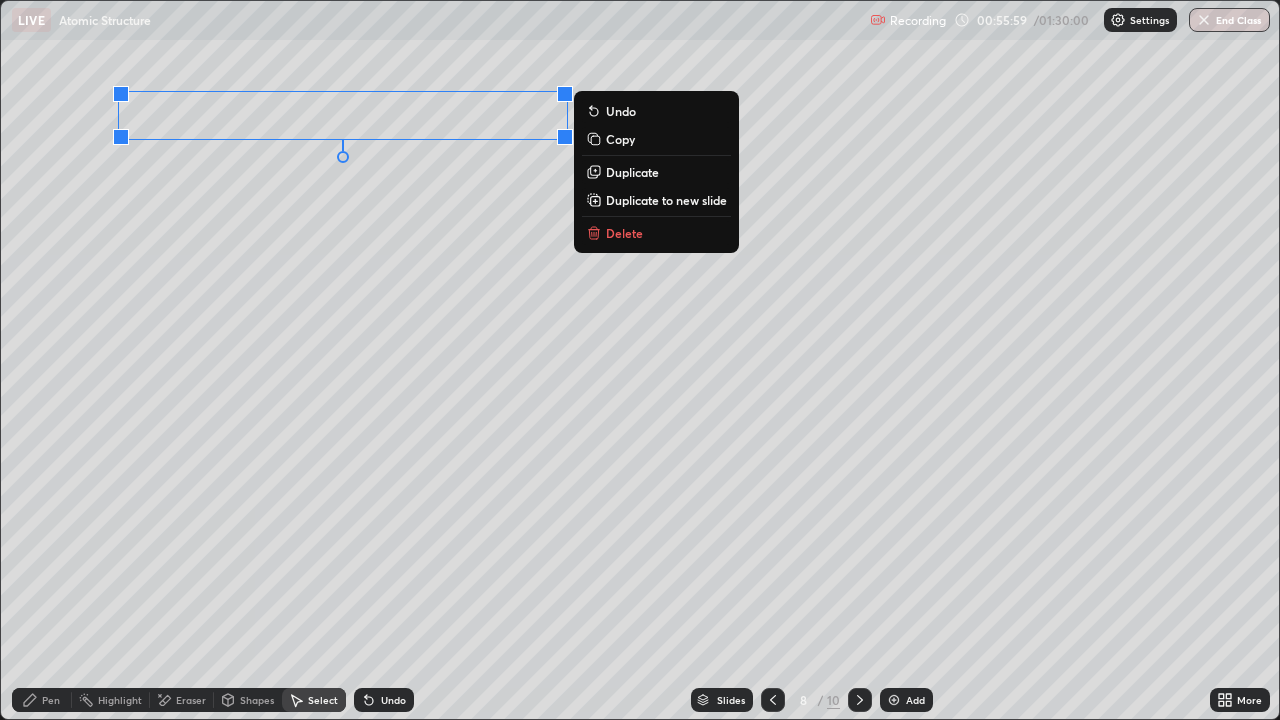 click on "0 ° Undo Copy Duplicate Duplicate to new slide Delete" at bounding box center [640, 360] 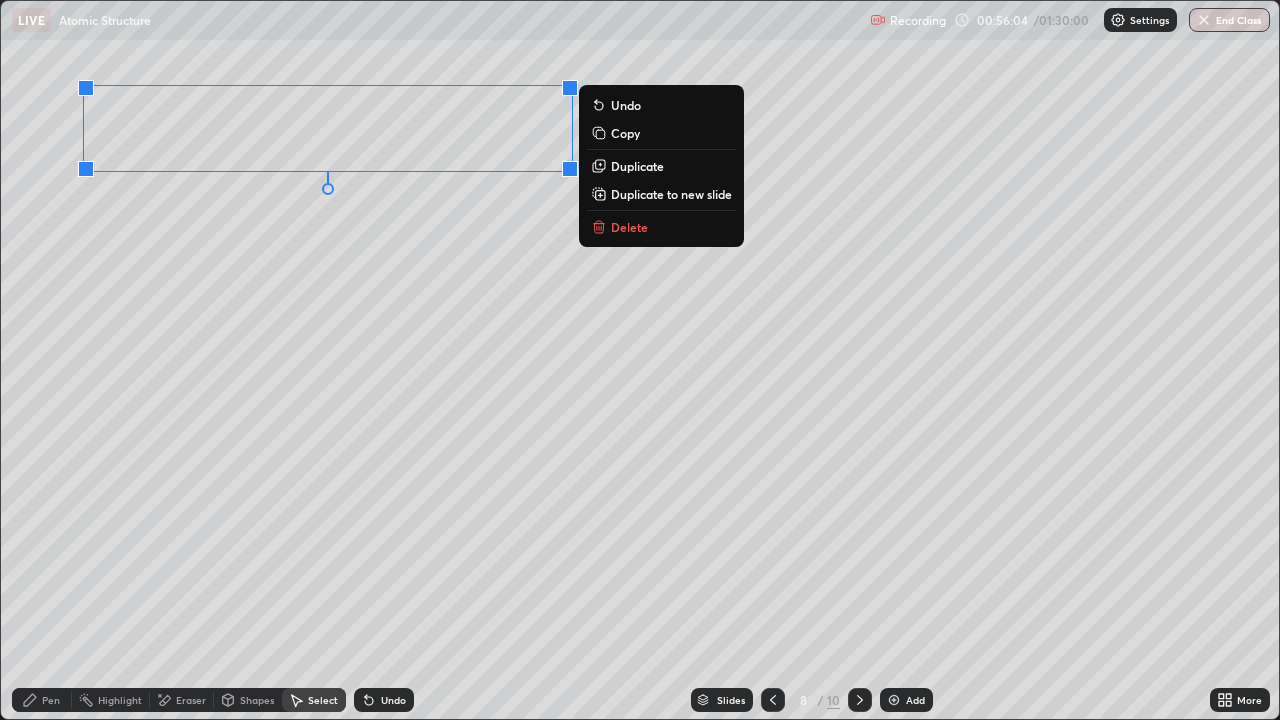 click 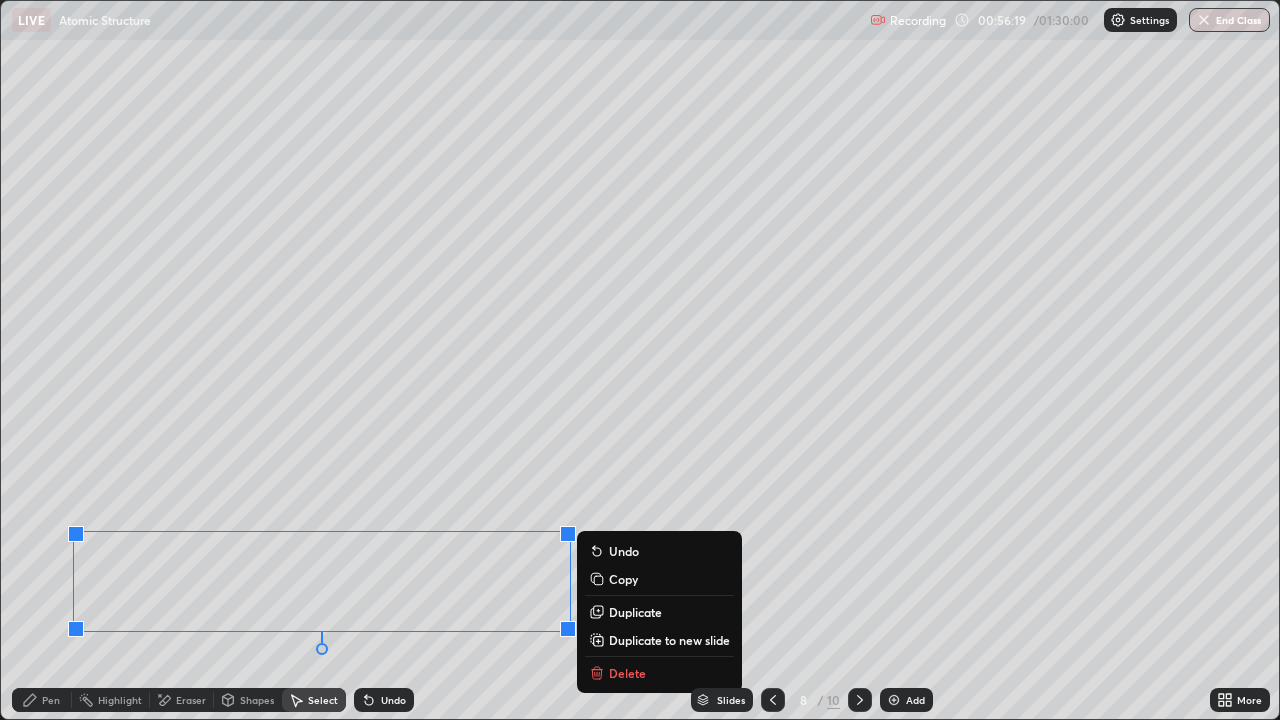 click on "Erase all" at bounding box center (36, 360) 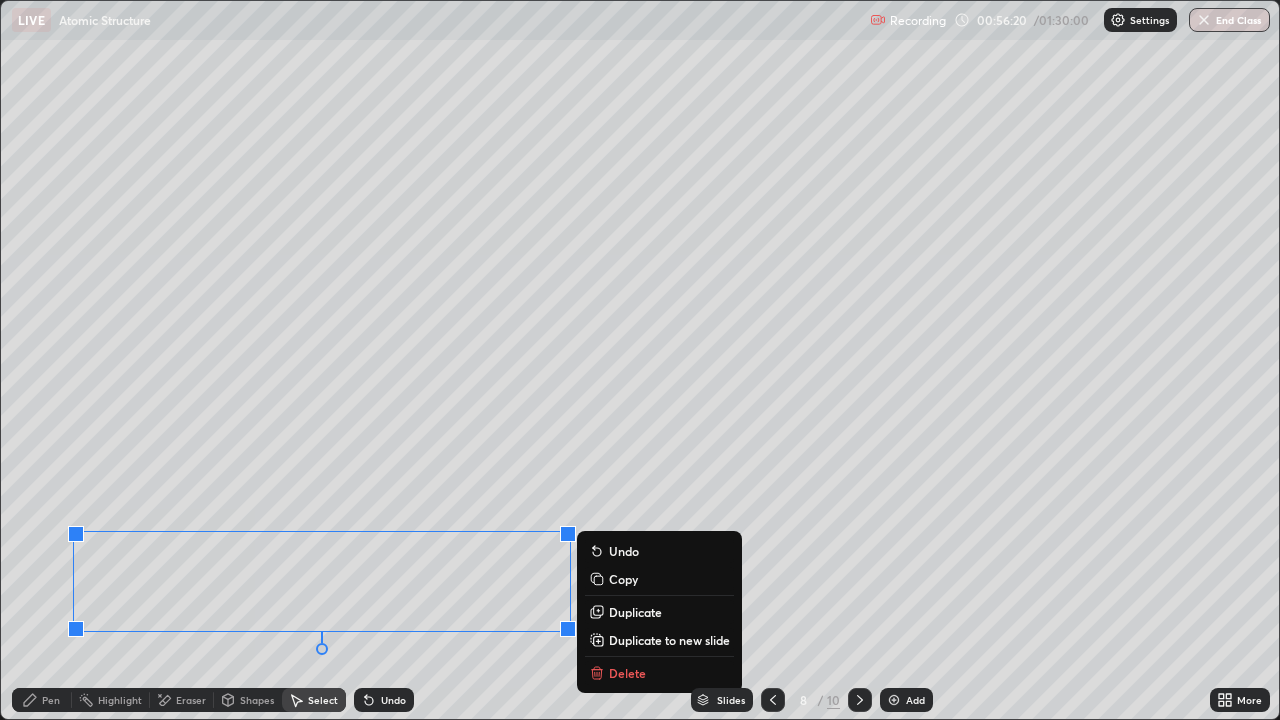 click on "Erase all" at bounding box center (36, 360) 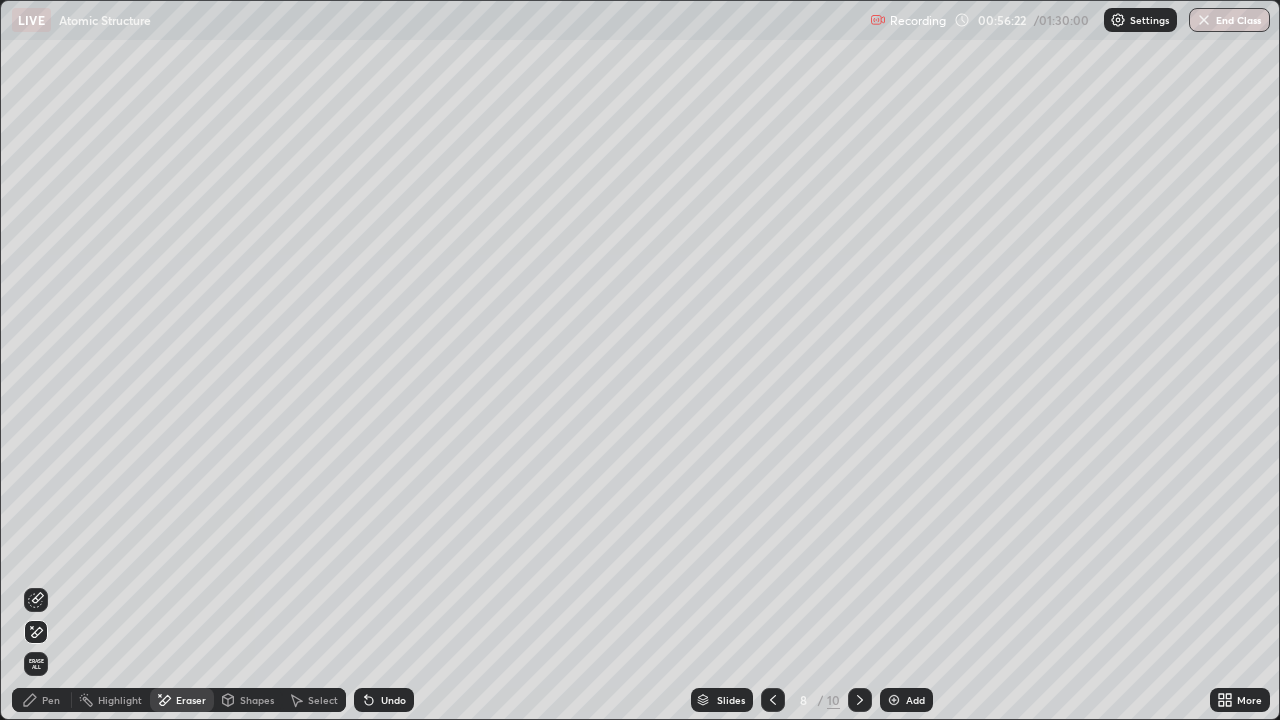 click on "Pen" at bounding box center [42, 700] 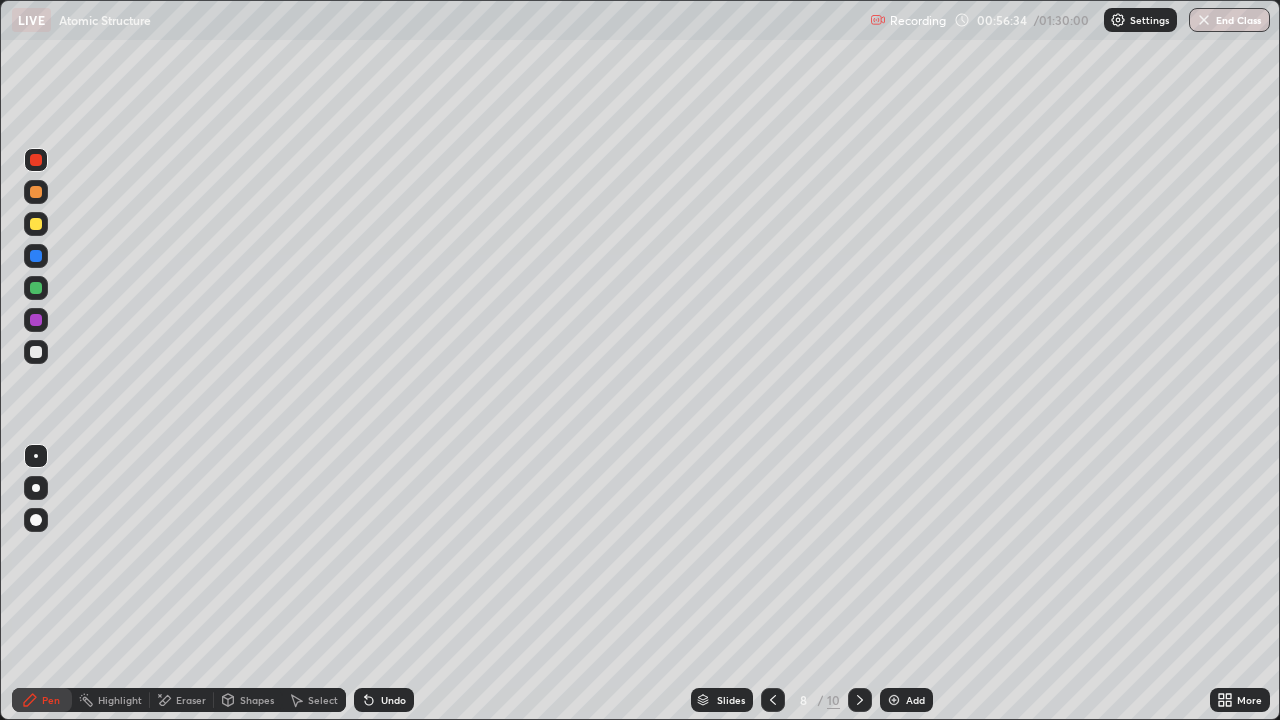 click 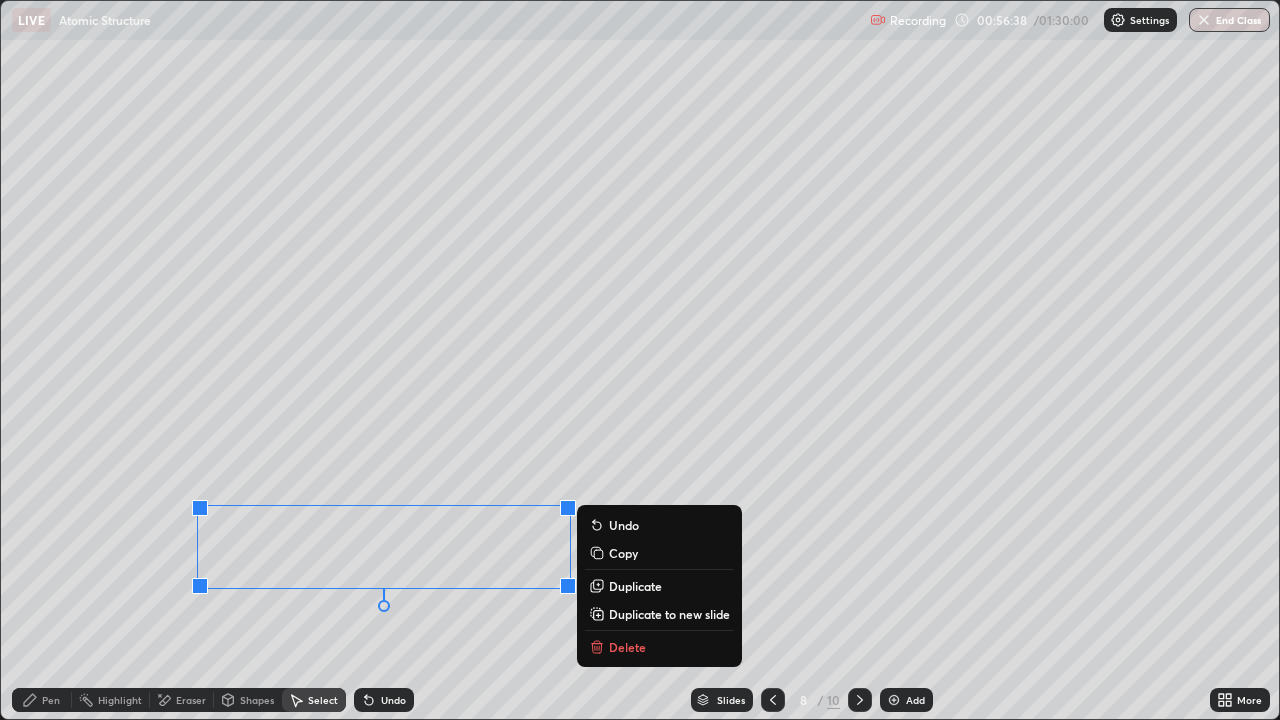 click 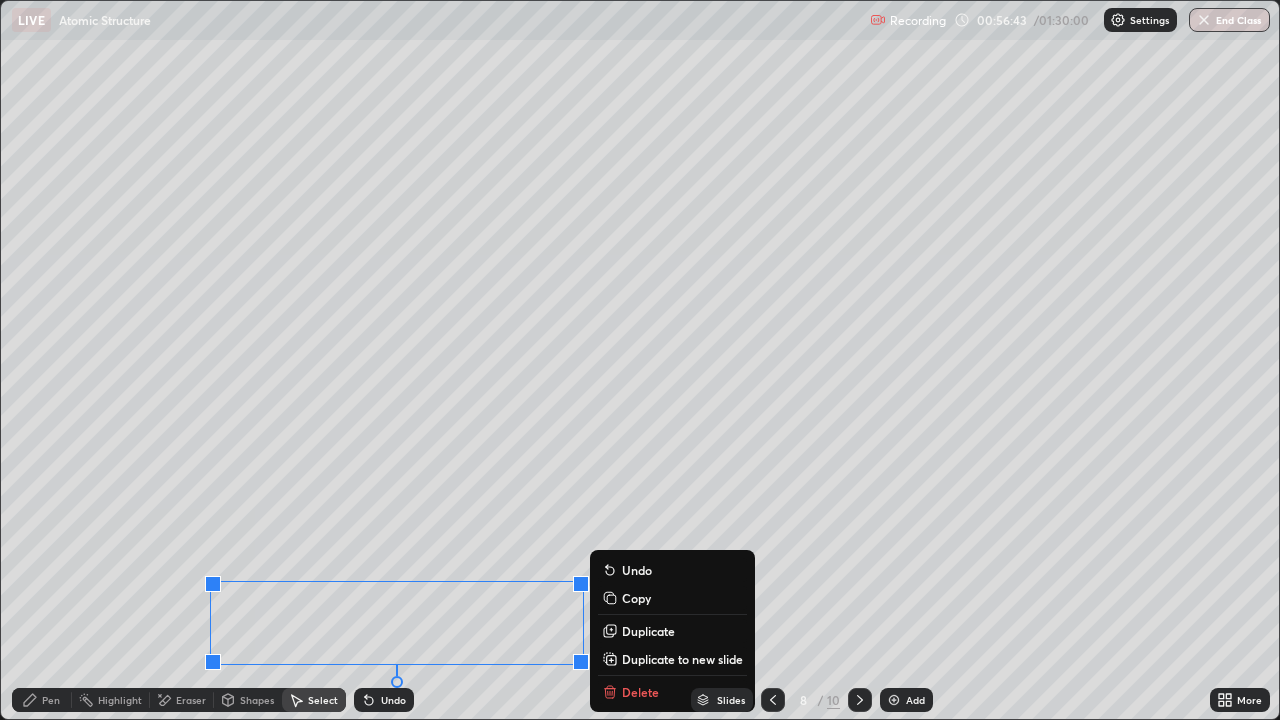 click 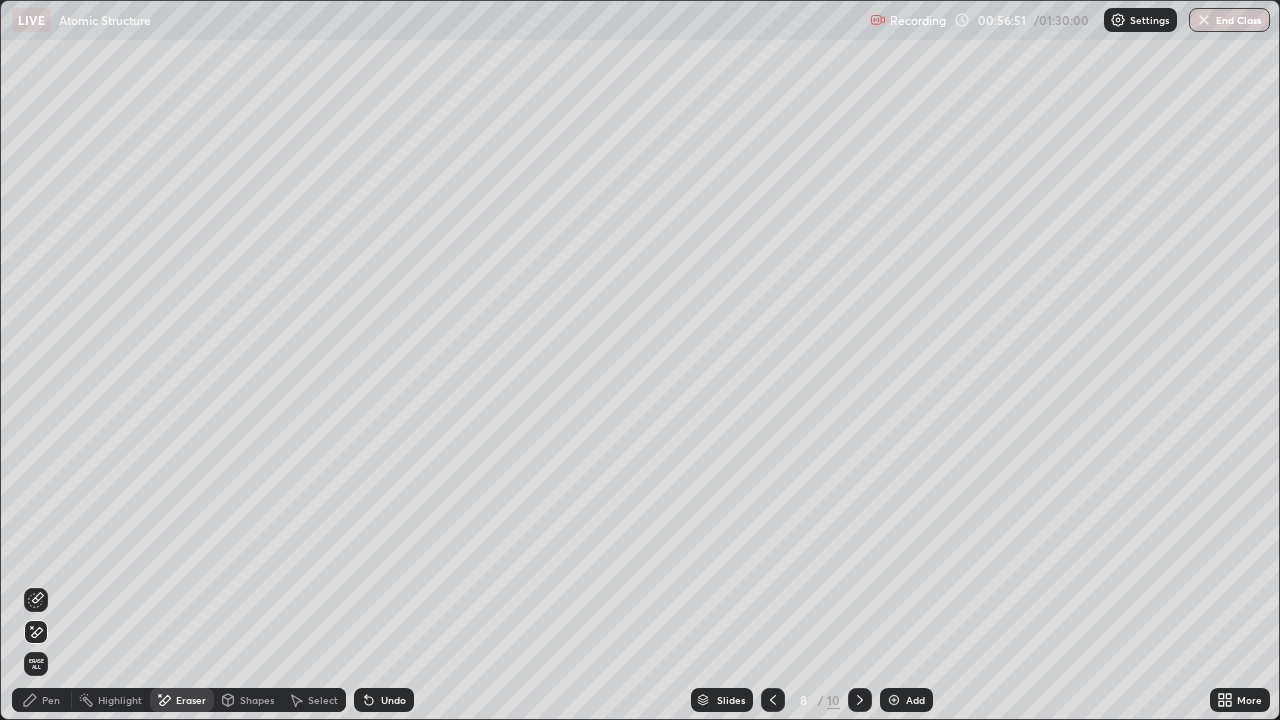 click on "Pen" at bounding box center [51, 700] 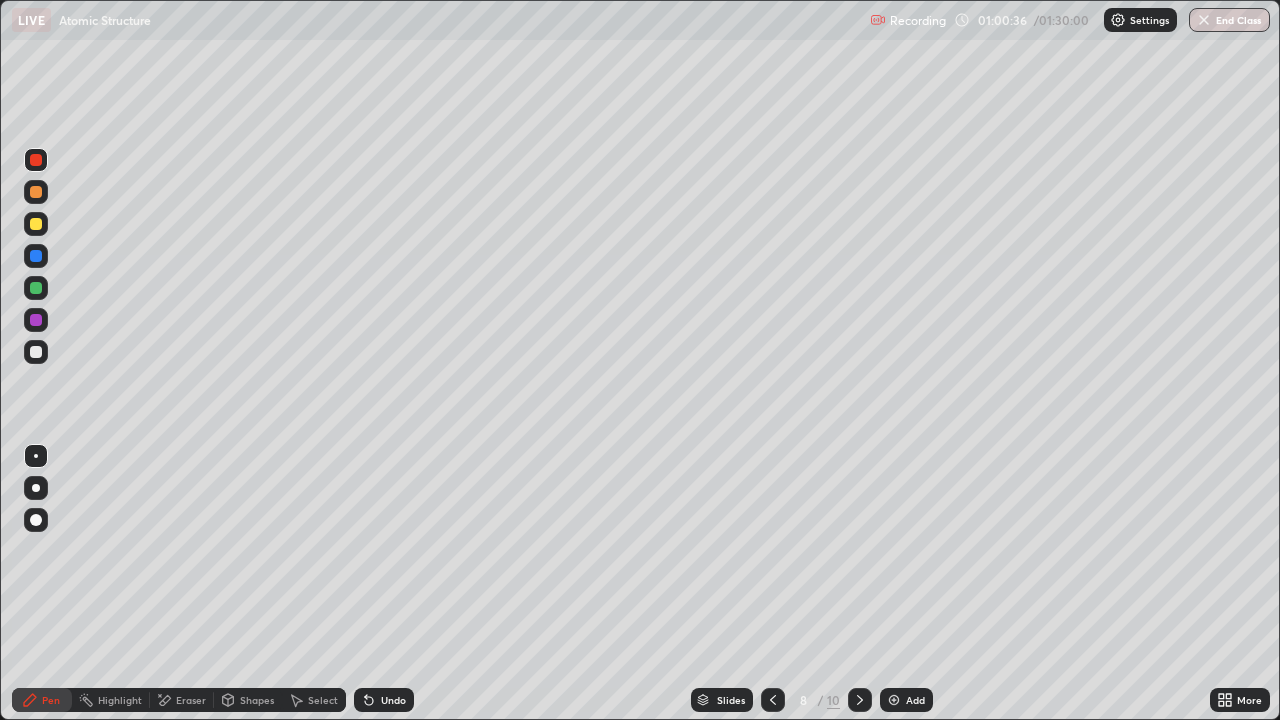 click on "Eraser" at bounding box center (182, 700) 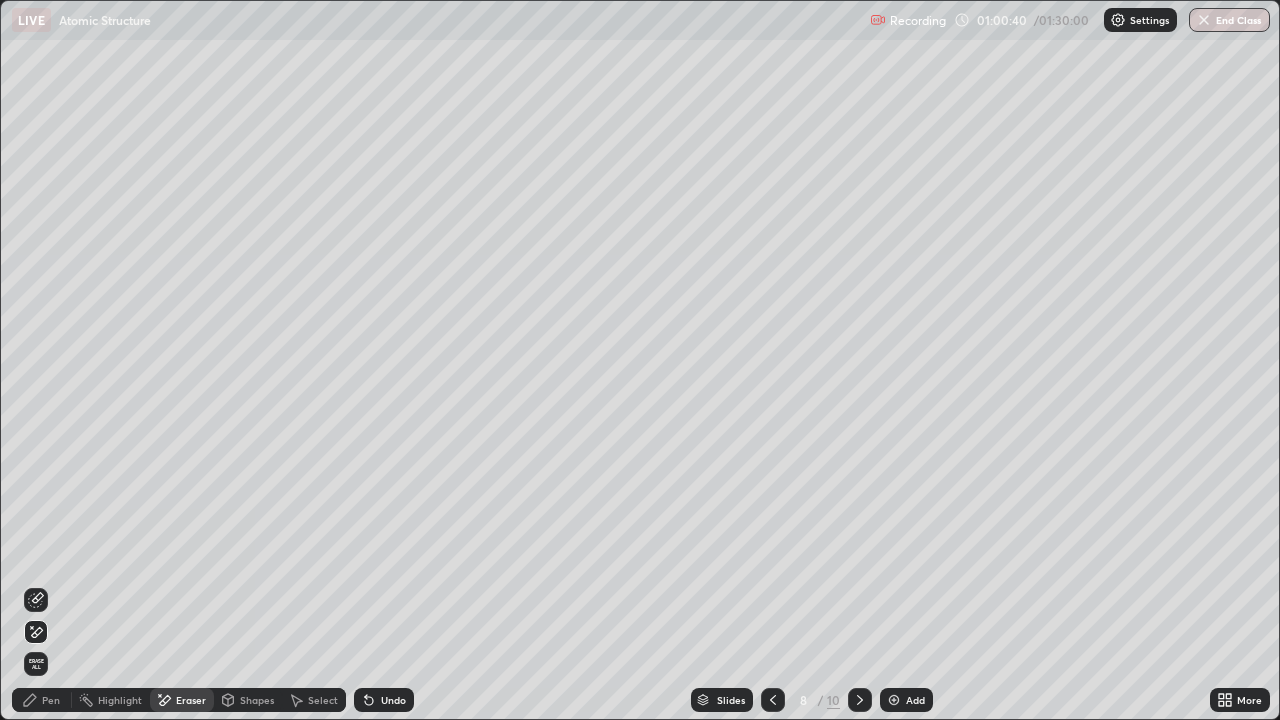 click 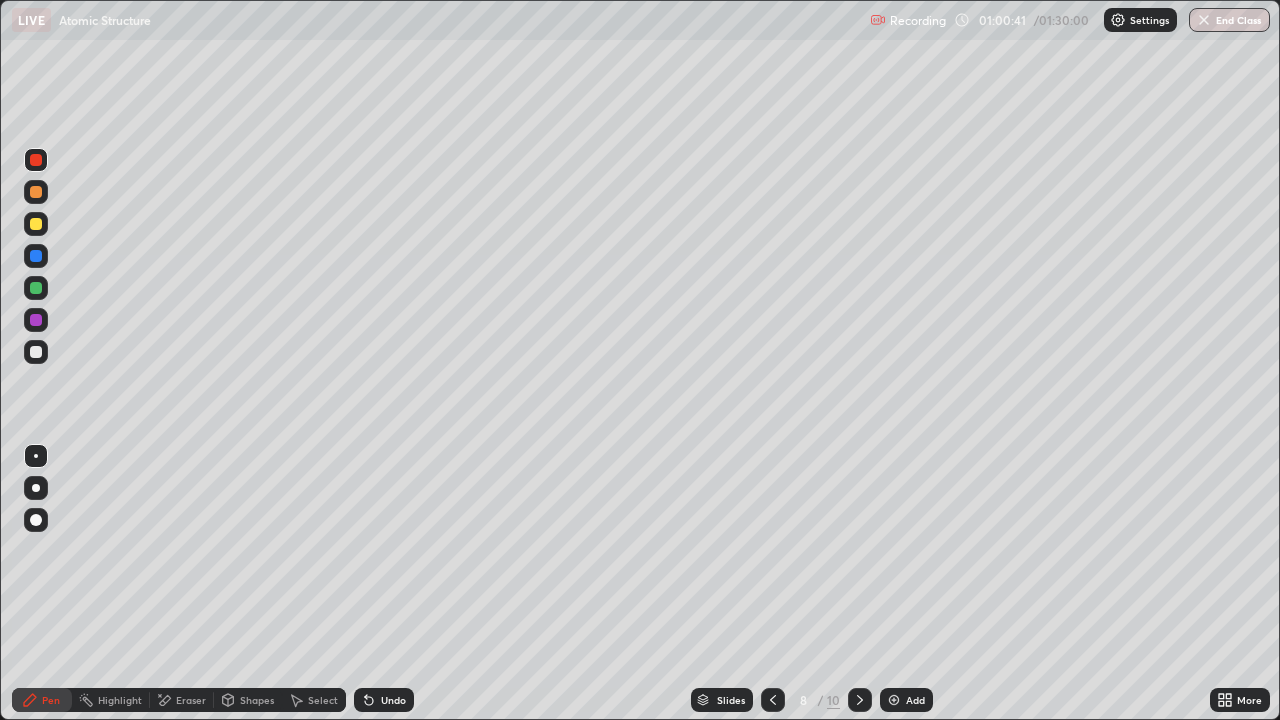 click at bounding box center [36, 224] 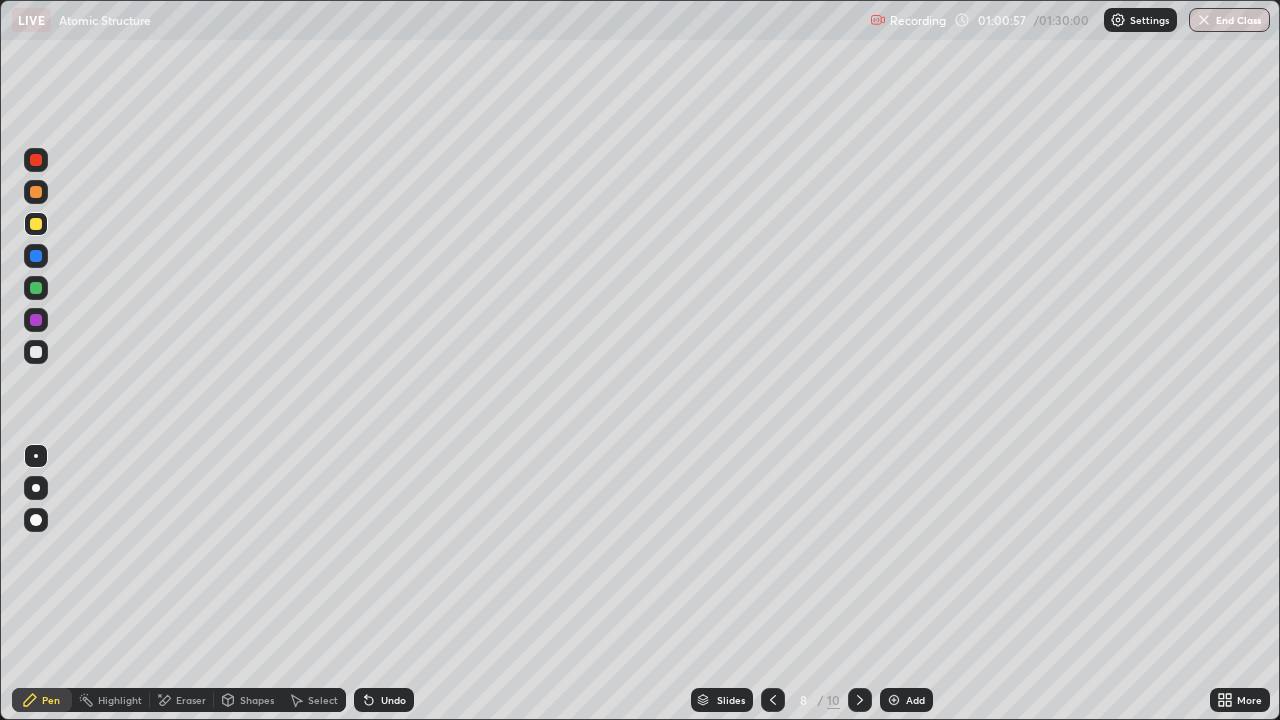 click on "Eraser" at bounding box center (191, 700) 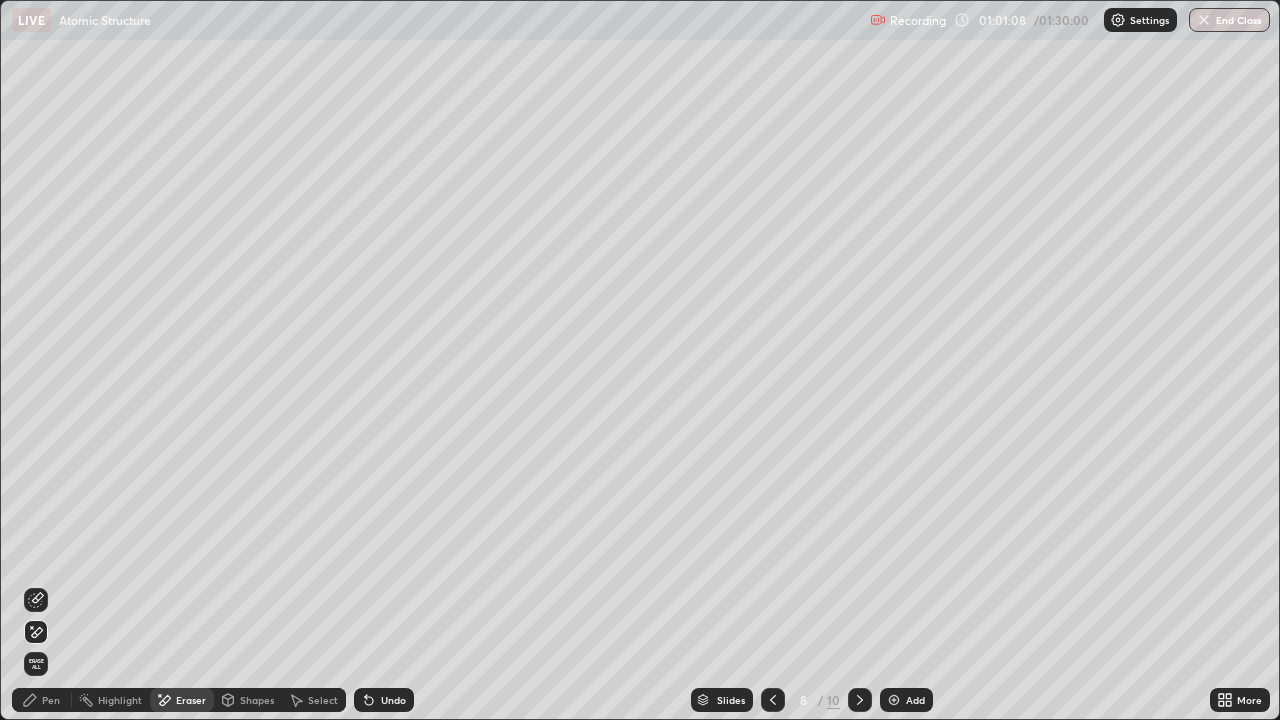 click on "Pen" at bounding box center [51, 700] 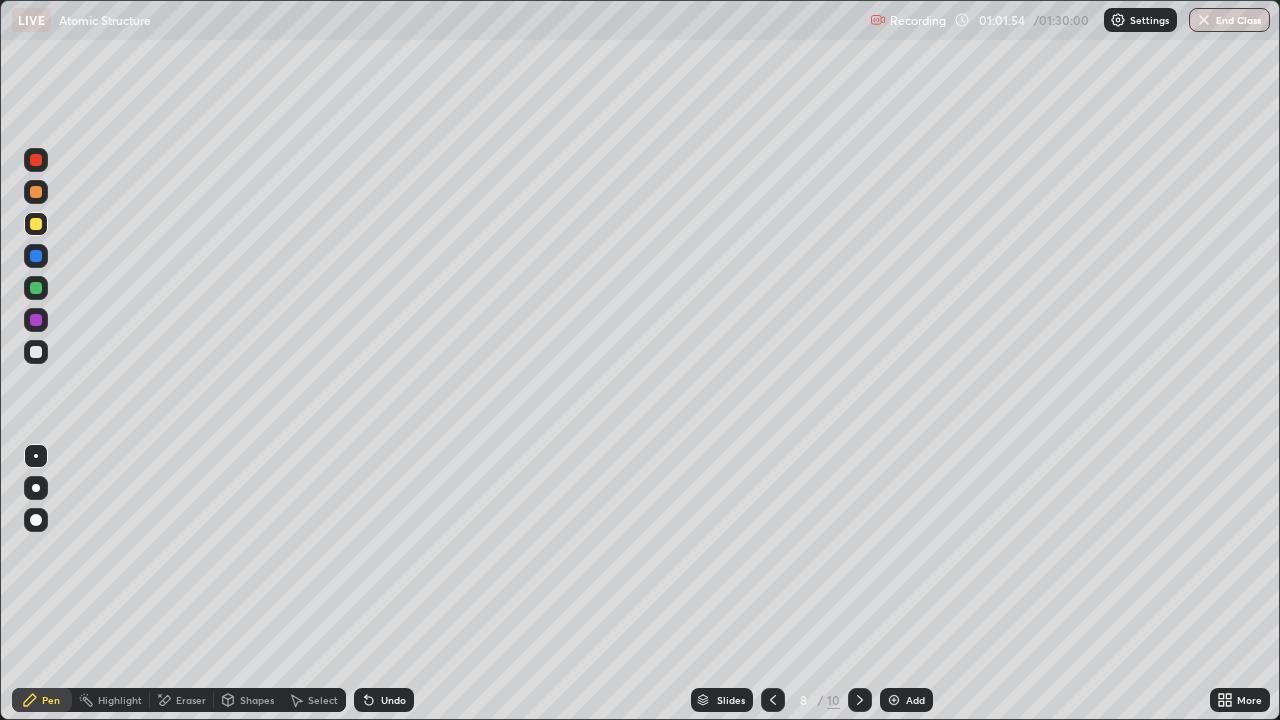 click at bounding box center [36, 256] 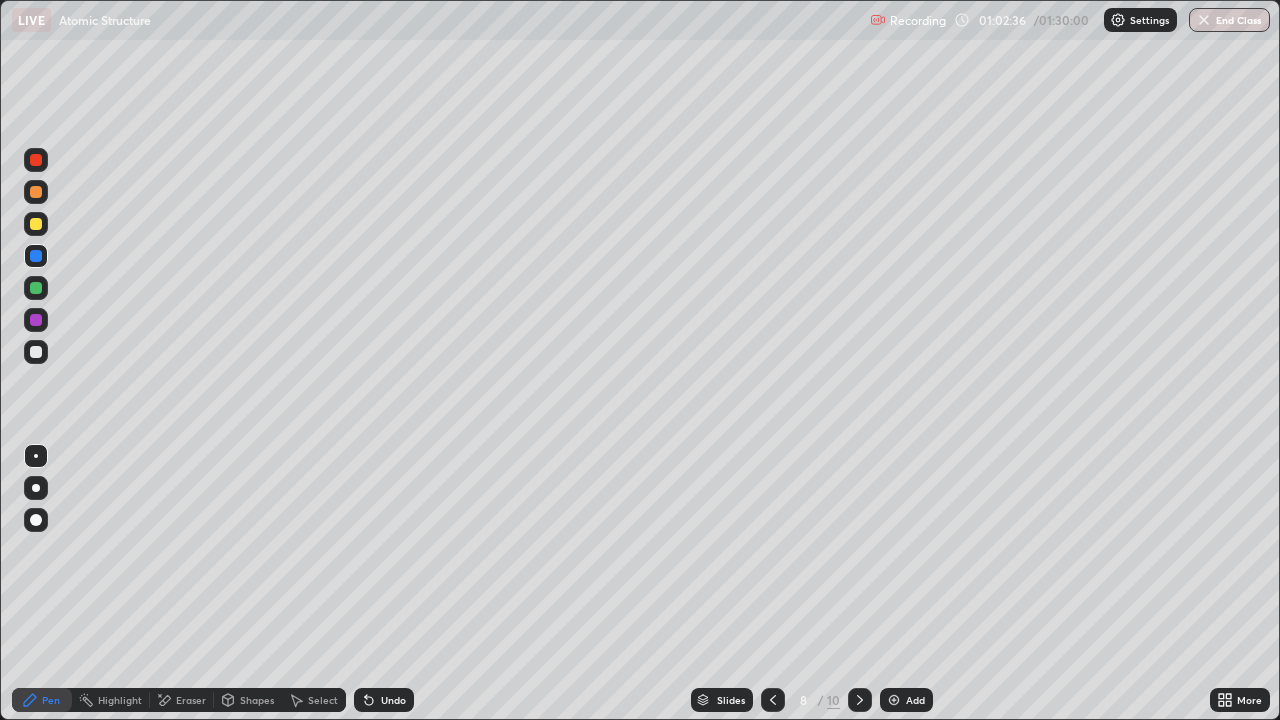 click 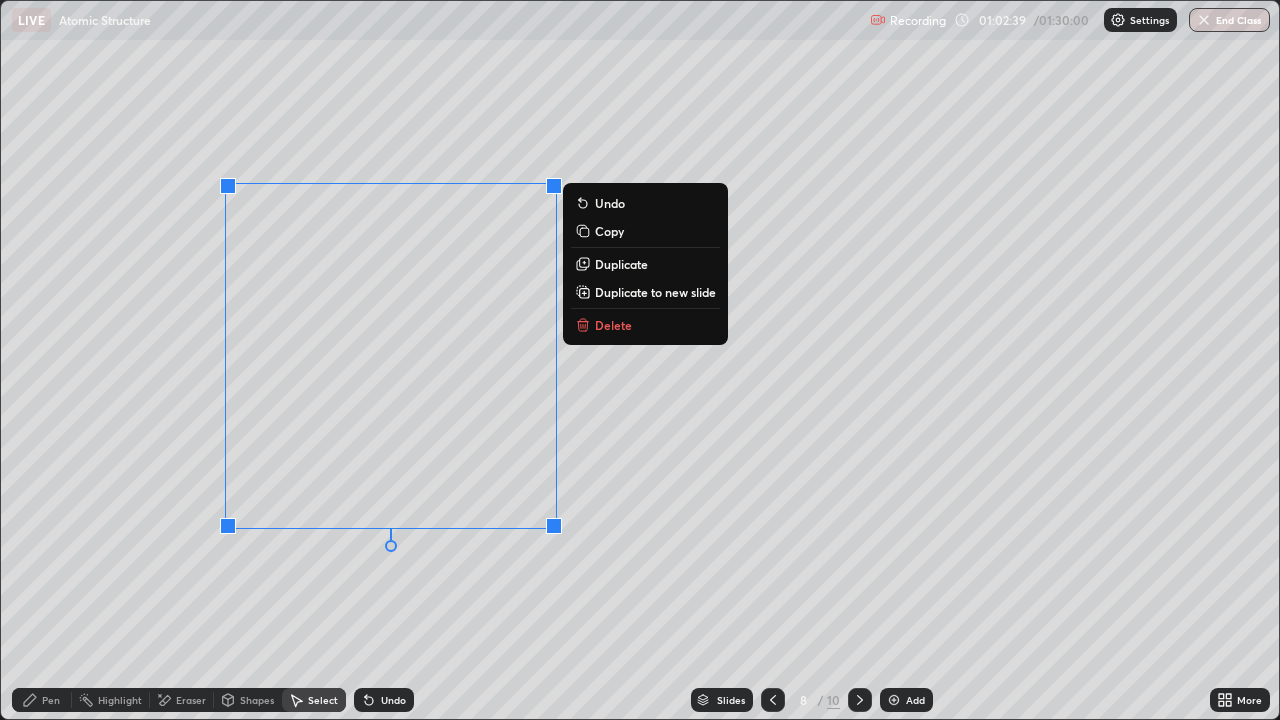 click 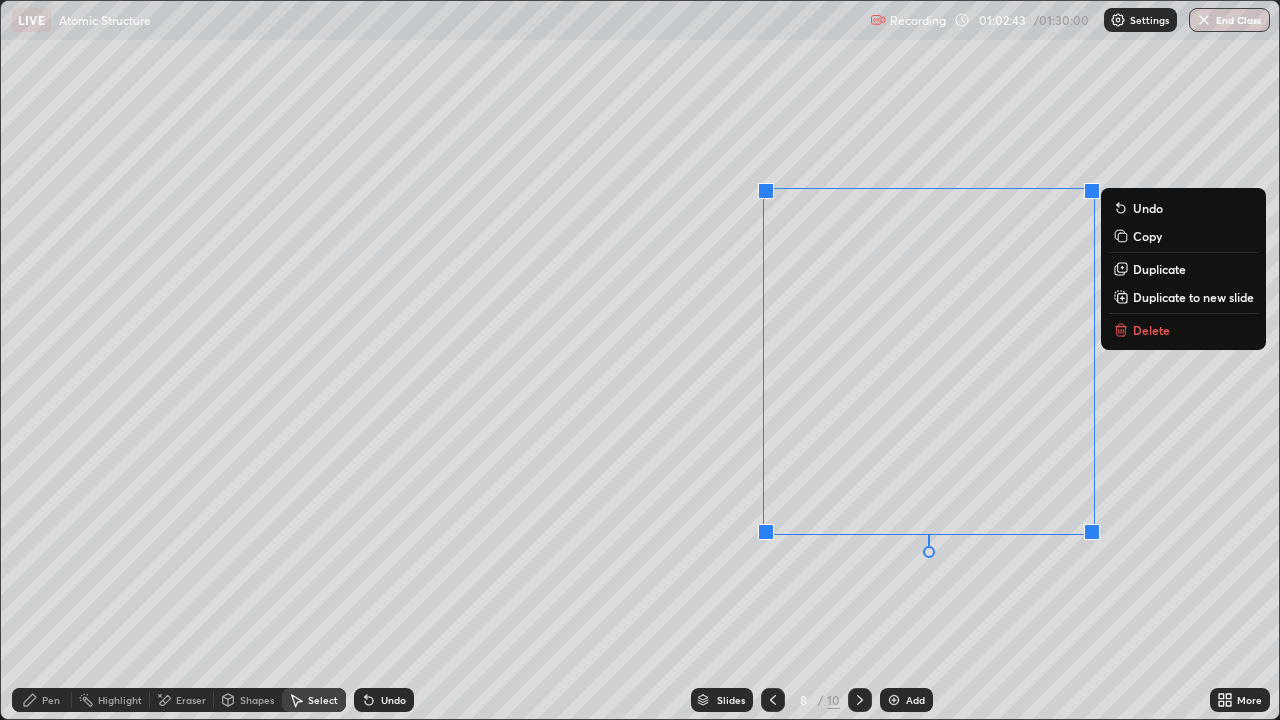 click on "Pen" at bounding box center (51, 700) 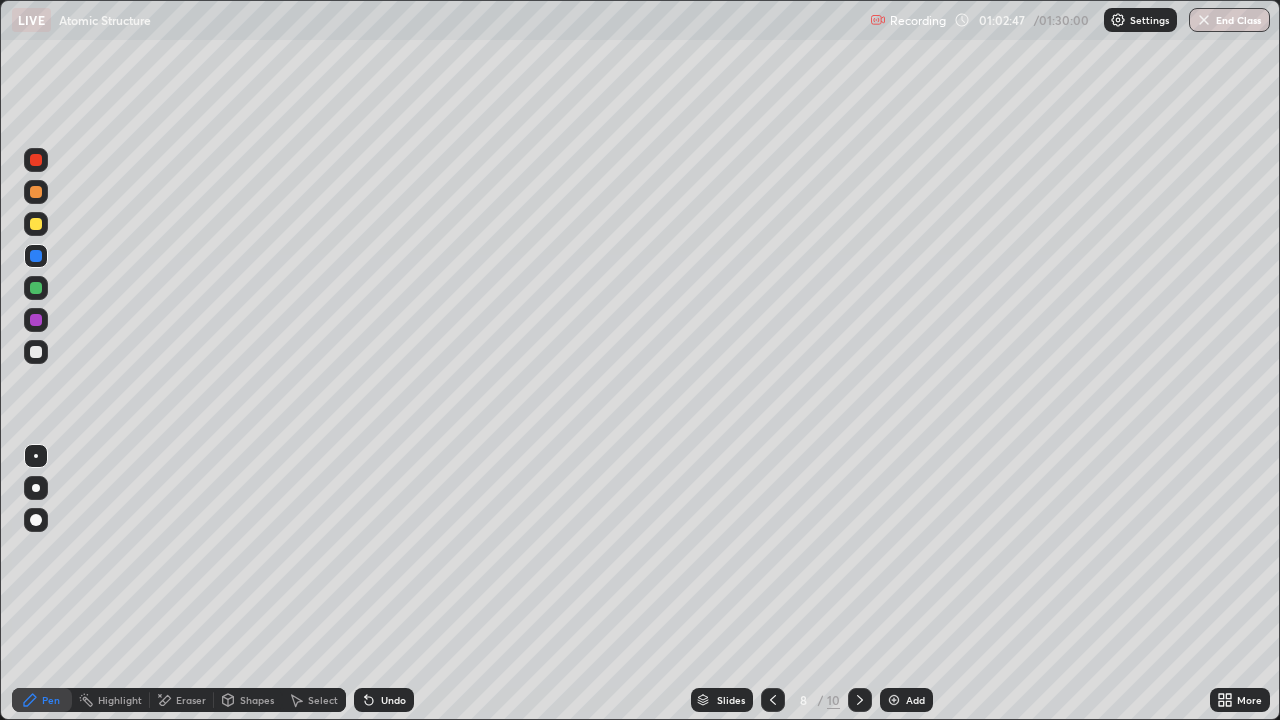 click at bounding box center (36, 352) 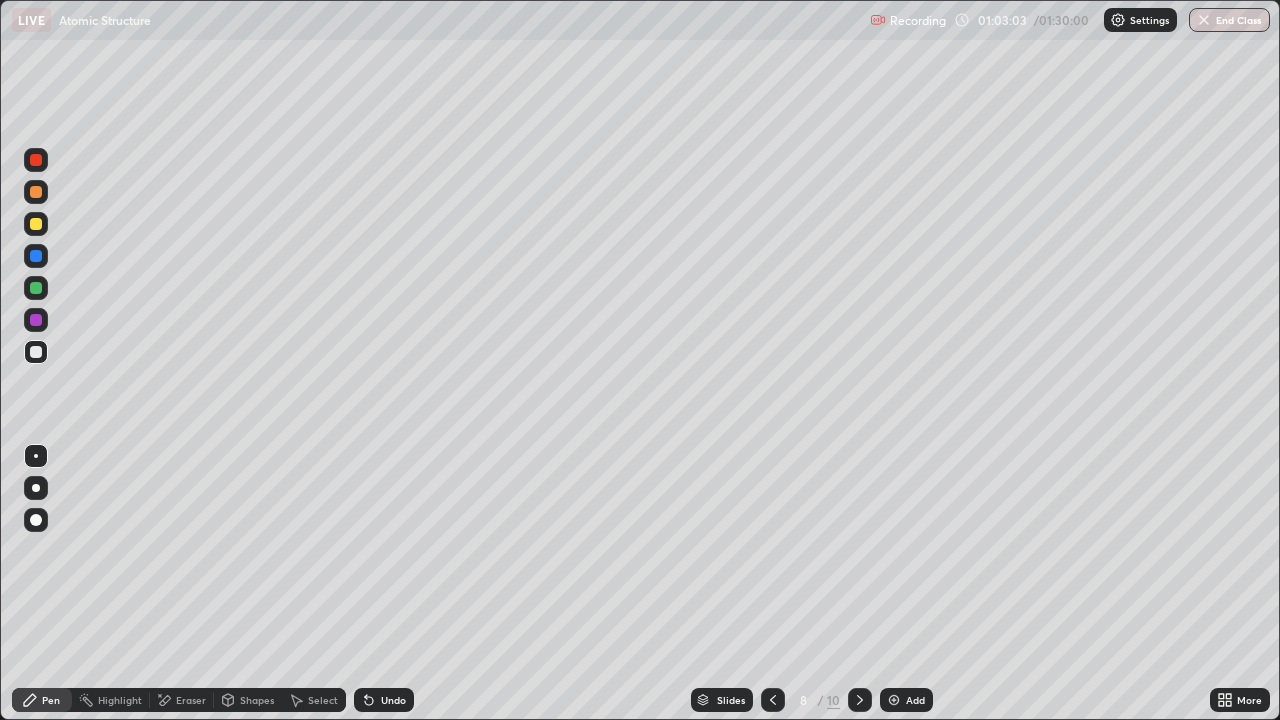 click 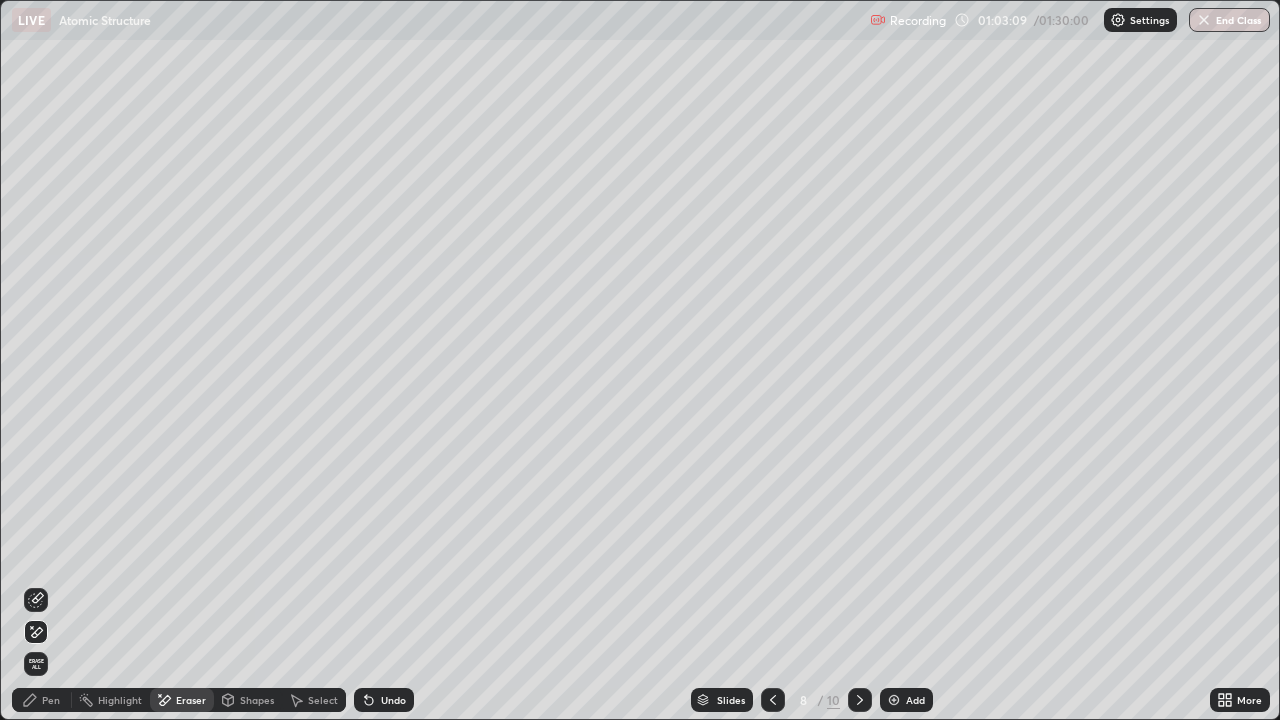 click on "Select" at bounding box center (323, 700) 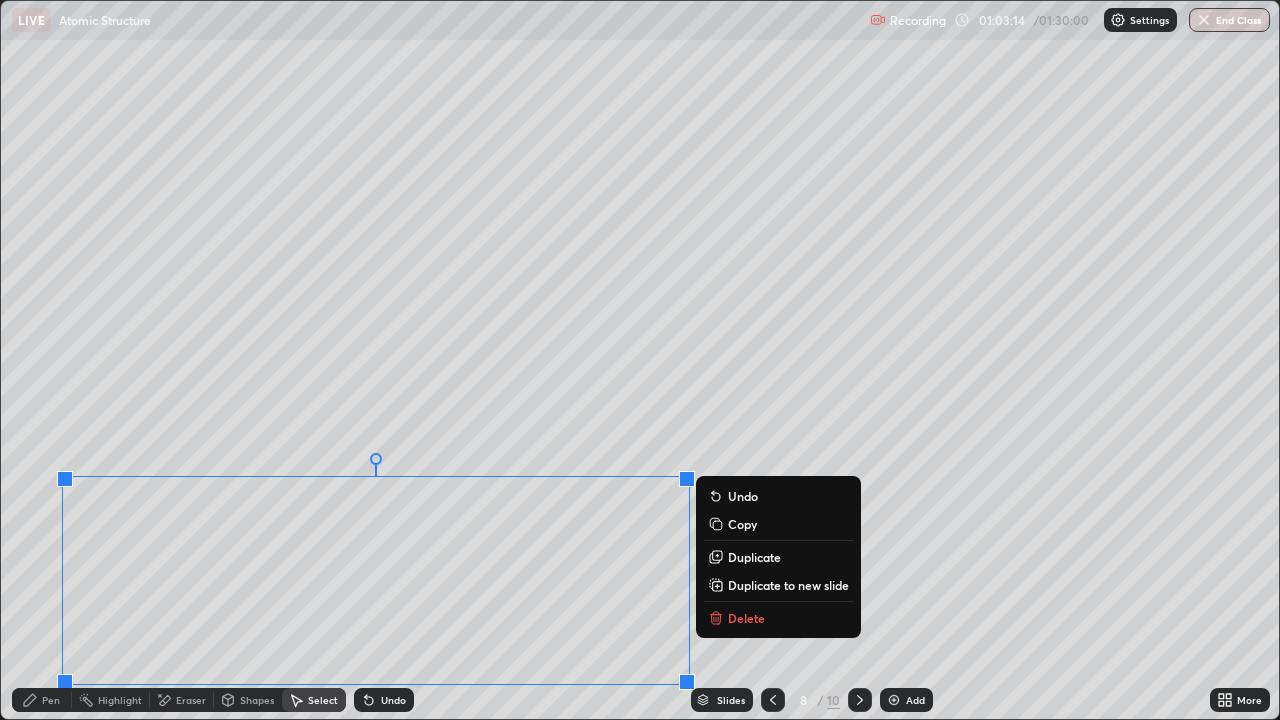 click 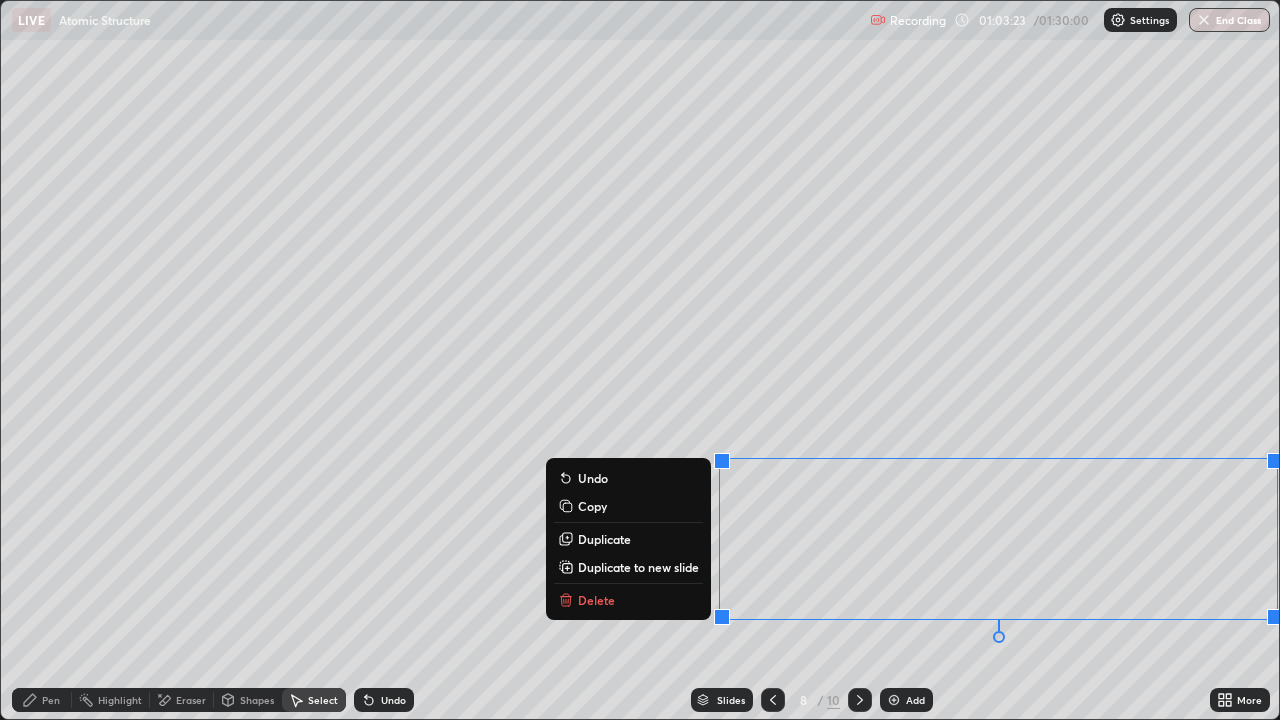 click 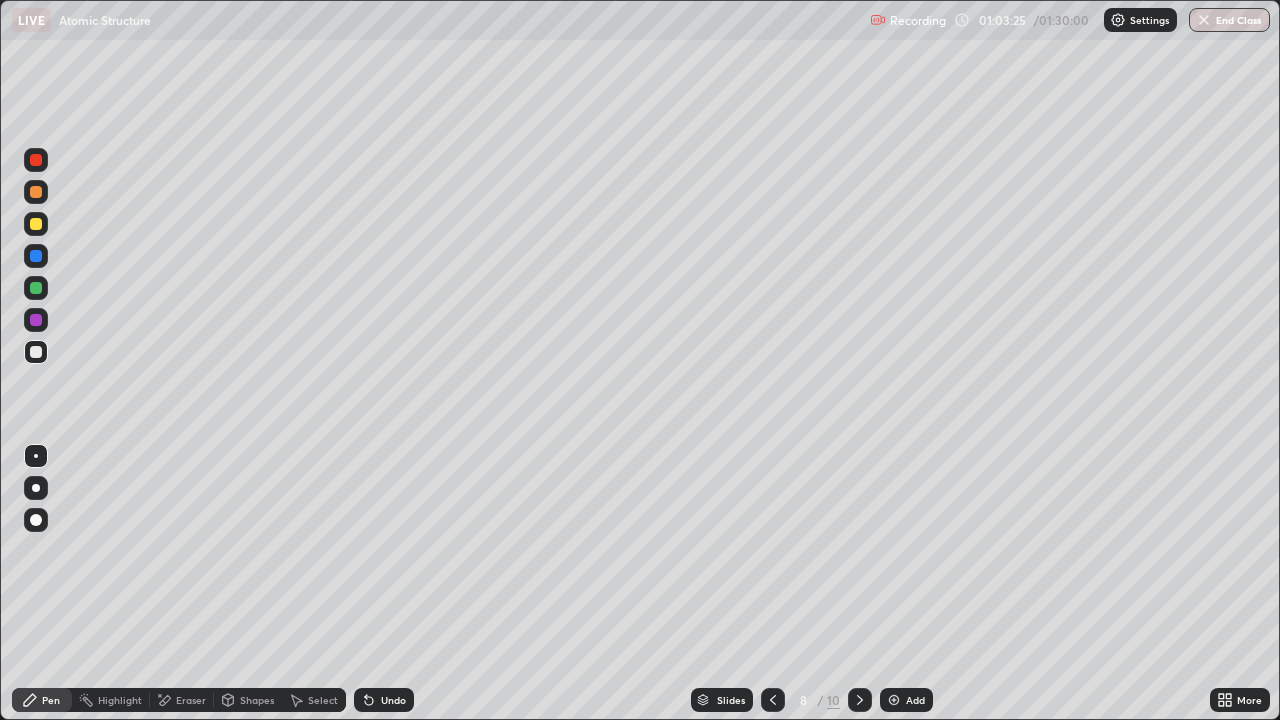 click at bounding box center (36, 320) 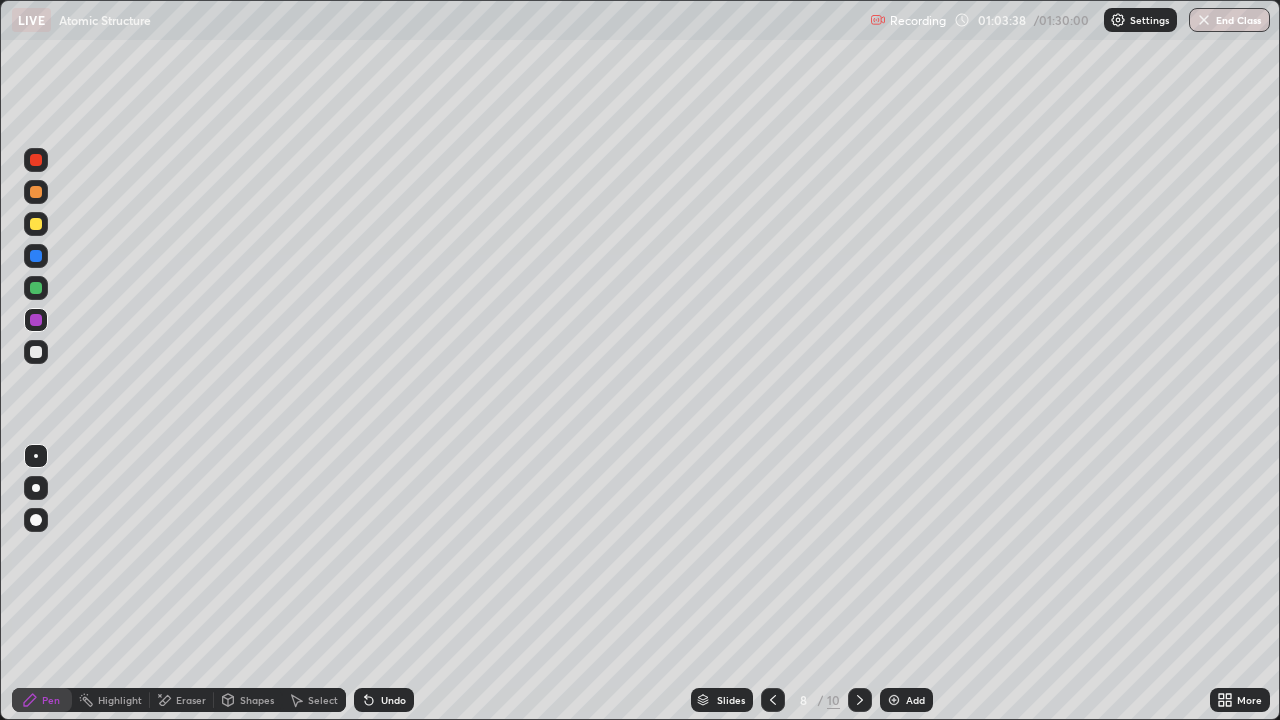 click 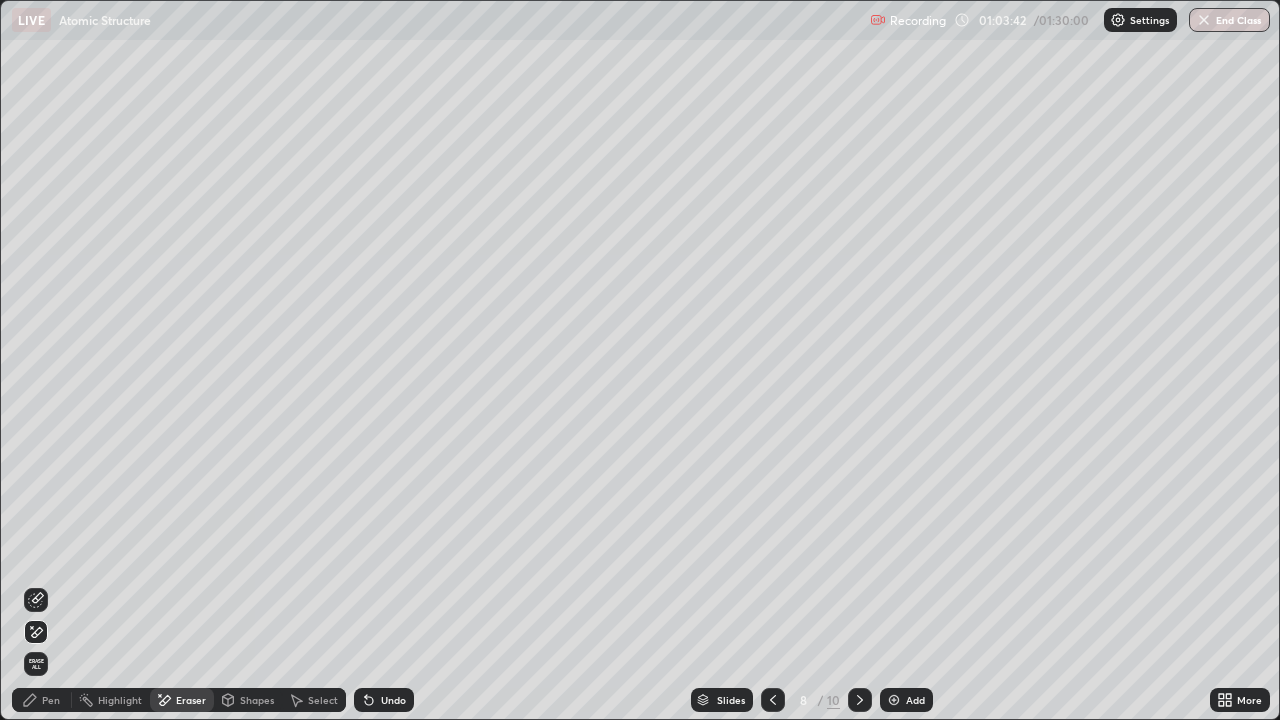 click on "Pen" at bounding box center [51, 700] 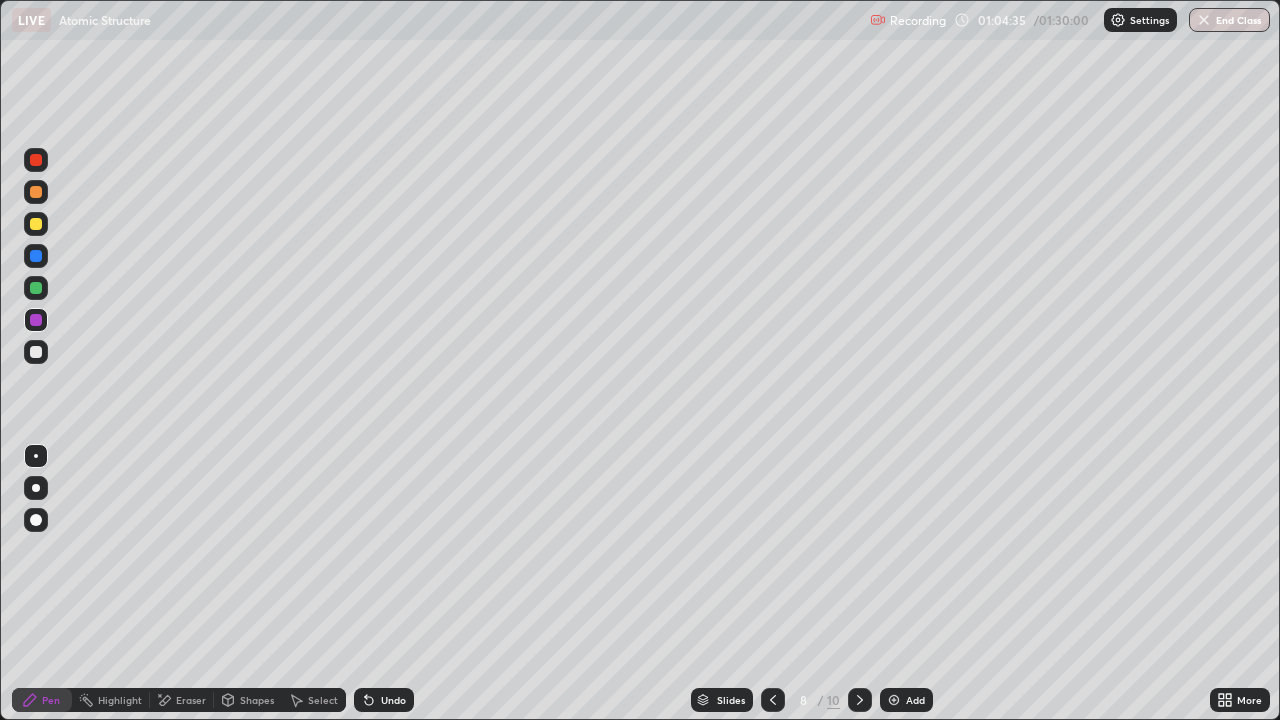 click at bounding box center (36, 160) 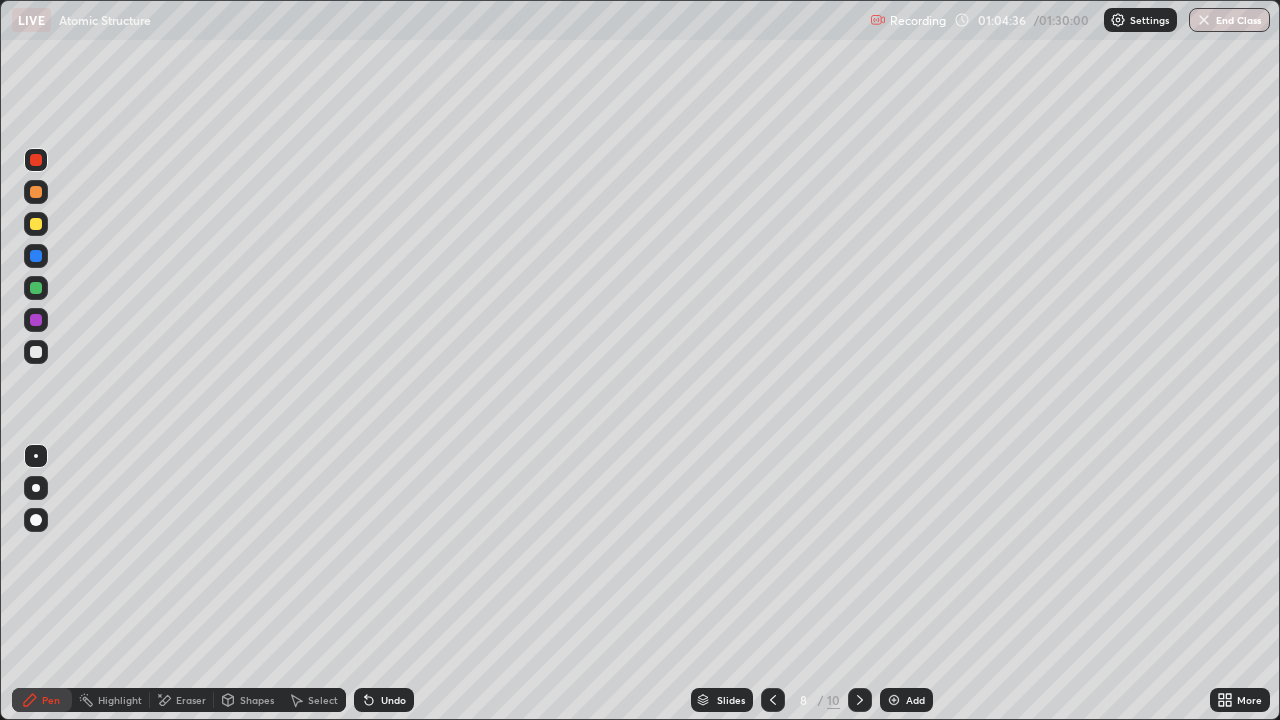 click at bounding box center (36, 224) 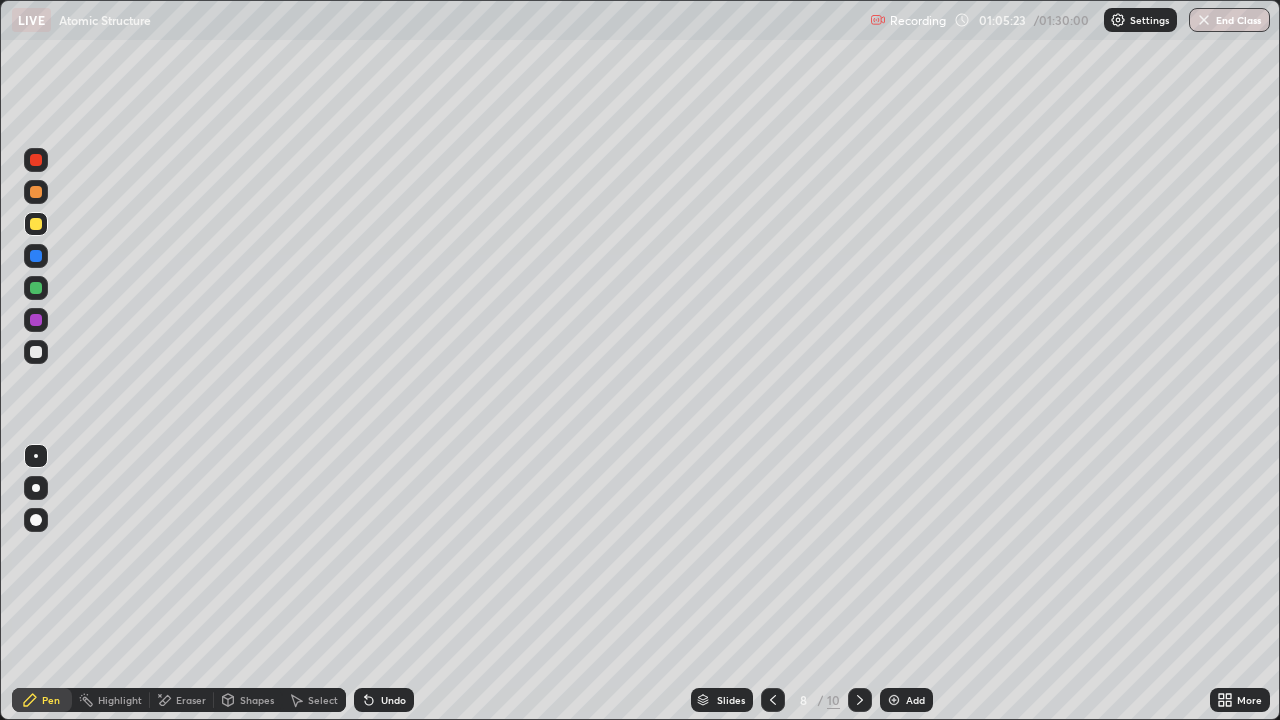click 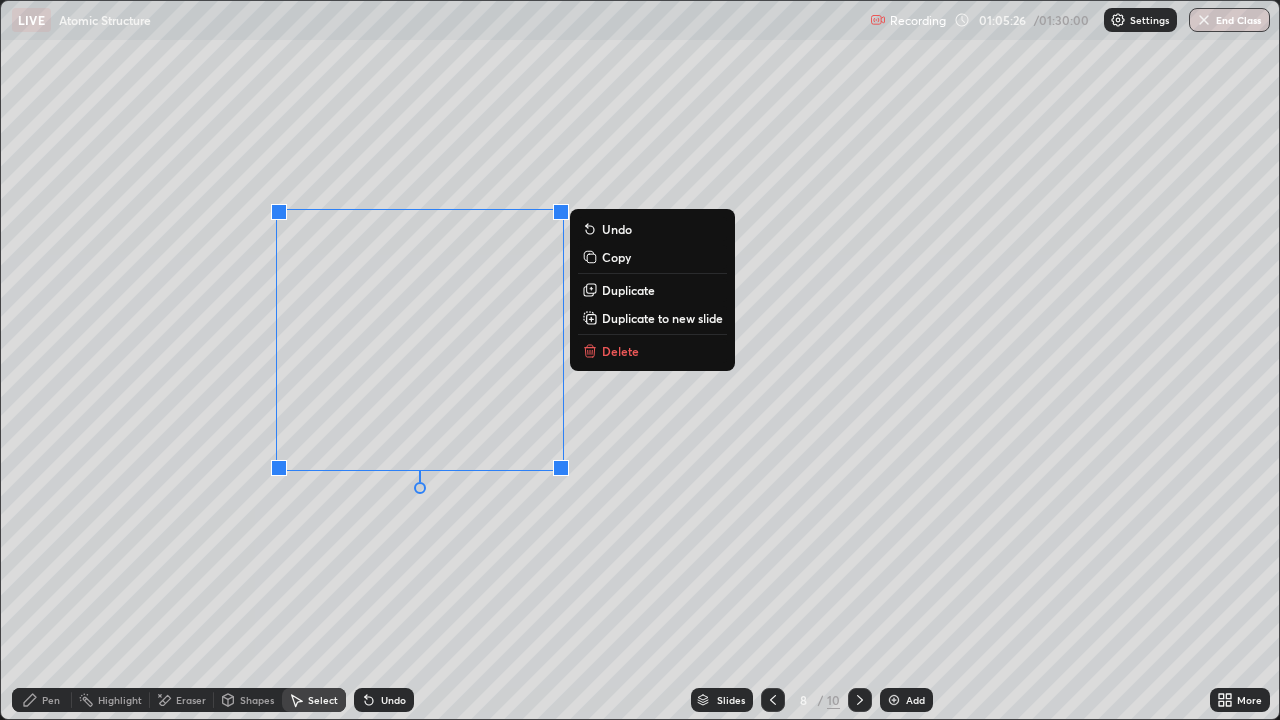 click on "0 ° Undo Copy Duplicate Duplicate to new slide Delete" at bounding box center (640, 360) 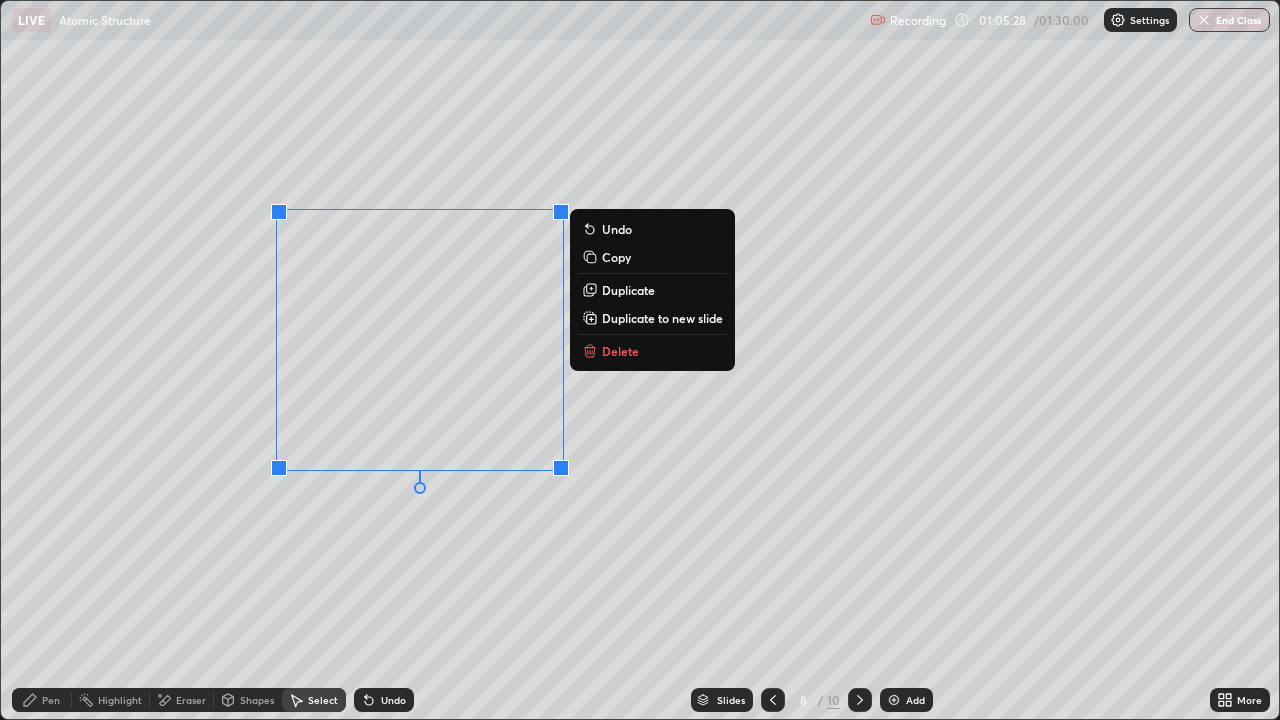 click on "0 ° Undo Copy Duplicate Duplicate to new slide Delete" at bounding box center (640, 360) 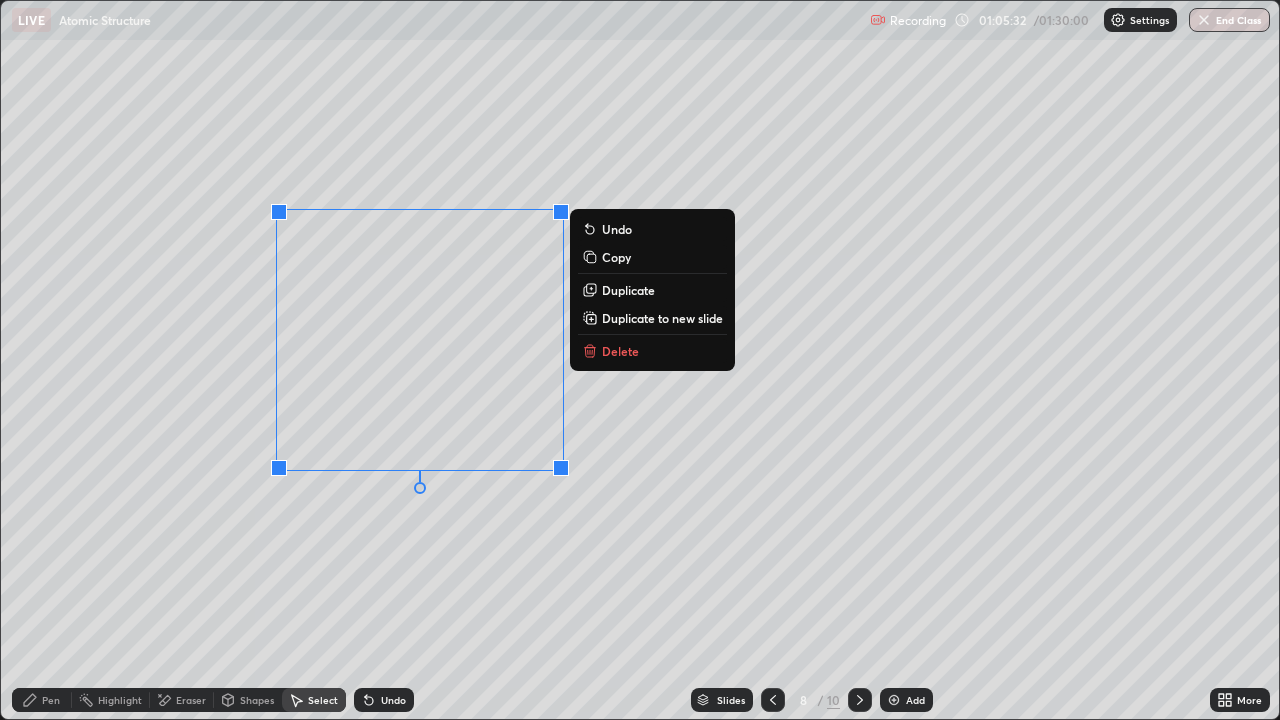 click on "0 ° Undo Copy Duplicate Duplicate to new slide Delete" at bounding box center (640, 360) 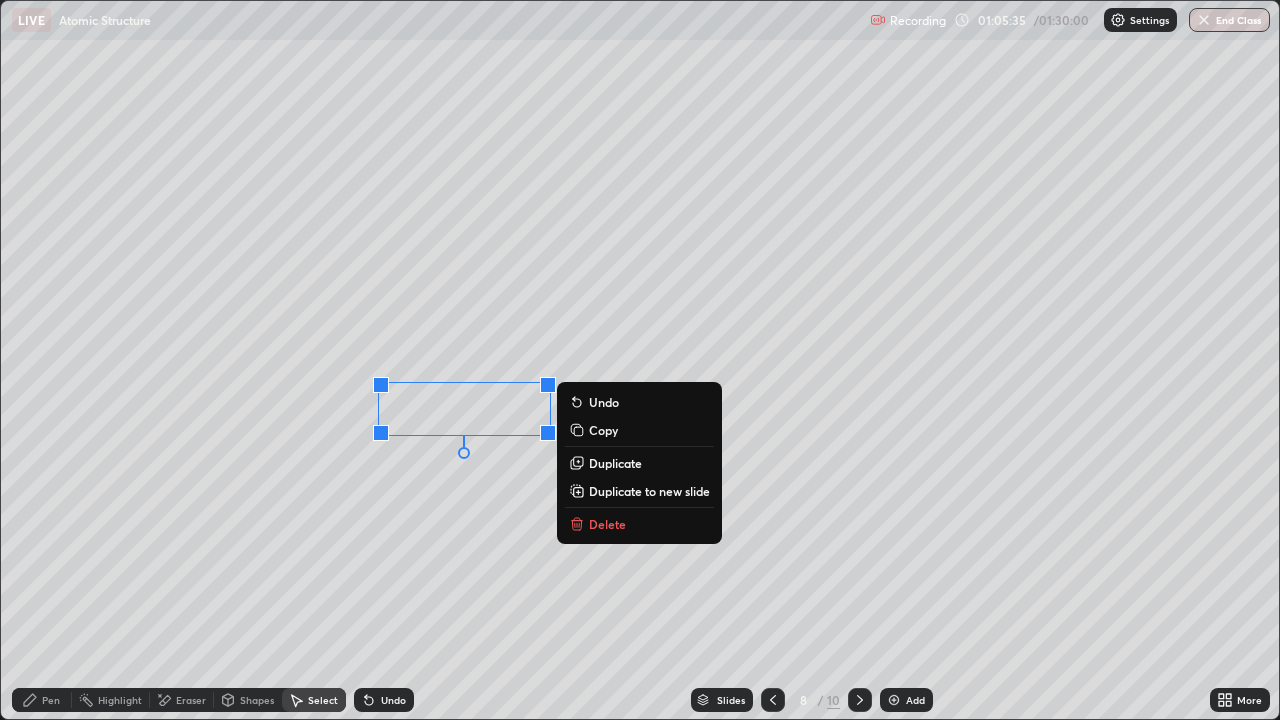 click on "0 ° Undo Copy Duplicate Duplicate to new slide Delete" at bounding box center [640, 360] 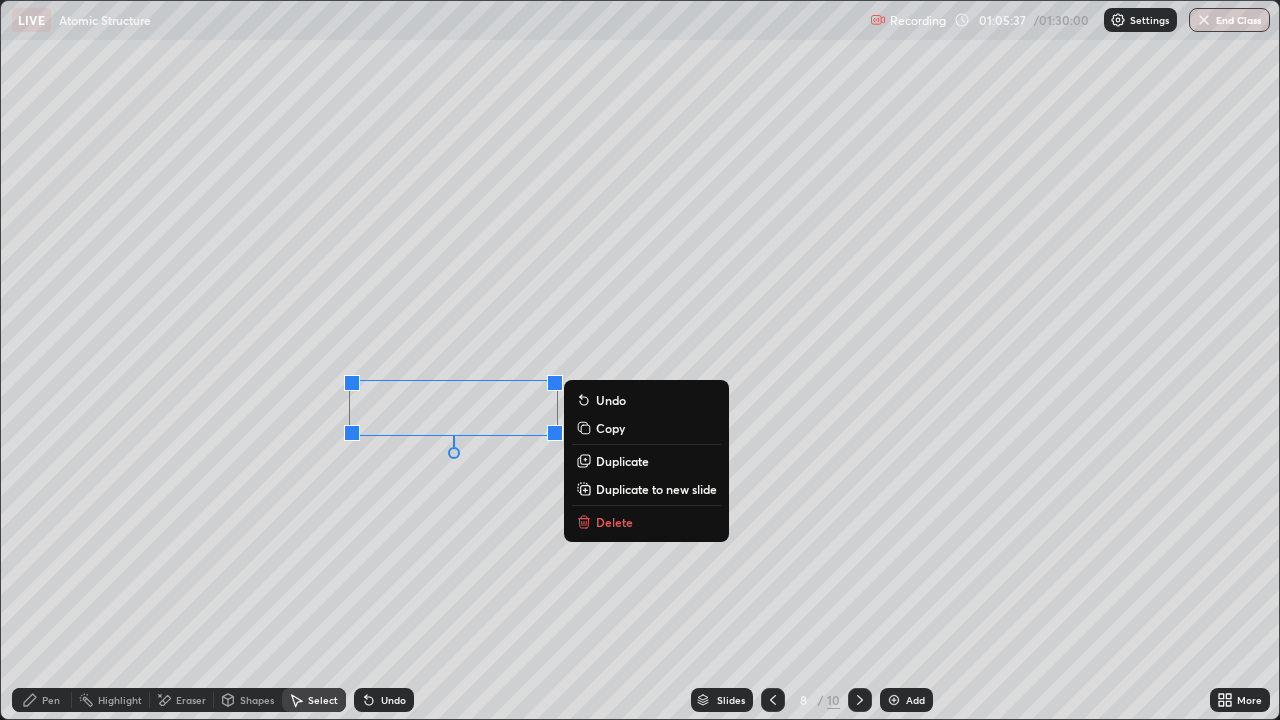 click on "0 ° Undo Copy Duplicate Duplicate to new slide Delete" at bounding box center (640, 360) 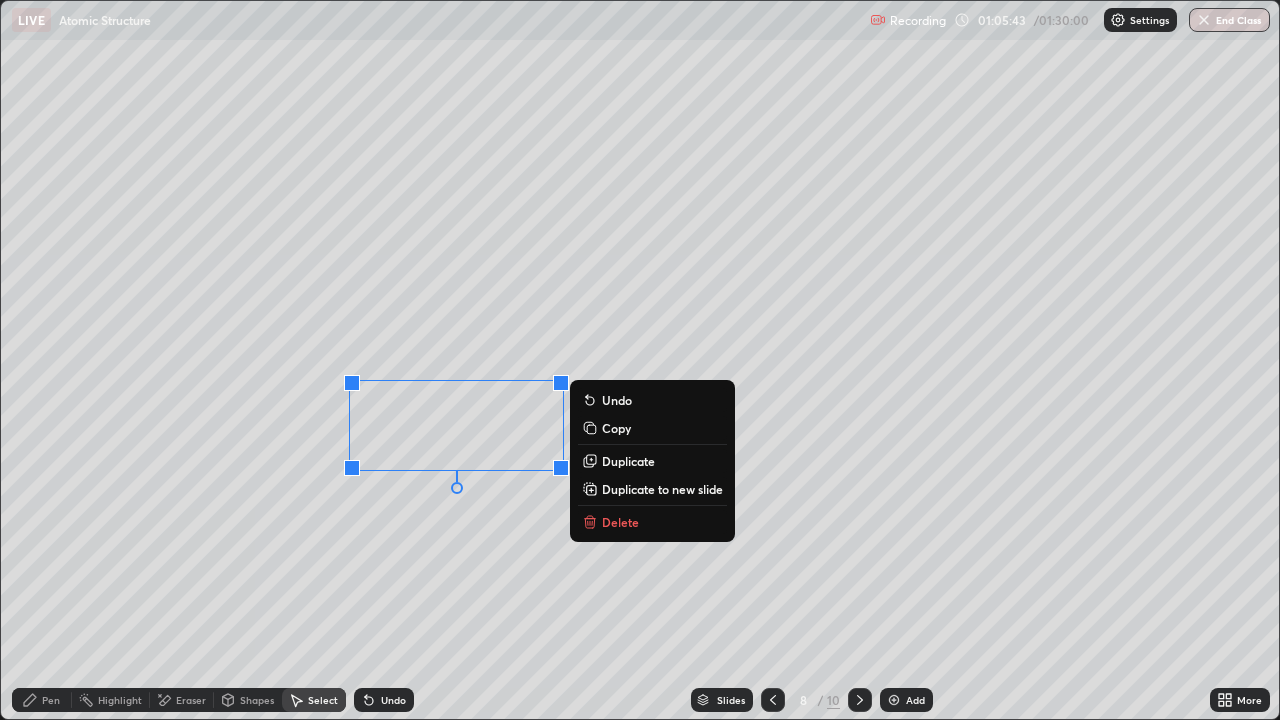 click on "Duplicate" at bounding box center [652, 461] 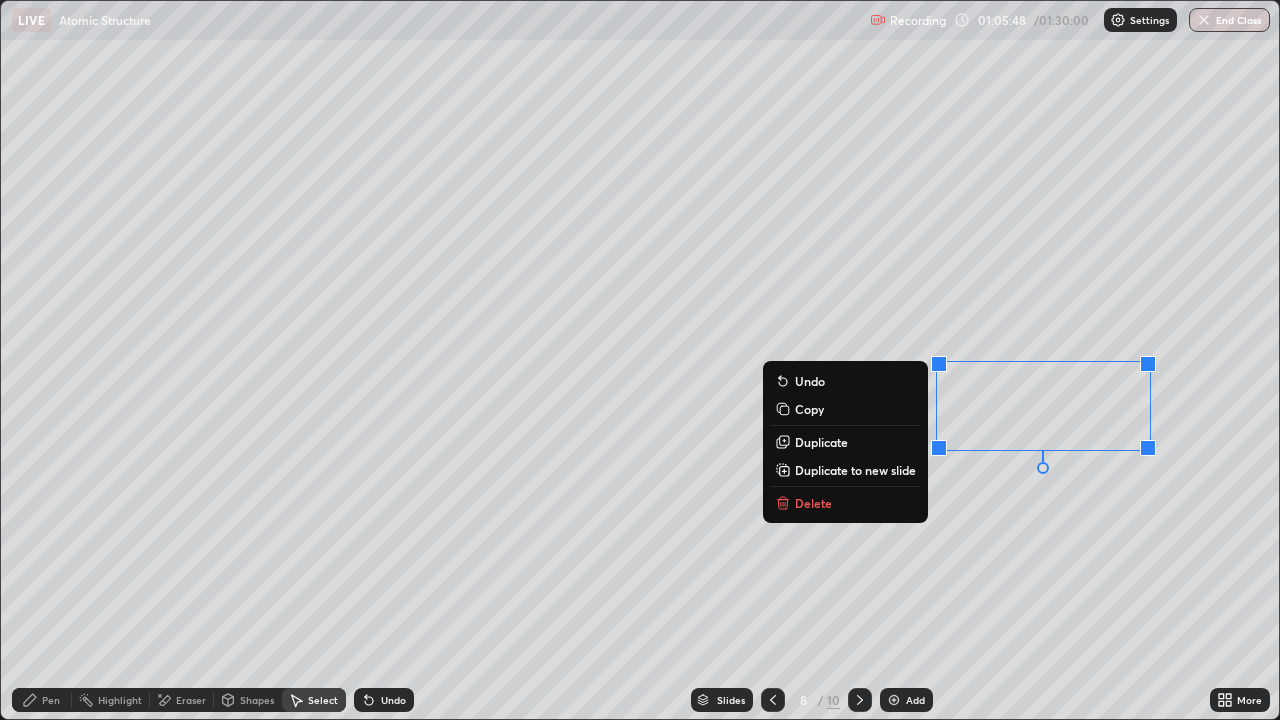 click on "Pen" at bounding box center (51, 700) 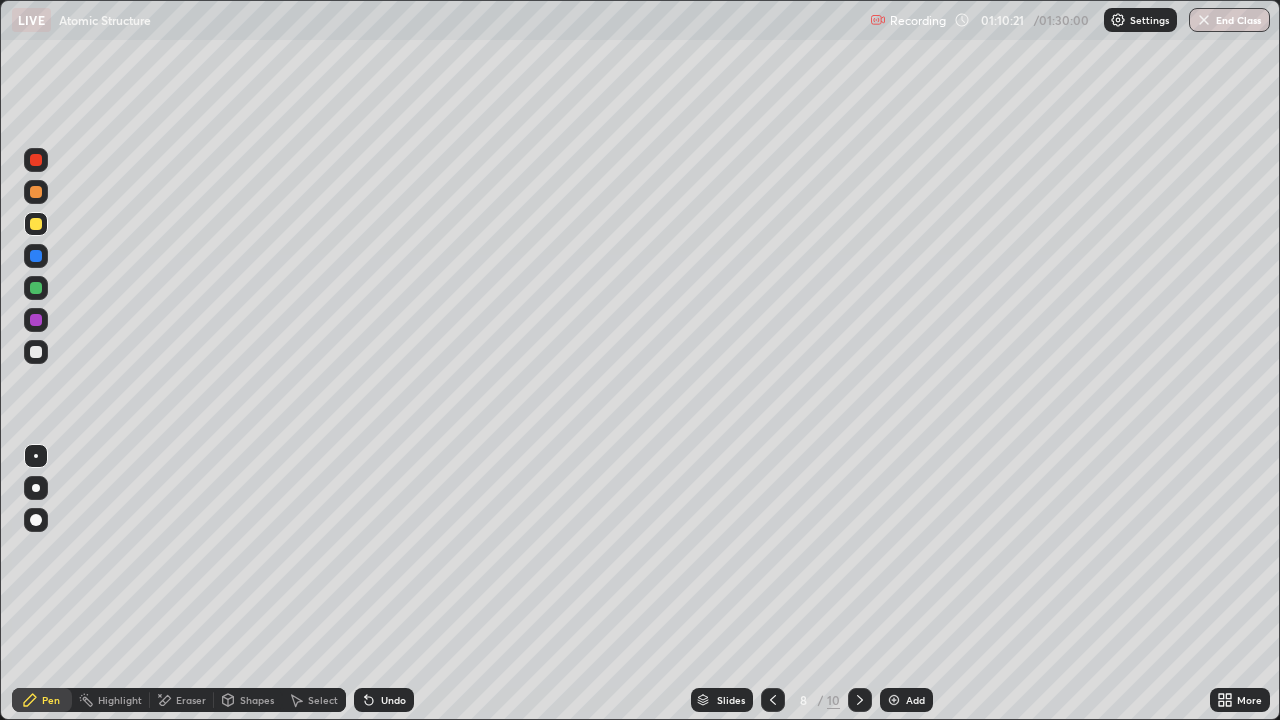 click at bounding box center [36, 192] 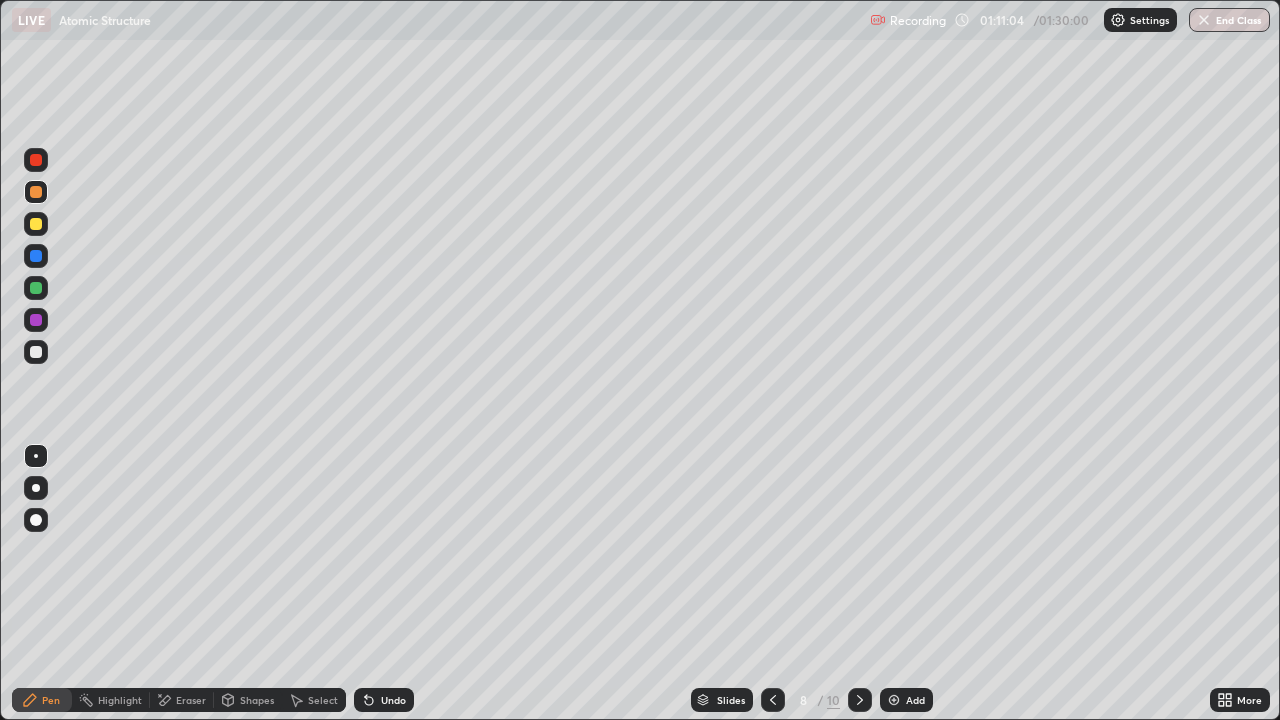 click 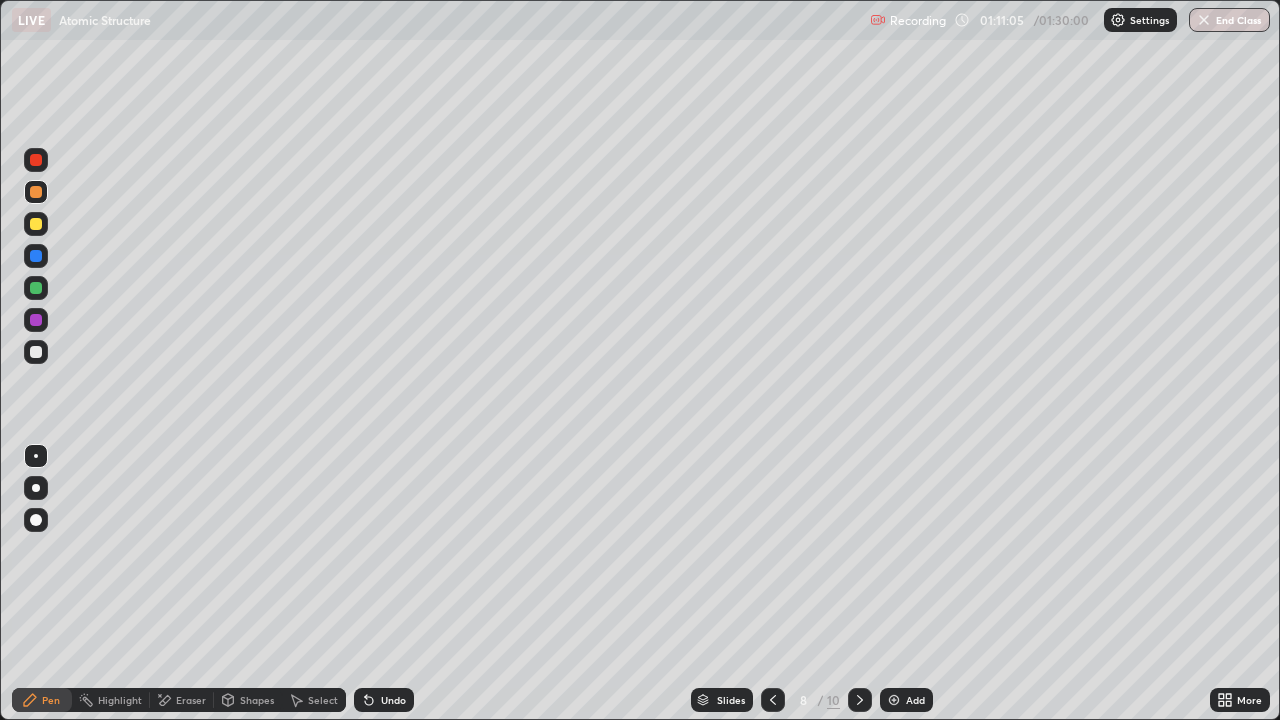 click 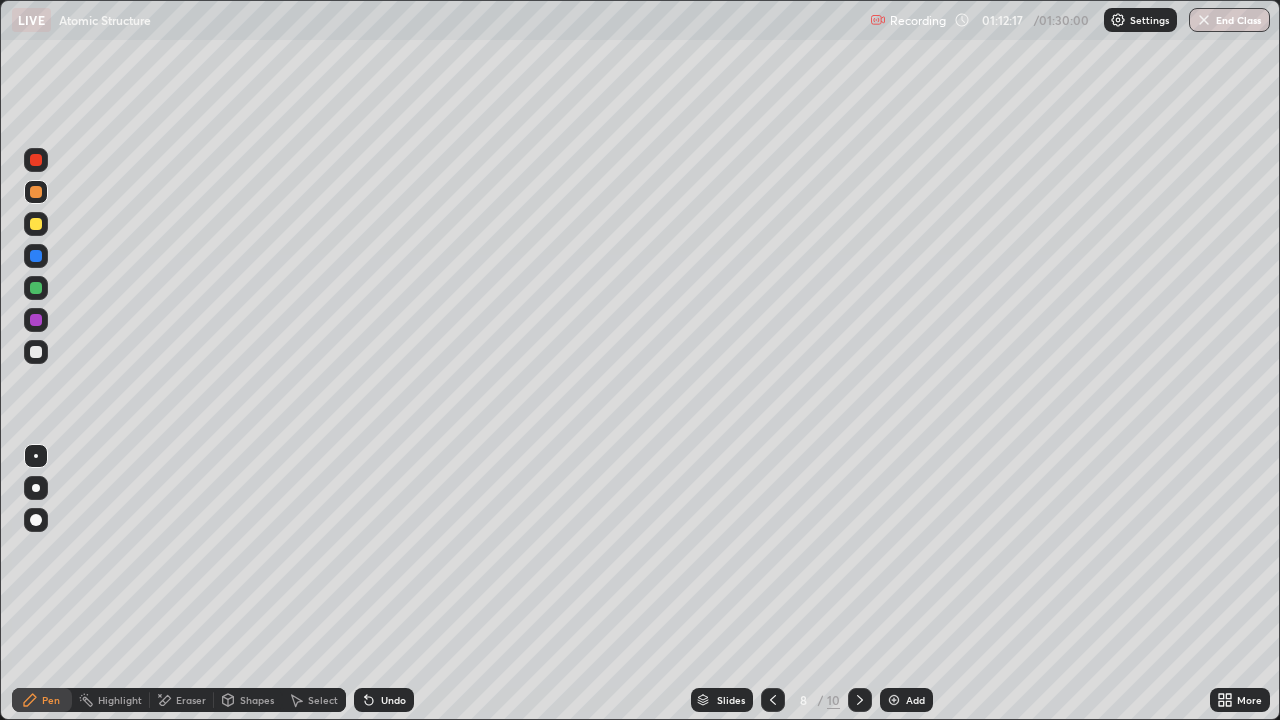click at bounding box center [894, 700] 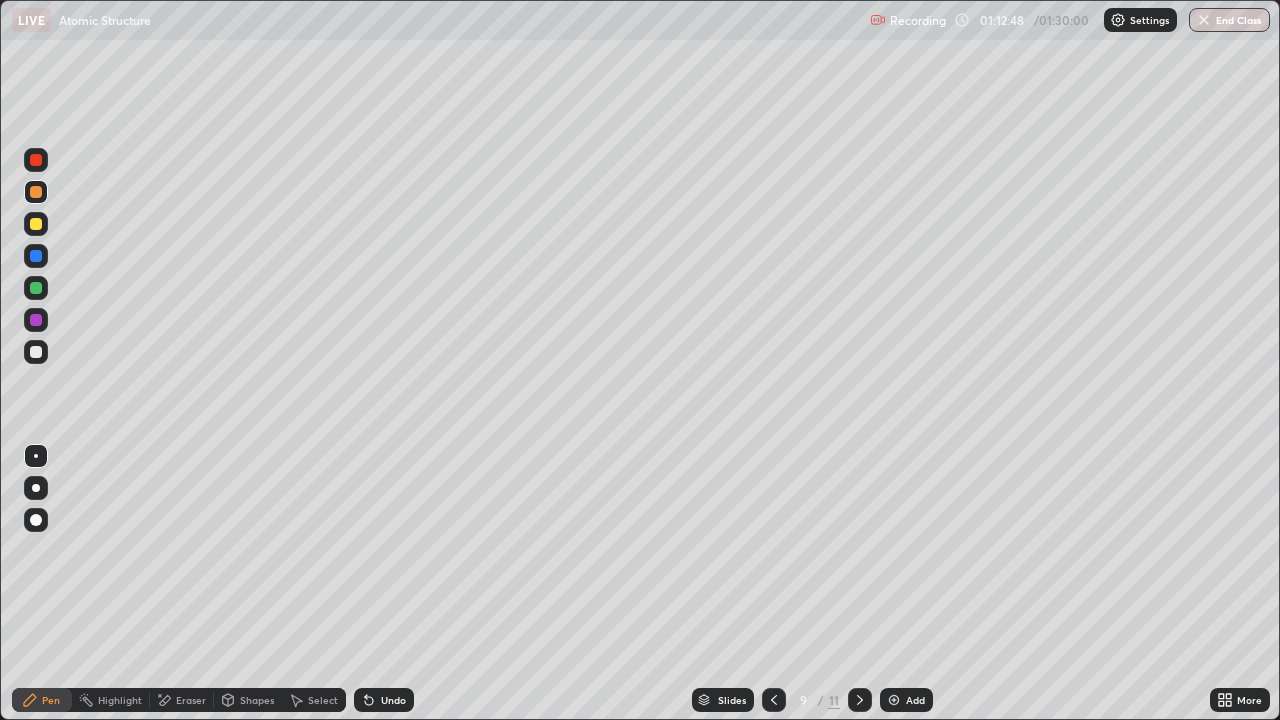 click at bounding box center (36, 256) 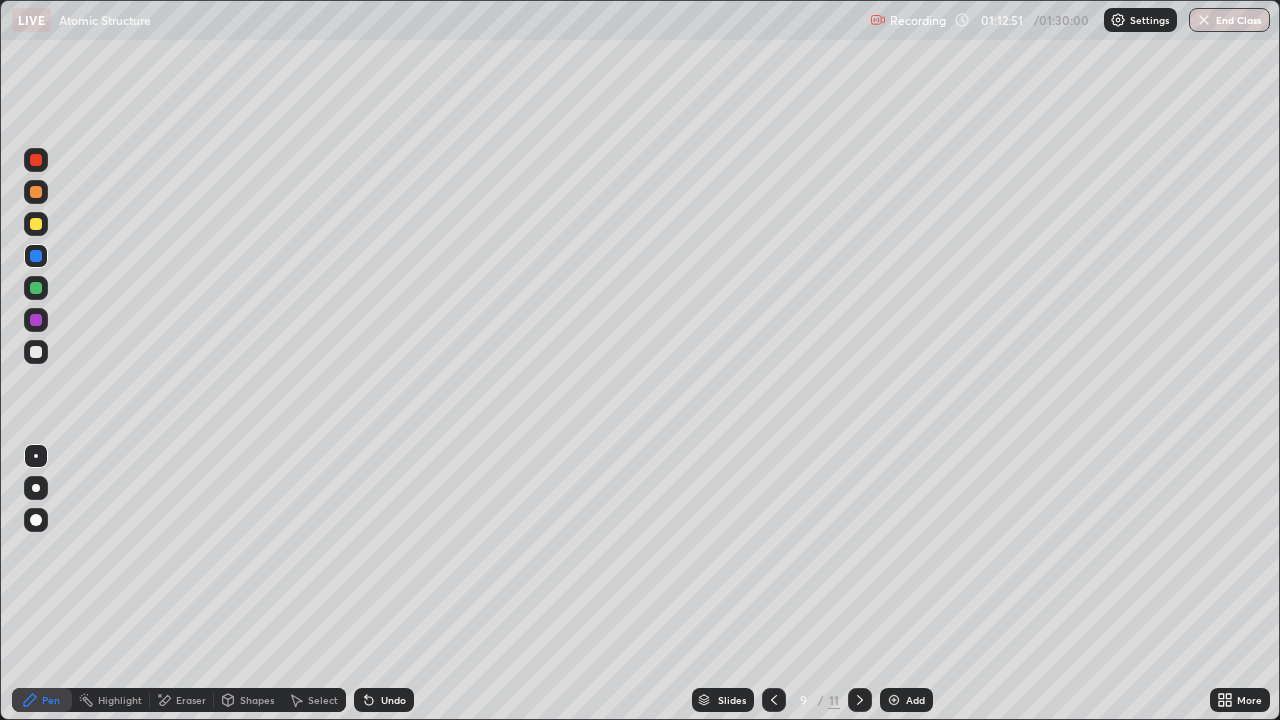 click at bounding box center [36, 320] 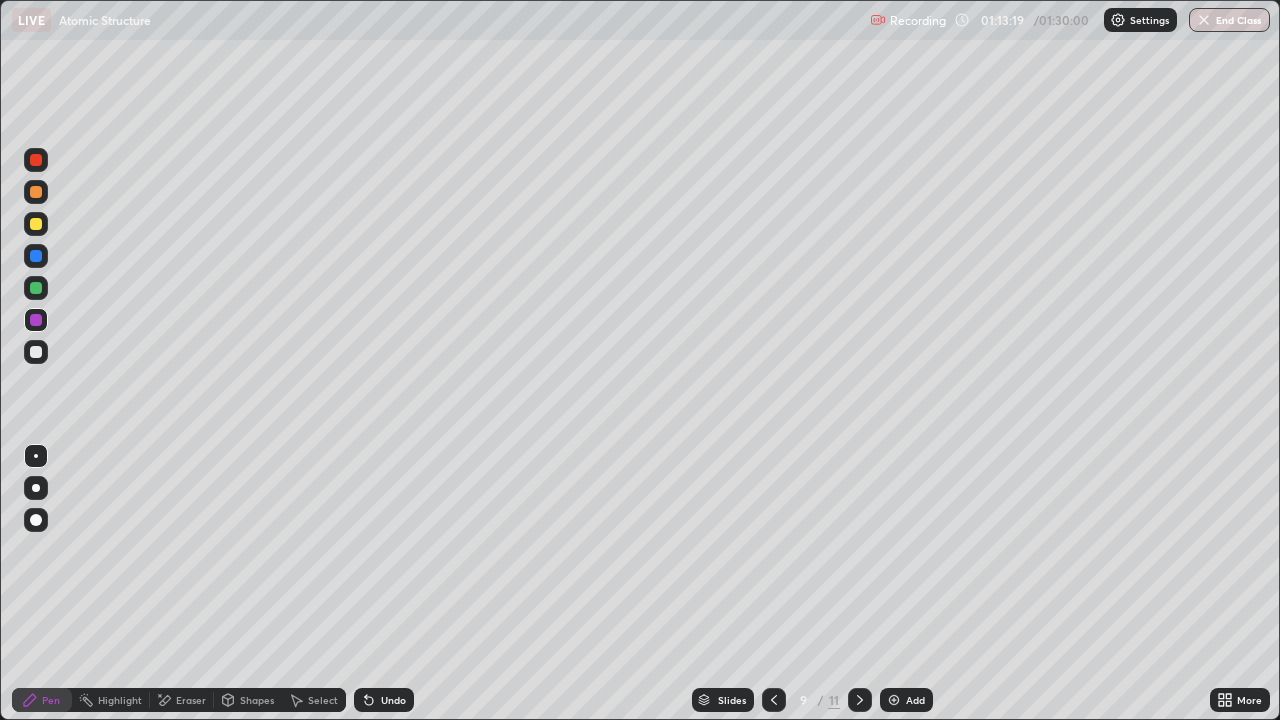 click at bounding box center (36, 288) 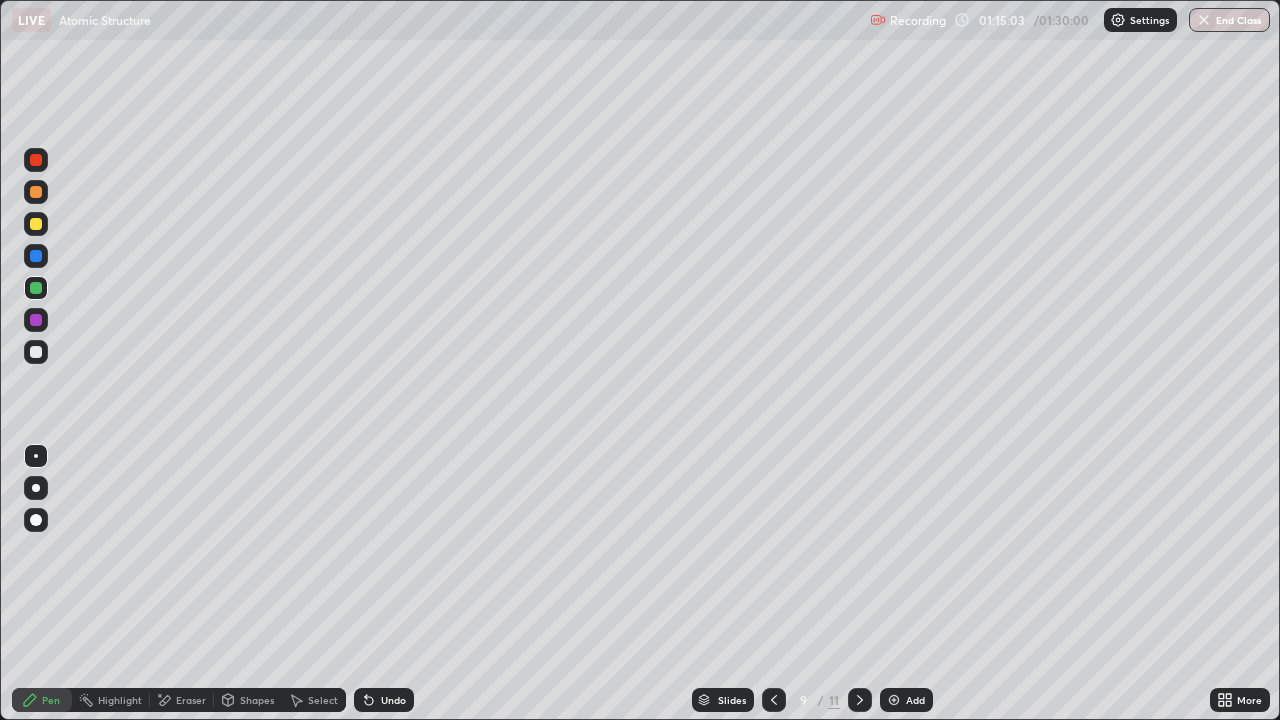 click 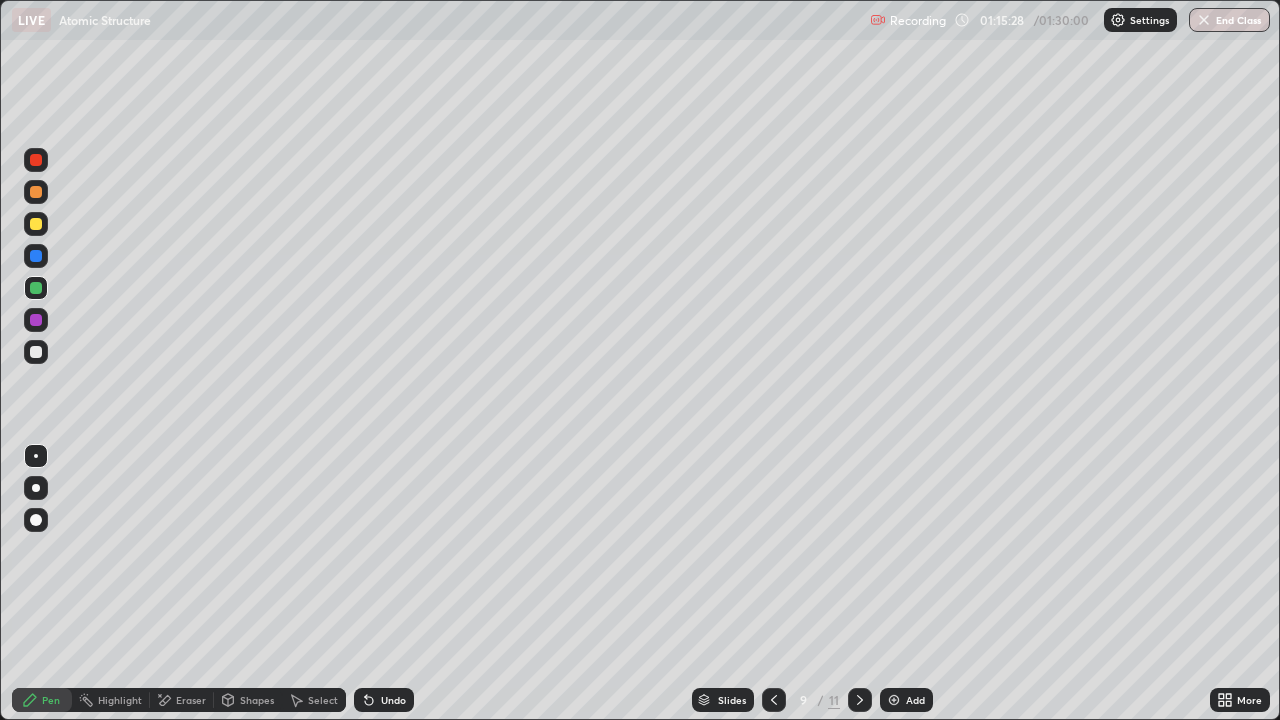 click at bounding box center (36, 352) 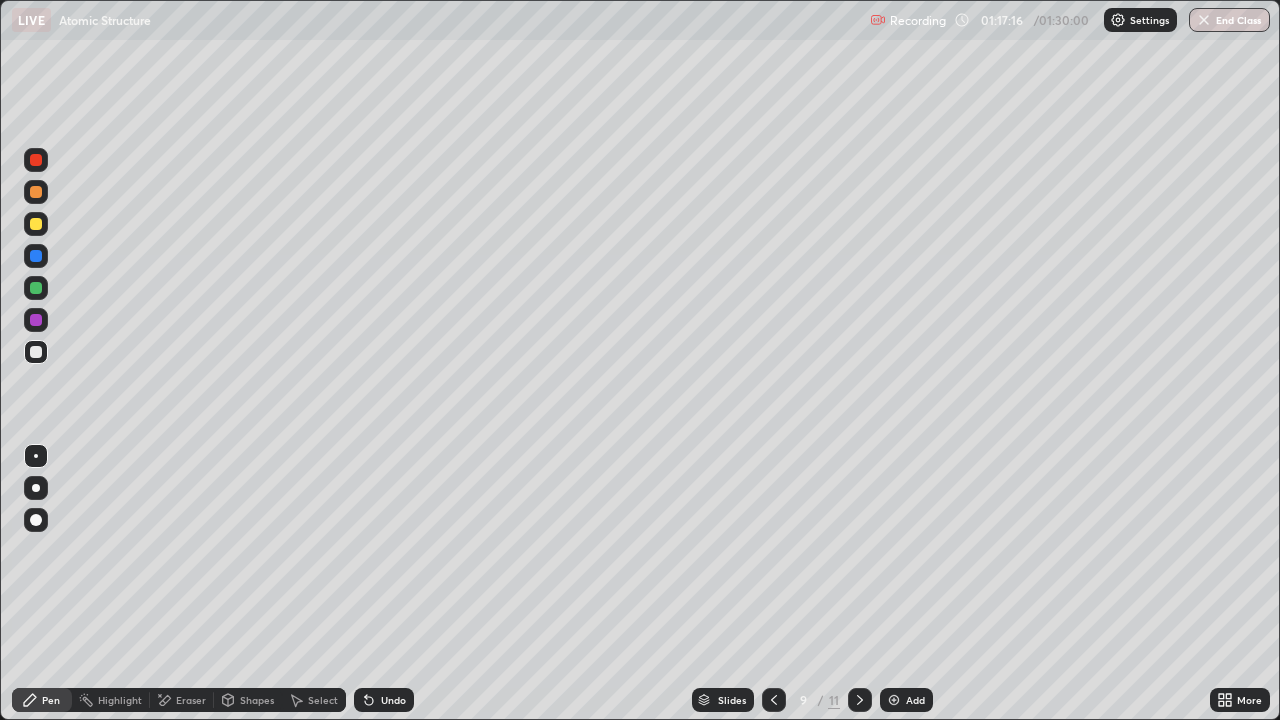 click at bounding box center (36, 320) 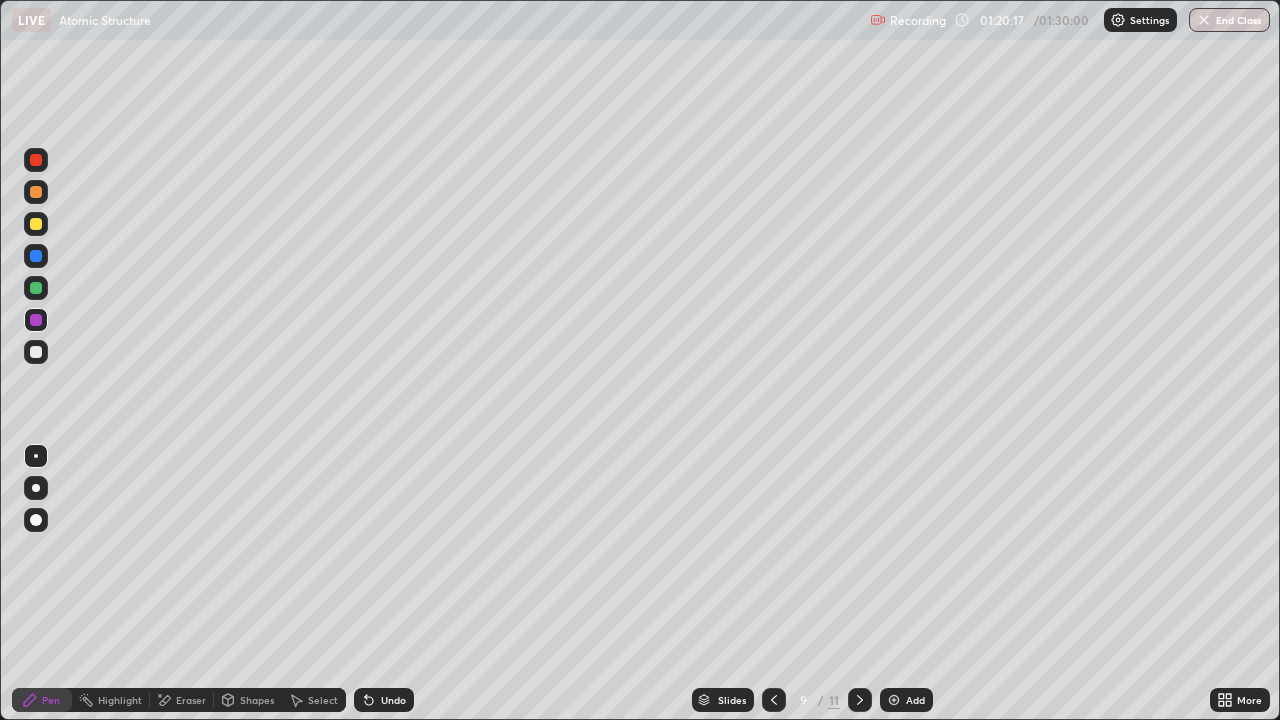 click on "End Class" at bounding box center [1229, 20] 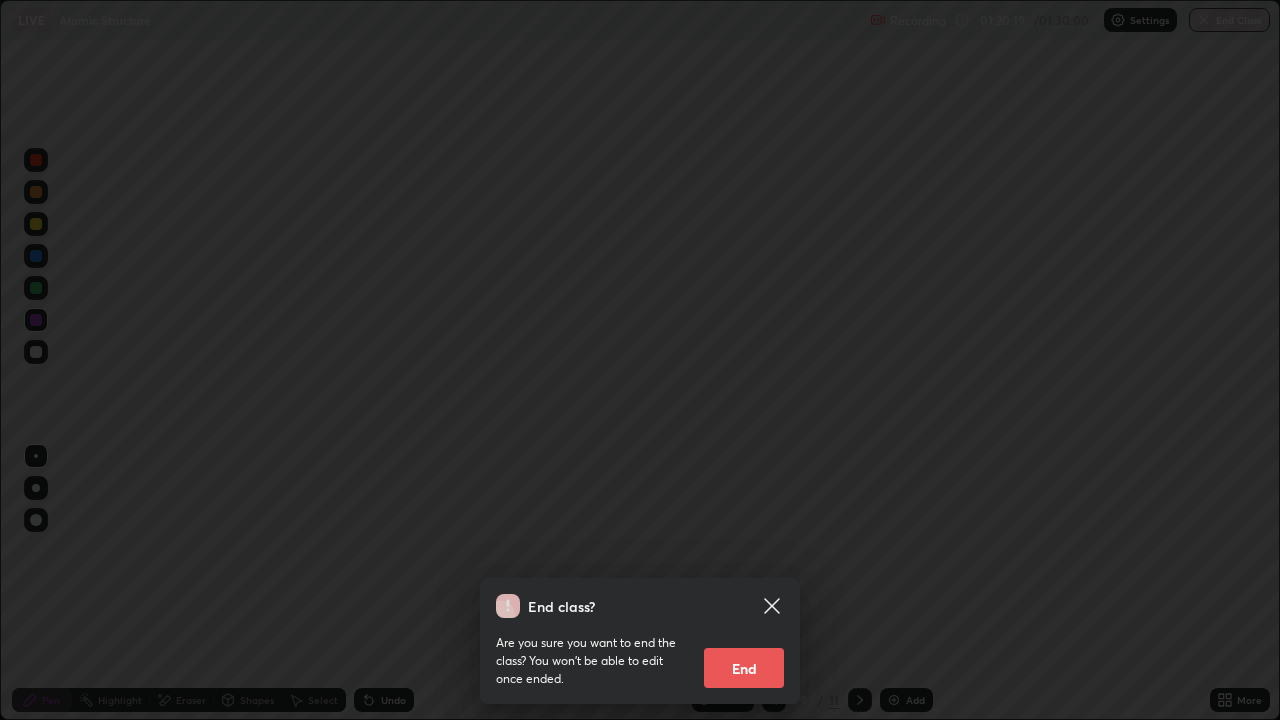 click on "End" at bounding box center (744, 668) 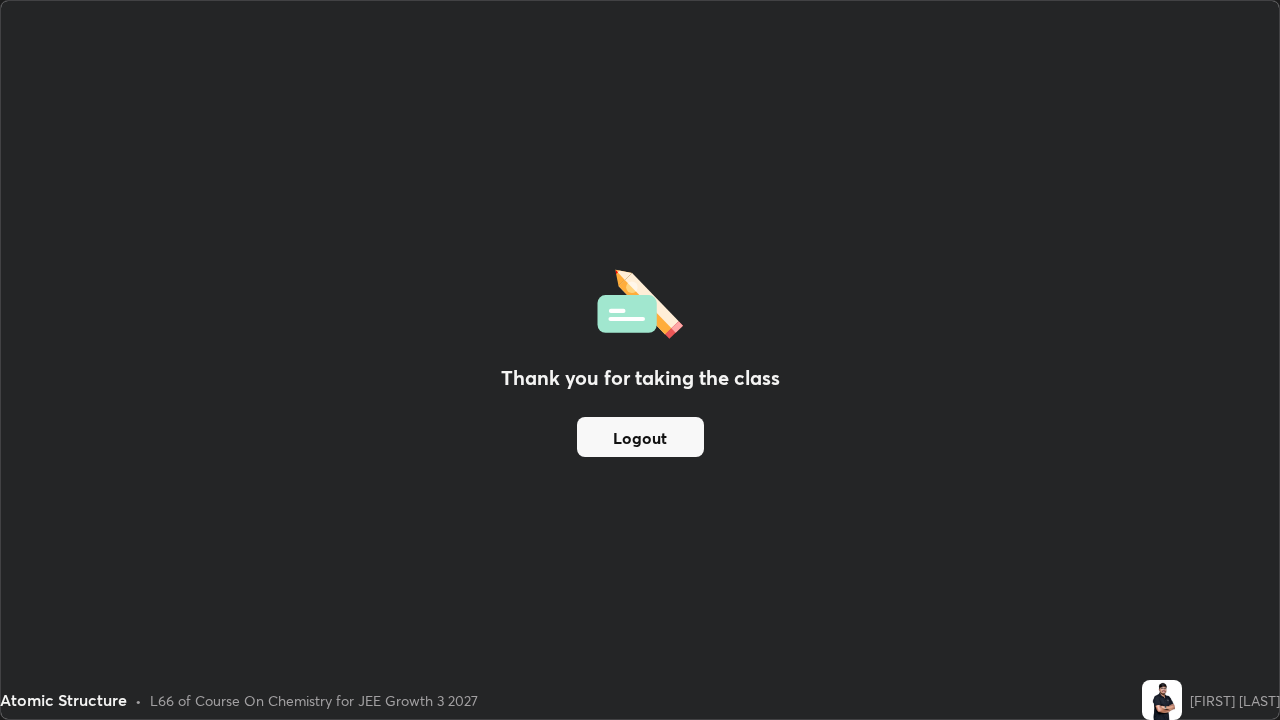 click on "Logout" at bounding box center [640, 437] 